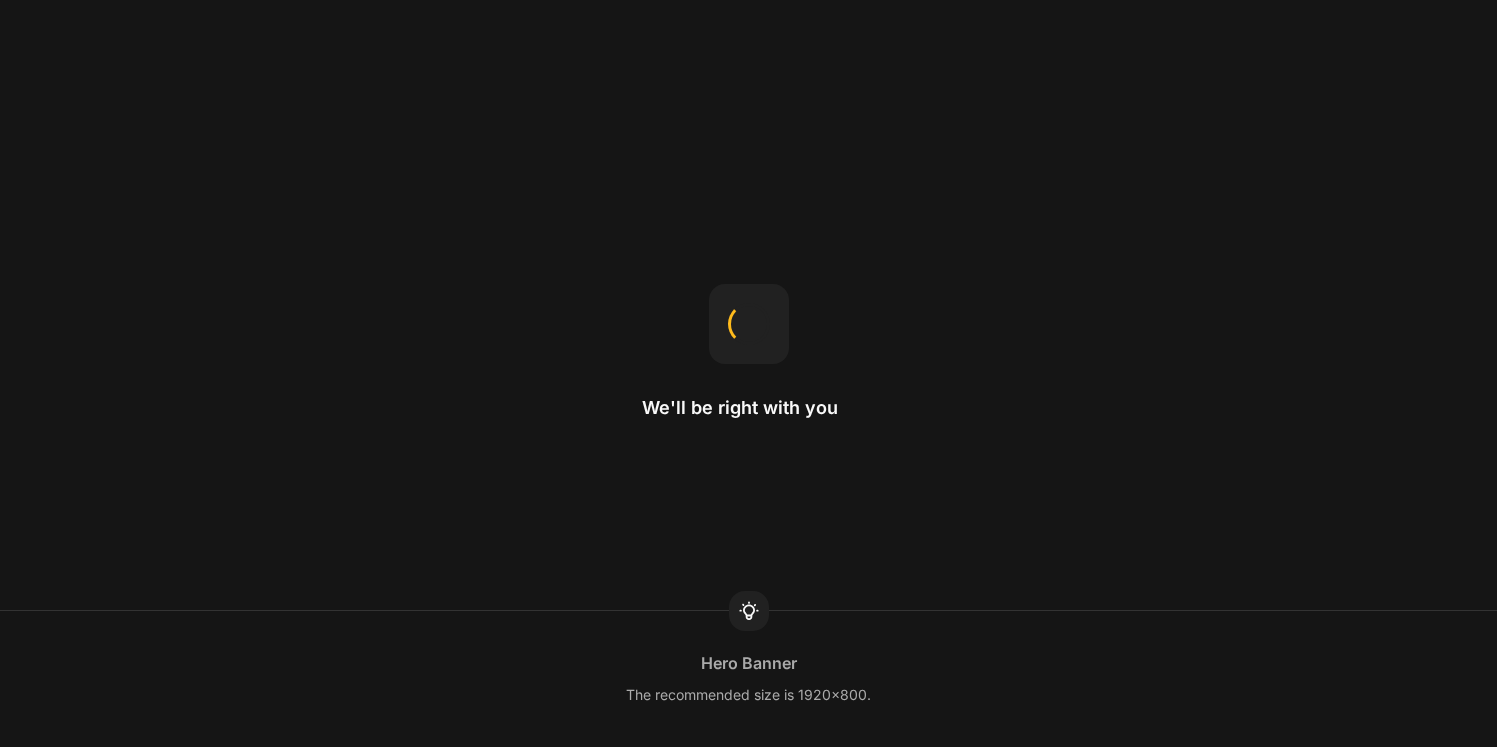 scroll, scrollTop: 0, scrollLeft: 0, axis: both 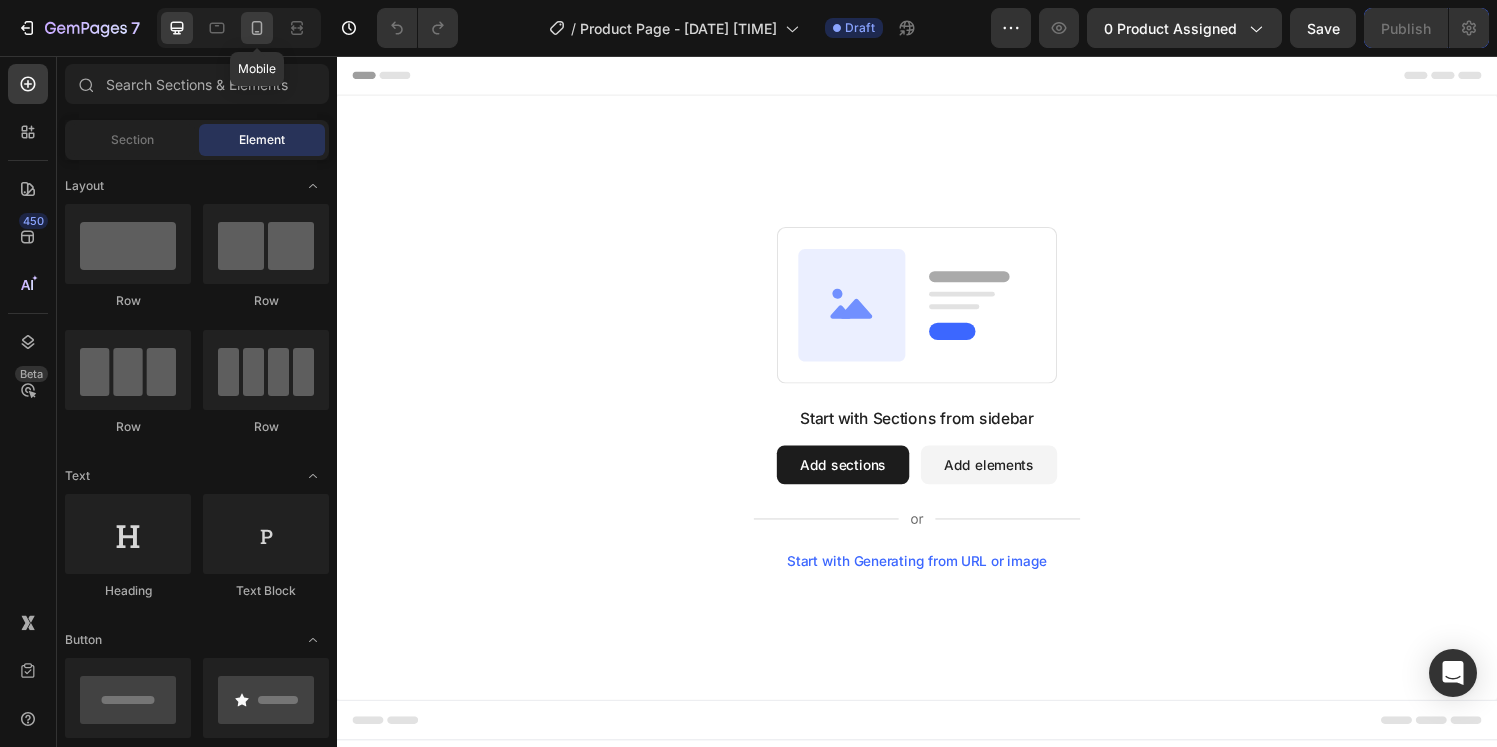 click 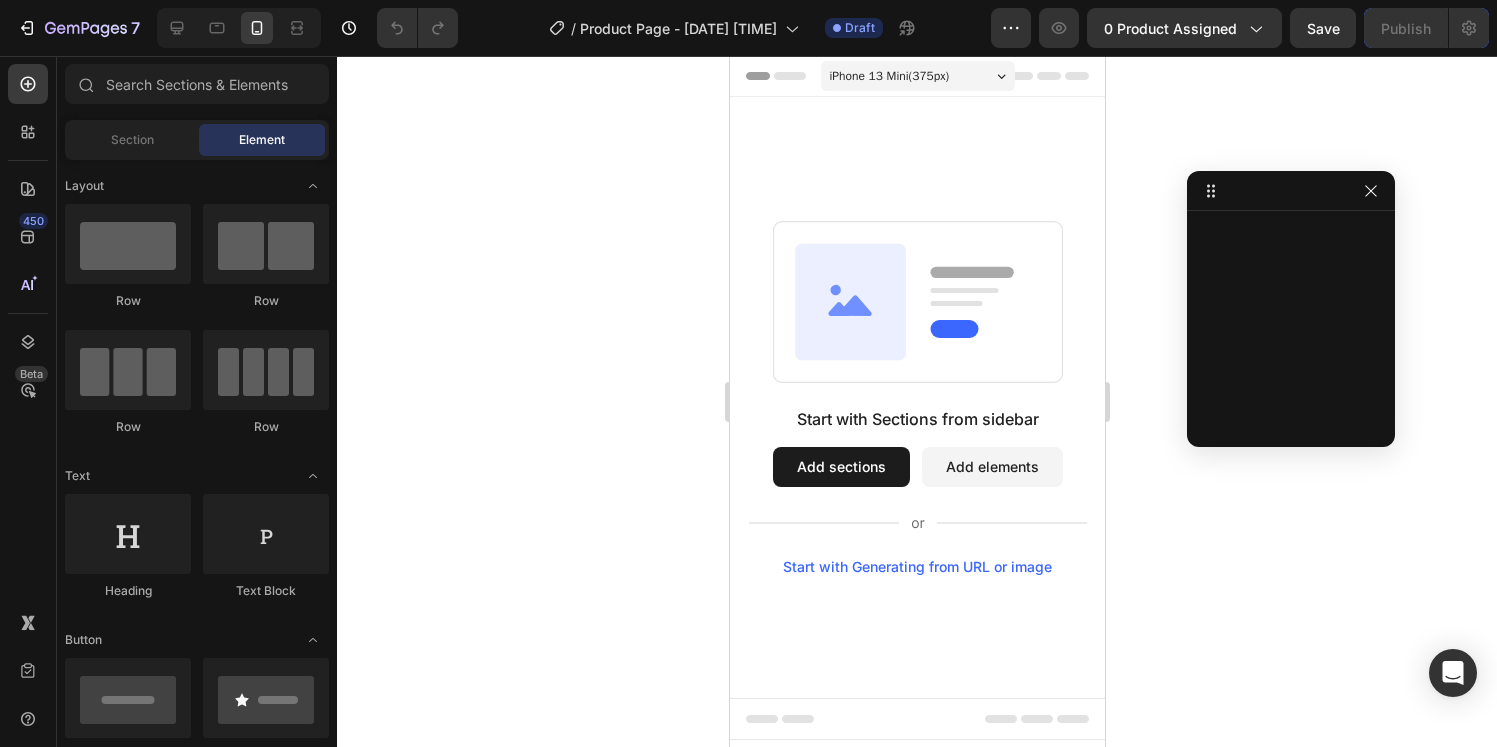 drag, startPoint x: 1381, startPoint y: 178, endPoint x: 1273, endPoint y: 184, distance: 108.16654 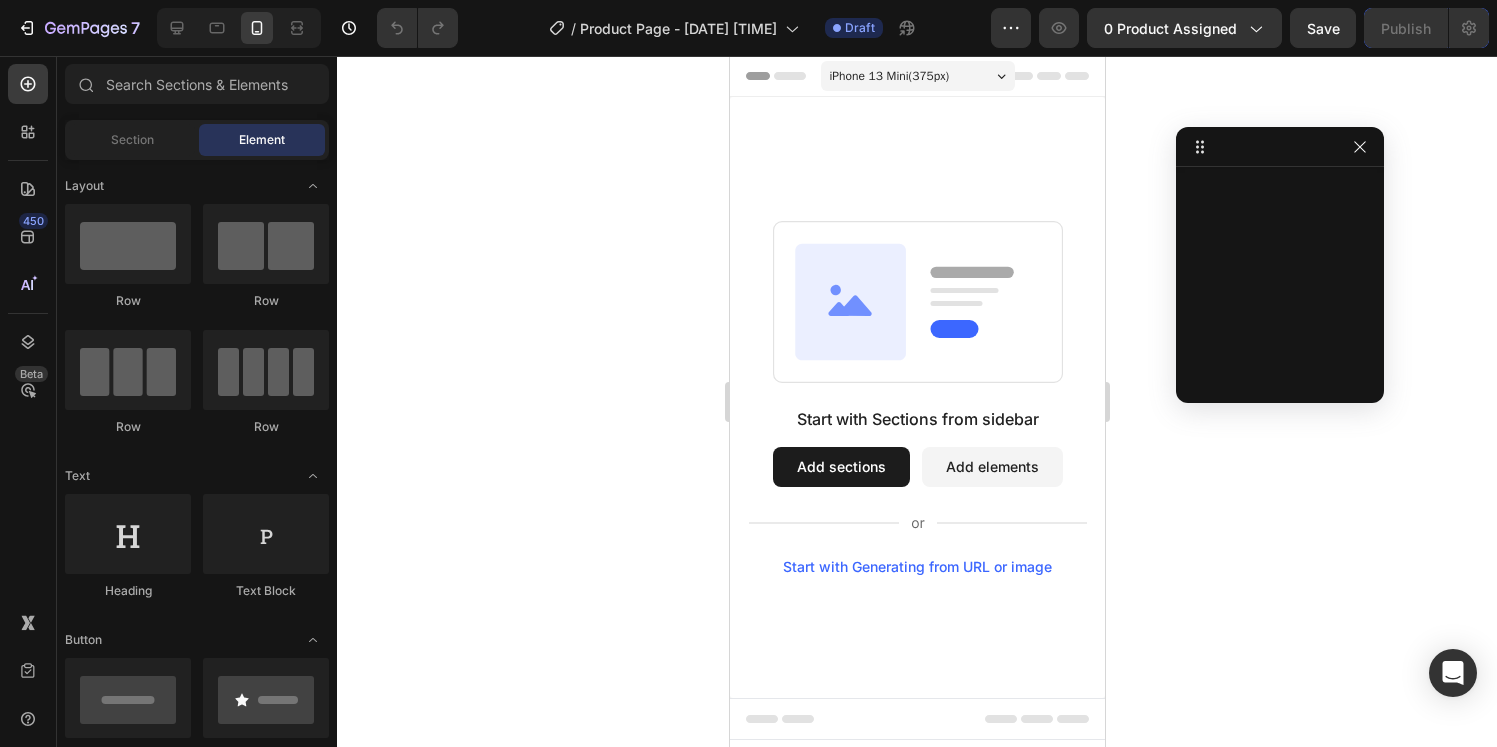 drag, startPoint x: 1252, startPoint y: 189, endPoint x: 1249, endPoint y: 153, distance: 36.124783 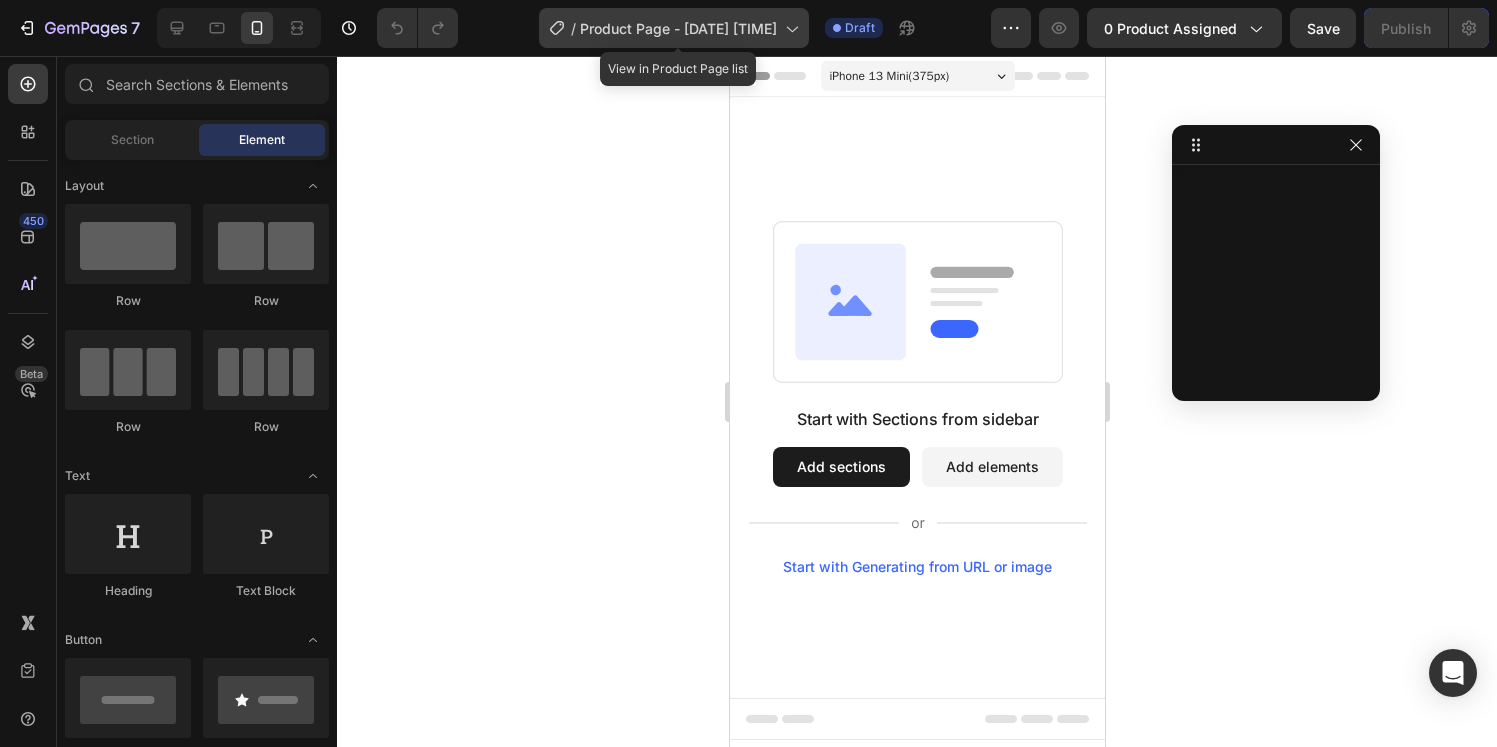 drag, startPoint x: 77, startPoint y: 604, endPoint x: 710, endPoint y: 28, distance: 855.8417 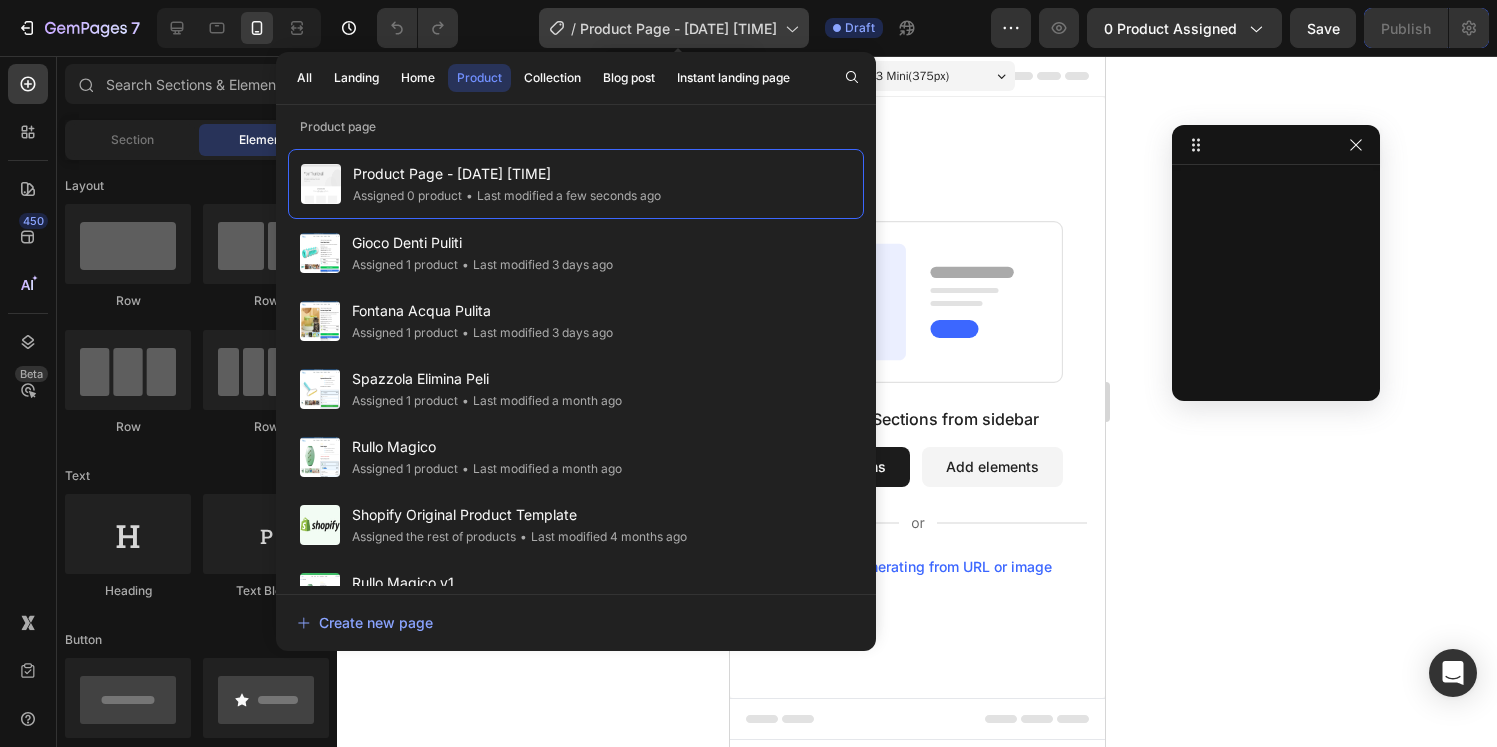 click on "Product Page - Aug 2, 12:15:22" at bounding box center [678, 28] 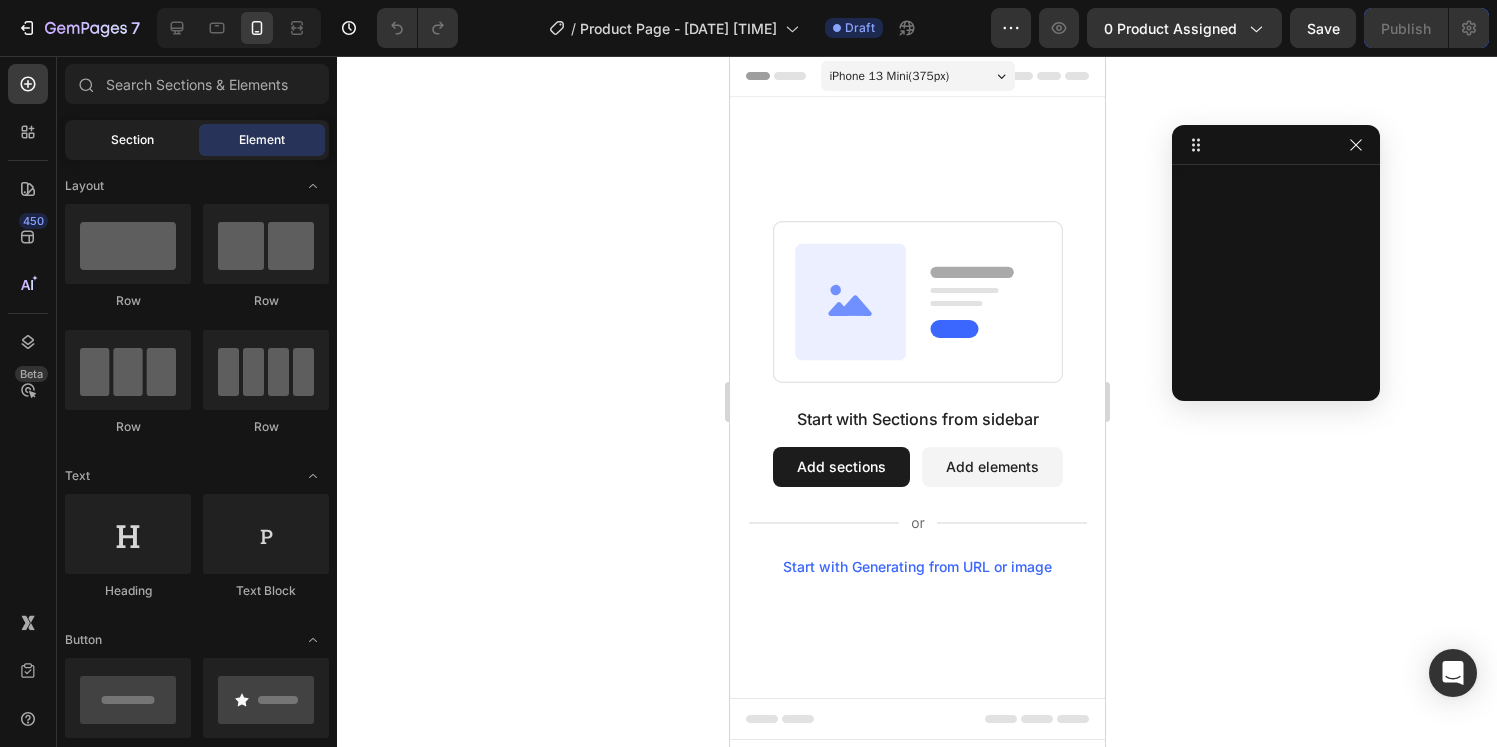 click on "Section" 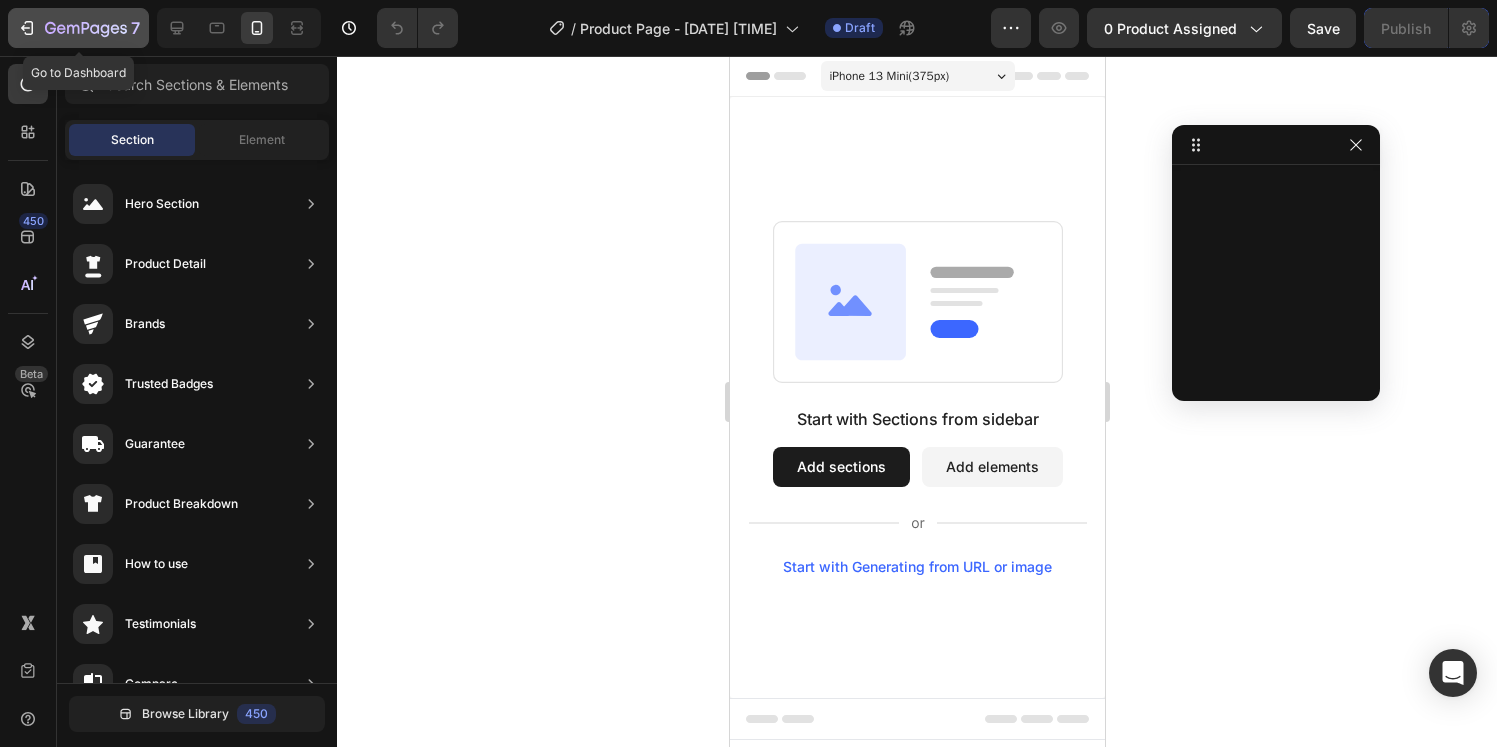 click on "7" at bounding box center [78, 28] 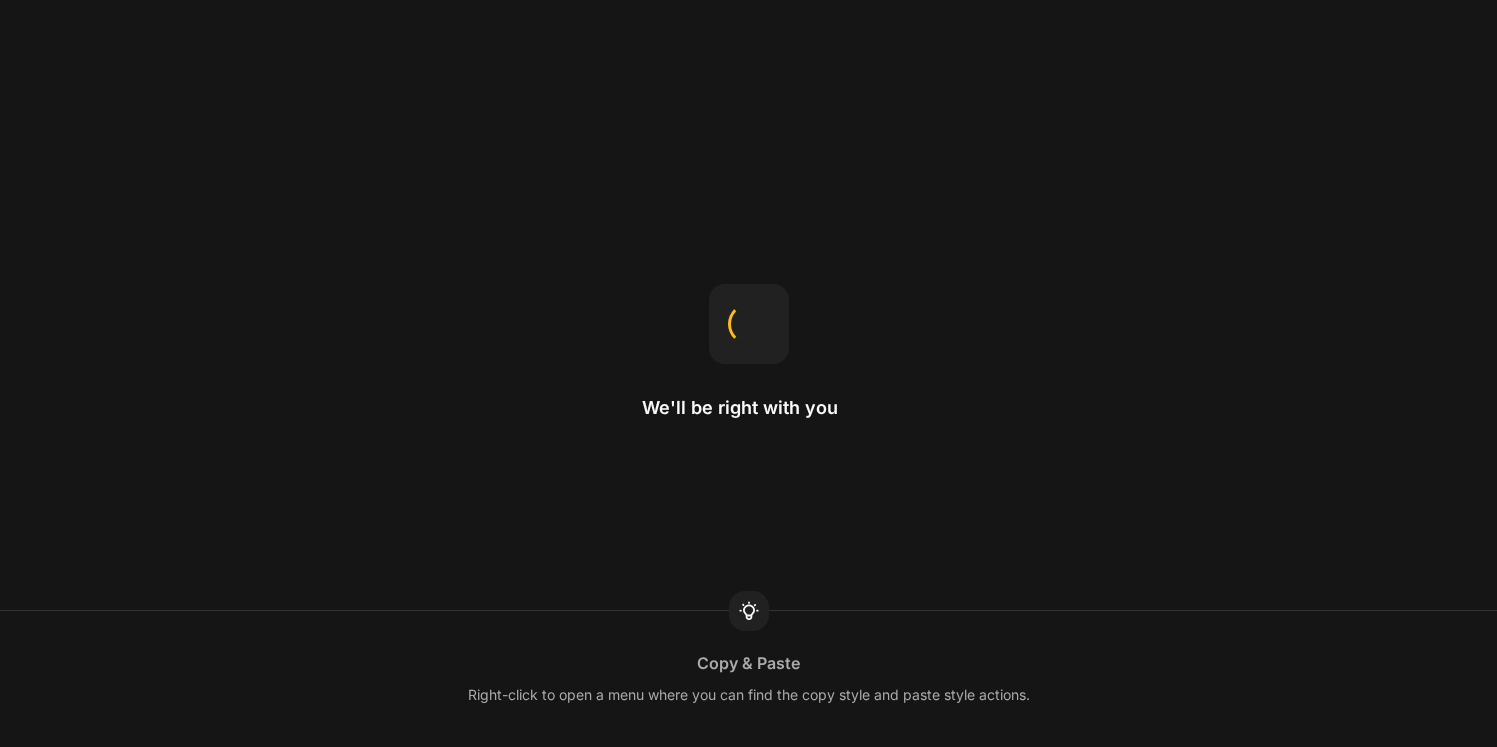 scroll, scrollTop: 0, scrollLeft: 0, axis: both 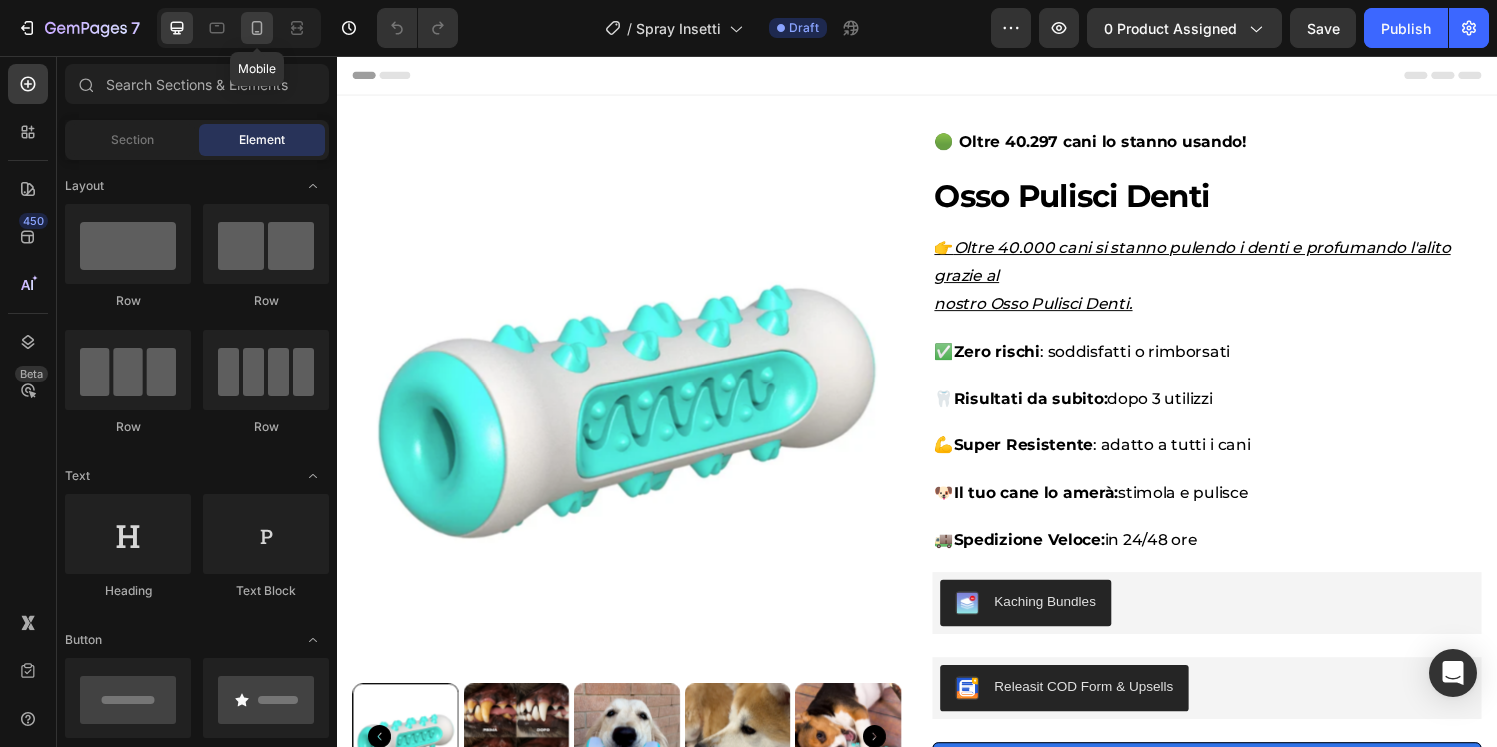 click 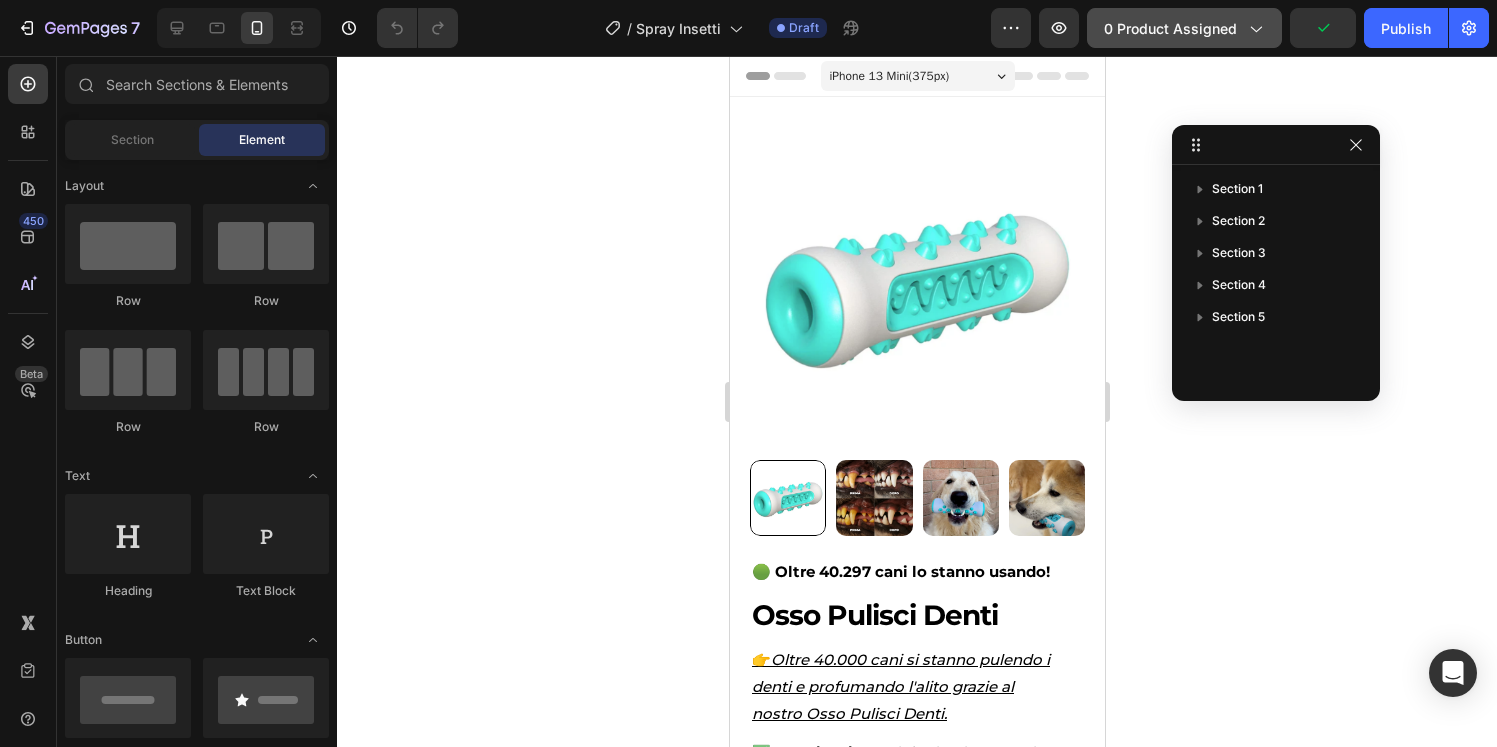 click on "0 product assigned" 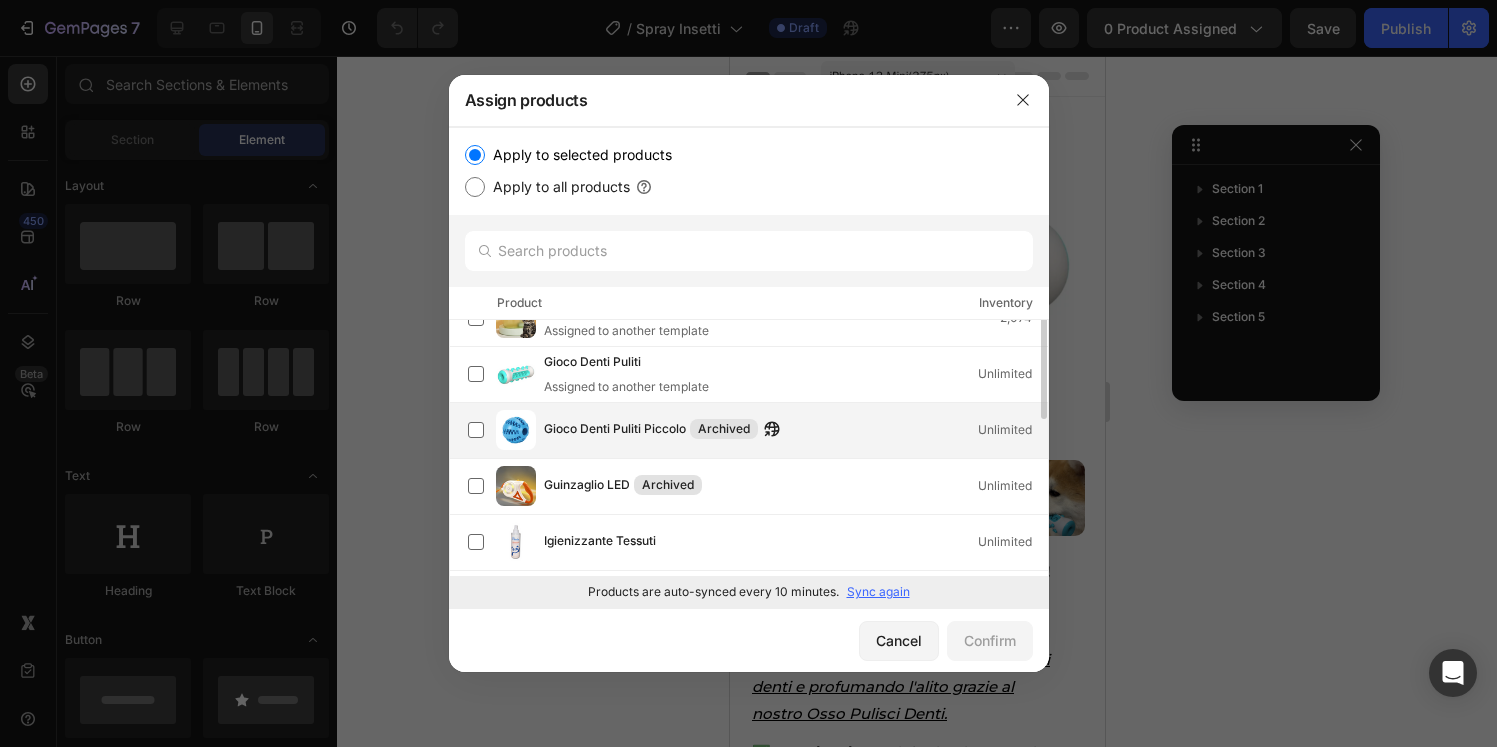 scroll, scrollTop: 0, scrollLeft: 0, axis: both 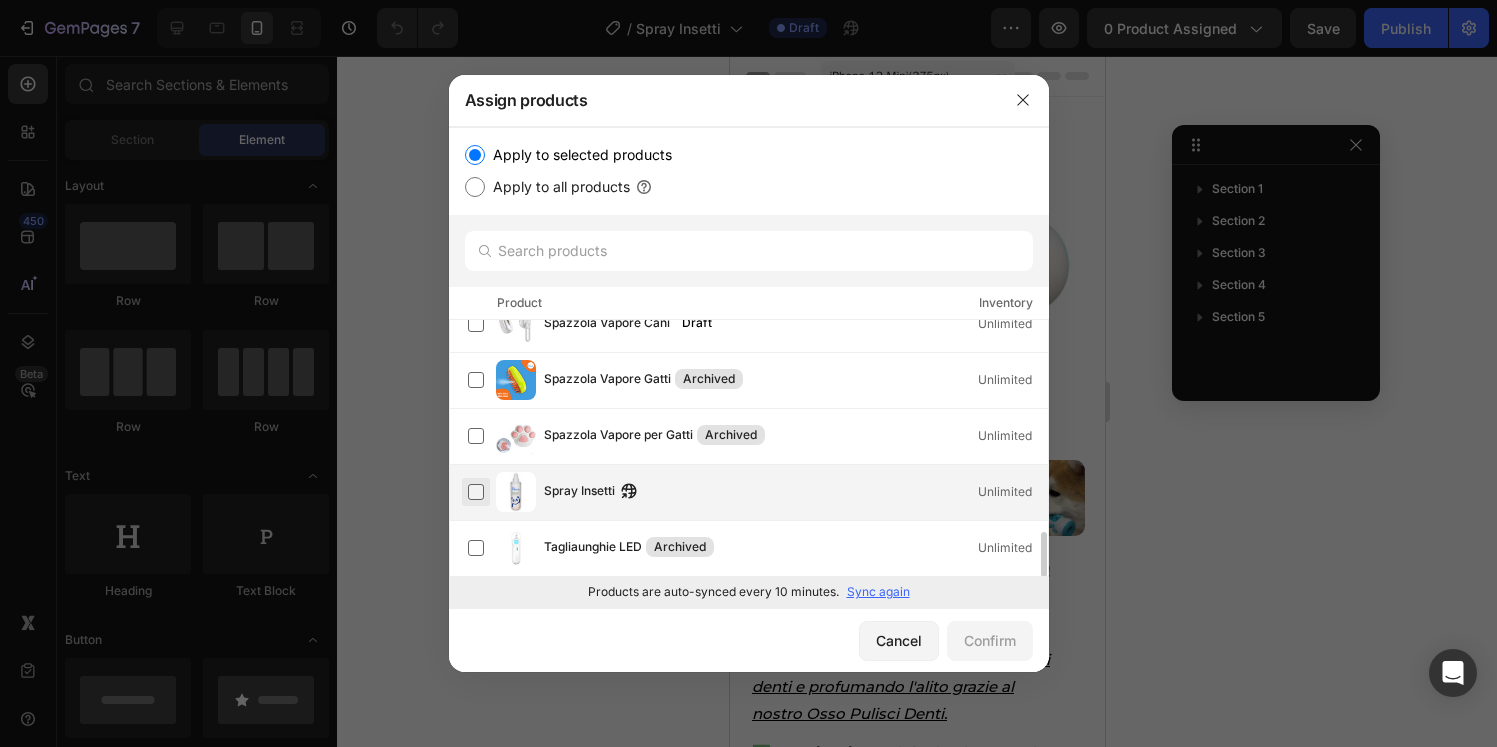 click at bounding box center [476, 492] 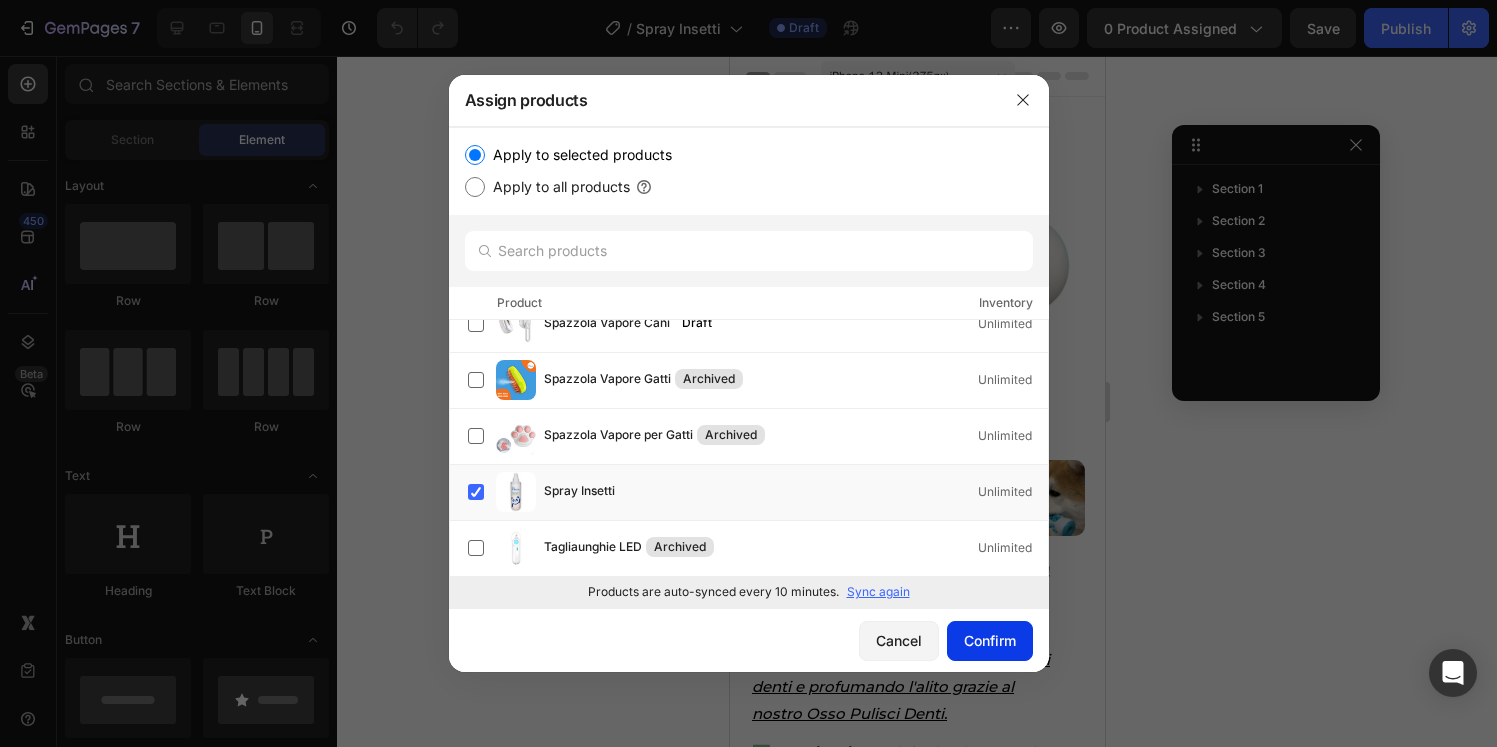 click on "Confirm" at bounding box center (990, 640) 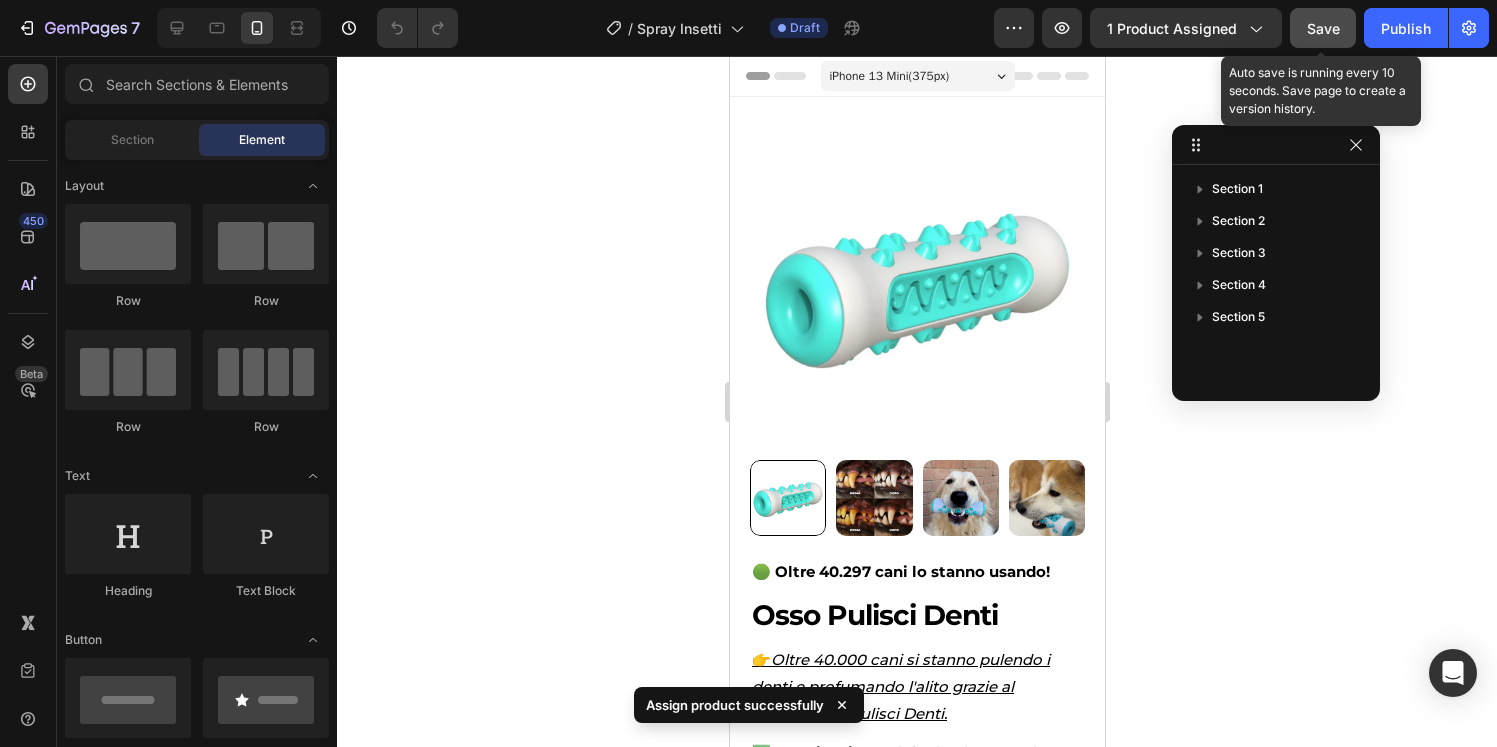 click on "Save" at bounding box center (1323, 28) 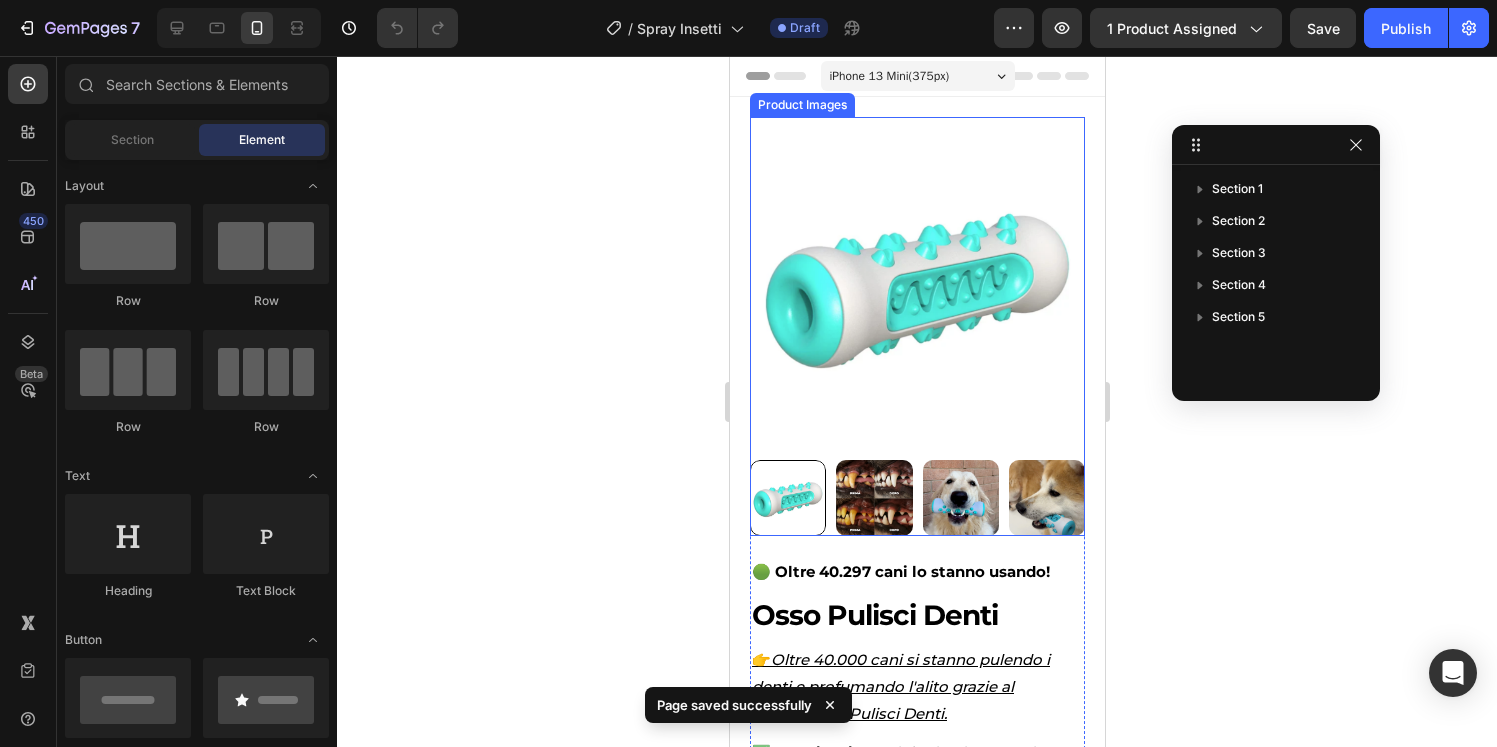 click at bounding box center (916, 284) 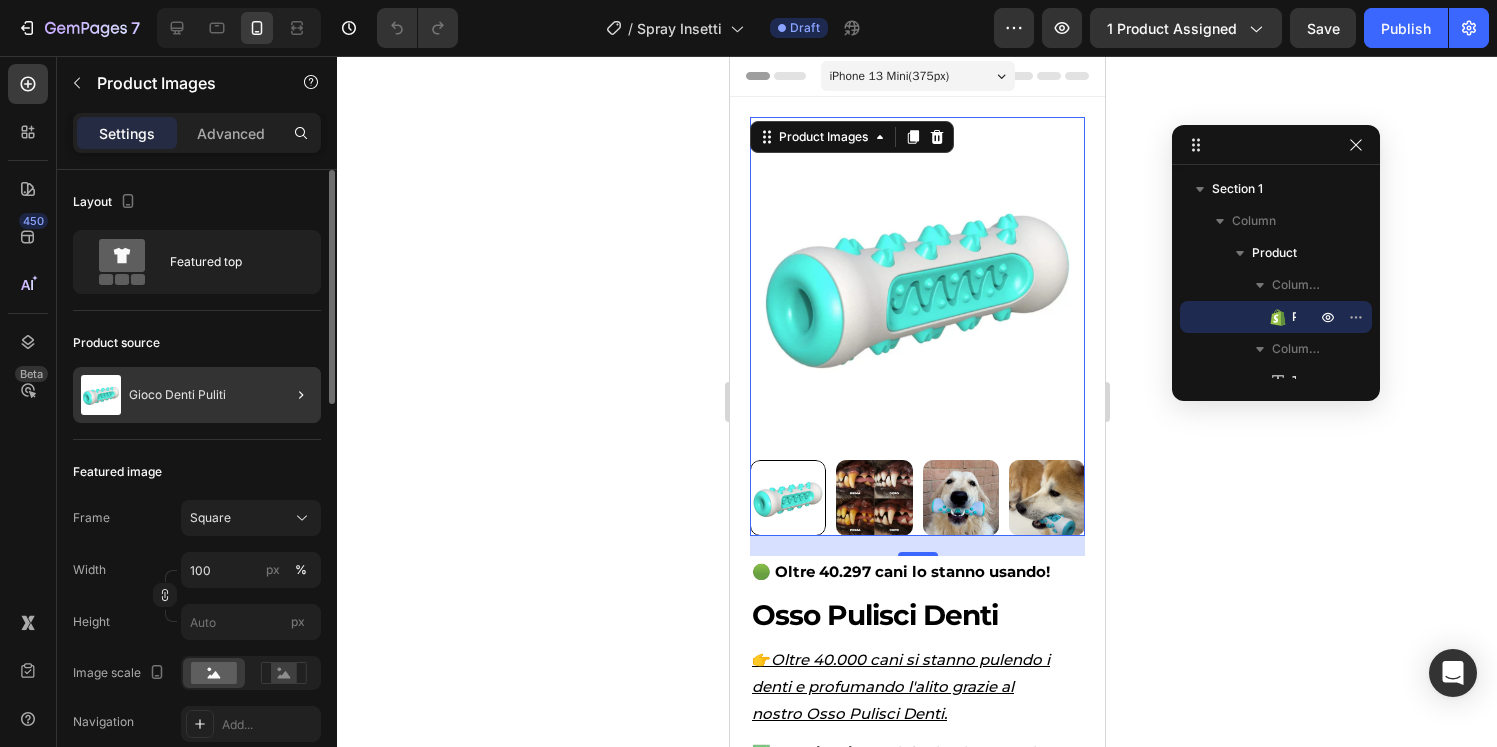 click 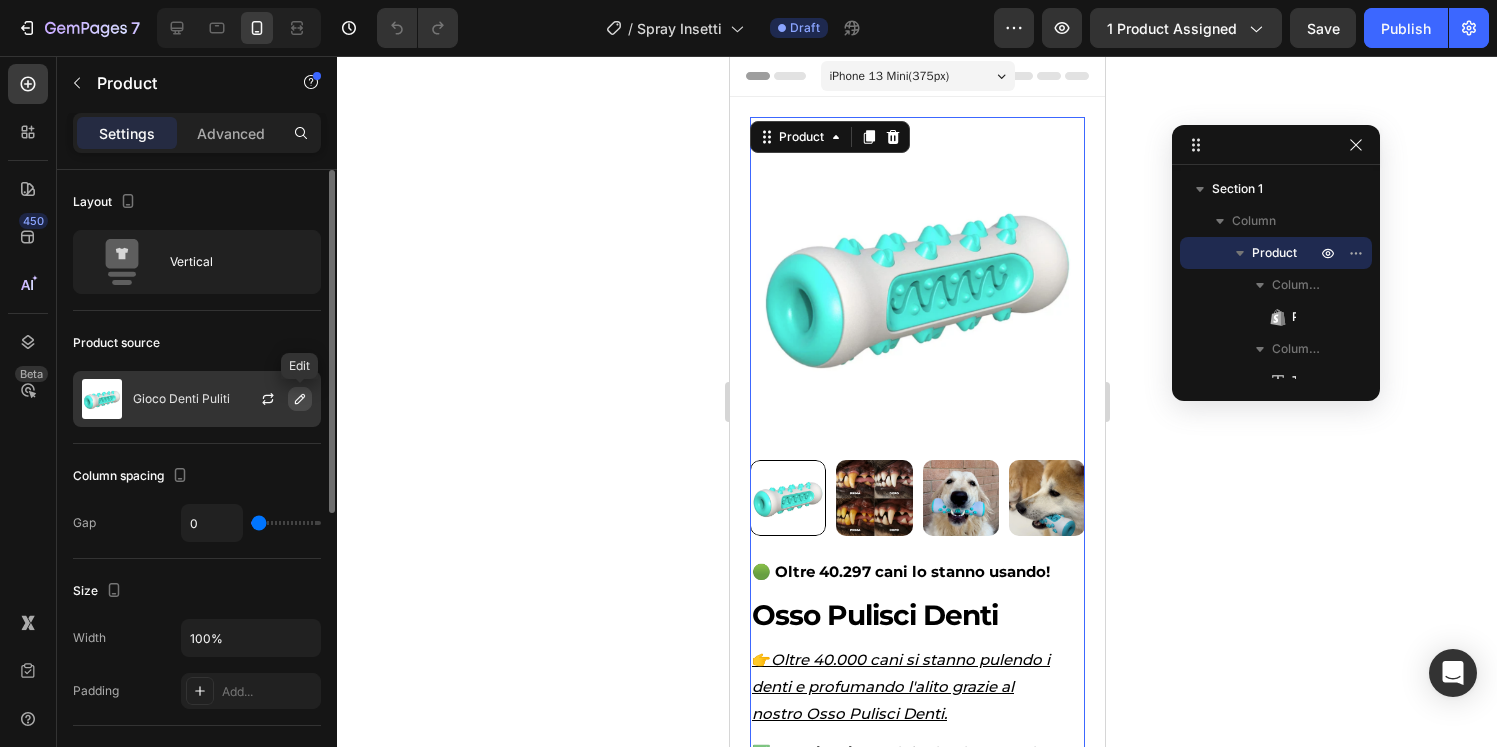 click 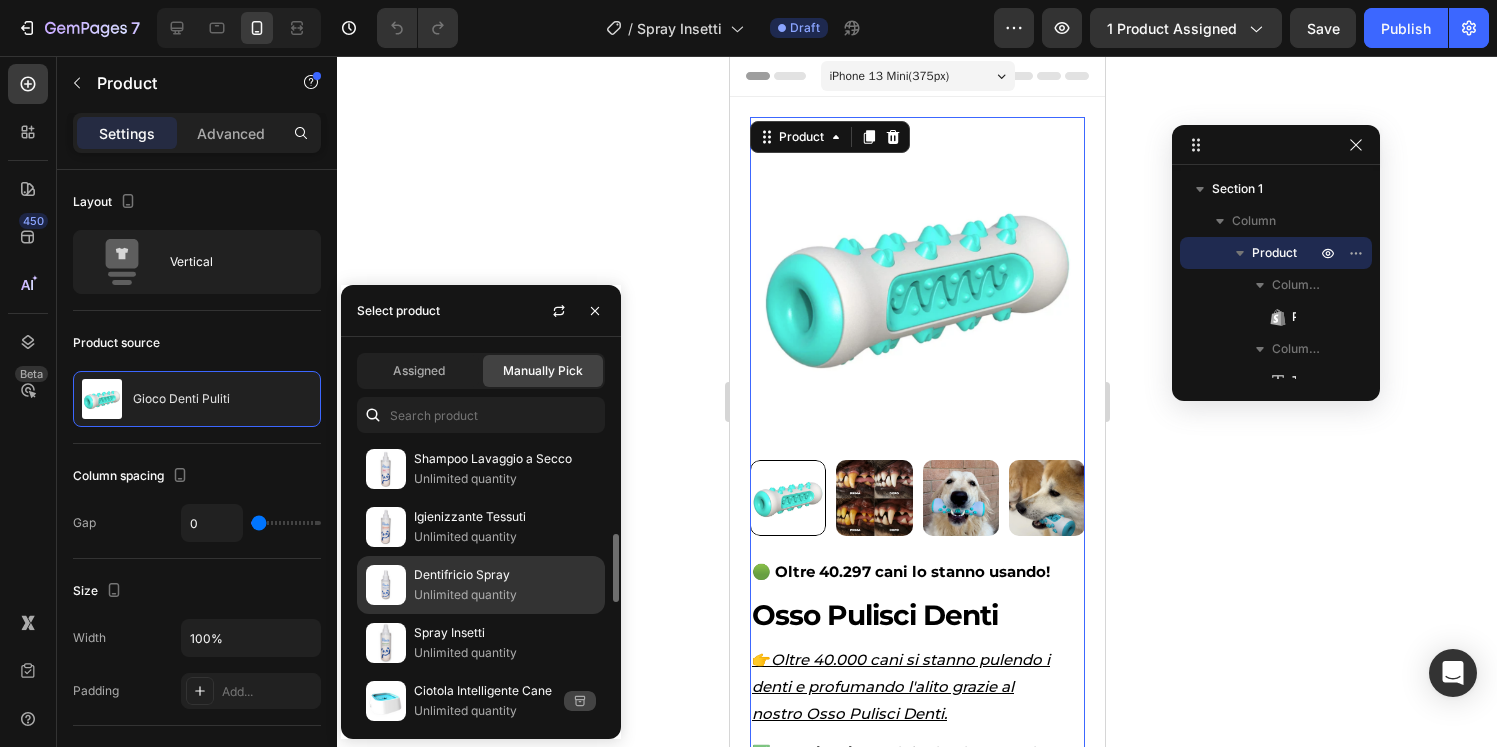 scroll, scrollTop: 358, scrollLeft: 0, axis: vertical 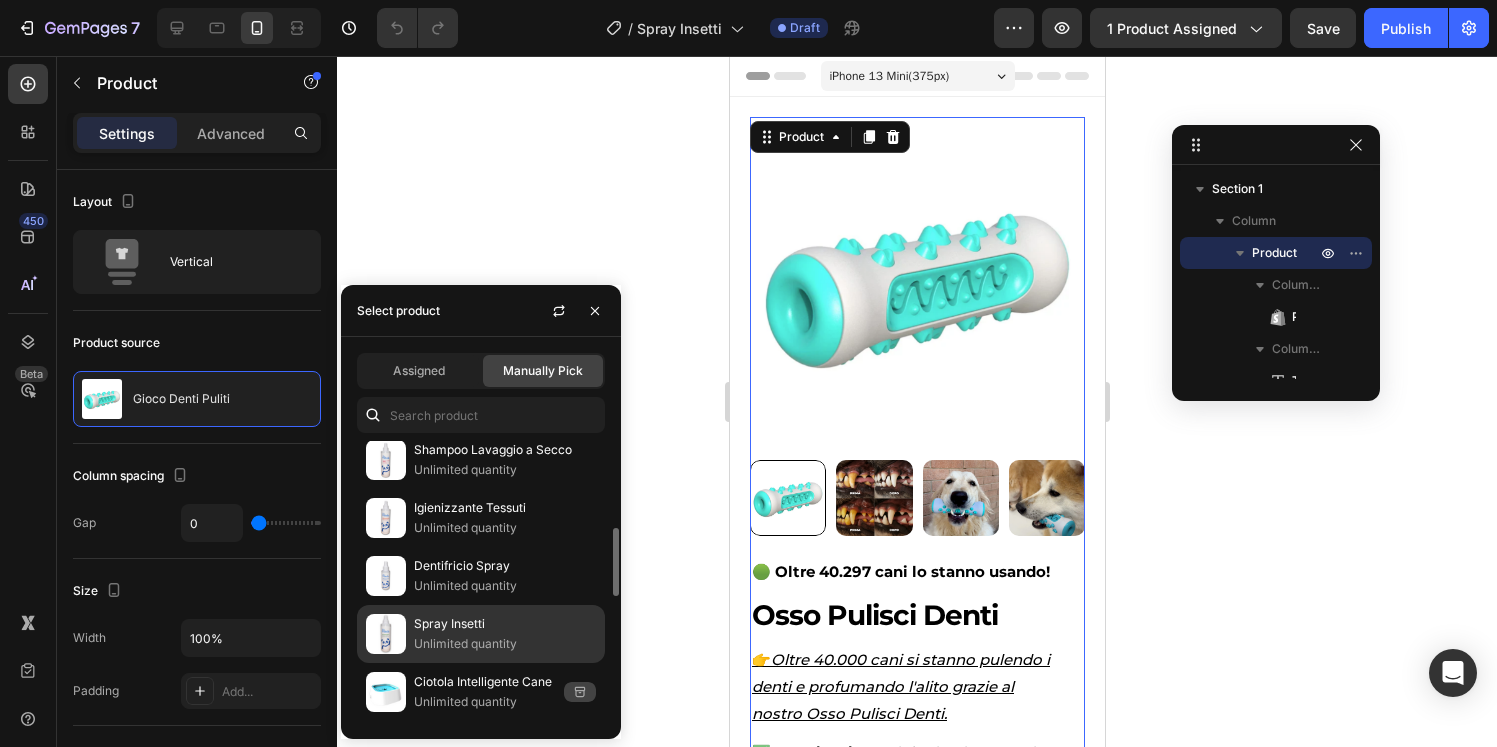 click on "Spray Insetti" at bounding box center (505, 624) 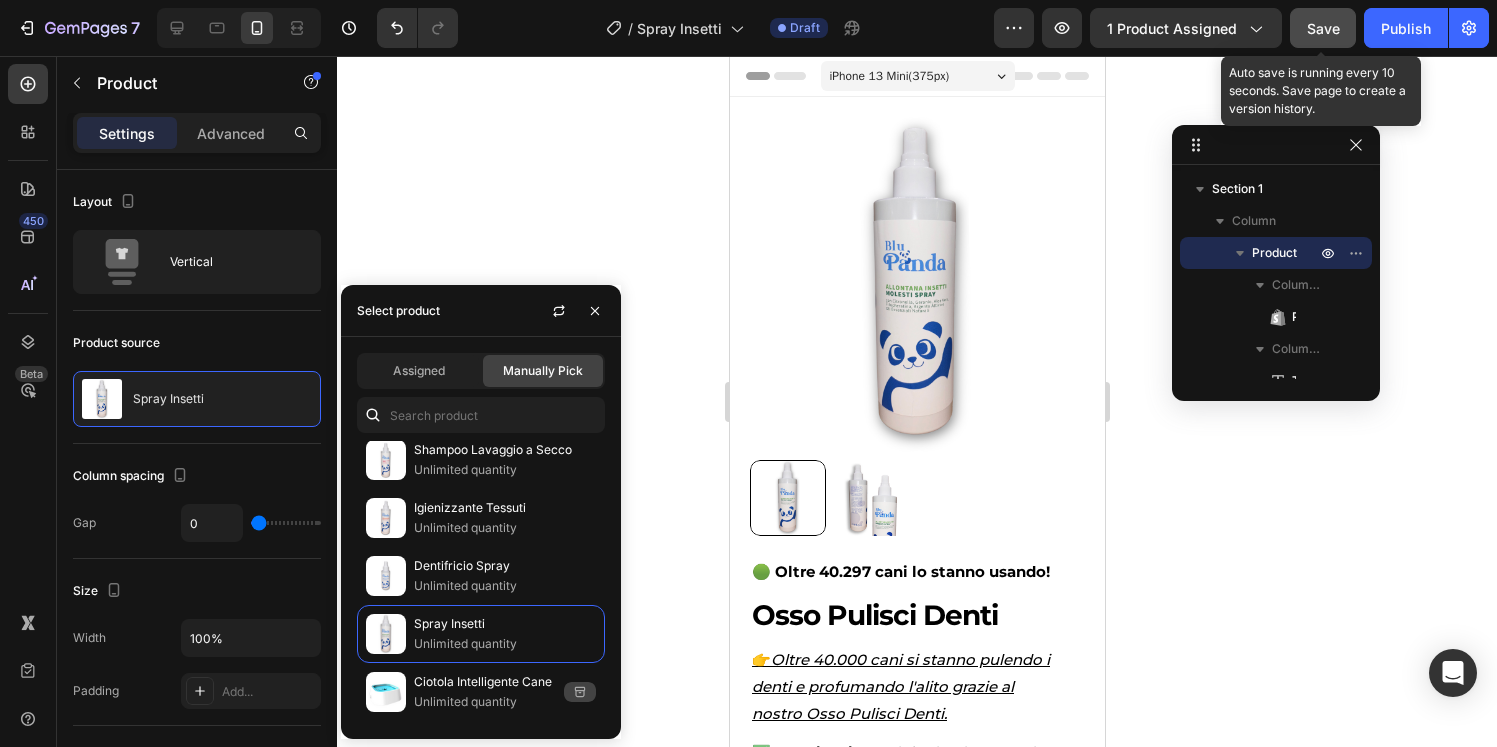click on "Save" at bounding box center [1323, 28] 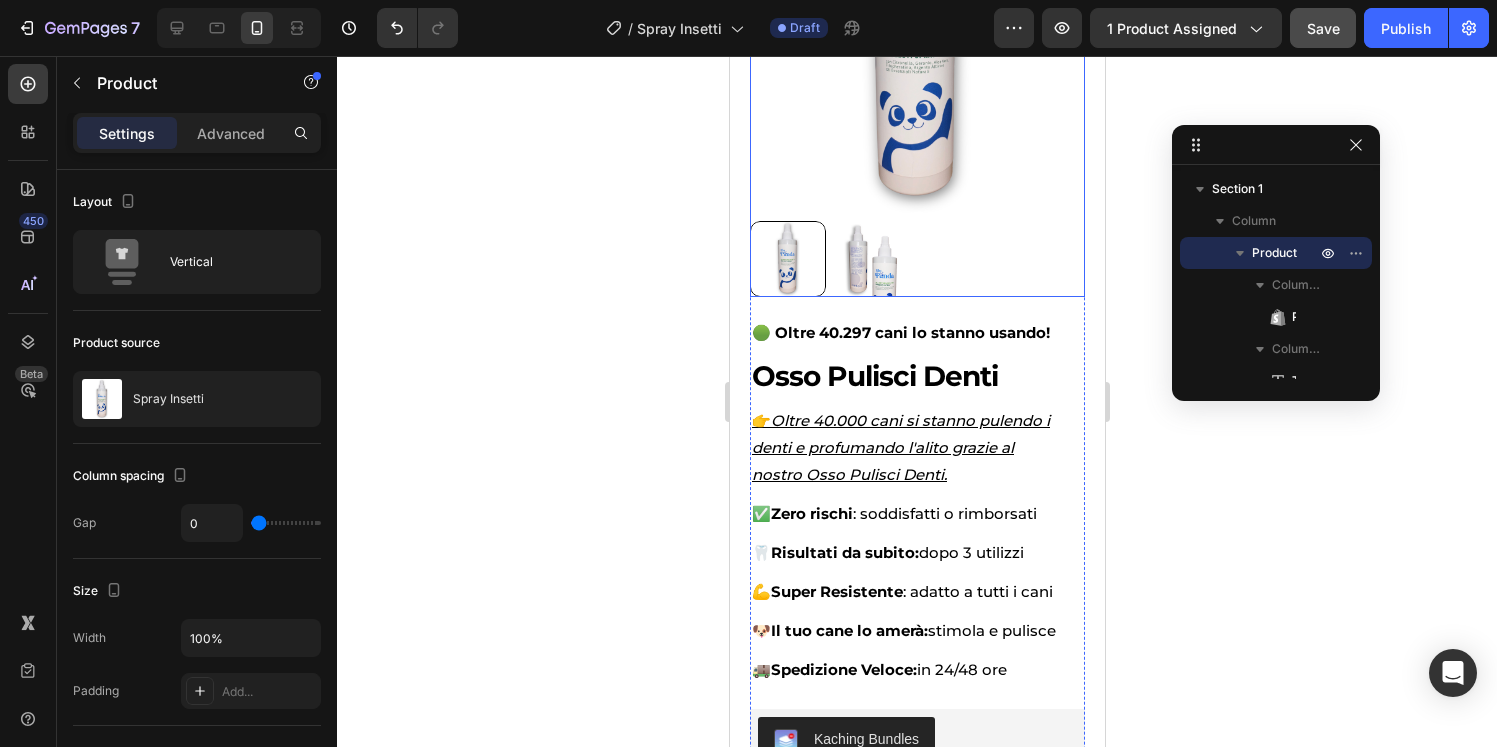 scroll, scrollTop: 240, scrollLeft: 0, axis: vertical 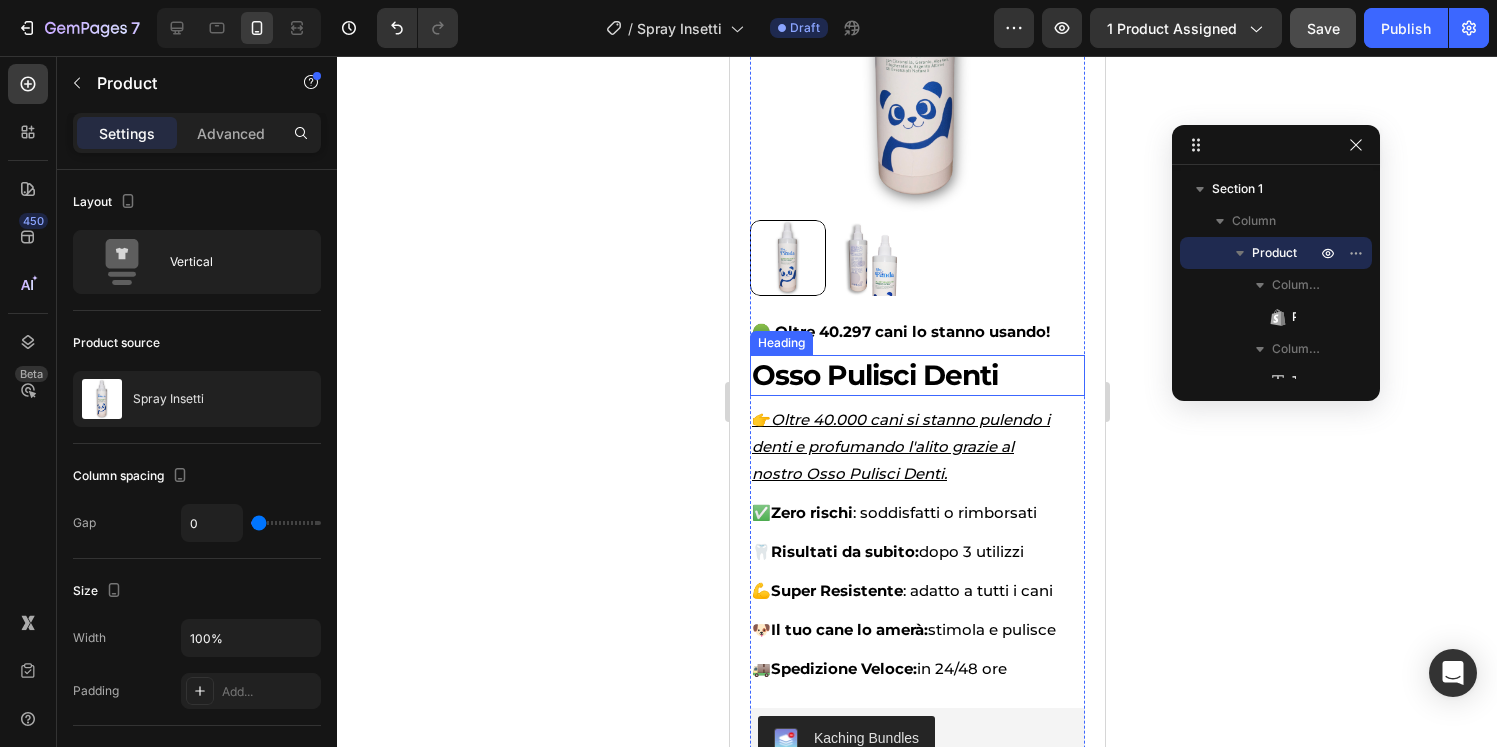 click on "Osso Pulisci Denti" at bounding box center [916, 375] 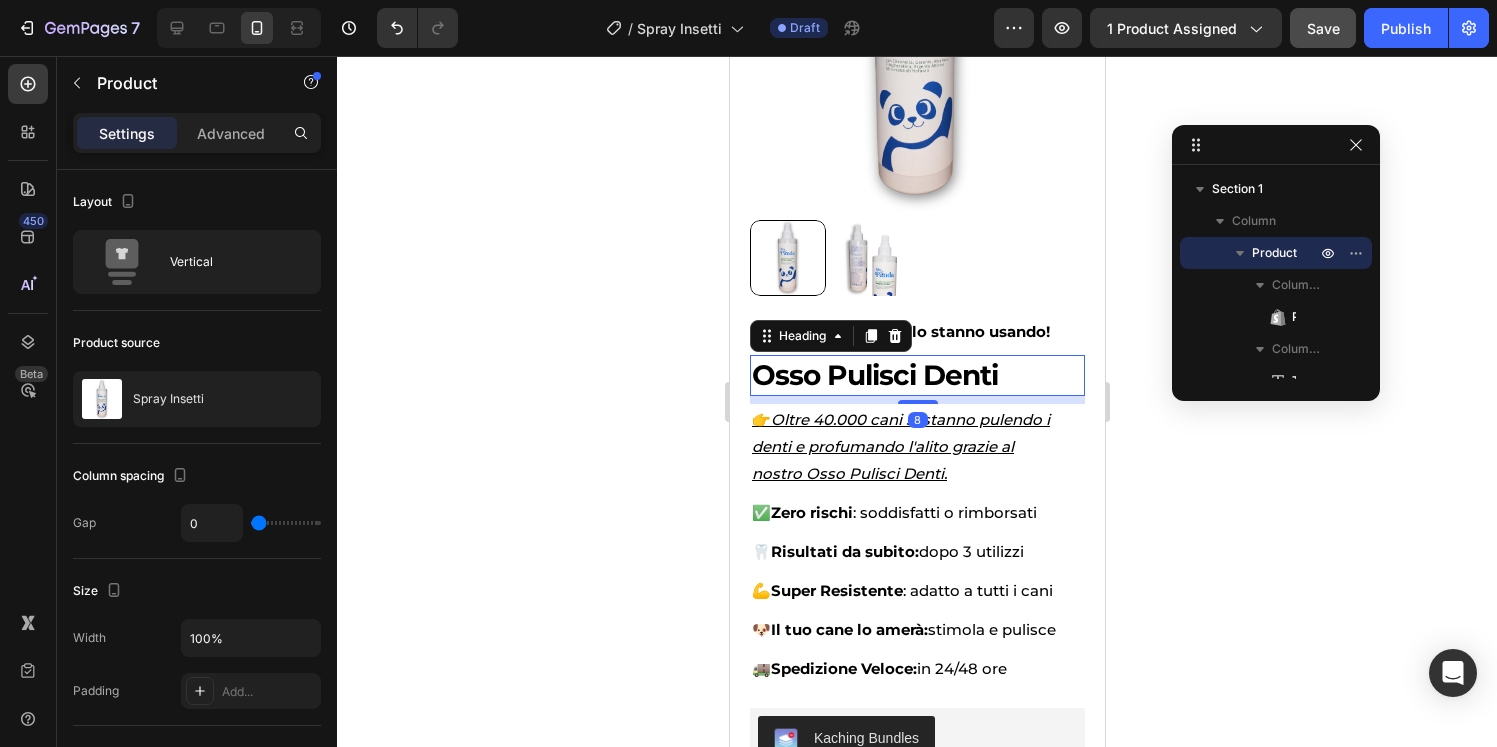 scroll, scrollTop: 132, scrollLeft: 0, axis: vertical 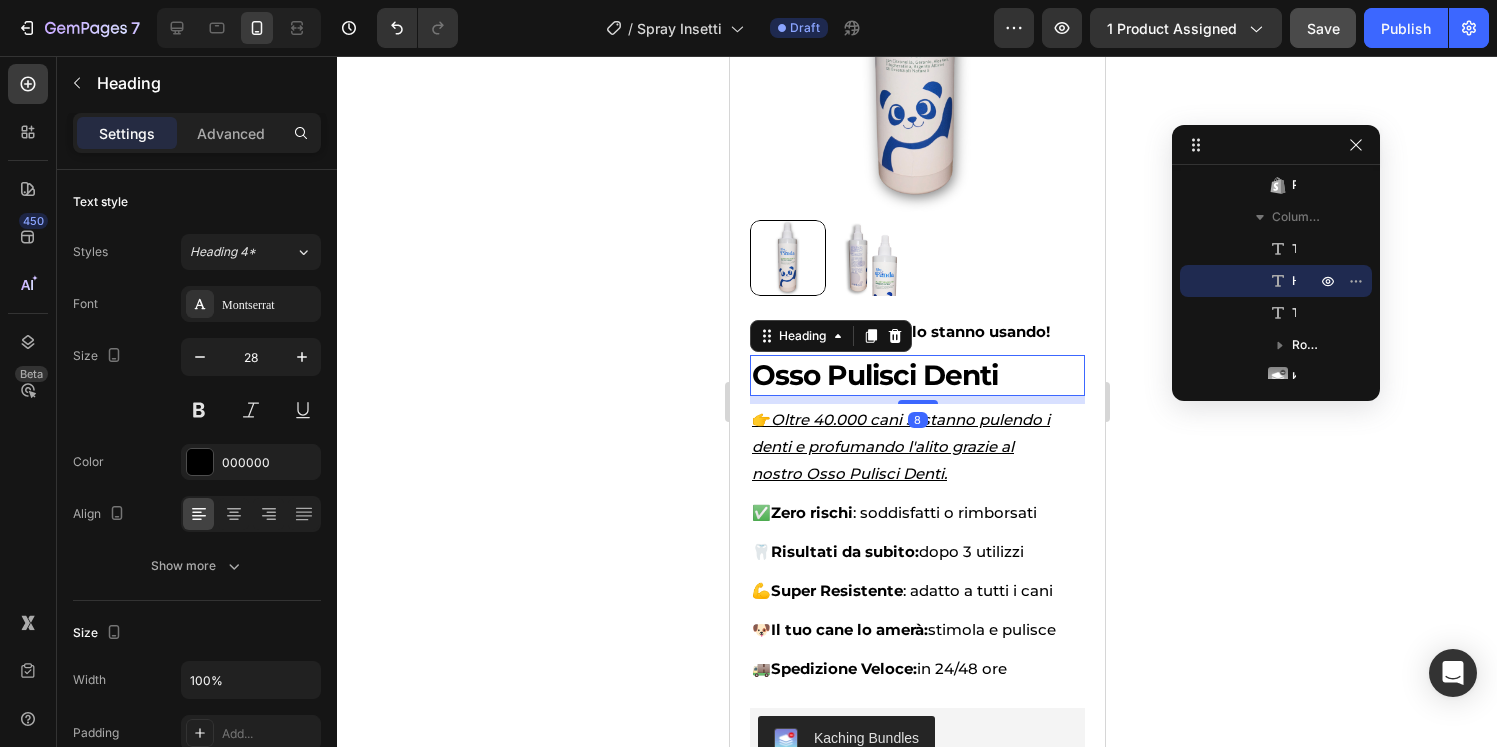 click 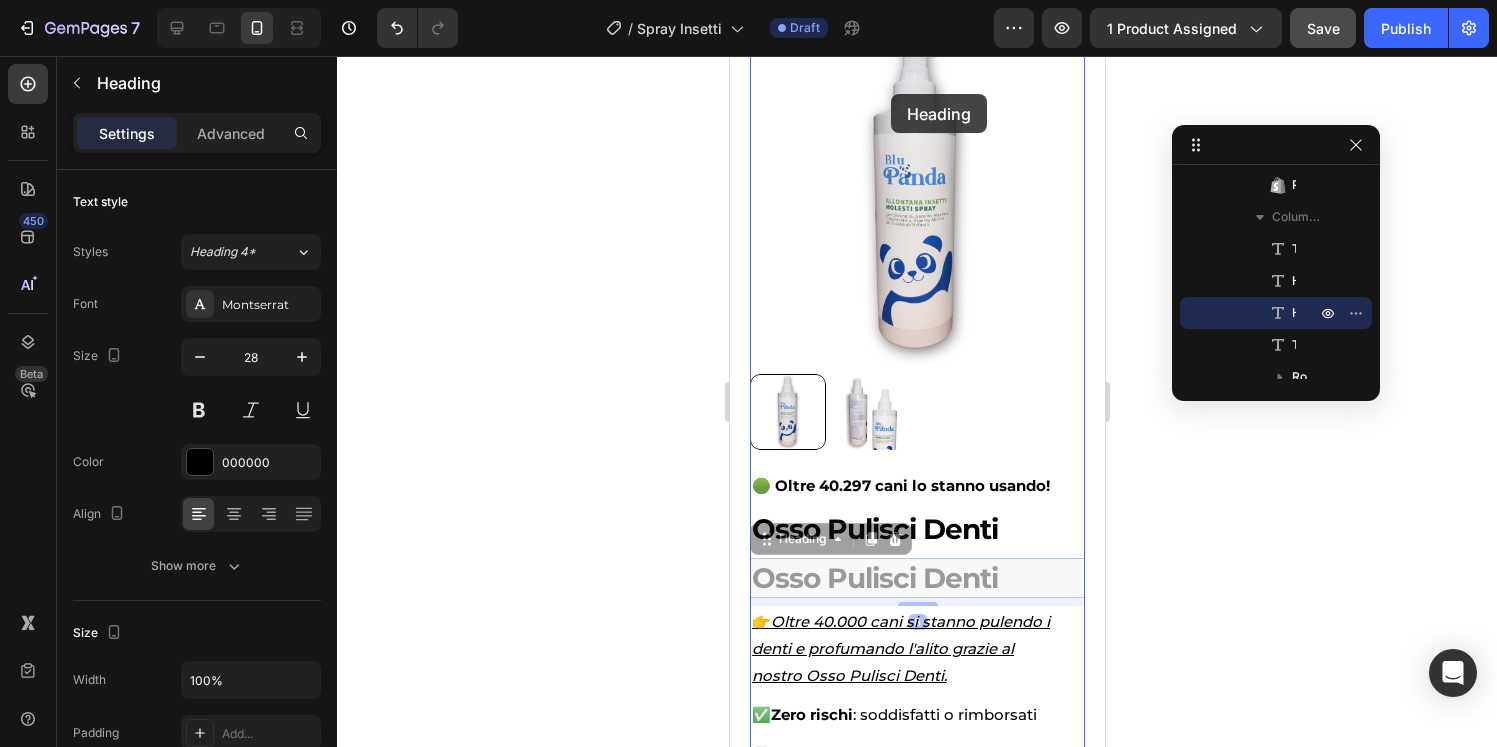 scroll, scrollTop: 0, scrollLeft: 0, axis: both 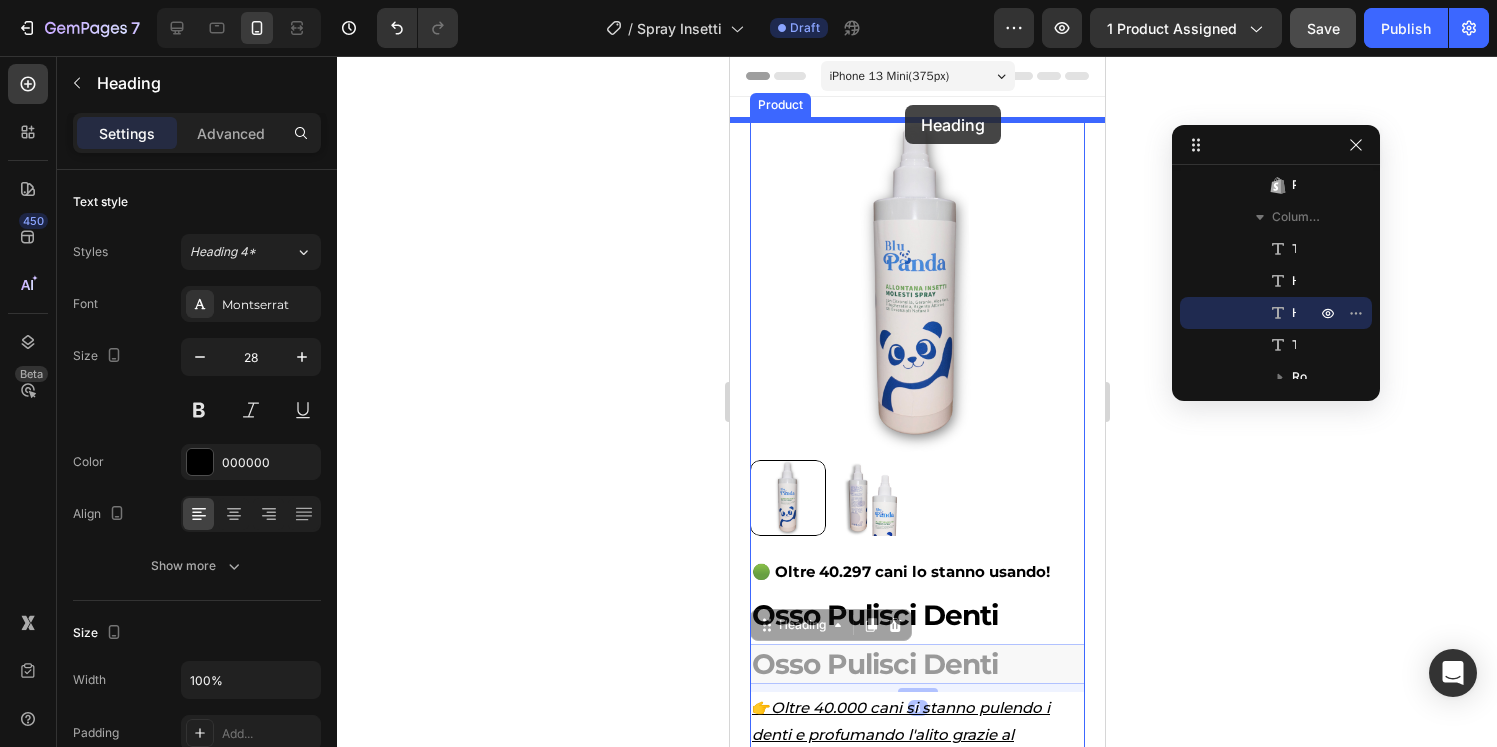 drag, startPoint x: 771, startPoint y: 383, endPoint x: 904, endPoint y: 105, distance: 308.1769 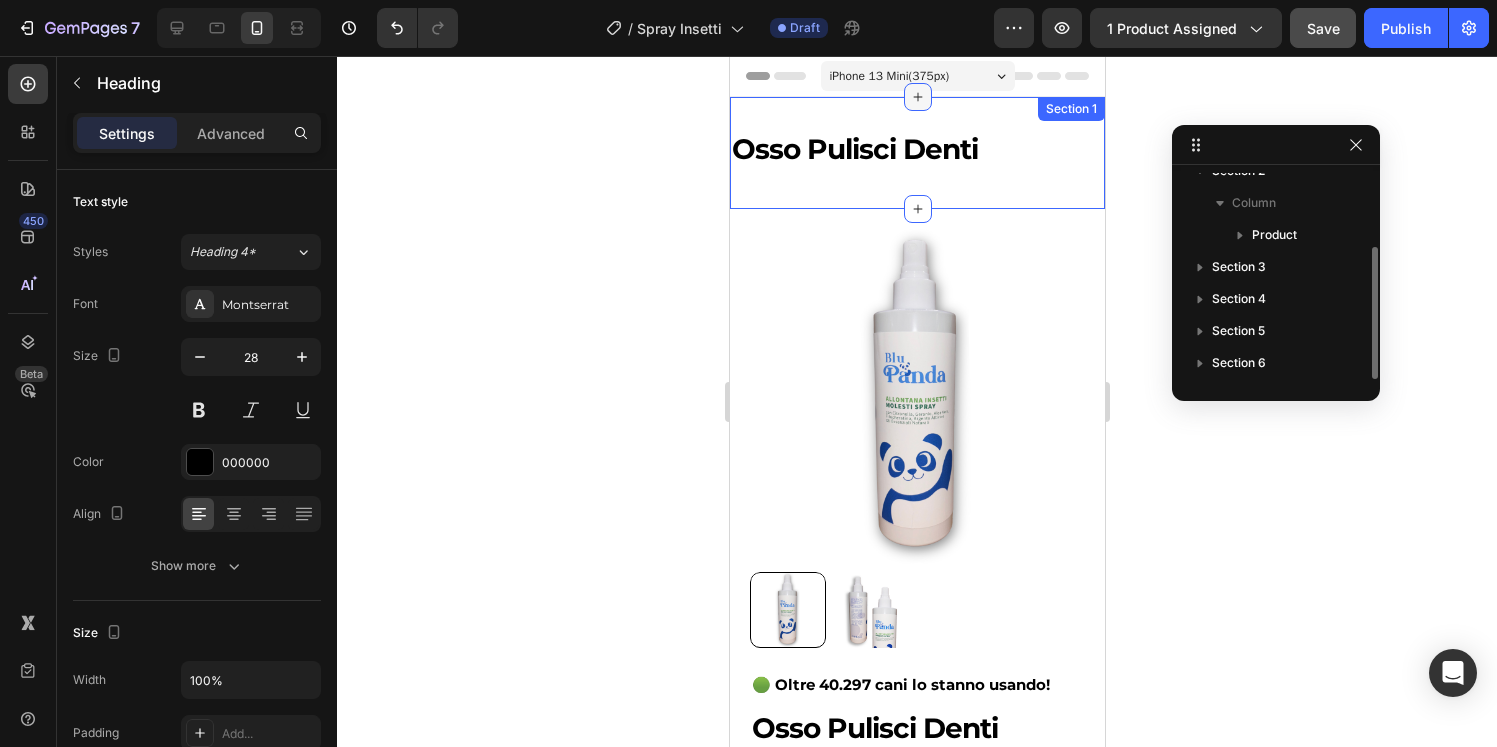 scroll, scrollTop: 114, scrollLeft: 0, axis: vertical 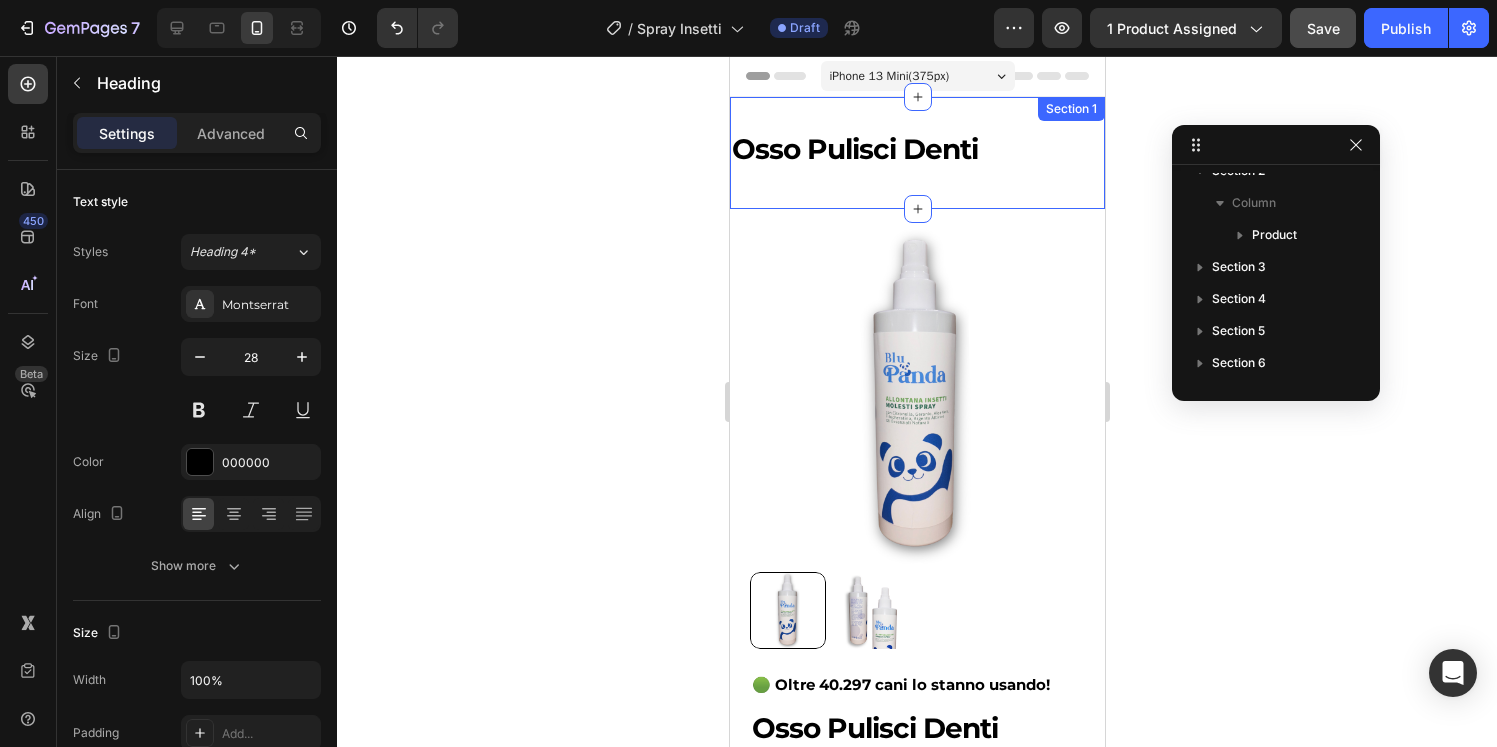 click on "Osso Pulisci Denti Heading   0 Section 1" at bounding box center [916, 153] 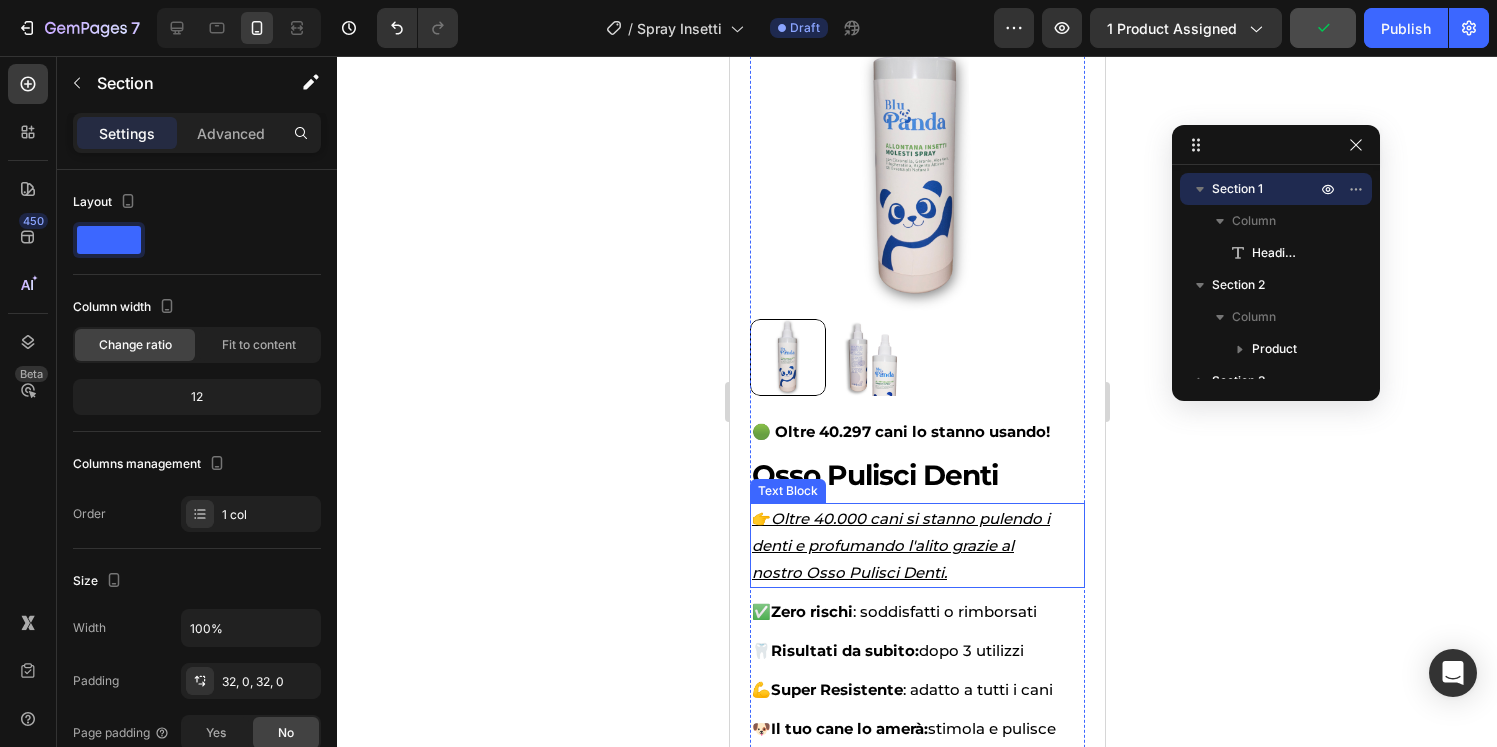 scroll, scrollTop: 297, scrollLeft: 0, axis: vertical 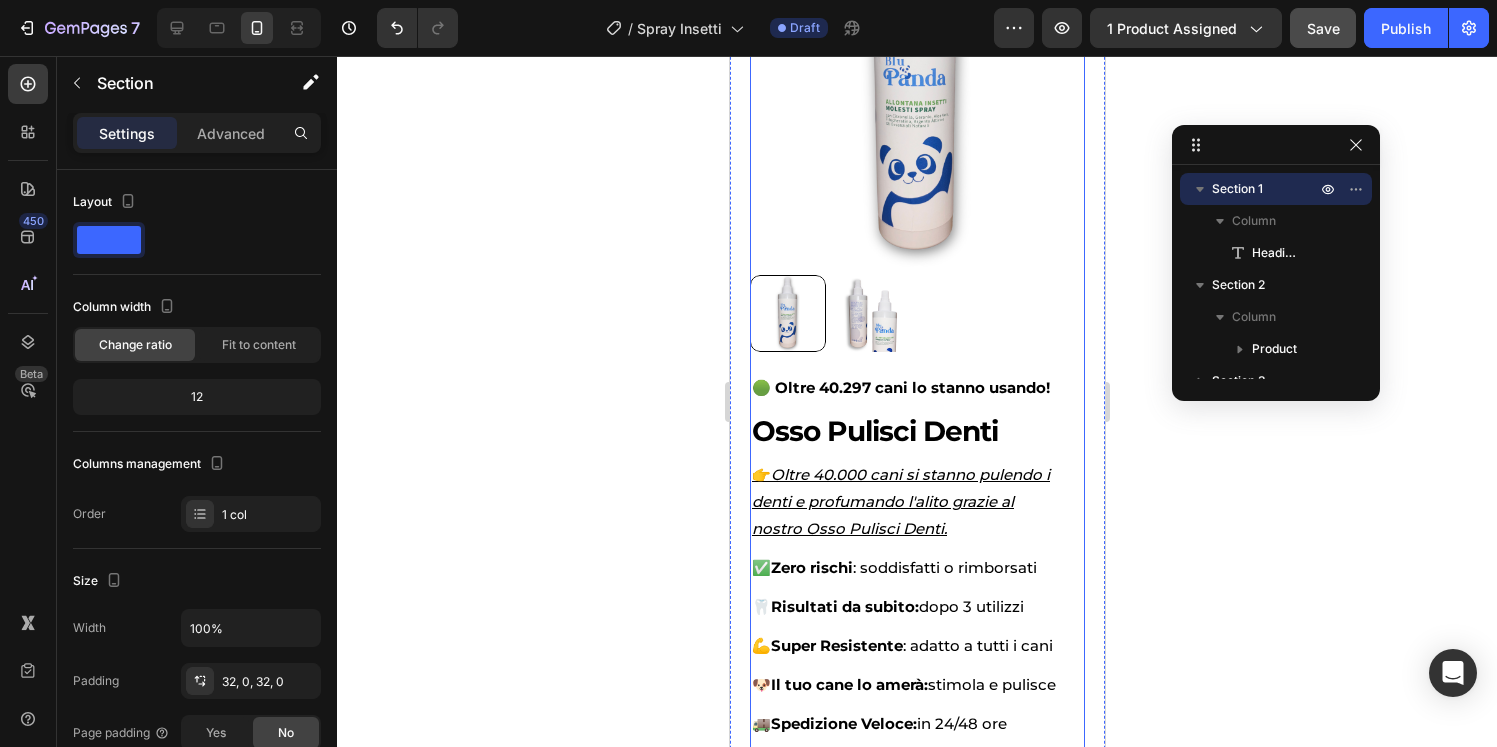 click on "🟢 Oltre 40.297 cani lo stanno usando! Text Block Osso Pulisci Denti Heading 👉  Oltre 40.000 cani si stanno pulendo i denti e profumando l'alito grazie al  nostro Osso Pulisci Denti. Text Block ✅  Zero rischi : soddisfatti o rimborsati Text Block 🦷  Risultati da subito:  dopo 3 utilizzi Text Block 💪  Super Resistente : adatto a tutti i cani Text Block 🐶  Il tuo cane lo amerà:  stimola e pulisce Text Block 🚚  Spedizione Veloce:  in 24/48 ore  Text Block Row Kaching Bundles Kaching Bundles Releasit COD Form & Upsells Releasit COD Form & Upsells PAGA CON CARTA Add to Cart 🟢  Incluso nel tuo ordine: 👉  Pagamento alla consegna  gratis 👉  Spedizione gratuita  24/48h 👉  Garanzia 3 anni  sul prodotto 👉  Sconto del 20% a vita  su futuri ordini 👉  Supporto clienti prioritario 👉  Reso facile in 14 giorni 👉  Soddisfatto o rimborsato Text Block" at bounding box center [916, 792] 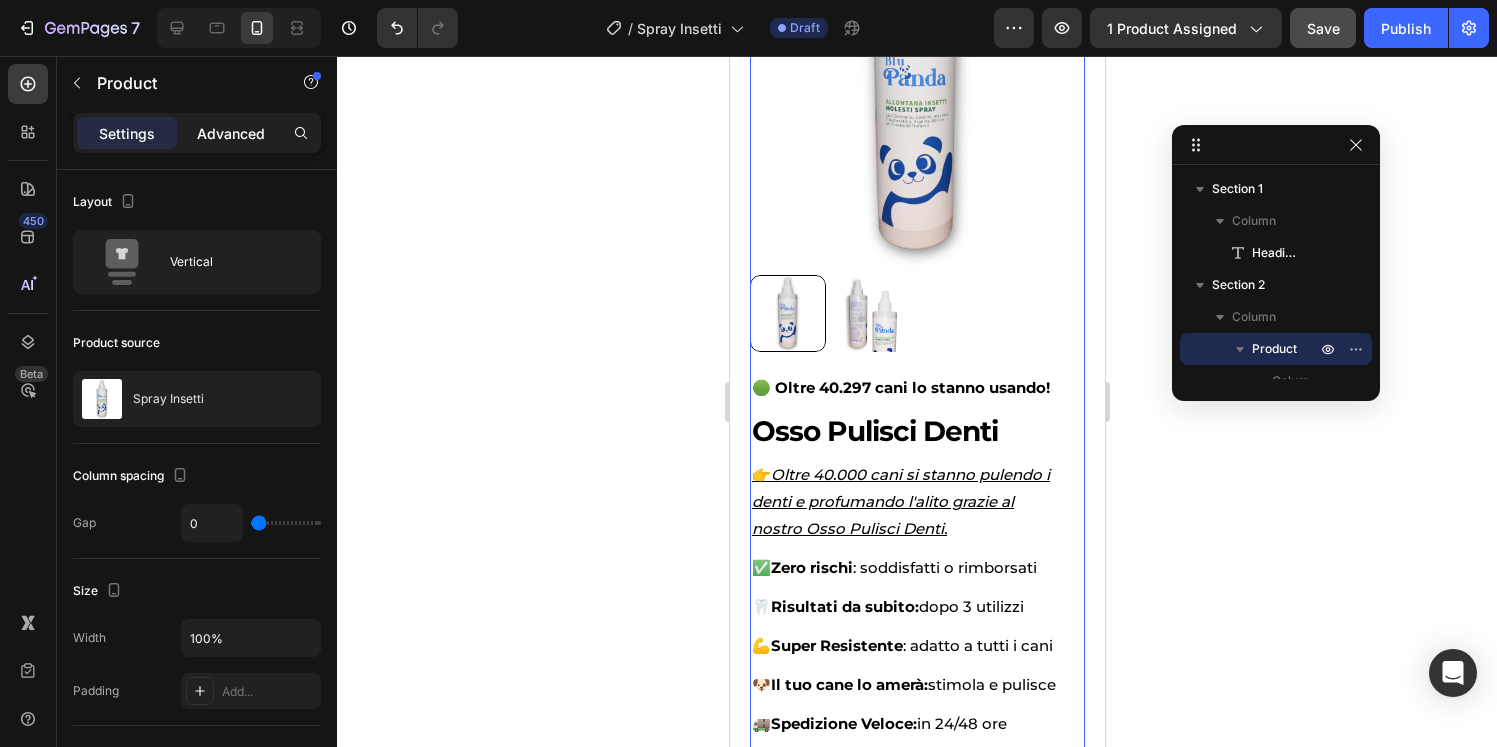 click on "Advanced" 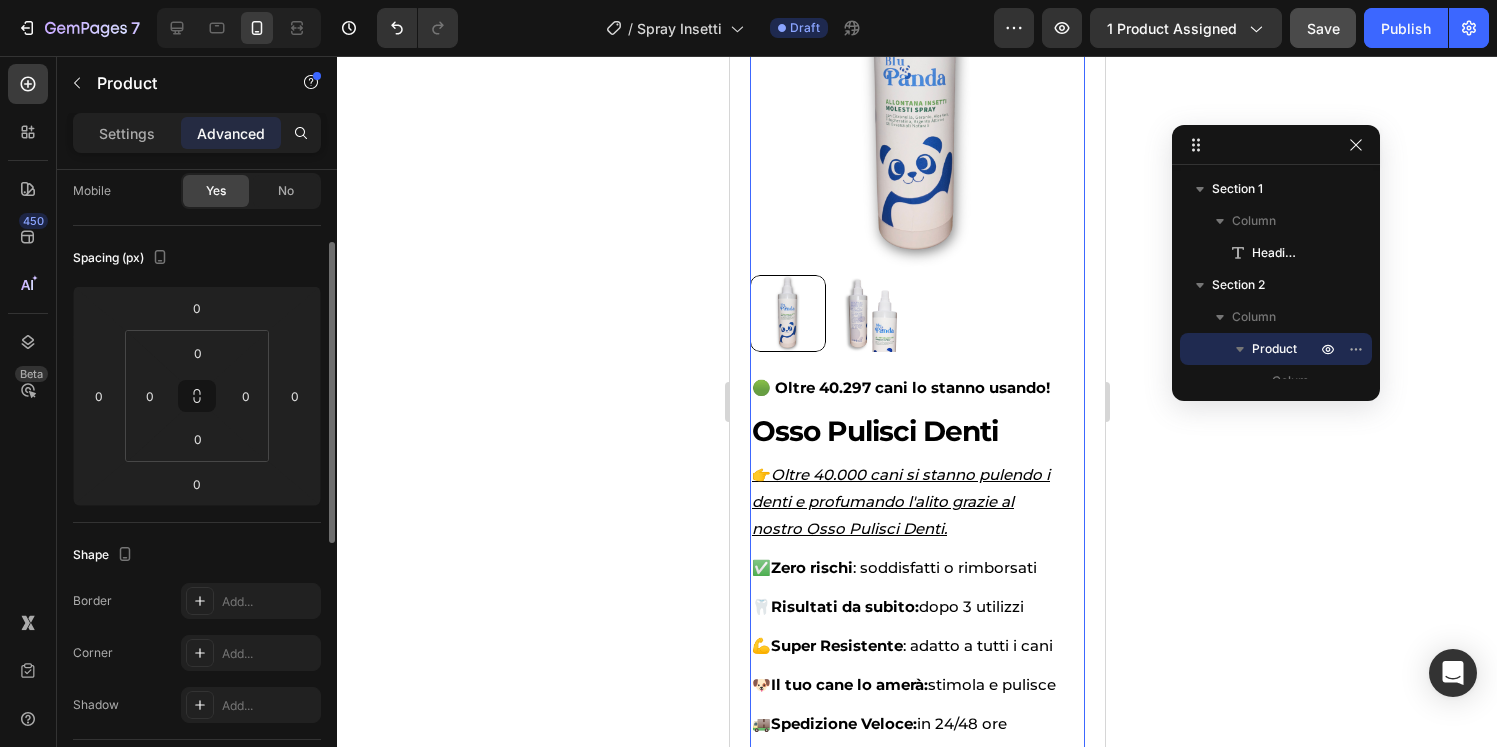 scroll, scrollTop: 162, scrollLeft: 0, axis: vertical 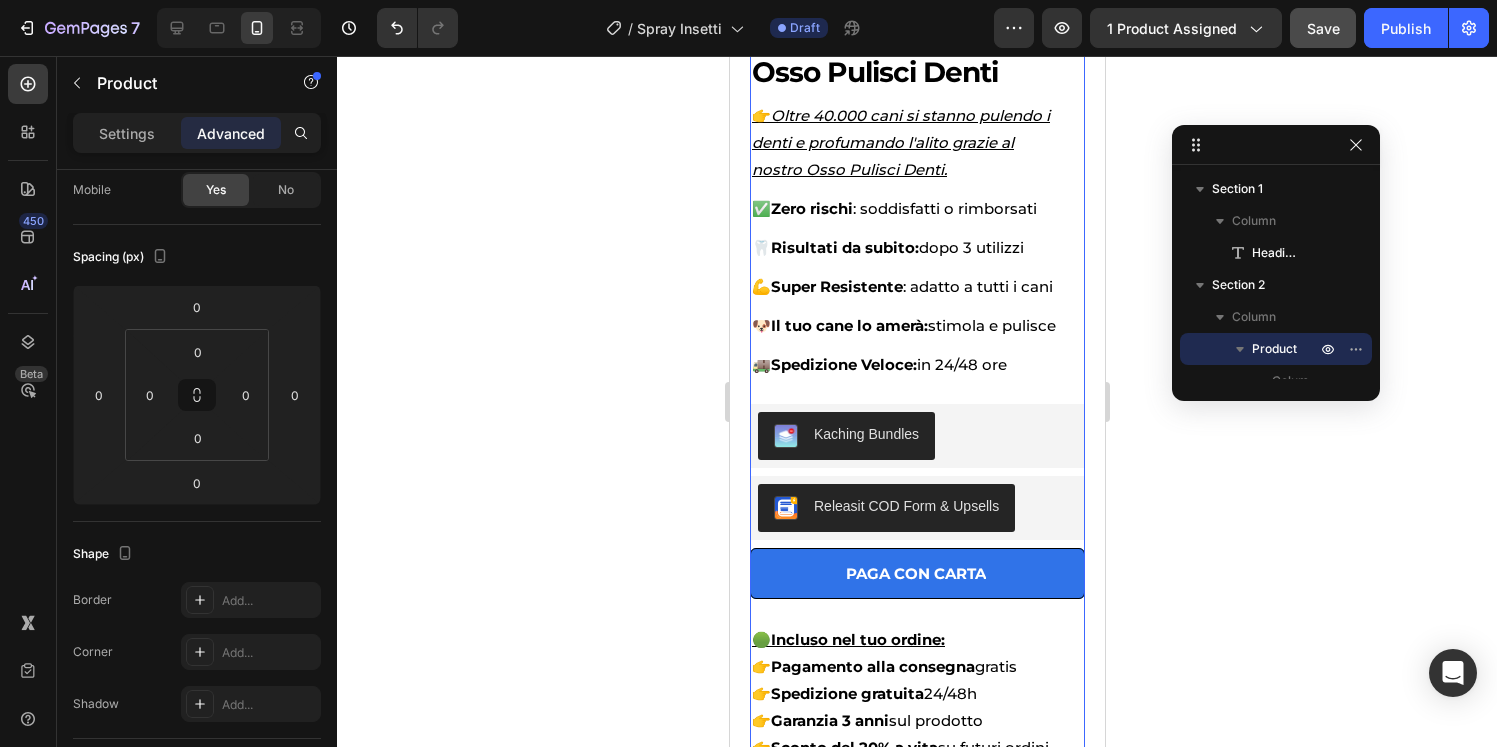 click on "PAGA CON CARTA Add to Cart" at bounding box center [916, 586] 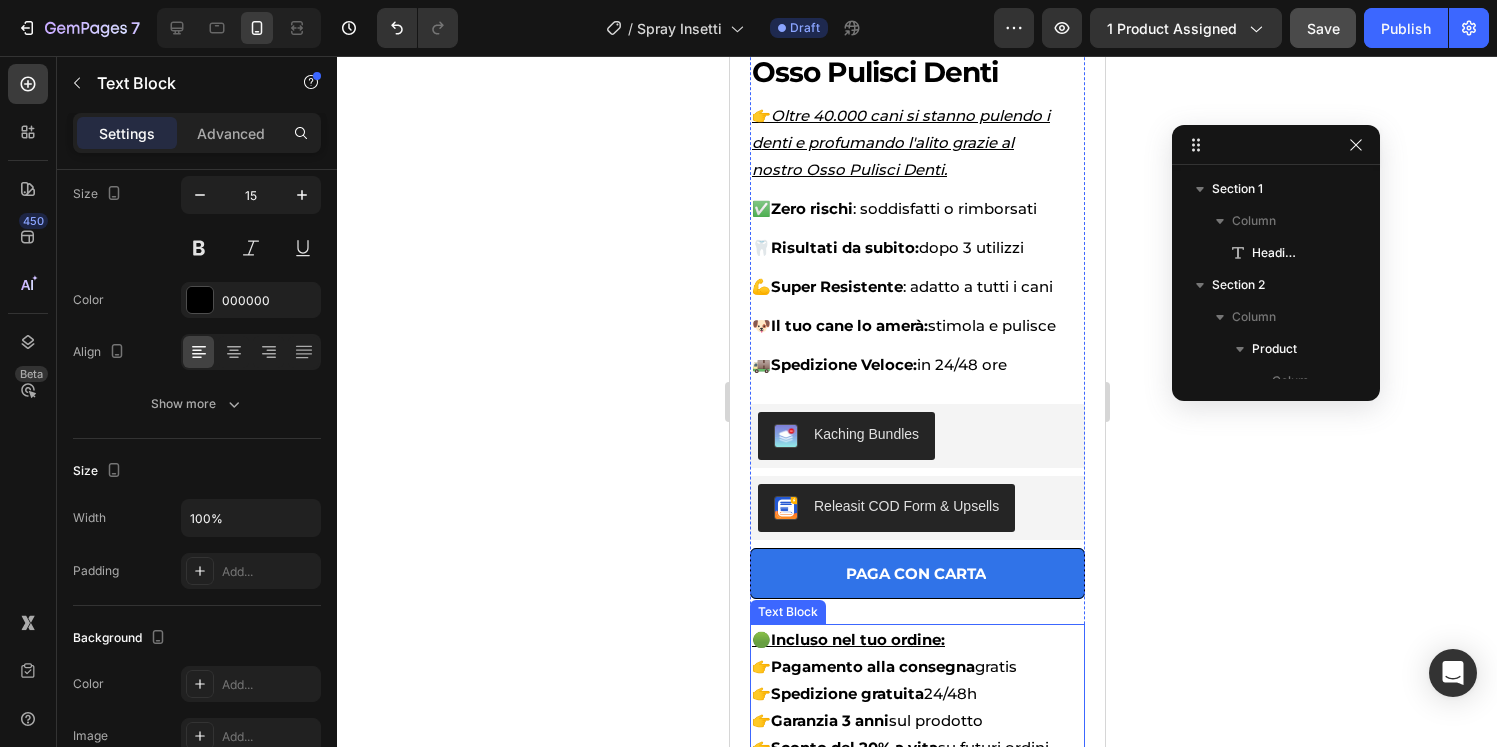 click on "🟢  Incluso nel tuo ordine:" at bounding box center (916, 639) 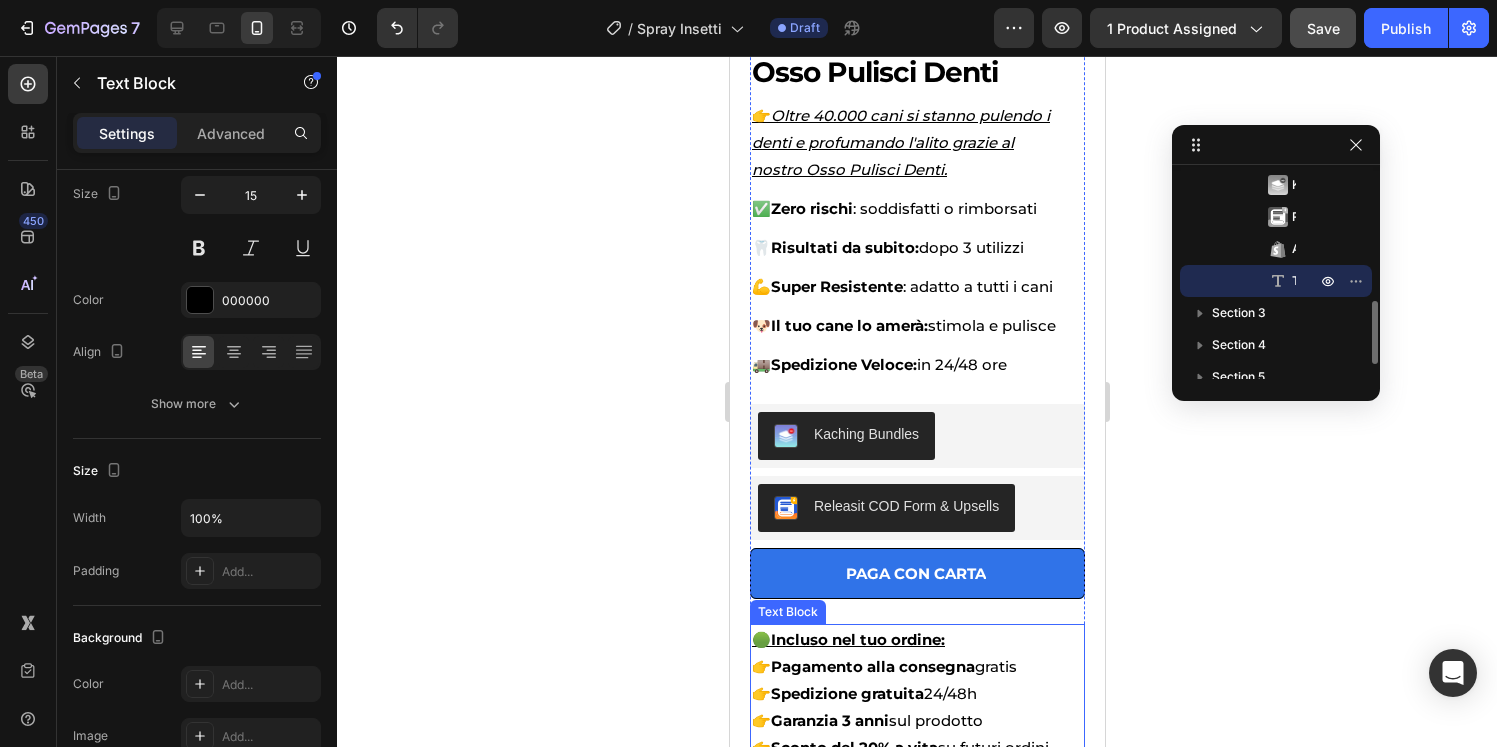 scroll, scrollTop: 0, scrollLeft: 0, axis: both 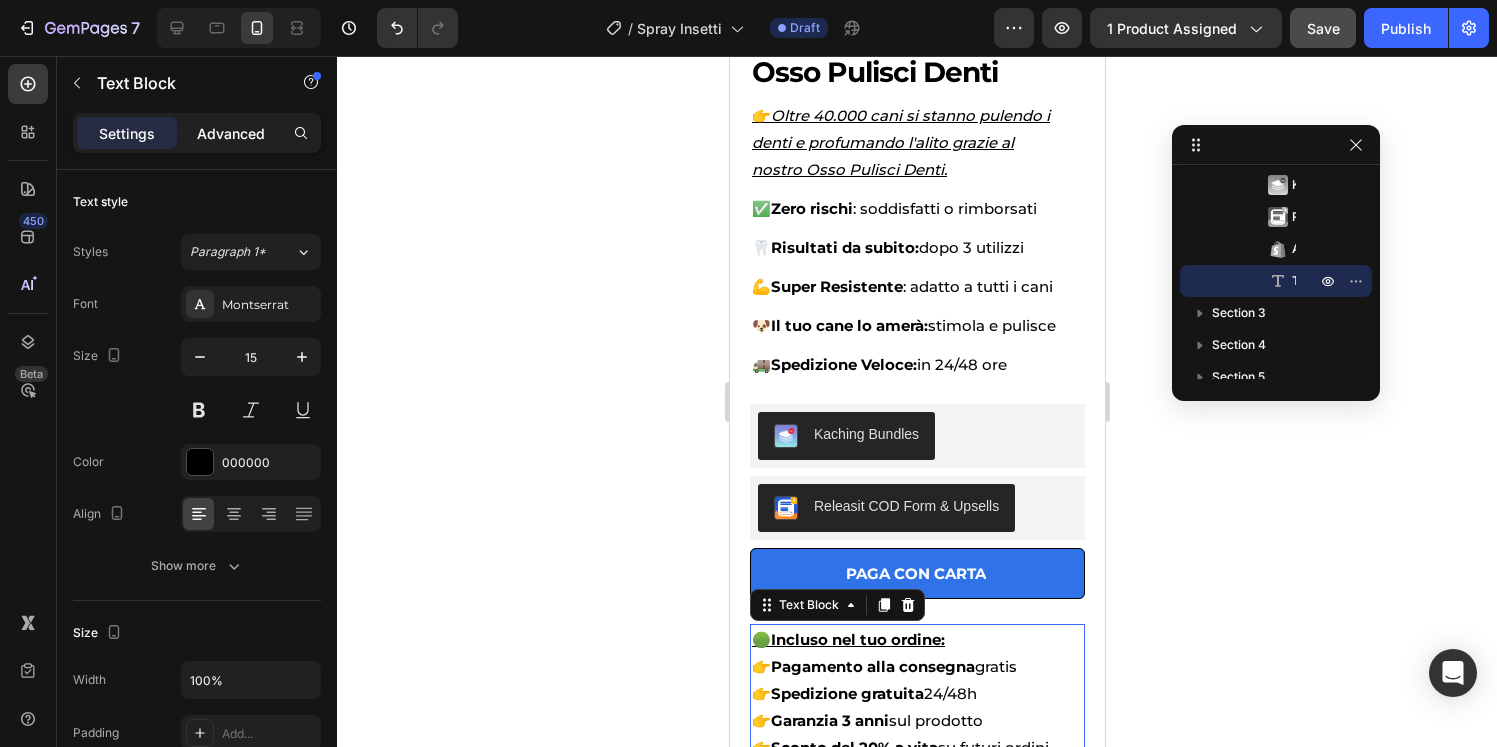 click on "Advanced" at bounding box center (231, 133) 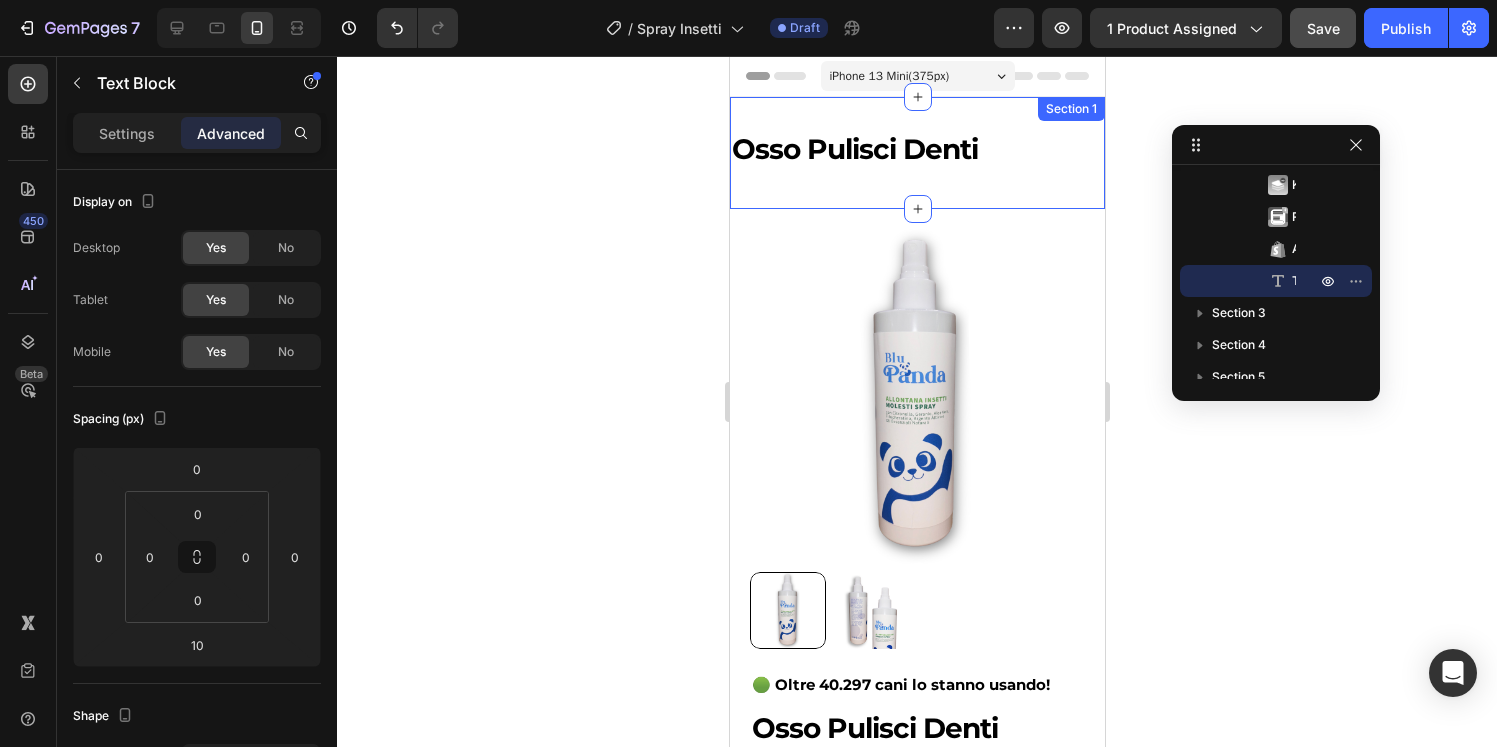 scroll, scrollTop: 16, scrollLeft: 0, axis: vertical 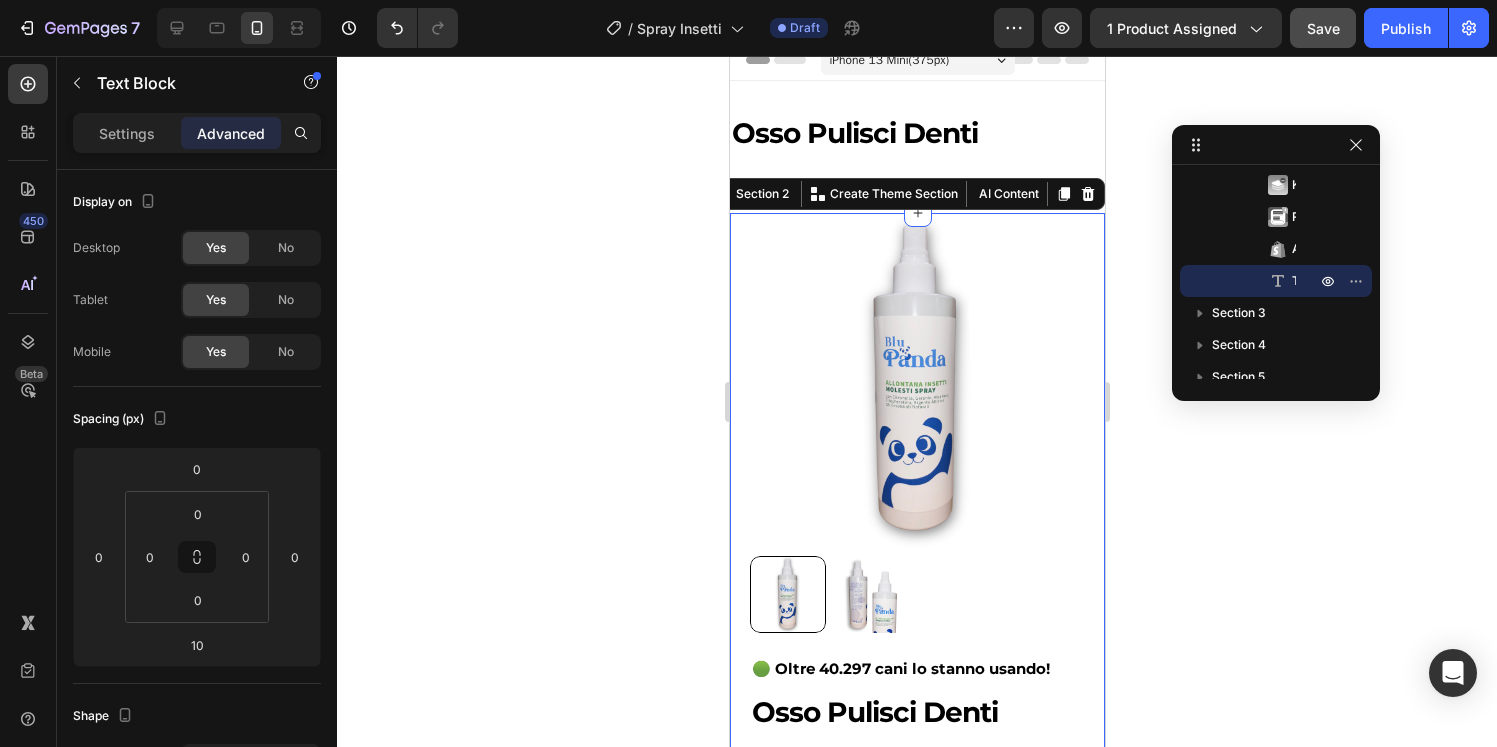 click on "Product Images 🟢 Oltre 40.297 cani lo stanno usando! Text Block Osso Pulisci Denti Heading 👉  Oltre 40.000 cani si stanno pulendo i denti e profumando l'alito grazie al  nostro Osso Pulisci Denti. Text Block ✅  Zero rischi : soddisfatti o rimborsati Text Block 🦷  Risultati da subito:  dopo 3 utilizzi Text Block 💪  Super Resistente : adatto a tutti i cani Text Block 🐶  Il tuo cane lo amerà:  stimola e pulisce Text Block 🚚  Spedizione Veloce:  in 24/48 ore  Text Block Row Kaching Bundles Kaching Bundles Releasit COD Form & Upsells Releasit COD Form & Upsells PAGA CON CARTA Add to Cart 🟢  Incluso nel tuo ordine: 👉  Pagamento alla consegna  gratis 👉  Spedizione gratuita  24/48h 👉  Garanzia 3 anni  sul prodotto 👉  Sconto del 20% a vita  su futuri ordini 👉  Supporto clienti prioritario 👉  Reso facile in 14 giorni 👉  Soddisfatto o rimborsato Text Block Product Section 2   You can create reusable sections Create Theme Section AI Content Write with GemAI Tone and Voice" at bounding box center [916, 853] 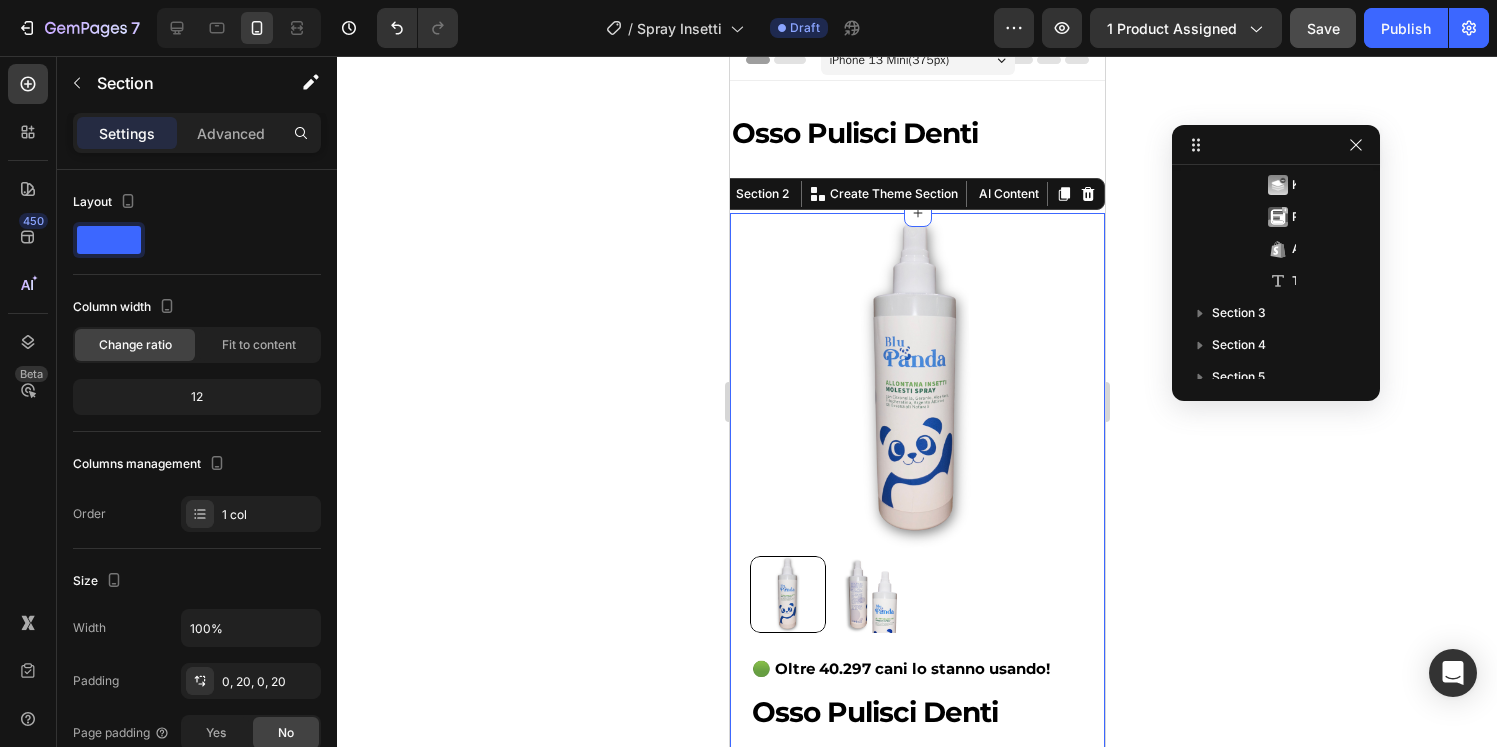 scroll, scrollTop: 4, scrollLeft: 0, axis: vertical 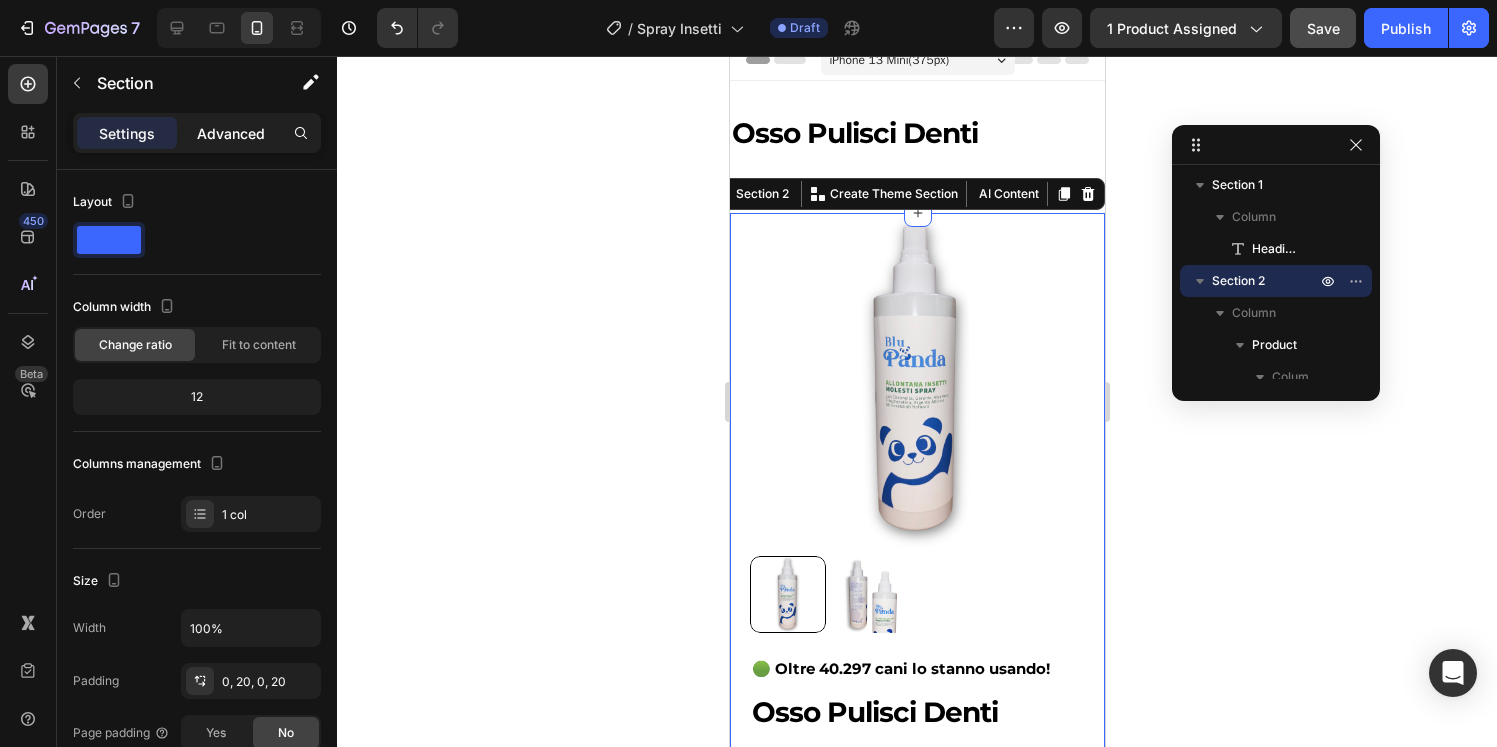 click on "Advanced" at bounding box center (231, 133) 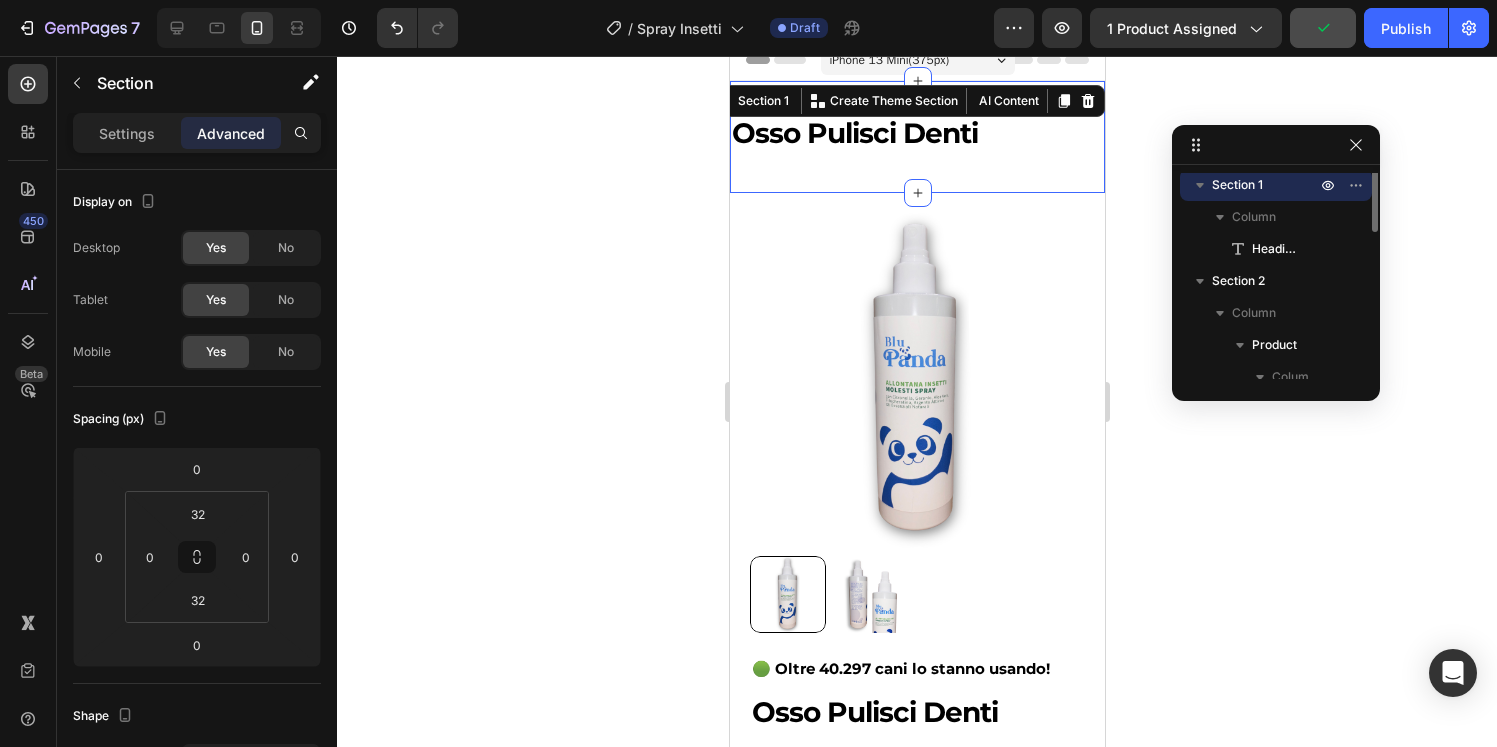 click on "Osso Pulisci Denti Heading" at bounding box center (916, 137) 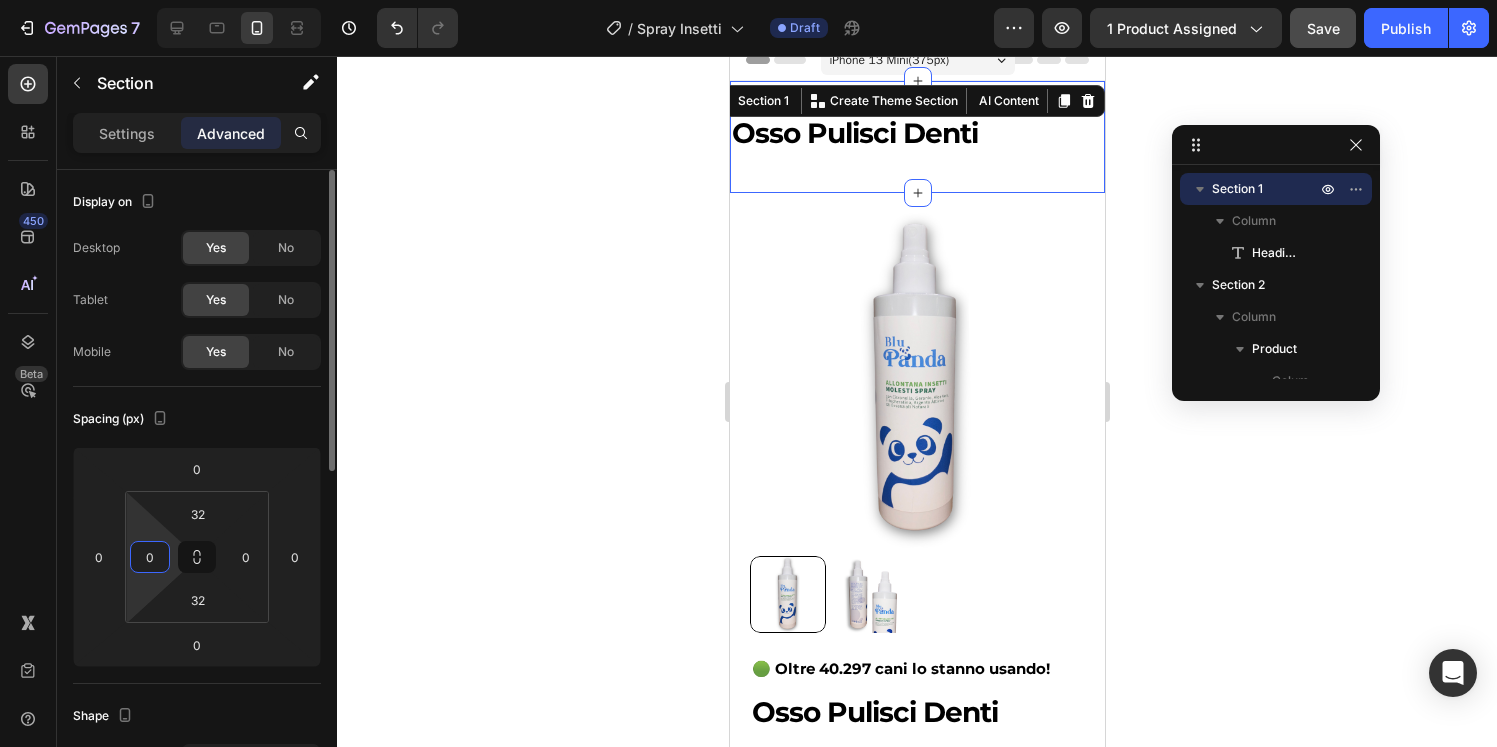 click on "0" at bounding box center [150, 557] 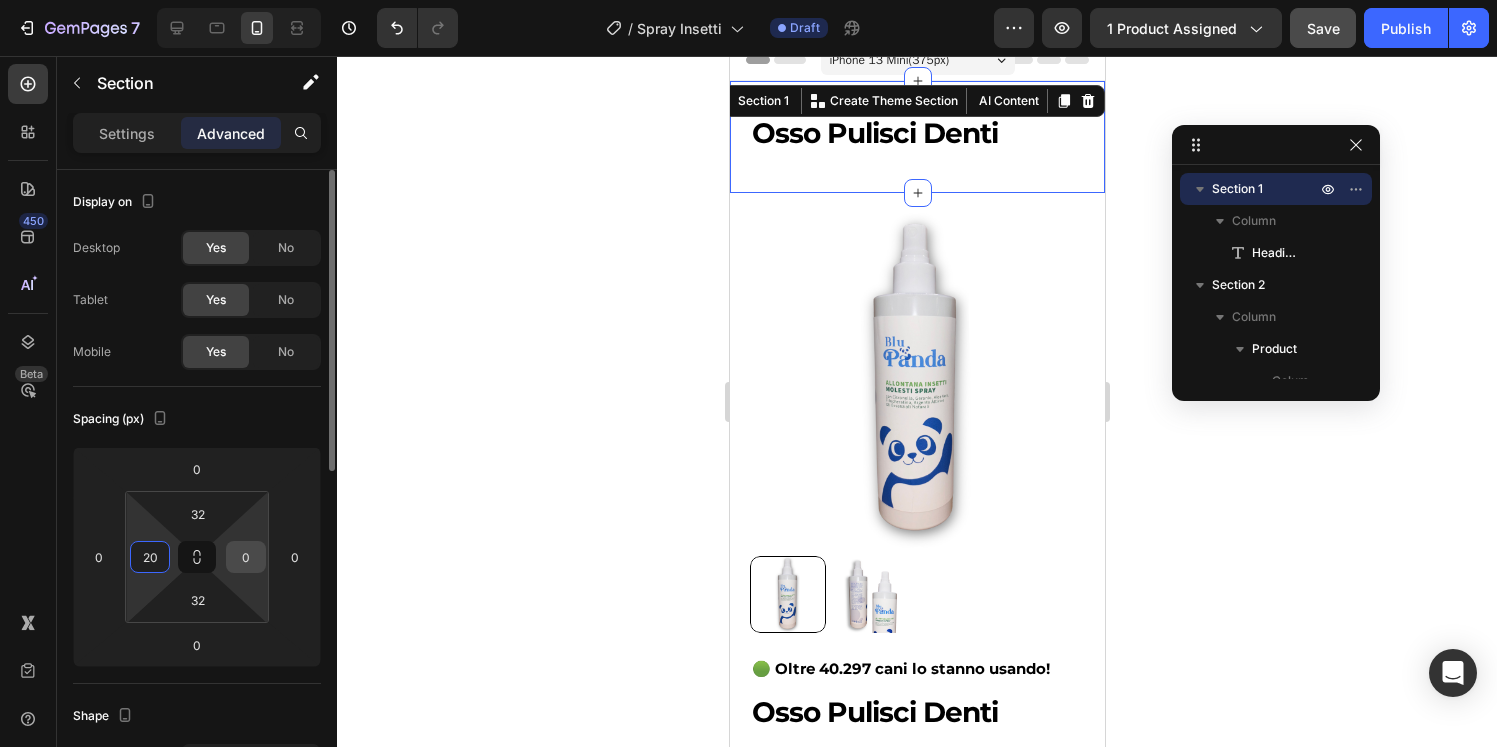 type on "20" 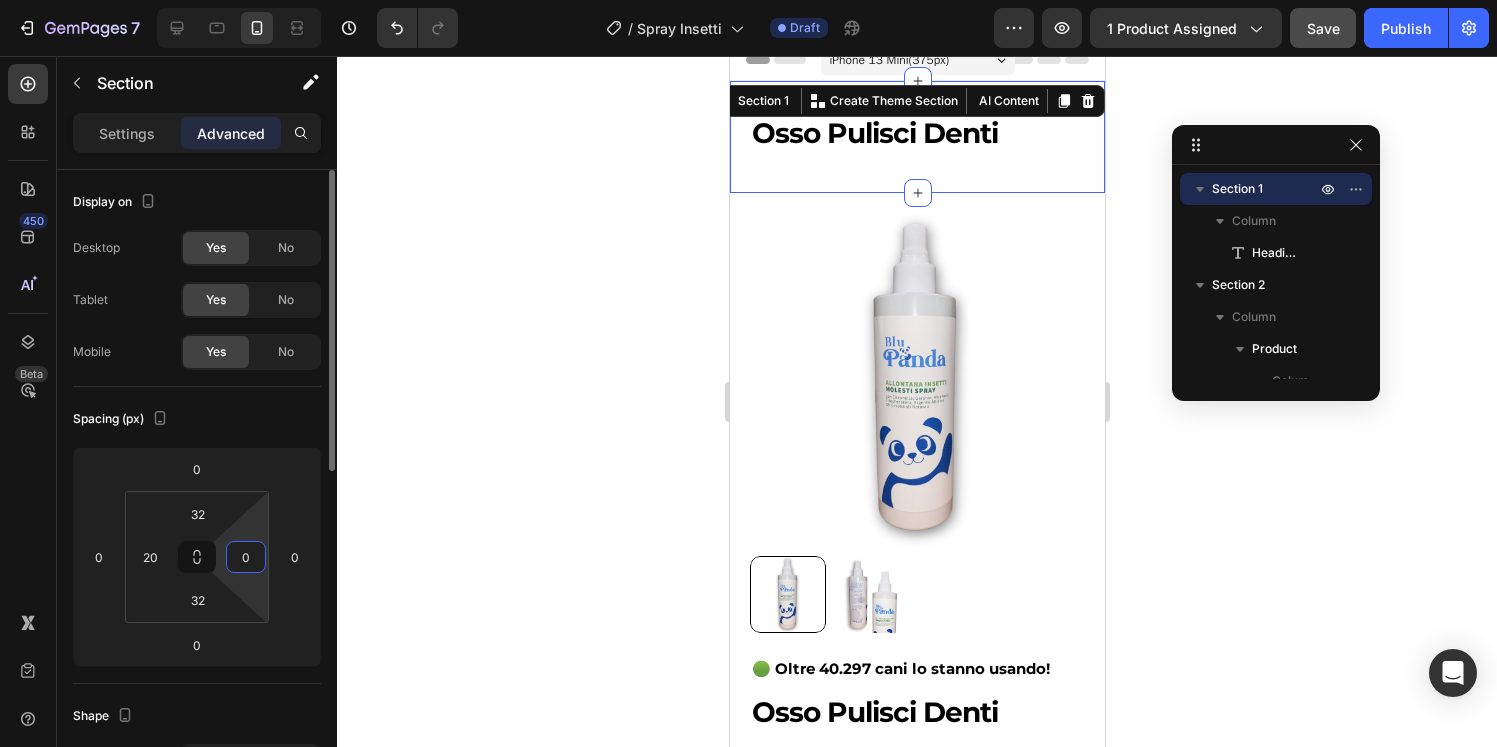 click on "0" at bounding box center (246, 557) 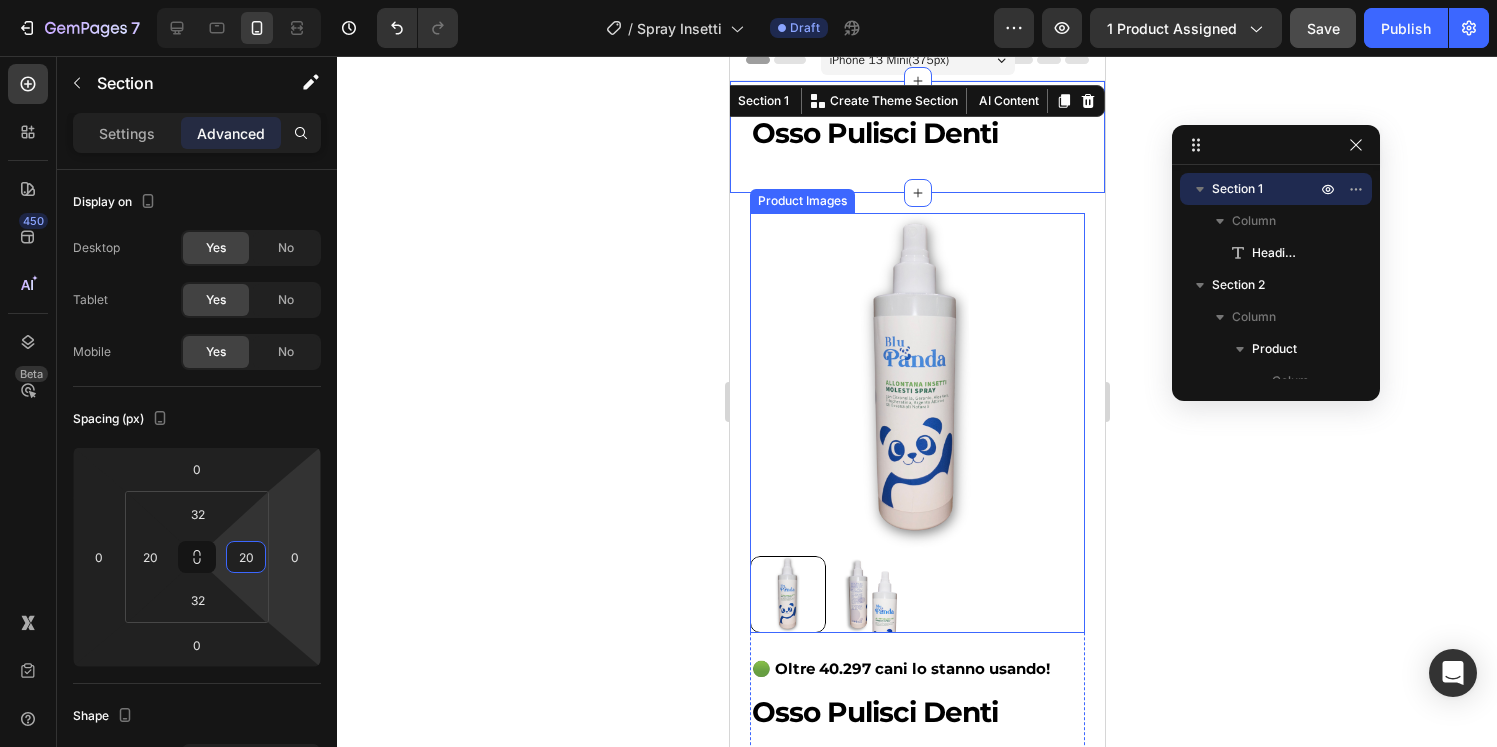 type on "20" 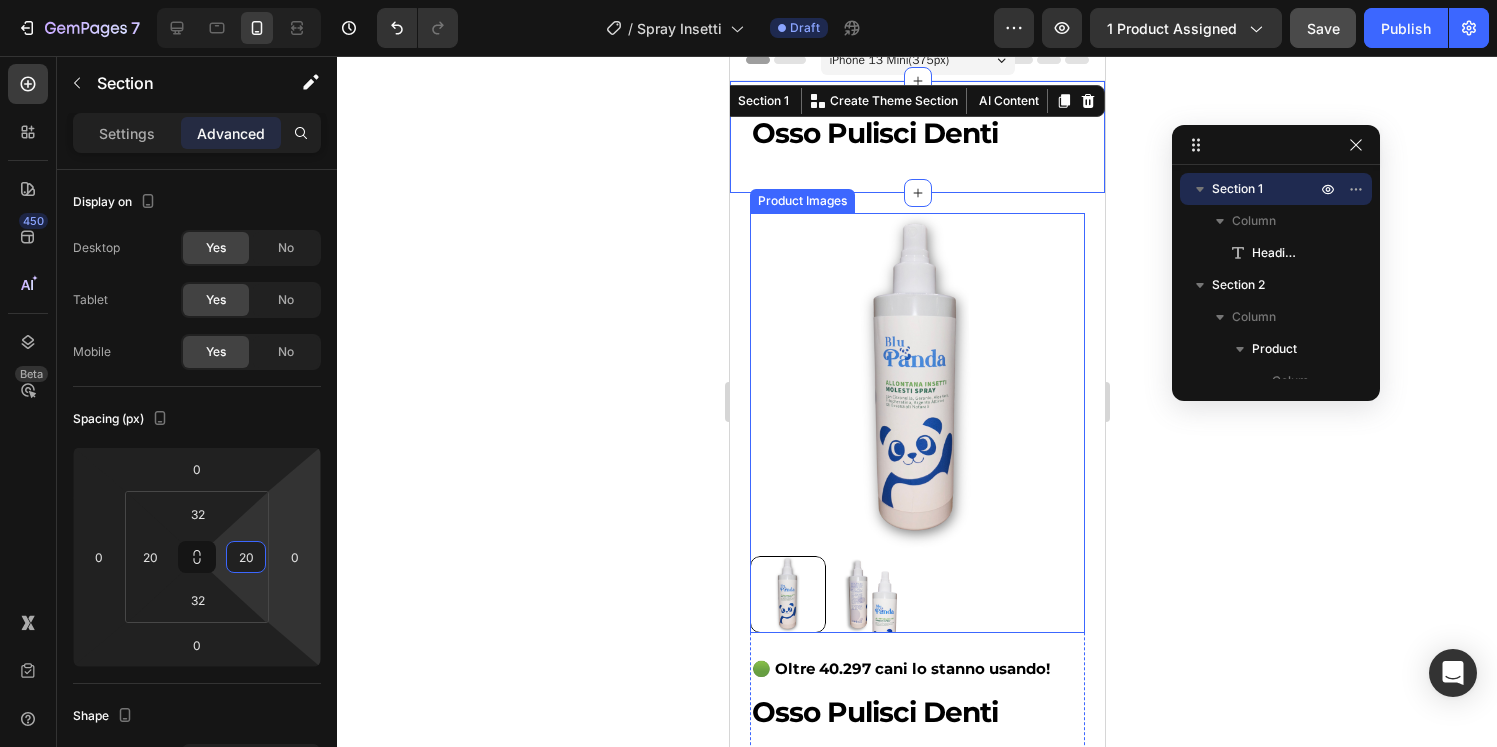 click 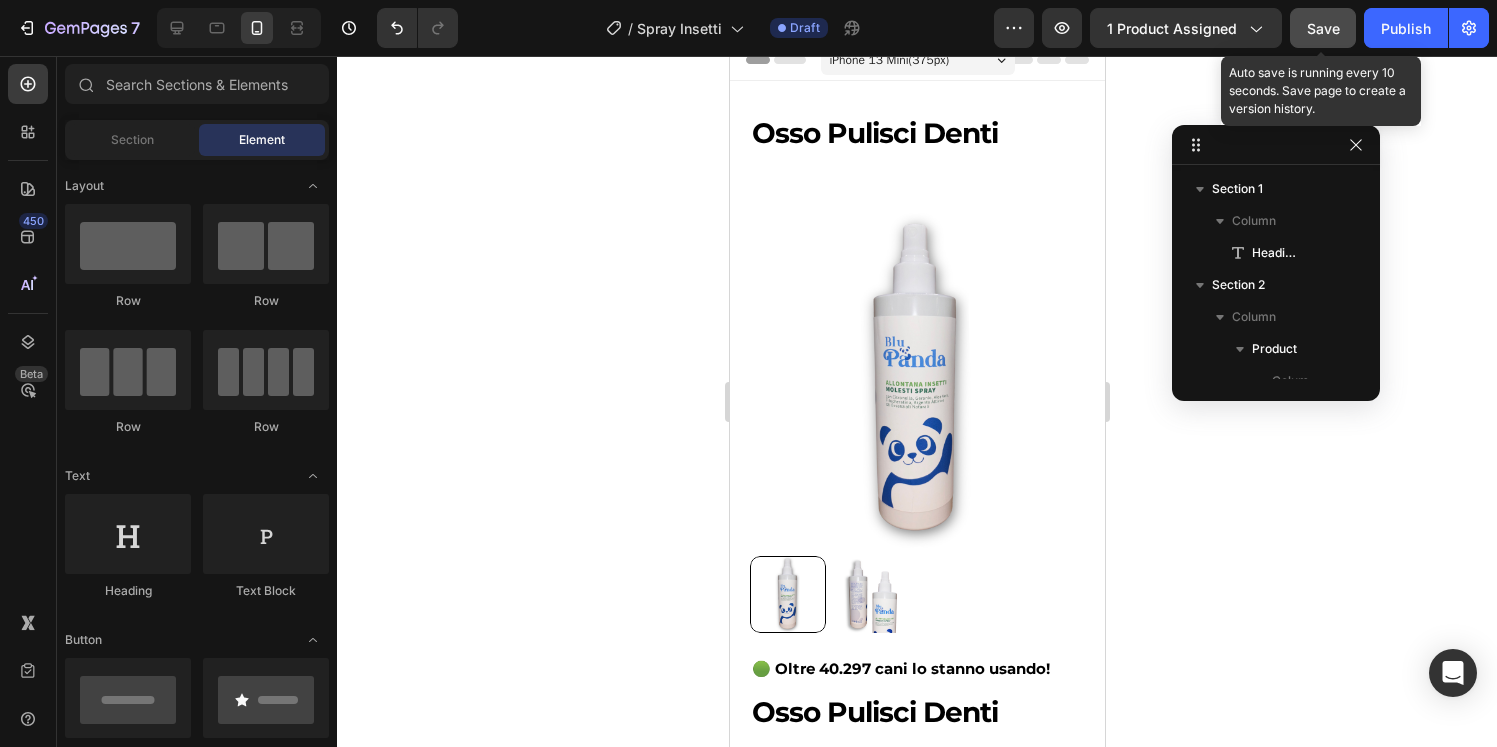 click on "Save" at bounding box center [1323, 28] 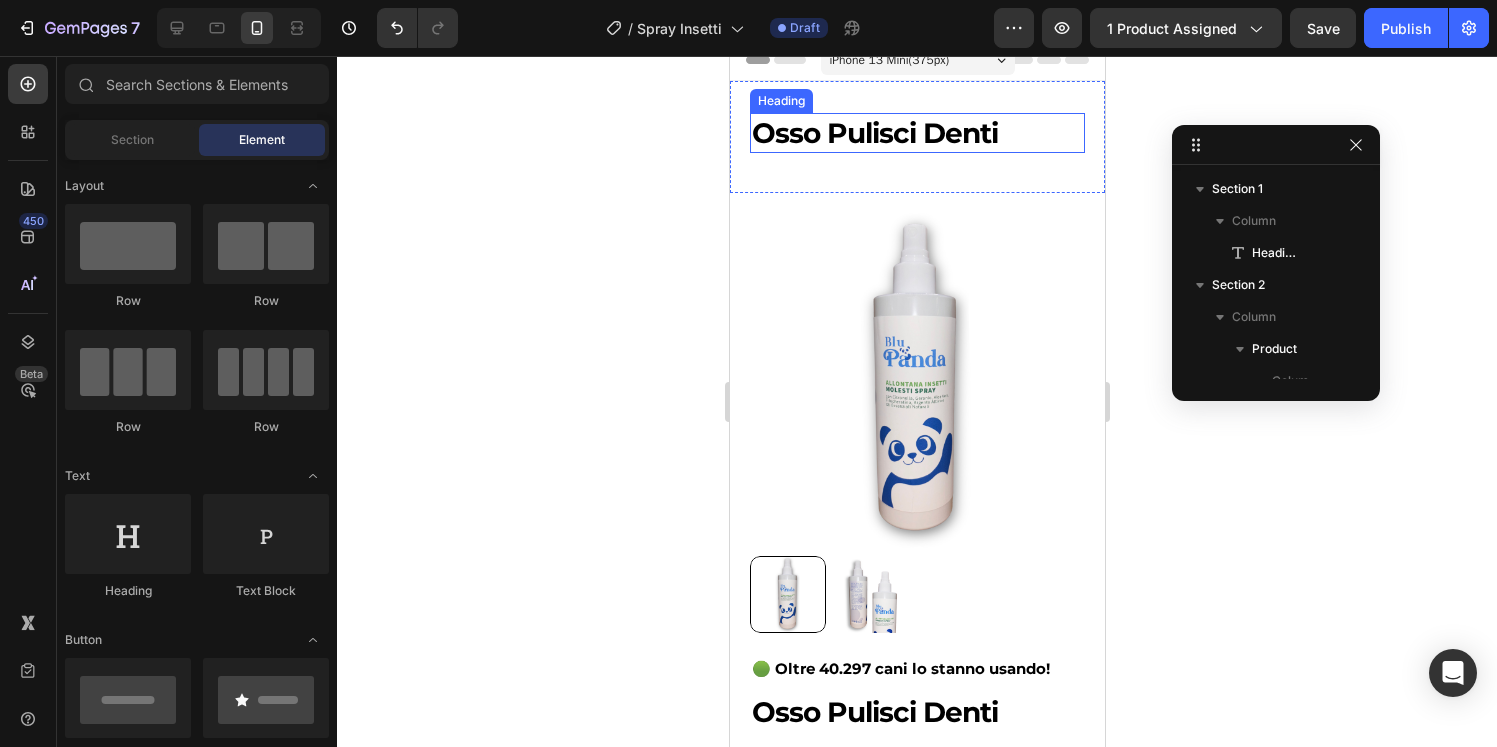 click on "Osso Pulisci Denti" at bounding box center (916, 133) 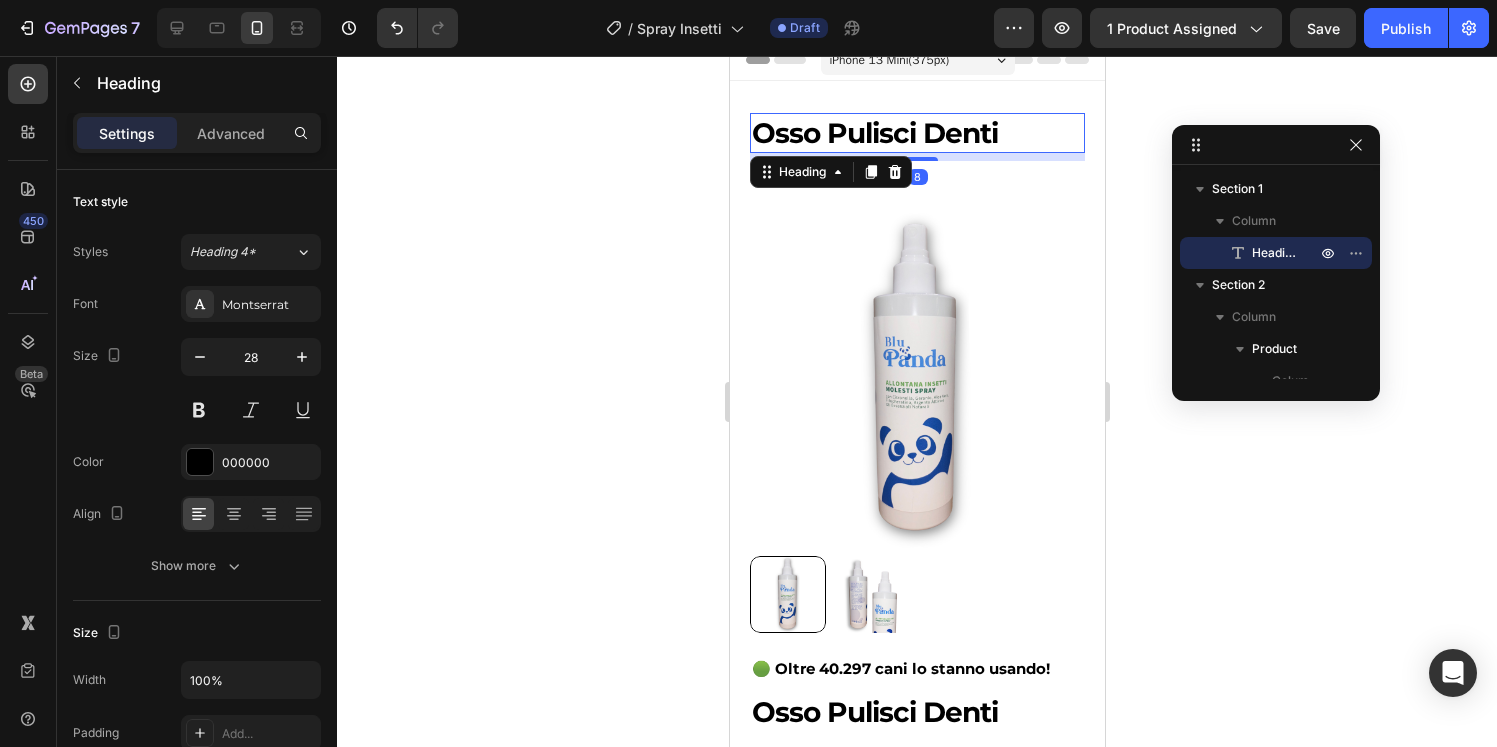 click on "Osso Pulisci Denti" at bounding box center [916, 133] 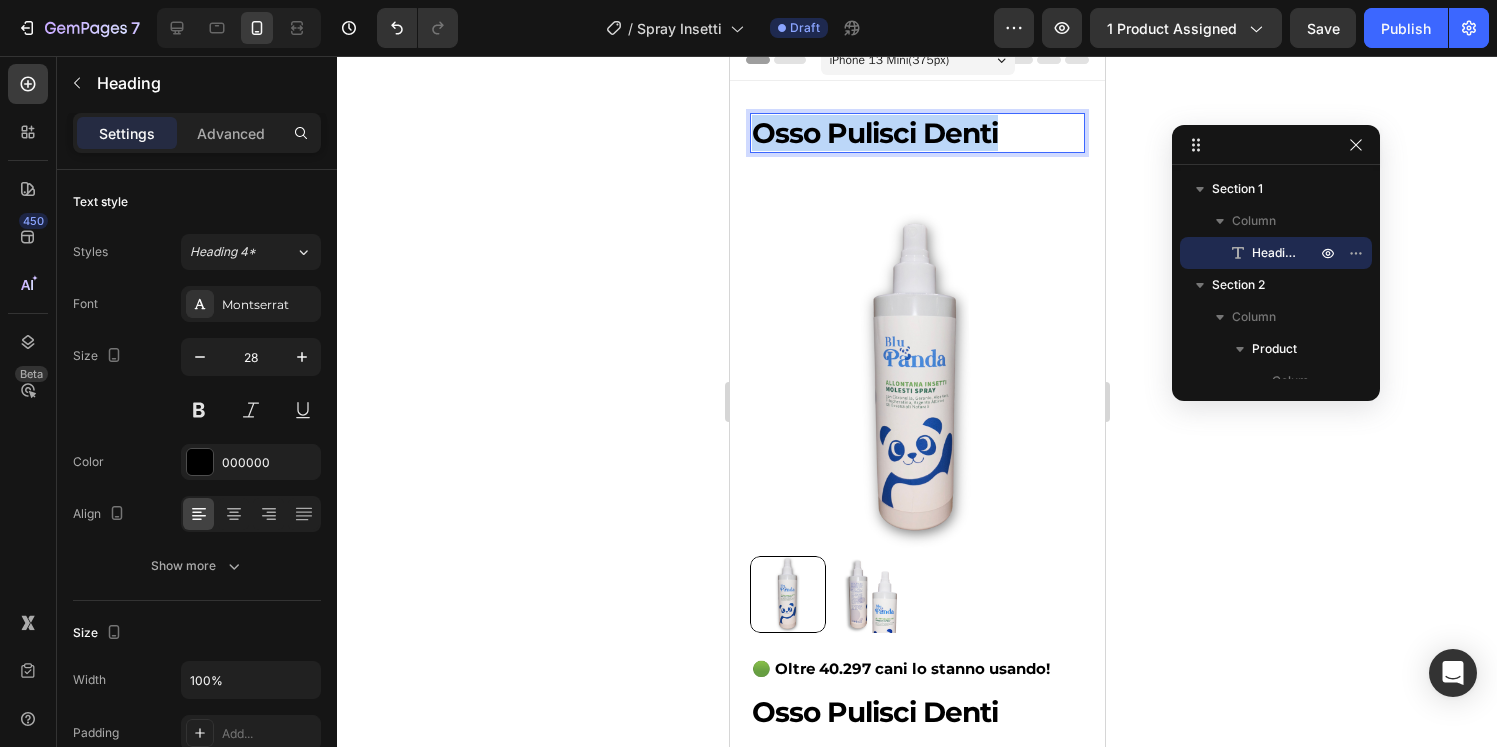 click on "Osso Pulisci Denti" at bounding box center [916, 133] 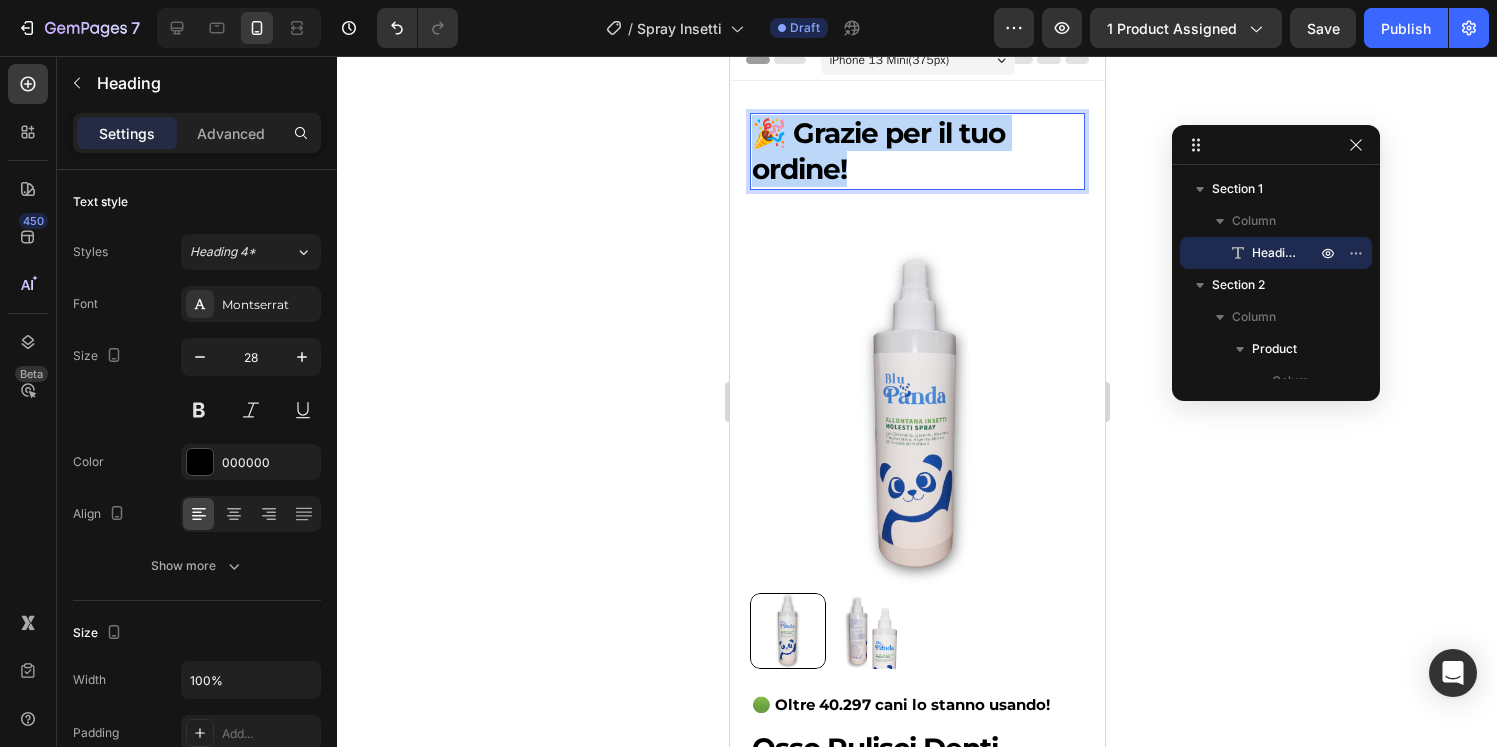 drag, startPoint x: 870, startPoint y: 166, endPoint x: 643, endPoint y: 107, distance: 234.54211 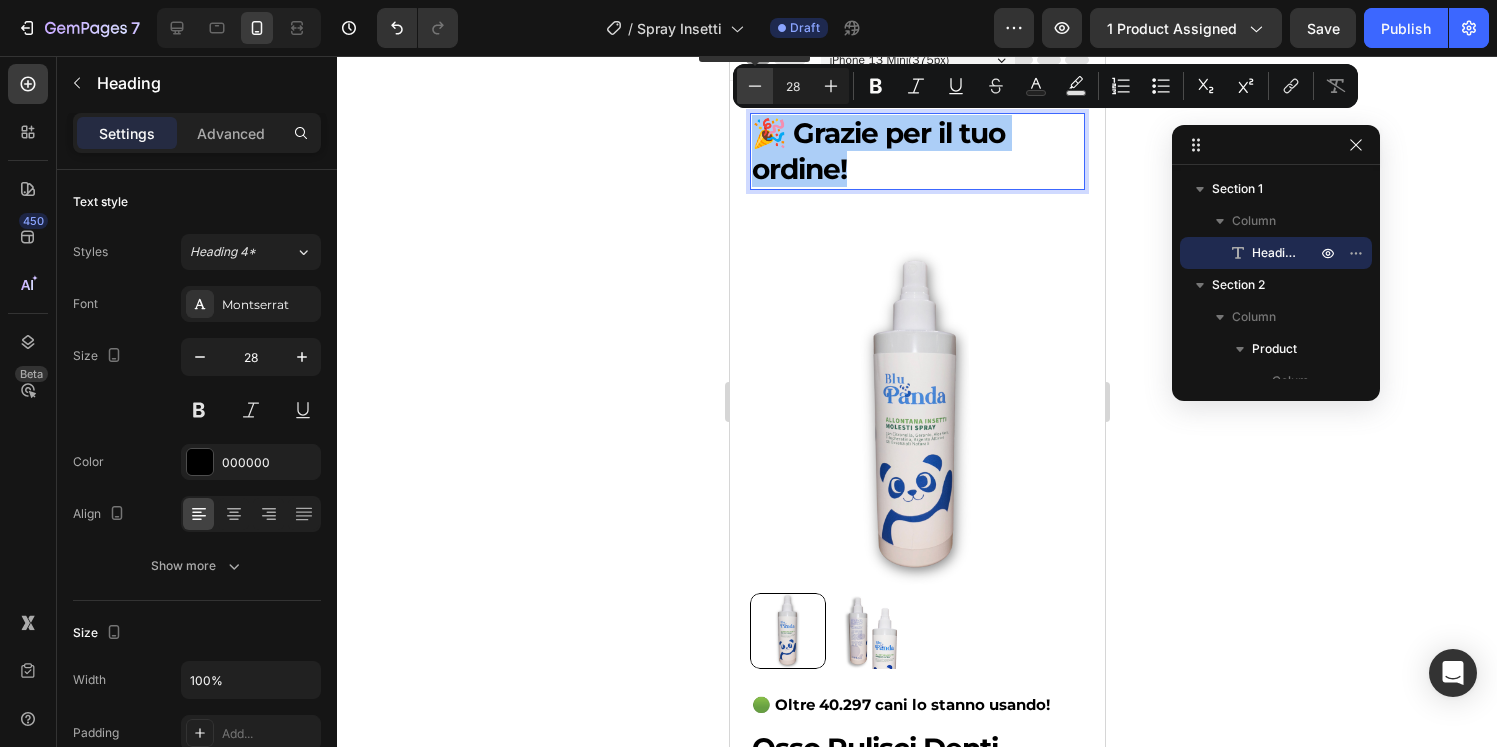 click 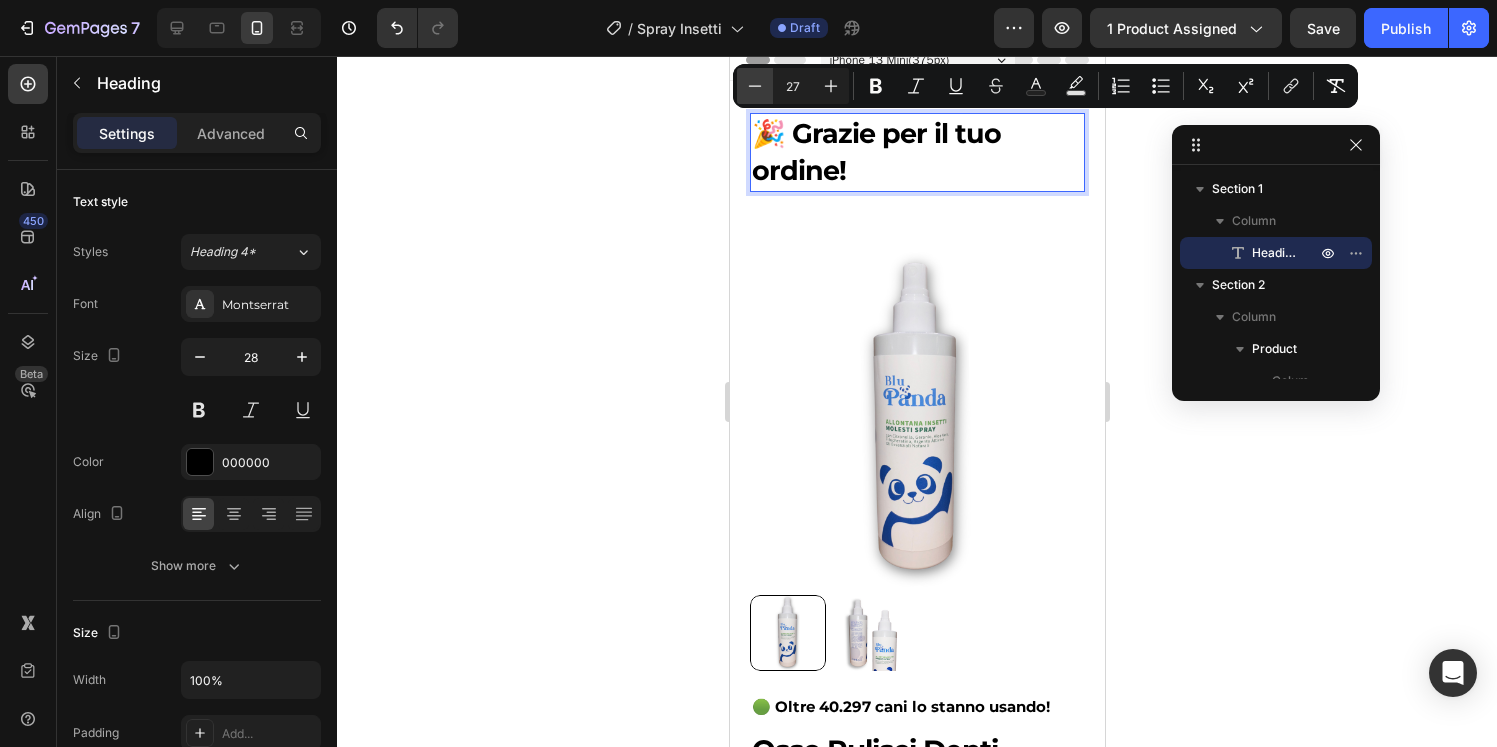 click 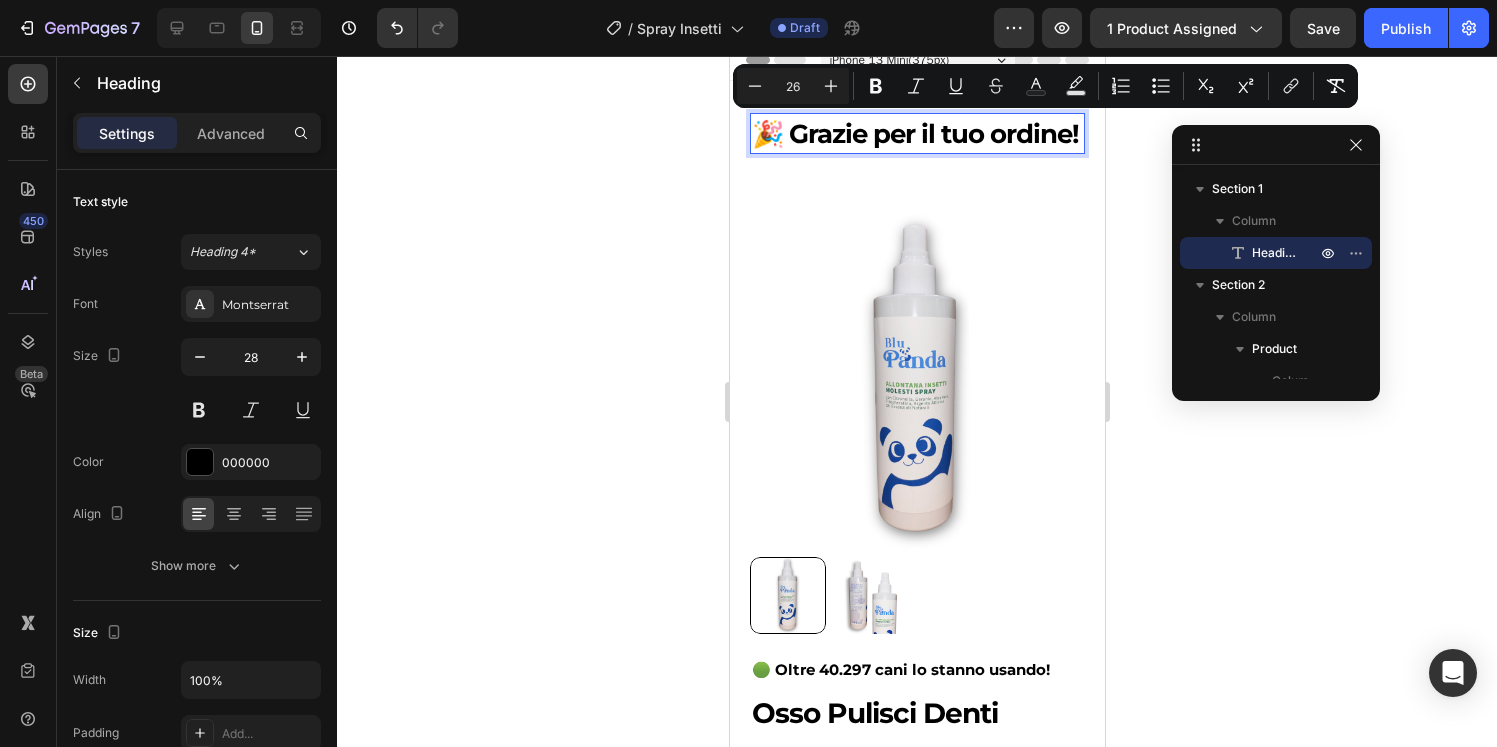 click 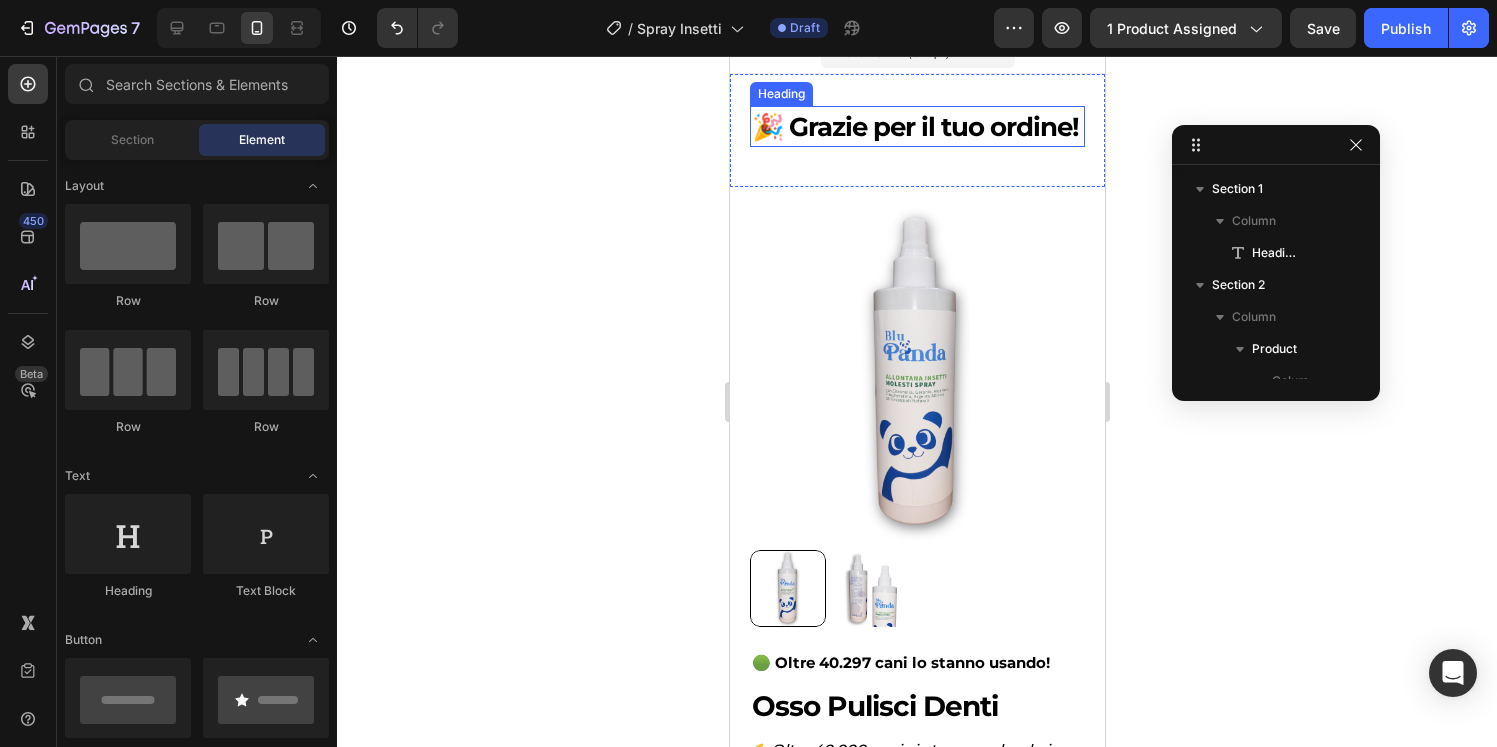 click on "🎉 Grazie per il tuo ordine!" at bounding box center (914, 127) 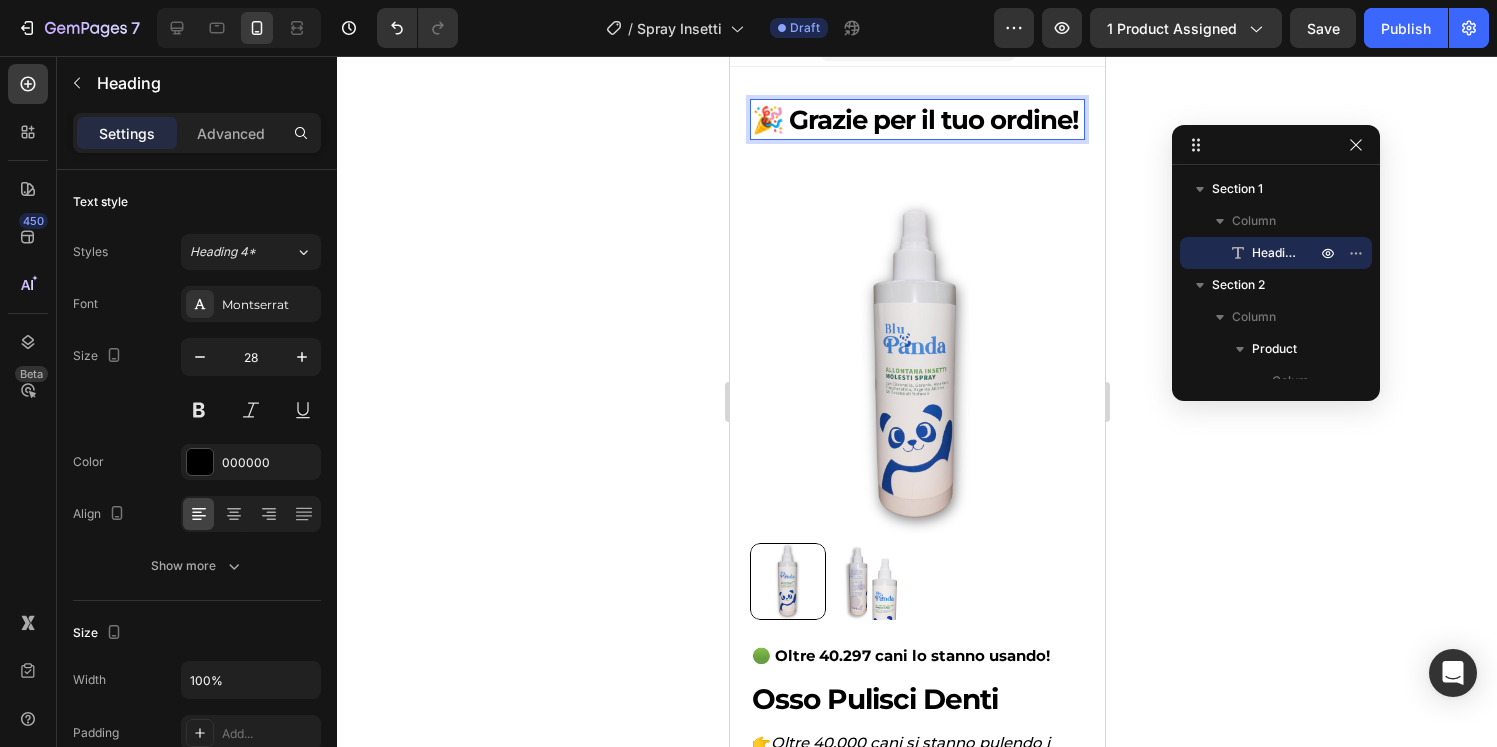 click on "🎉 Grazie per il tuo ordine!" at bounding box center (914, 120) 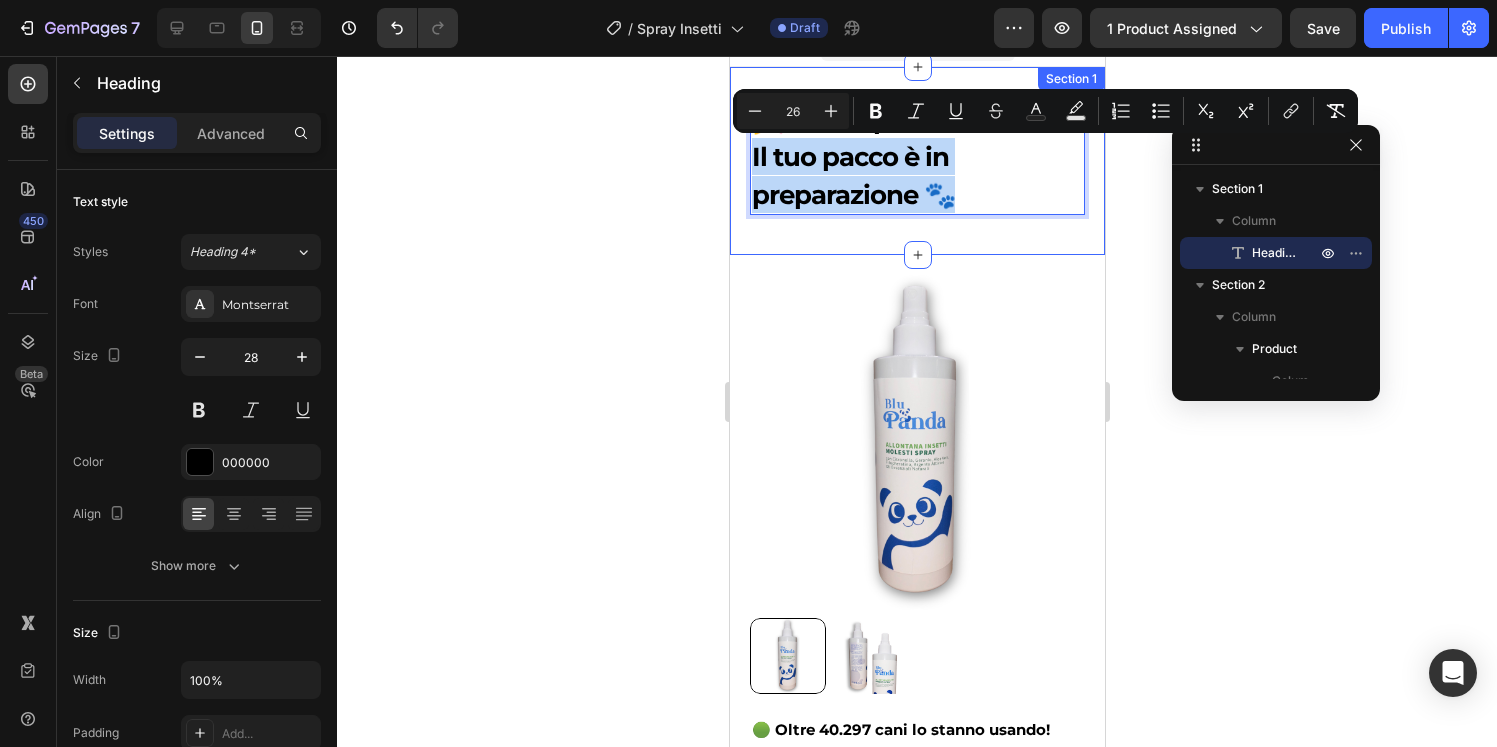 drag, startPoint x: 979, startPoint y: 185, endPoint x: 900, endPoint y: 173, distance: 79.9062 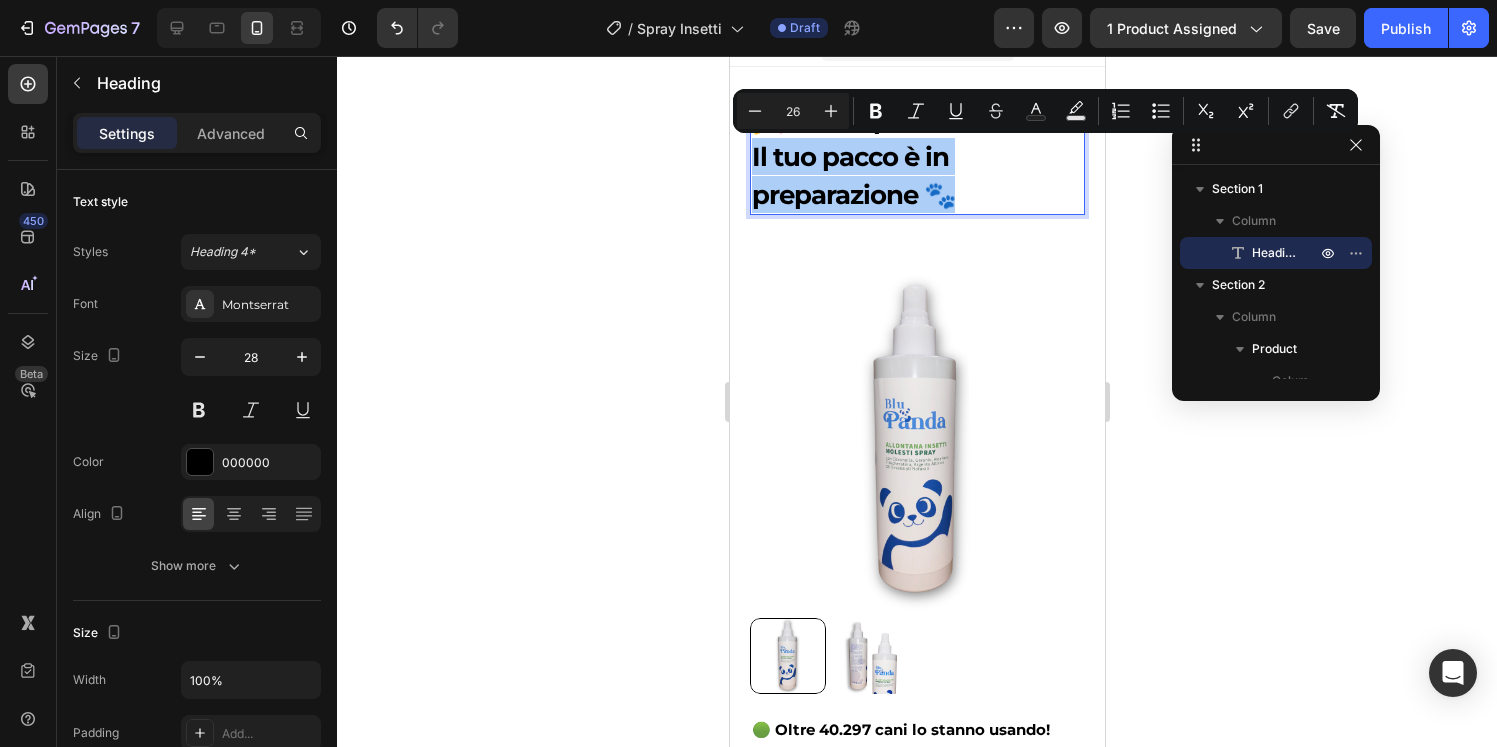 click 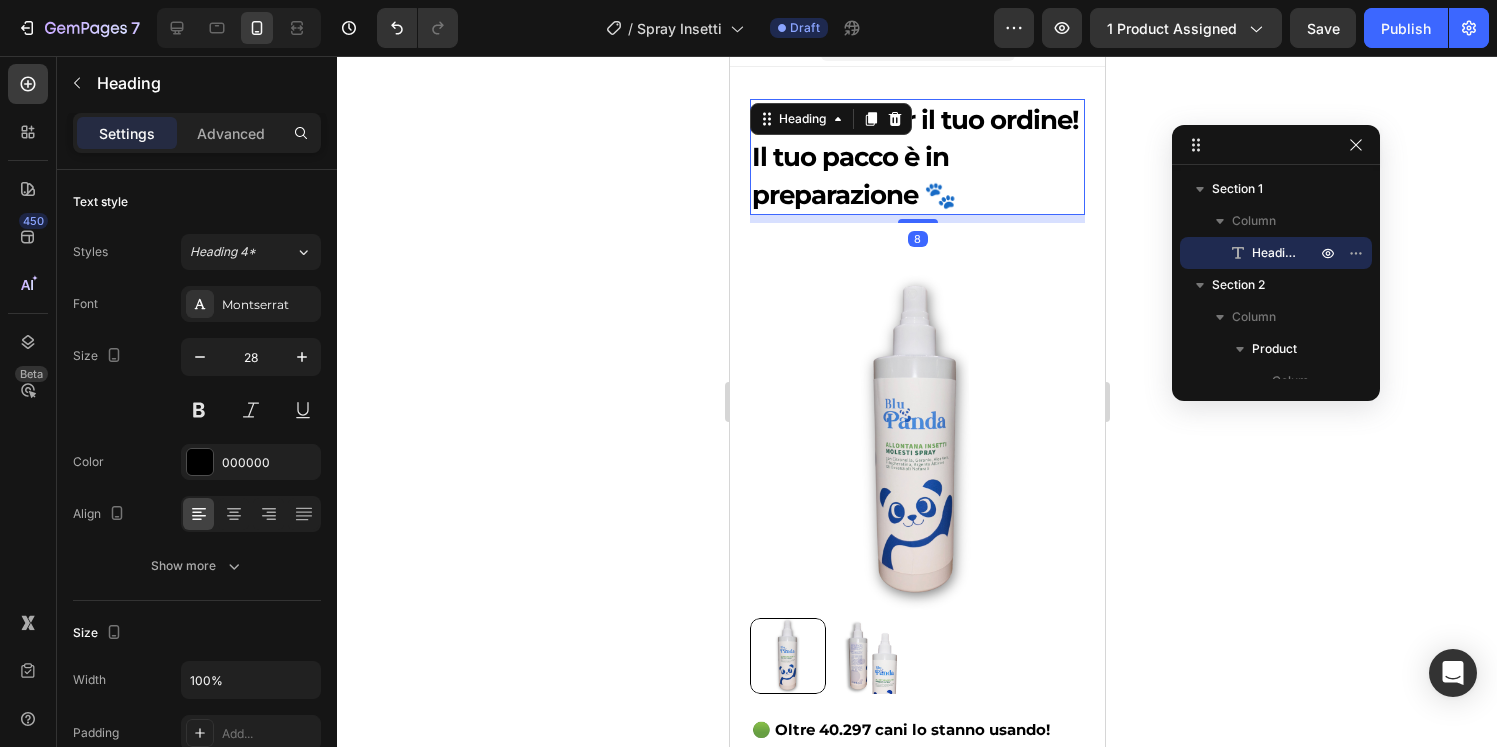 click on "🎉 Grazie per il tuo ordine!" at bounding box center (914, 120) 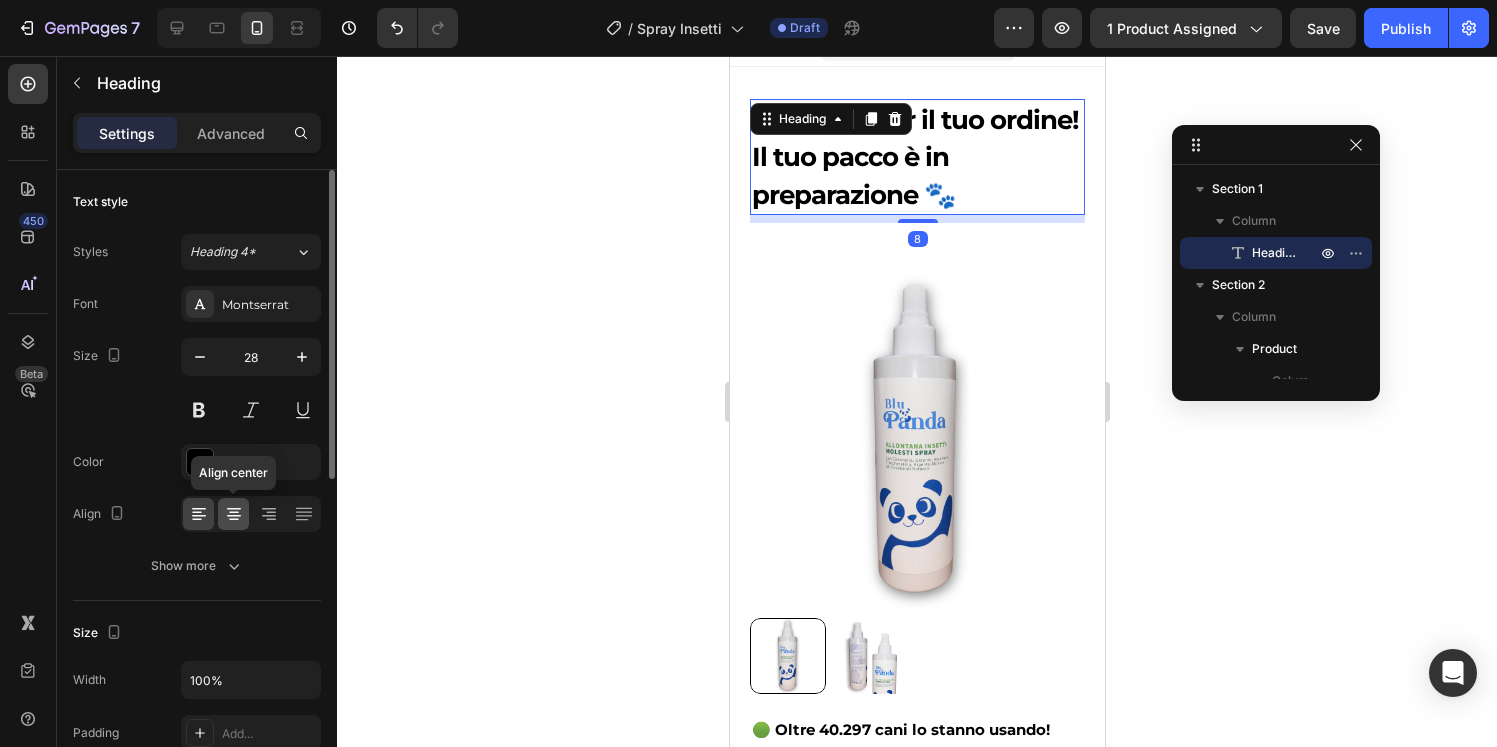 click 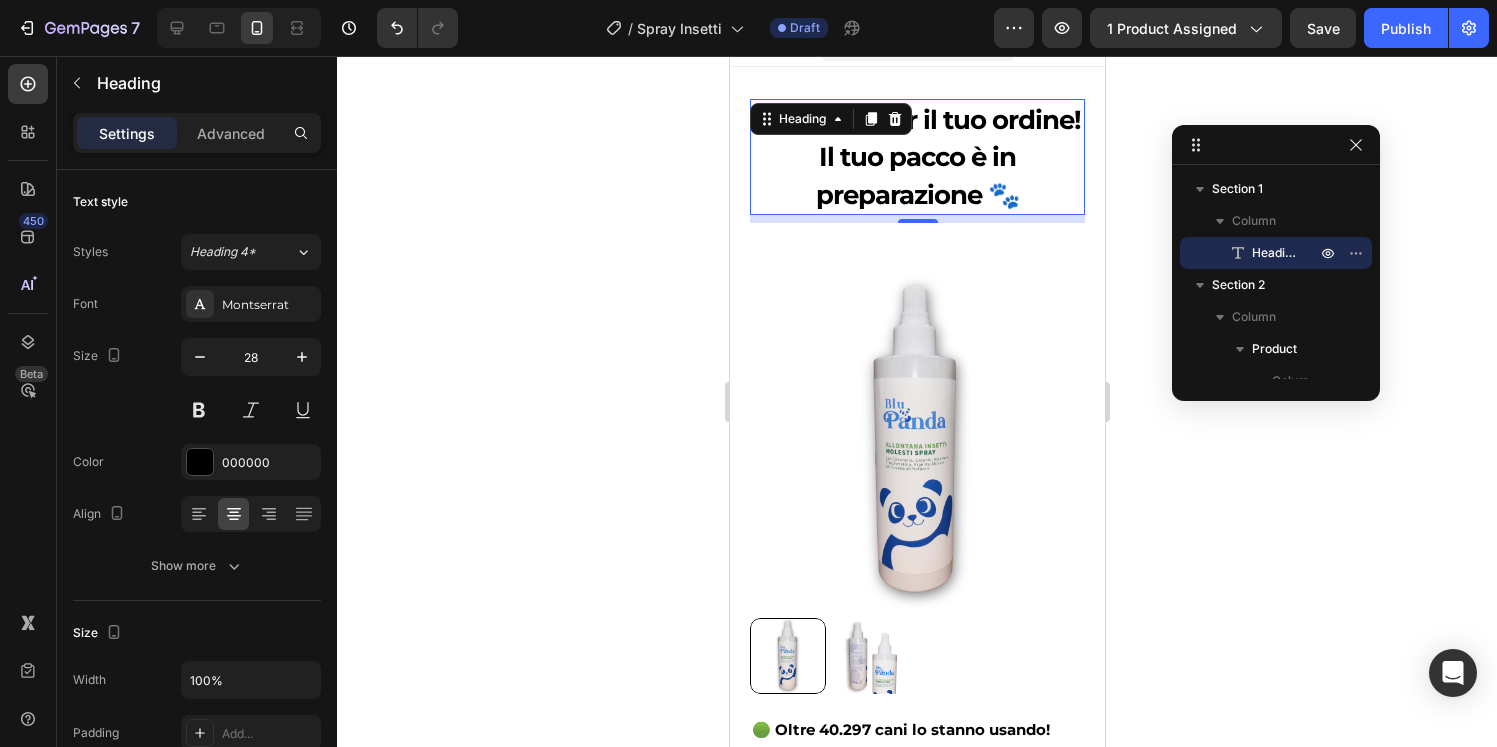 click 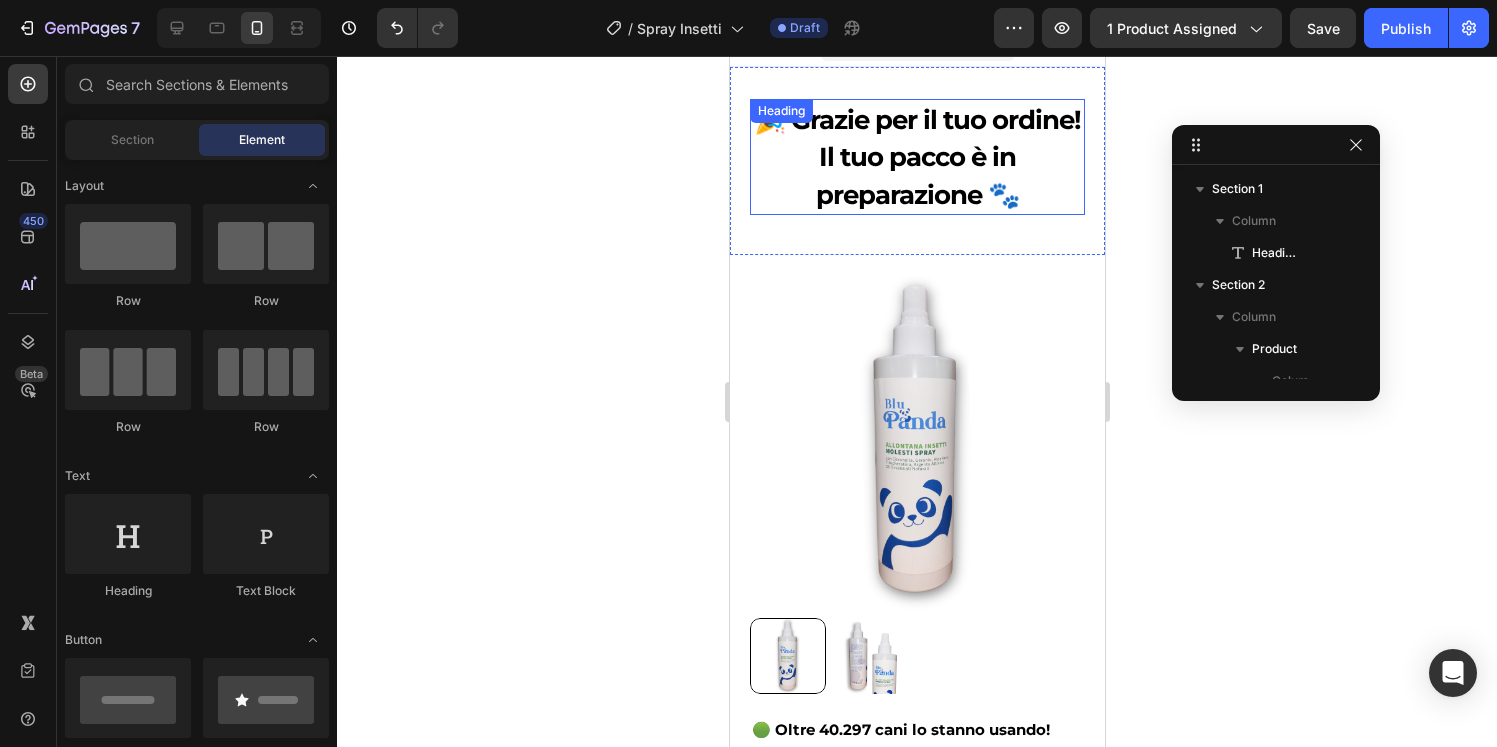 click on "⁠⁠⁠⁠⁠⁠⁠ 🎉 Grazie per il tuo ordine! Il tuo pacco è in preparazione 🐾" at bounding box center [916, 157] 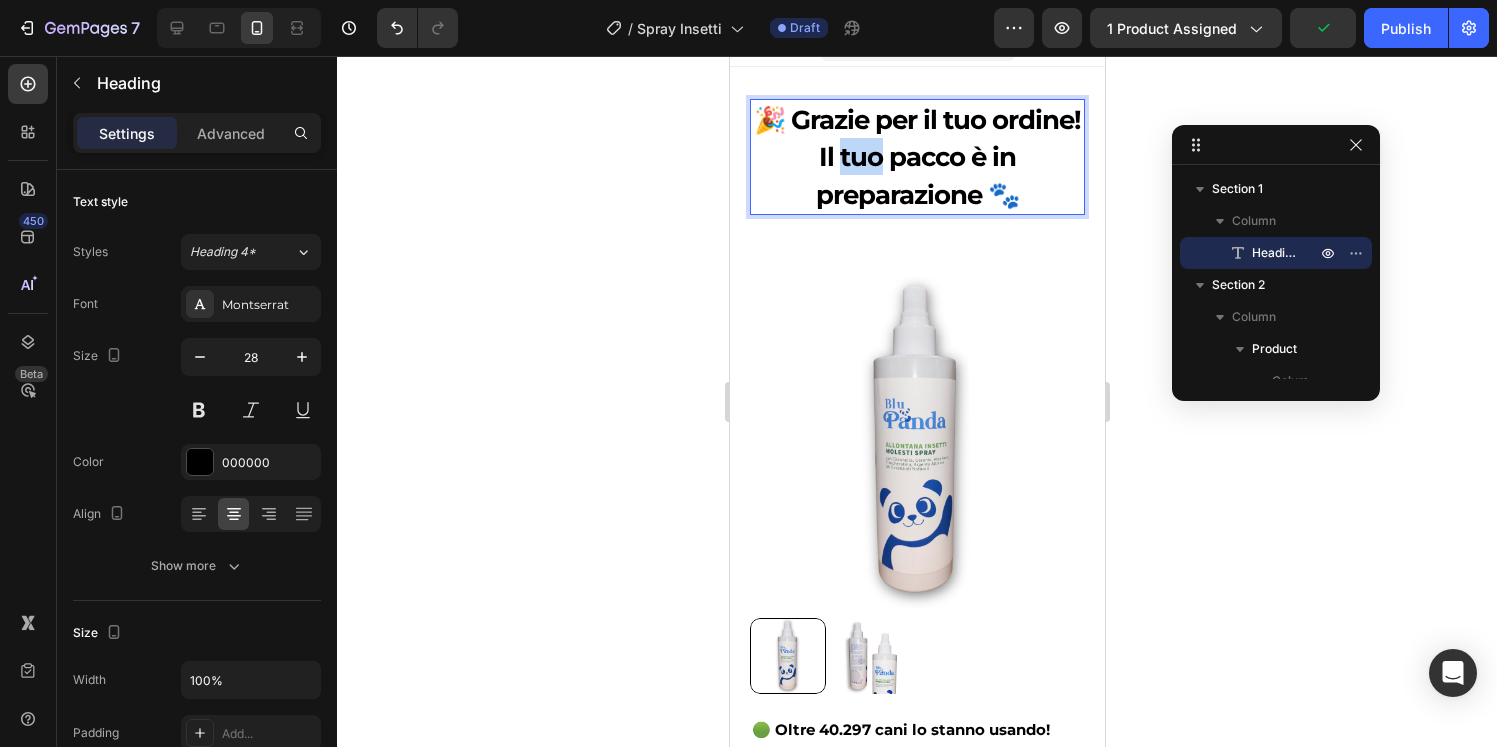 click on "Il tuo pacco è in preparazione 🐾" at bounding box center [916, 175] 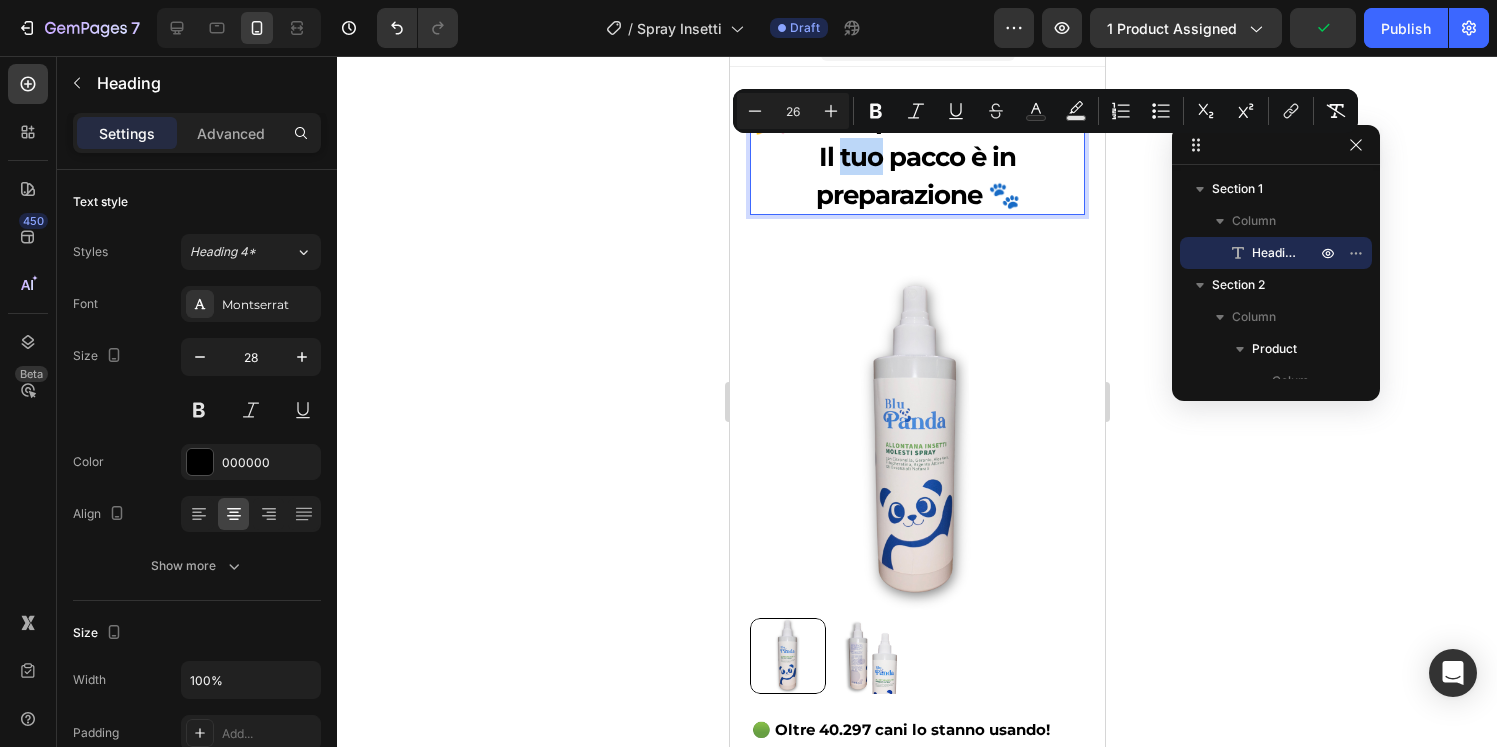 click on "Il tuo pacco è in preparazione 🐾" at bounding box center [916, 175] 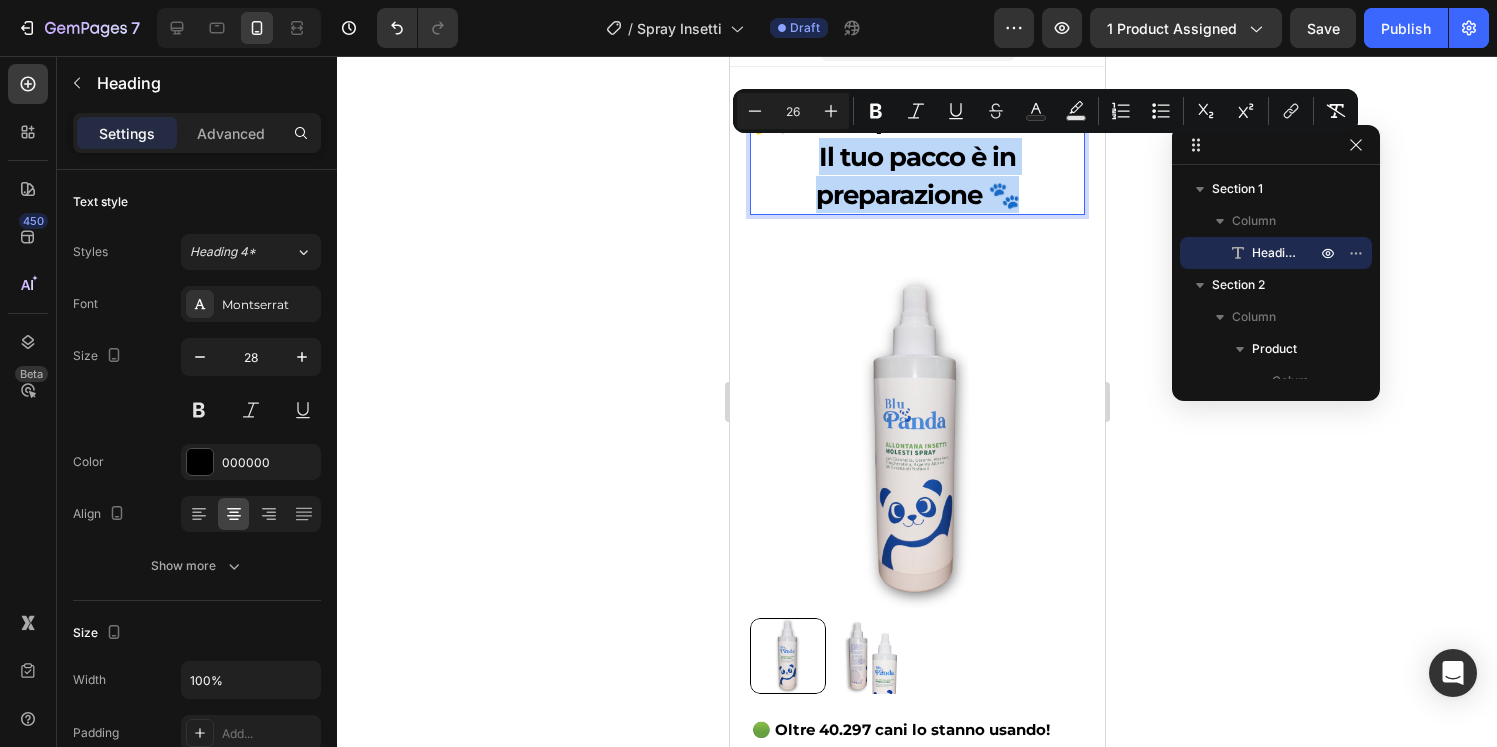 drag, startPoint x: 815, startPoint y: 161, endPoint x: 1059, endPoint y: 150, distance: 244.24782 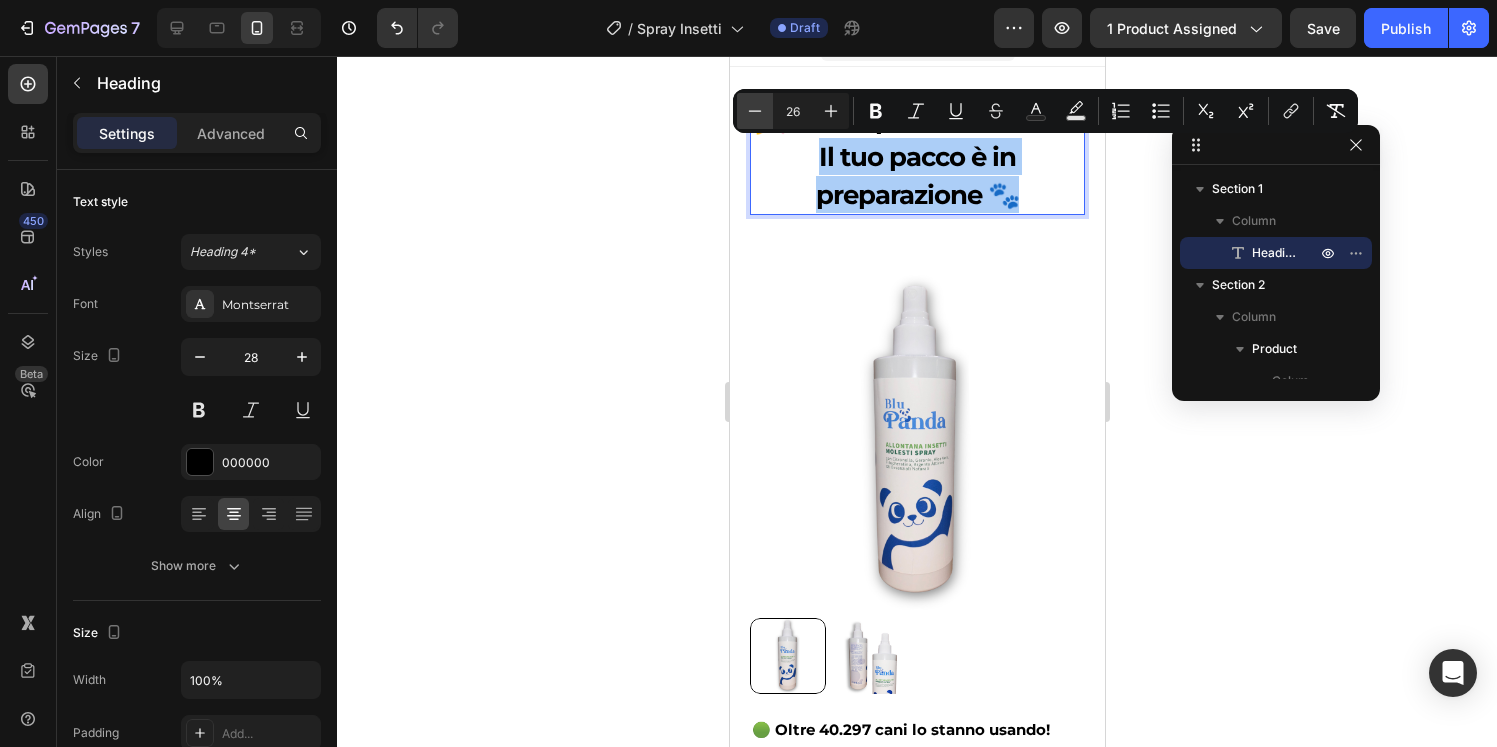 click 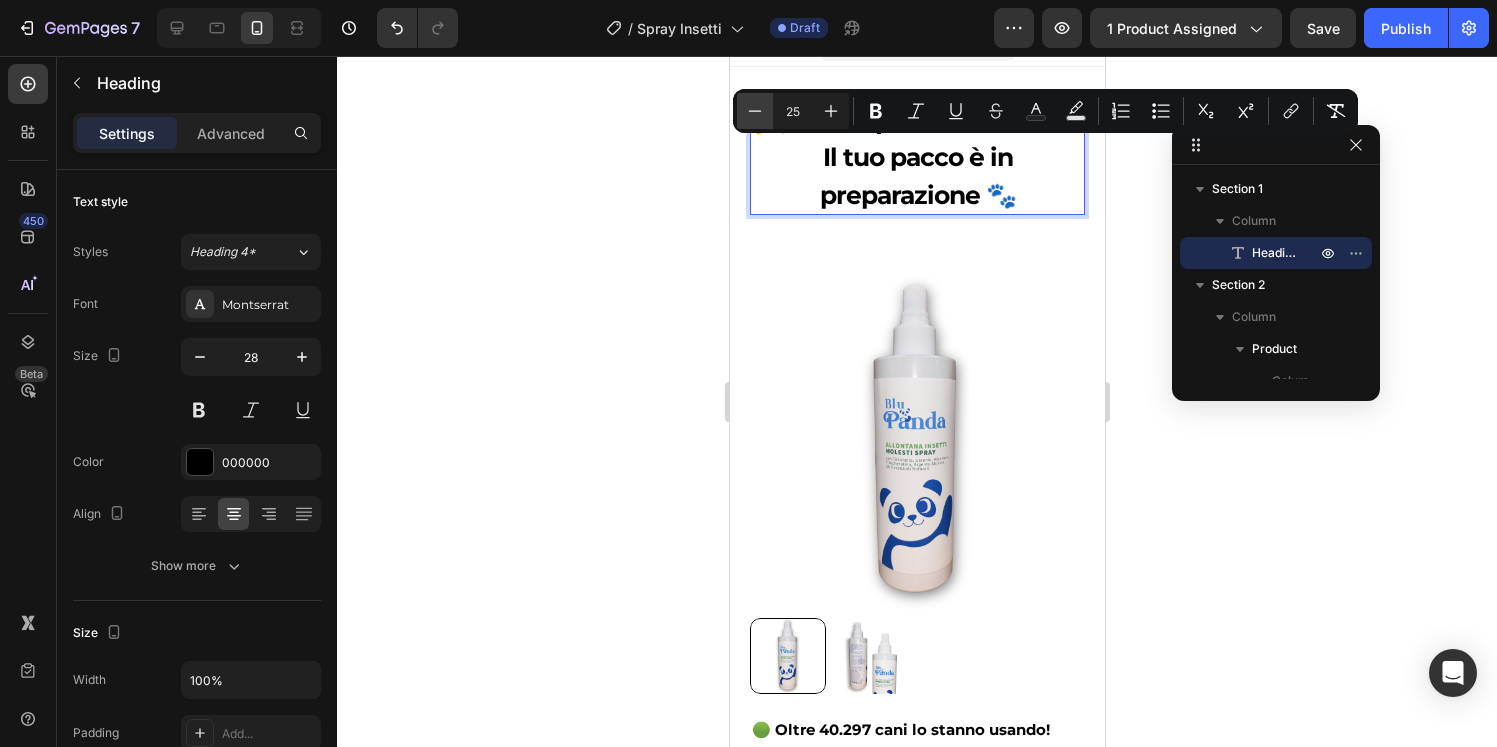 click 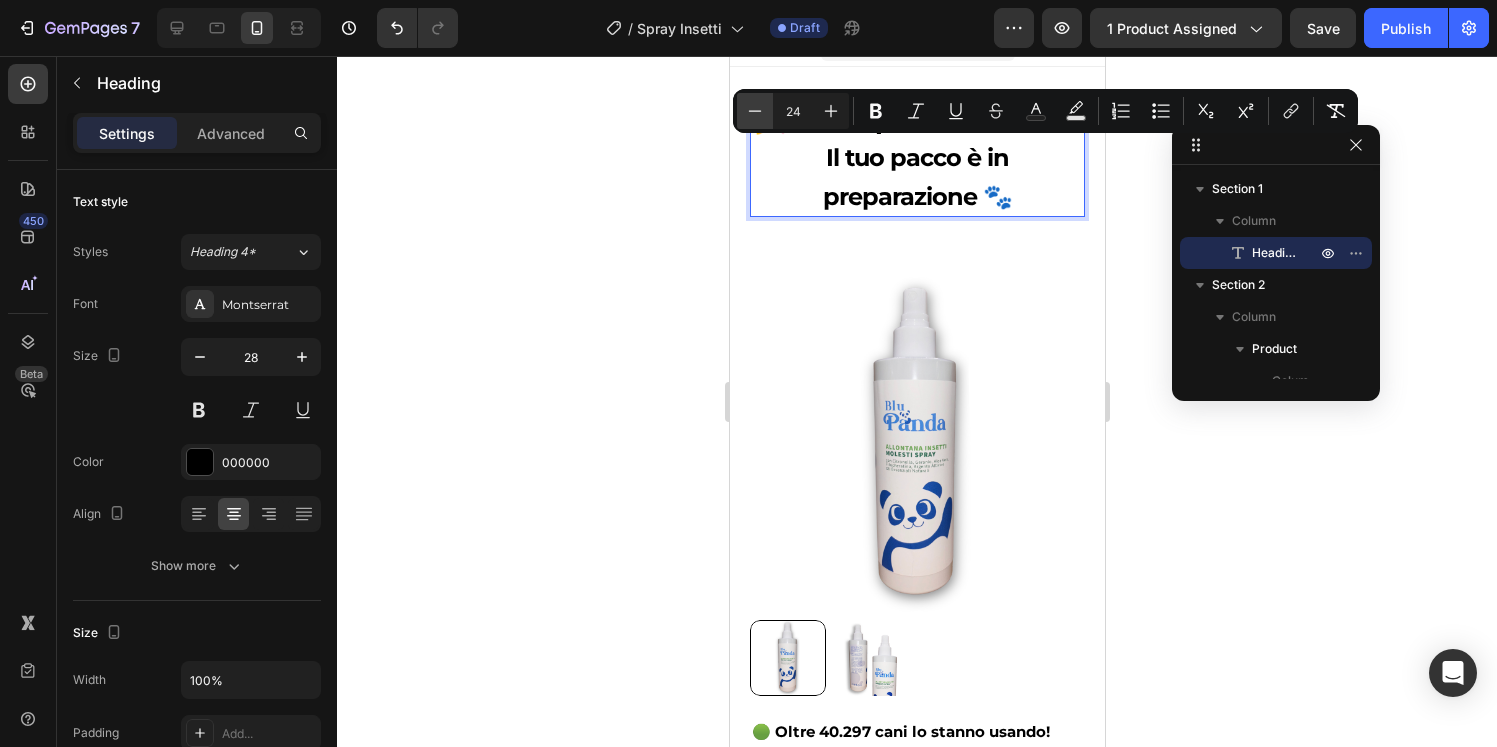 click 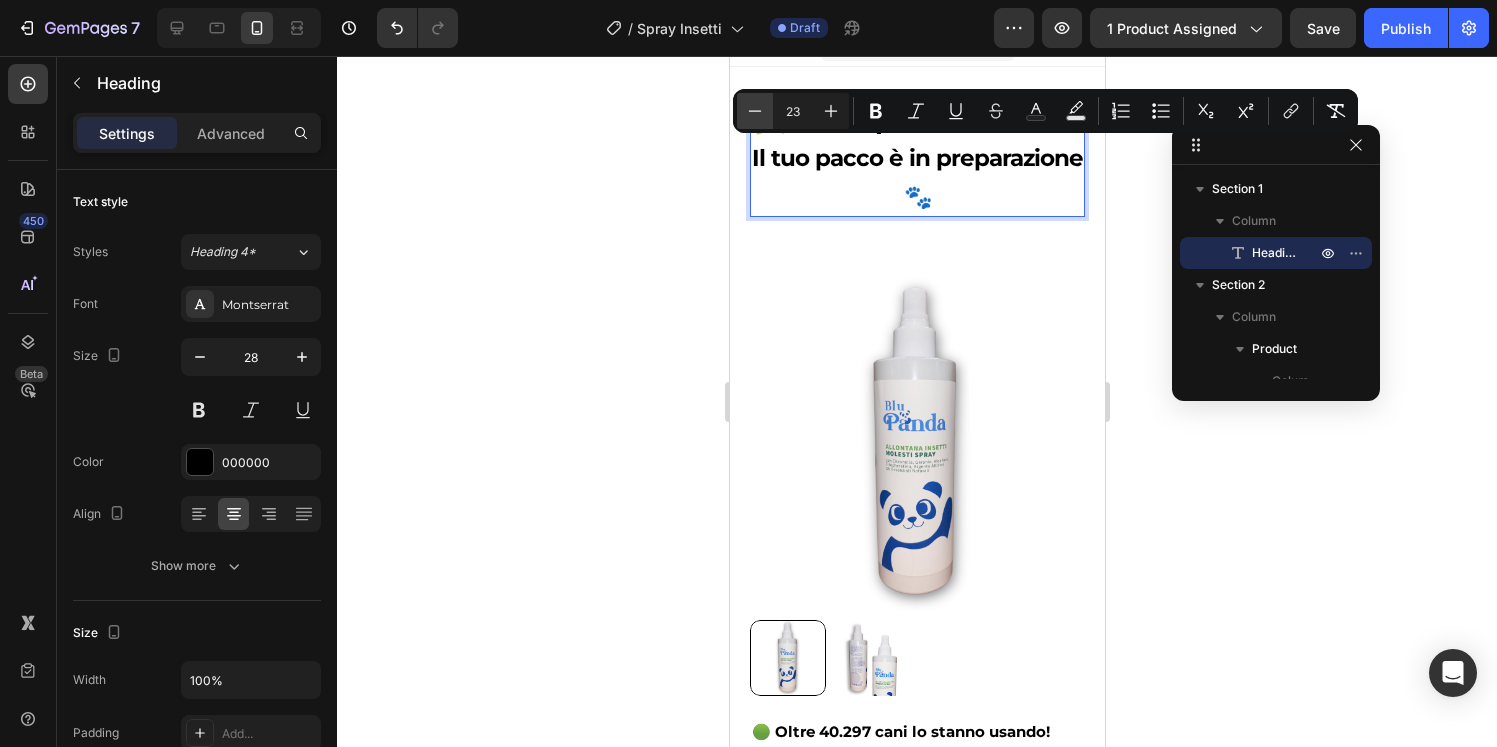 click 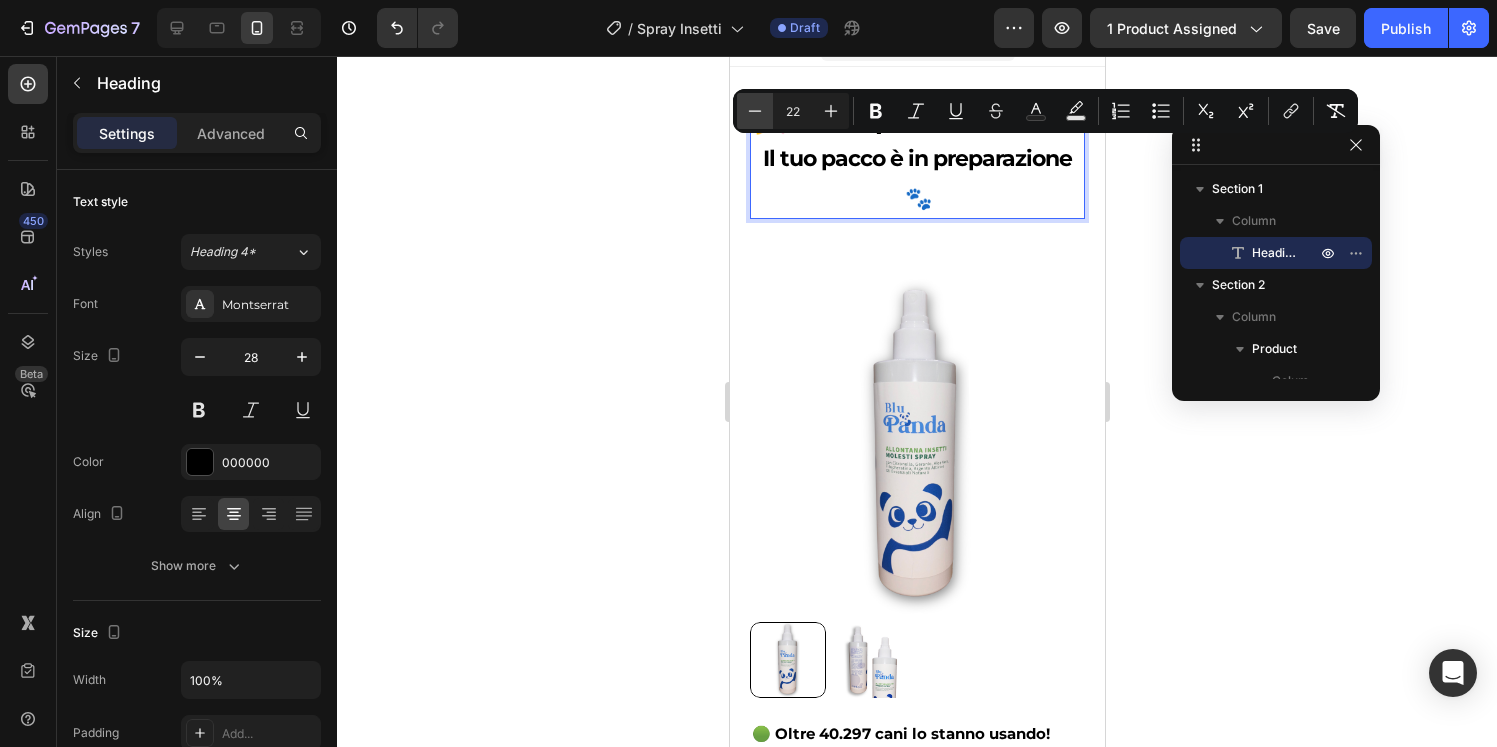 click 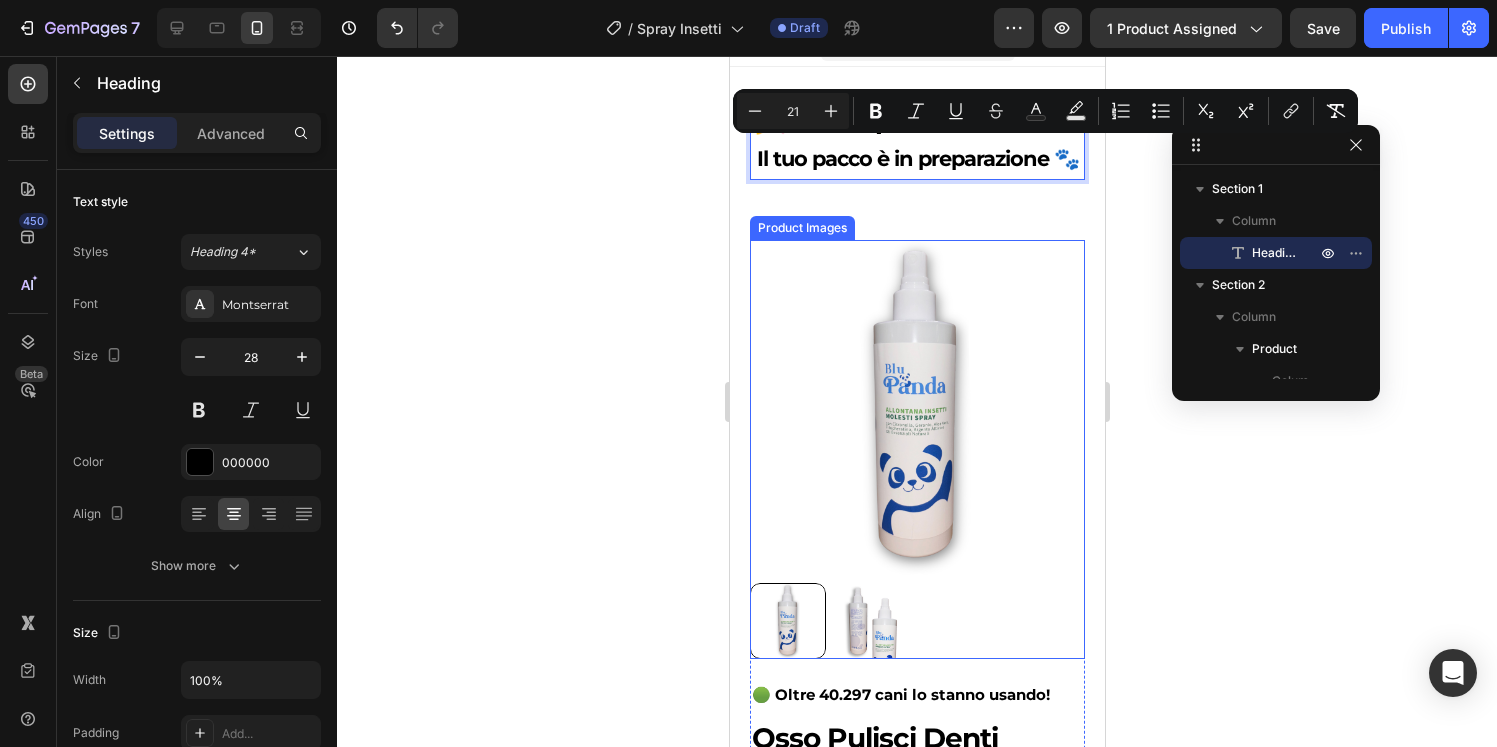 click 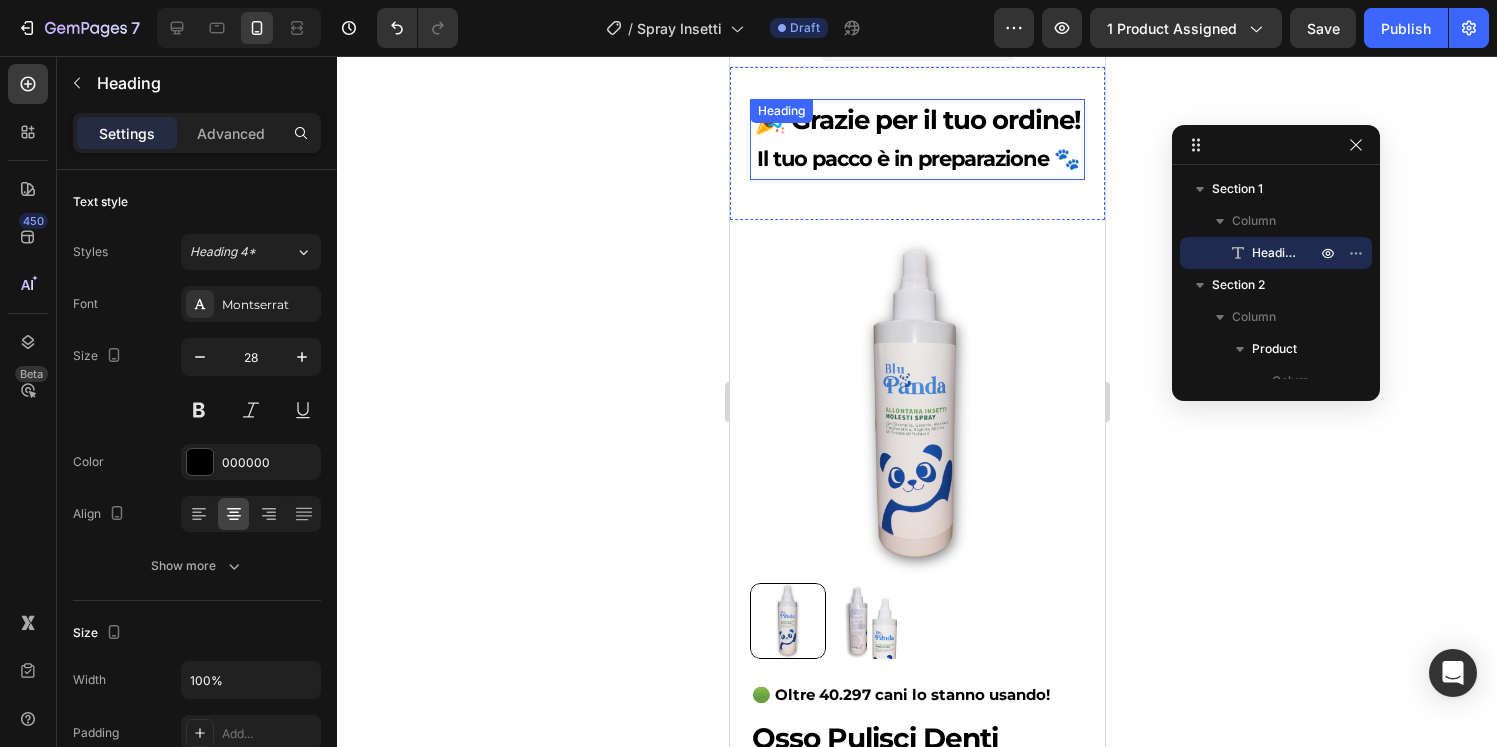 click on "🎉 Grazie per il tuo ordine!" at bounding box center (916, 120) 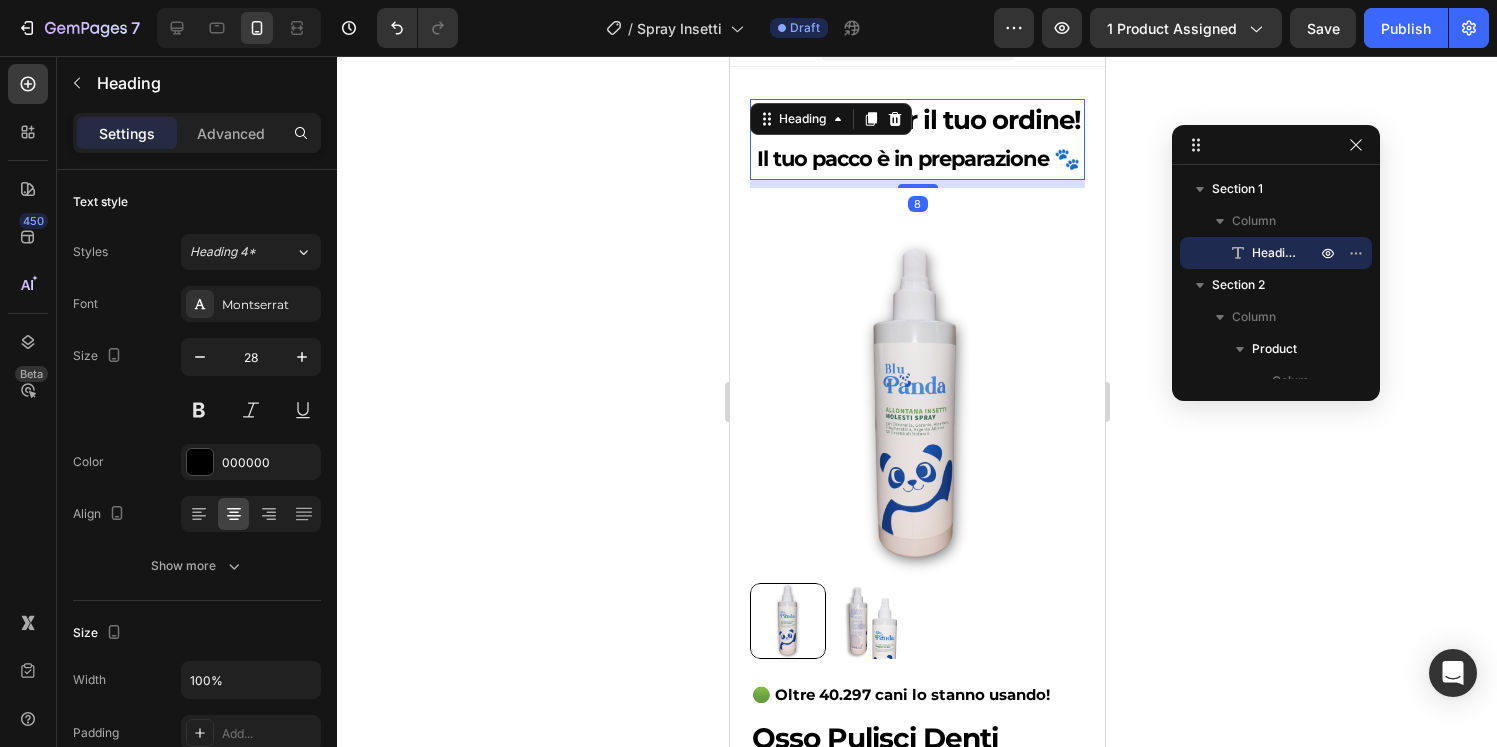 click 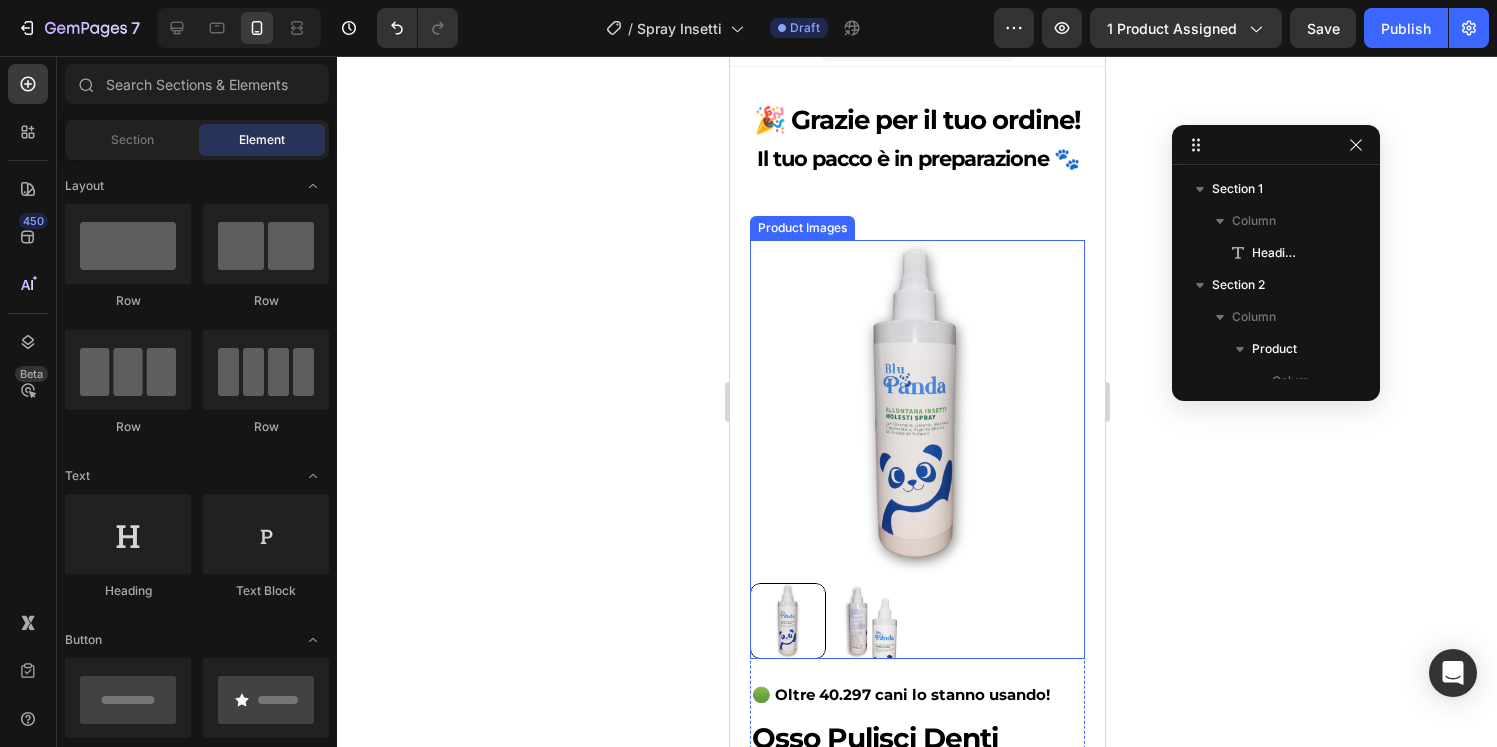 scroll, scrollTop: 0, scrollLeft: 0, axis: both 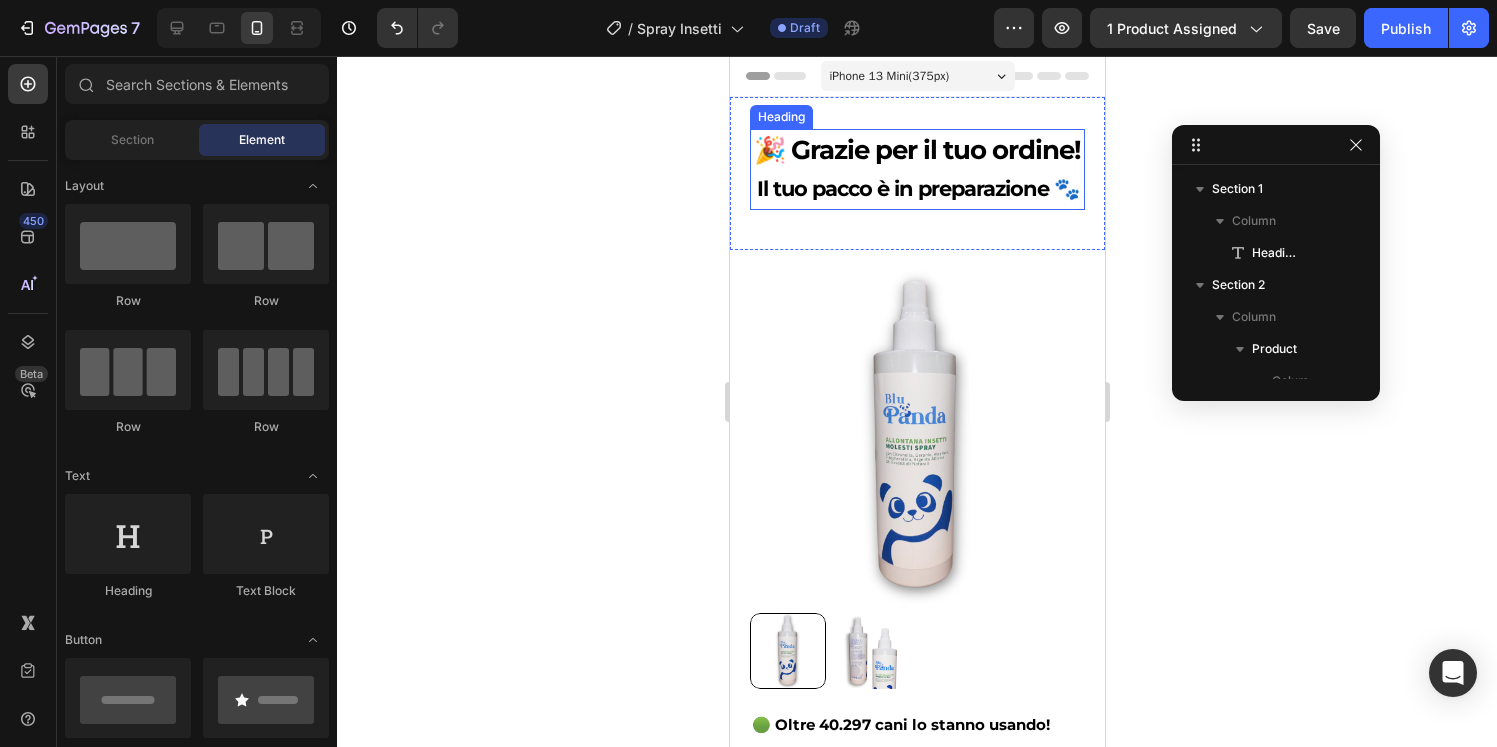 click on "Il tuo pacco è in preparazione 🐾" at bounding box center (917, 188) 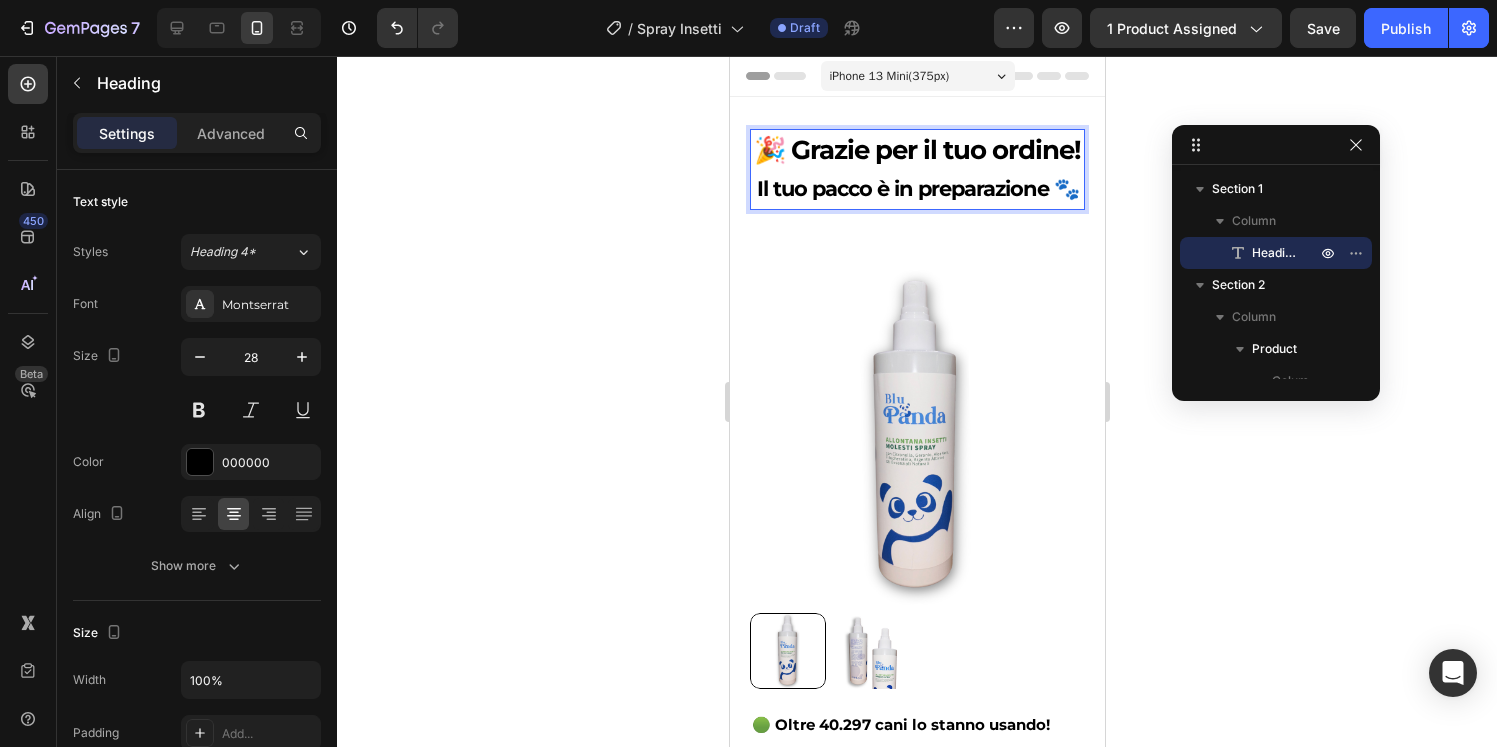click on "🎉 Grazie per il tuo ordine! Il tuo pacco è in preparazione 🐾" at bounding box center [916, 169] 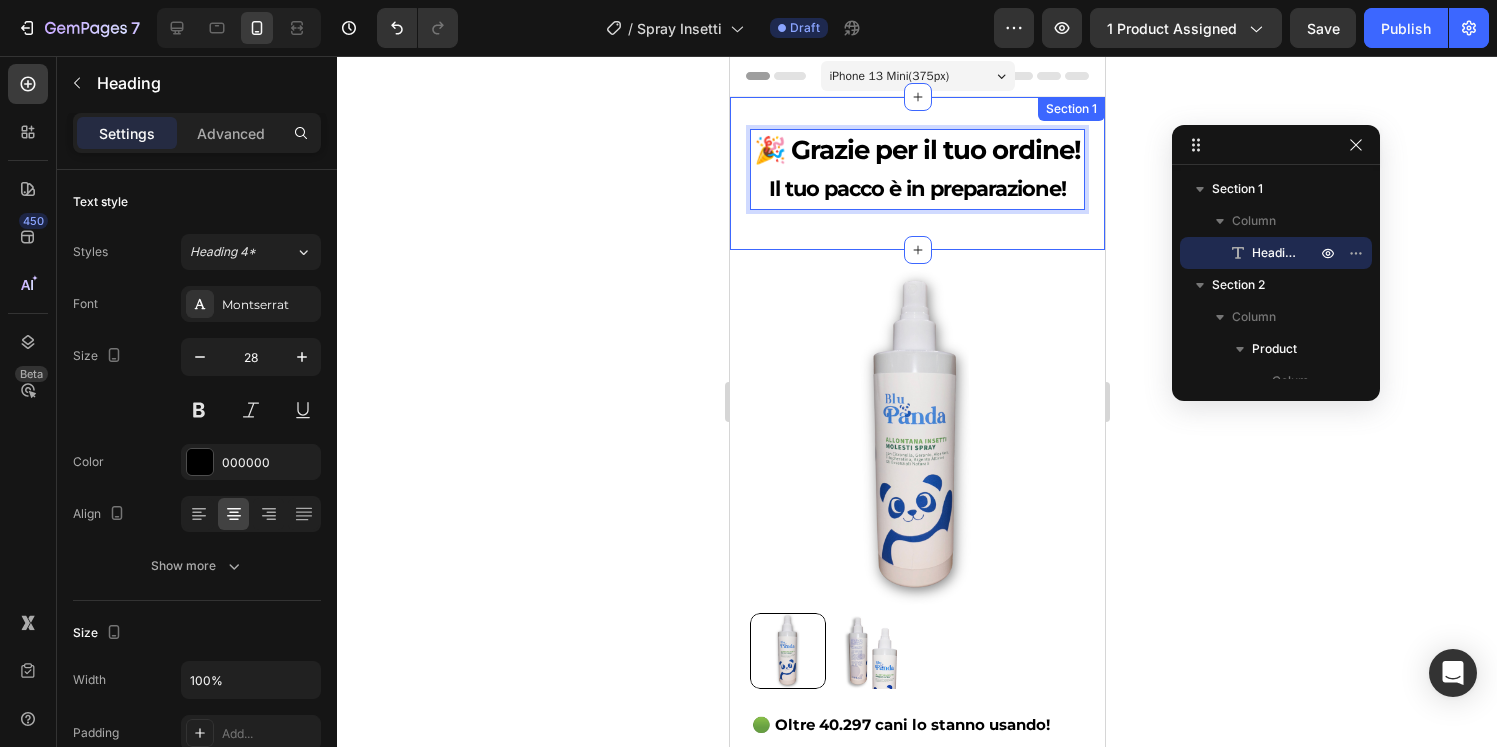 click 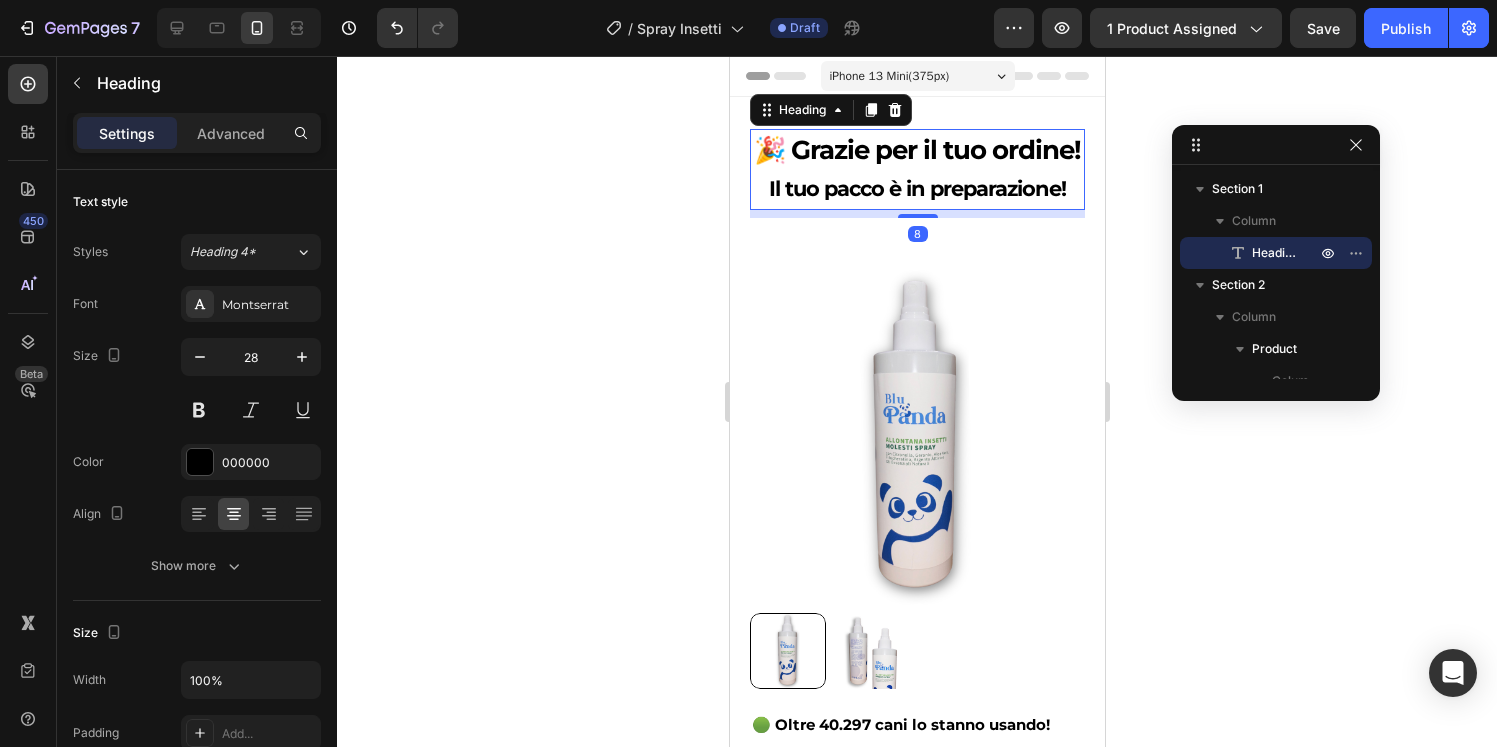 click on "Il tuo pacco è in preparazione!" at bounding box center [916, 188] 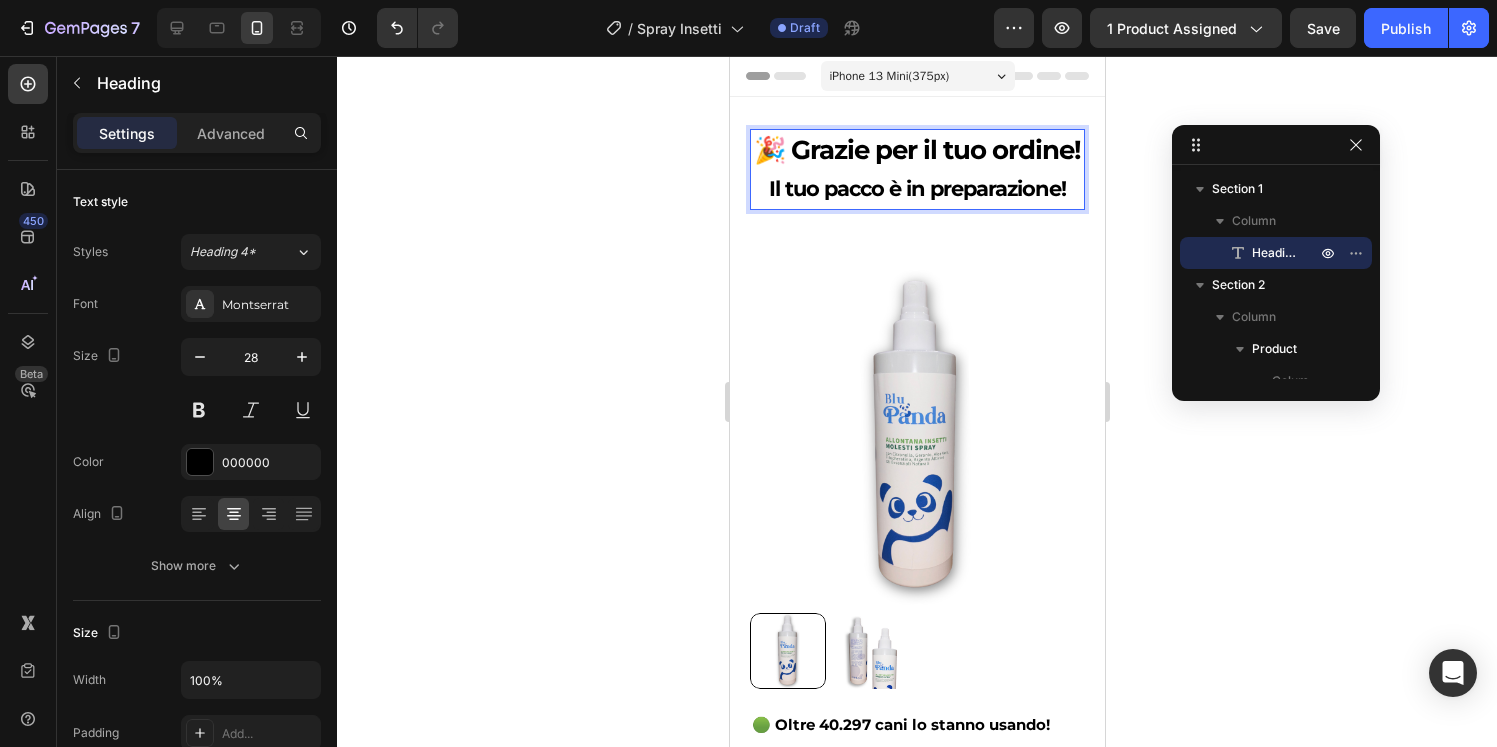 click on "Il tuo pacco è in preparazione!" at bounding box center (916, 188) 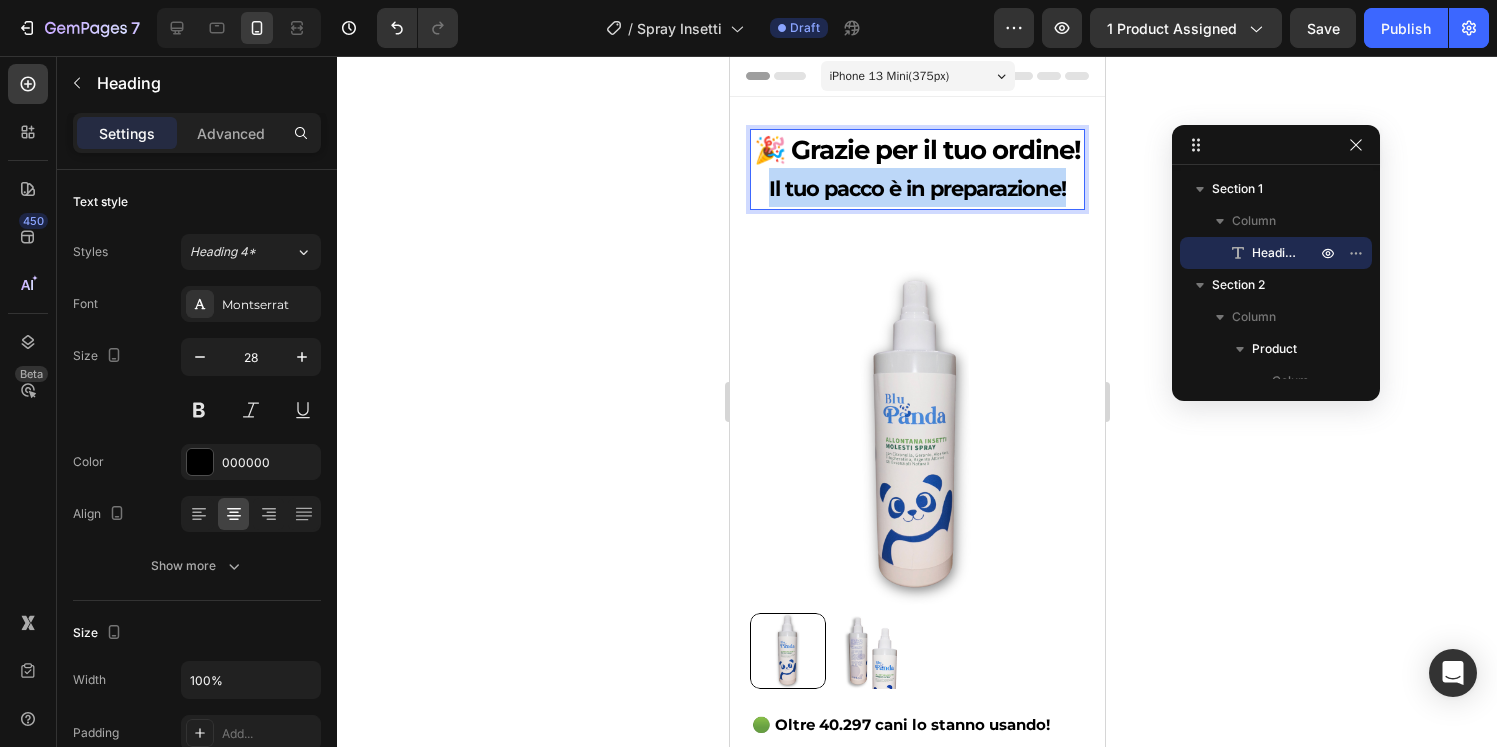 click on "Il tuo pacco è in preparazione!" at bounding box center (916, 188) 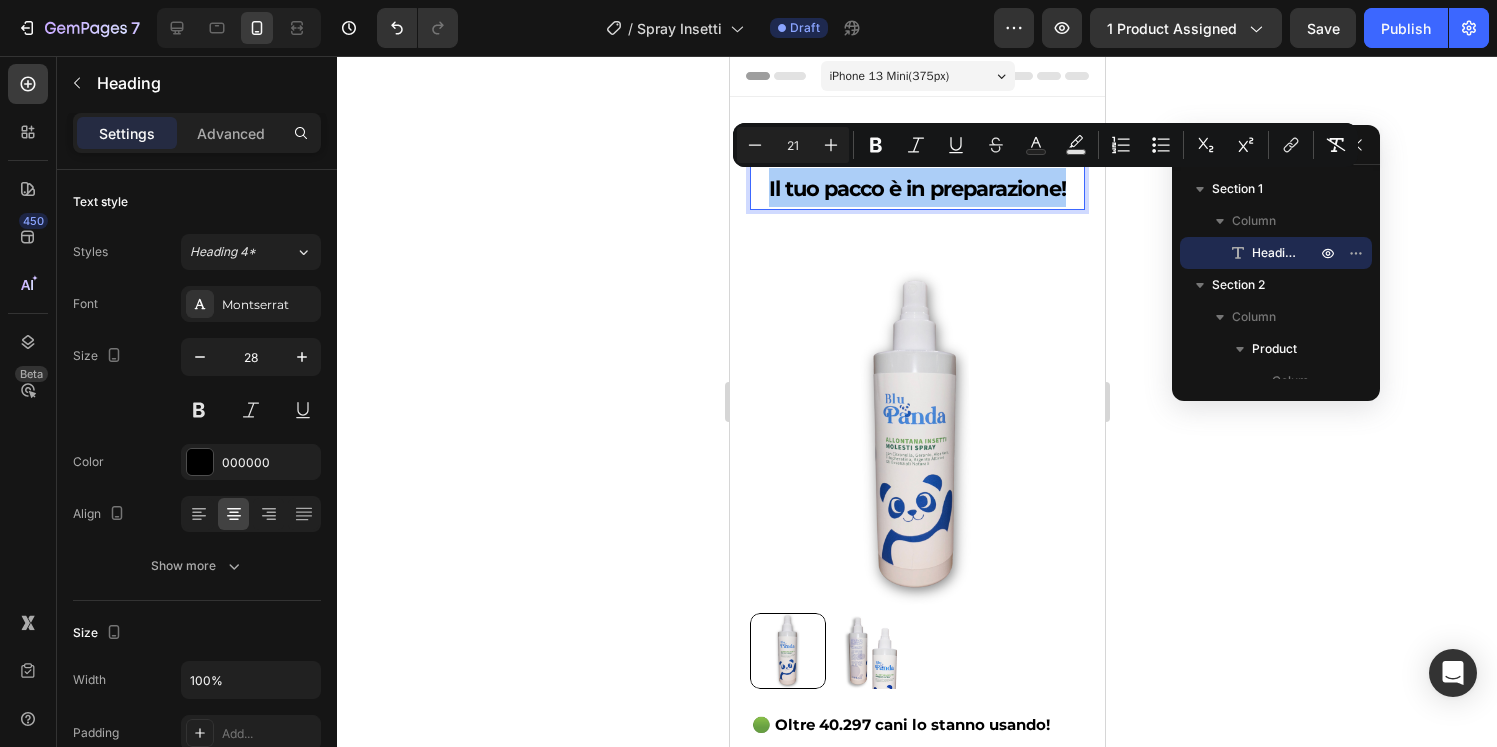 click 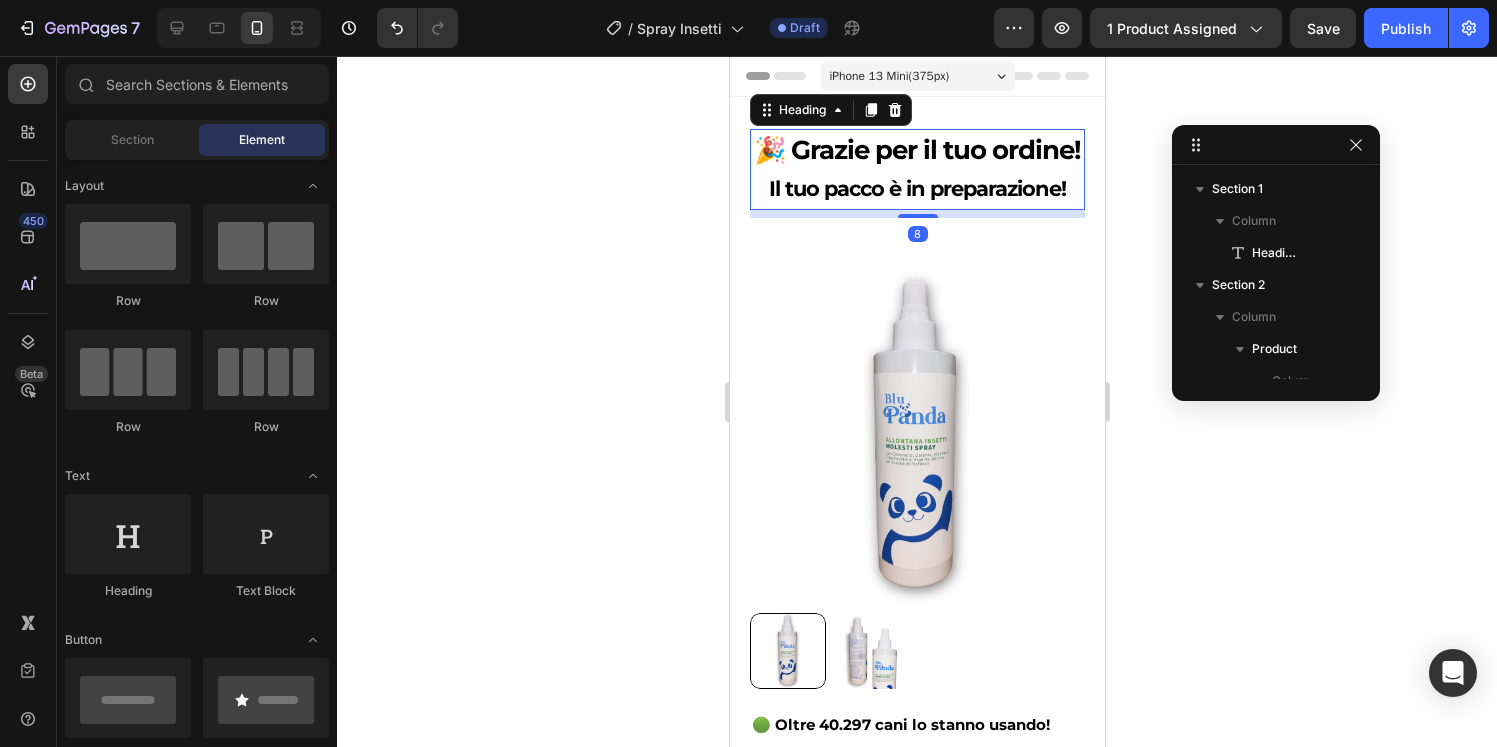 click on "⁠⁠⁠⁠⁠⁠⁠ 🎉 Grazie per il tuo ordine! Il tuo pacco è in preparazione!" at bounding box center (916, 169) 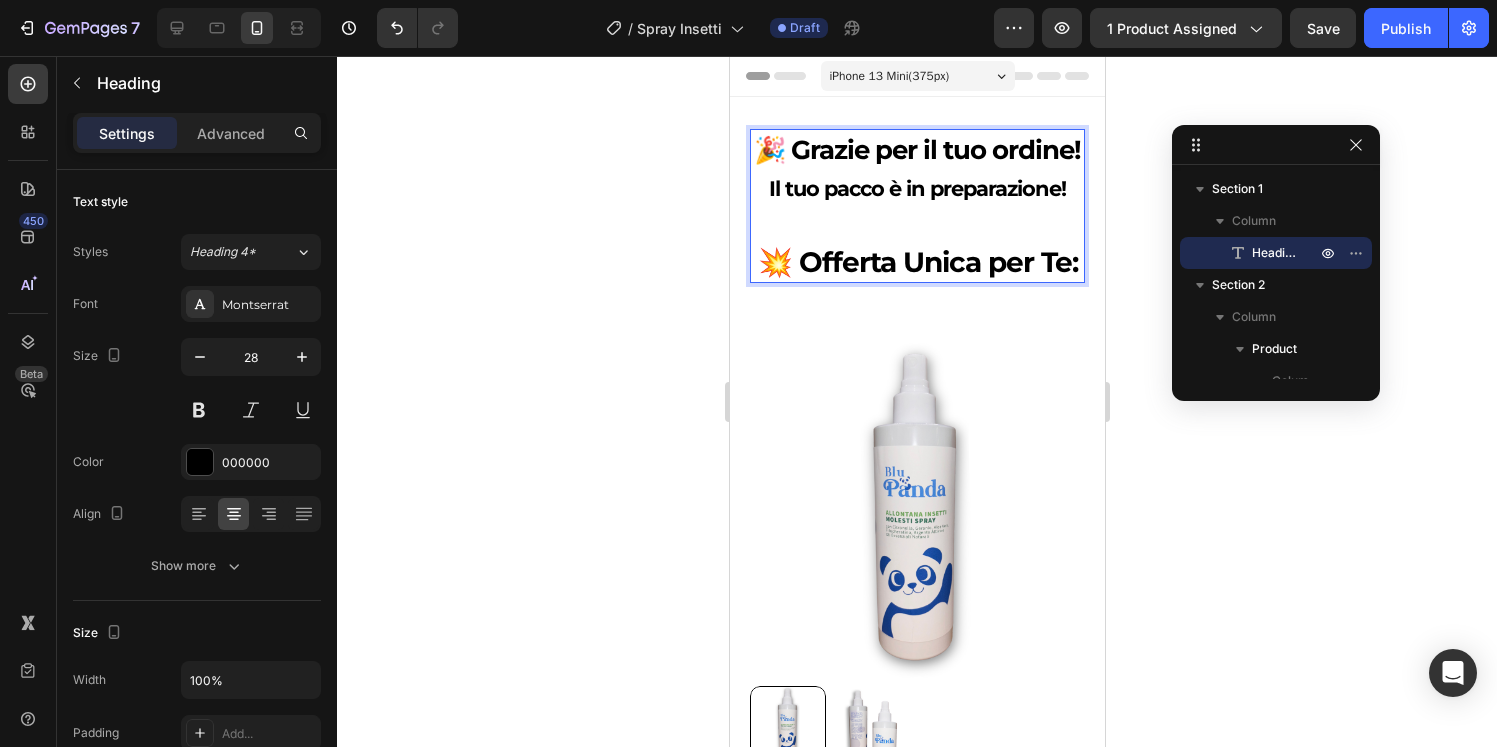 click 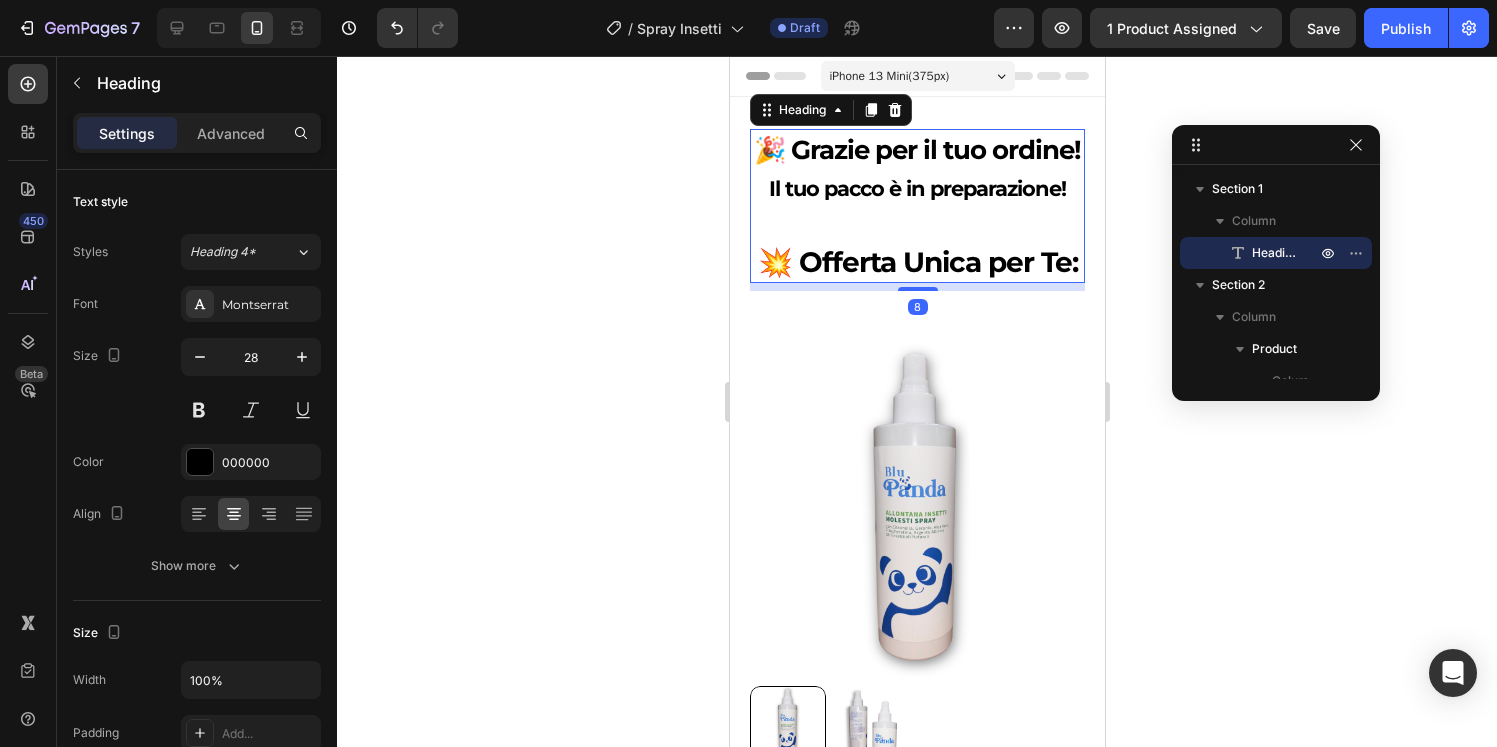 click on "⁠⁠⁠⁠⁠⁠⁠ 🎉 Grazie per il tuo ordine! Il tuo pacco è in preparazione! 💥 Offerta Unica per Te:" at bounding box center [916, 206] 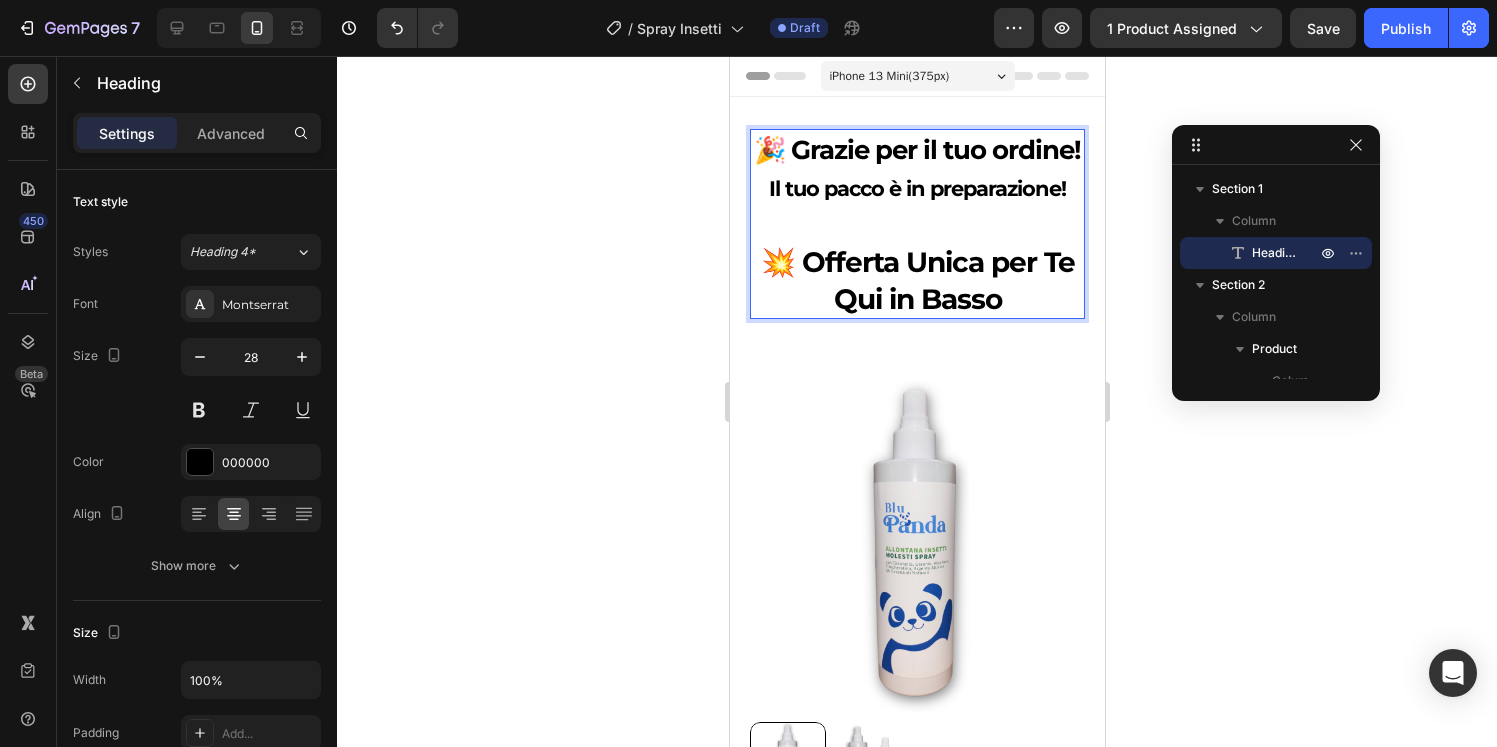 click 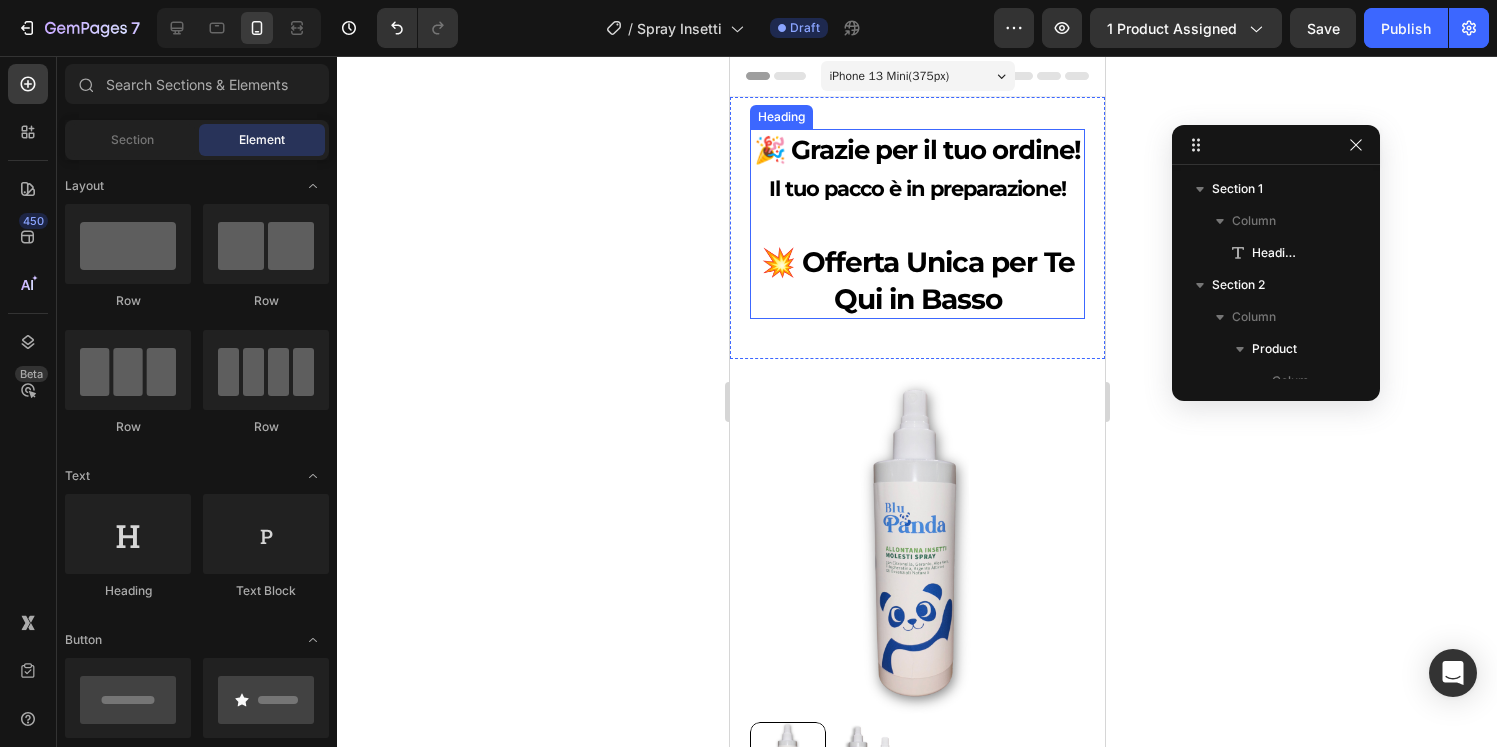 click on "⁠⁠⁠⁠⁠⁠⁠ 🎉 Grazie per il tuo ordine! Il tuo pacco è in preparazione! 💥 Offerta Unica per Te Qui in Basso" at bounding box center [916, 224] 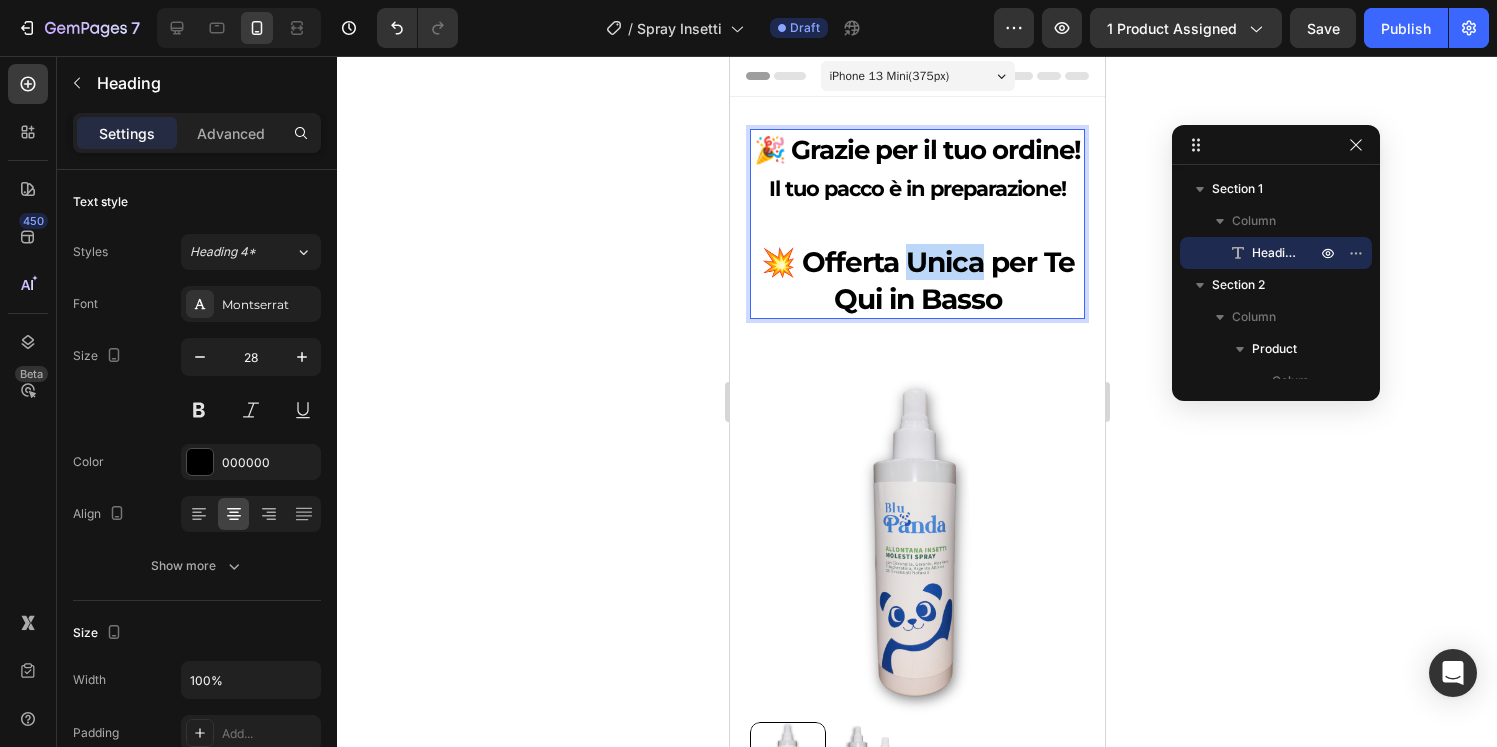 click on "🎉 Grazie per il tuo ordine! Il tuo pacco è in preparazione! 💥 Offerta Unica per Te Qui in Basso" at bounding box center (916, 224) 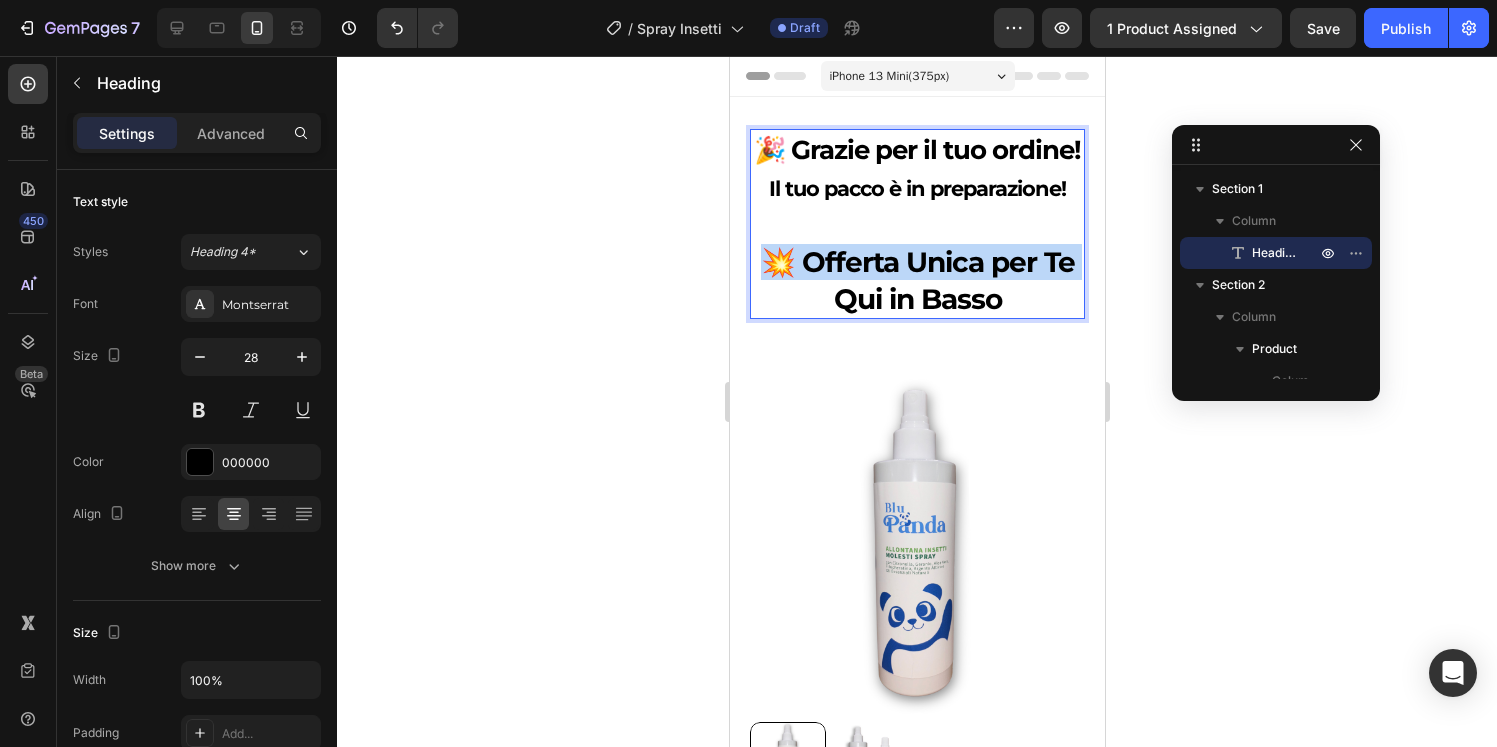 click on "🎉 Grazie per il tuo ordine! Il tuo pacco è in preparazione! 💥 Offerta Unica per Te Qui in Basso" at bounding box center [916, 224] 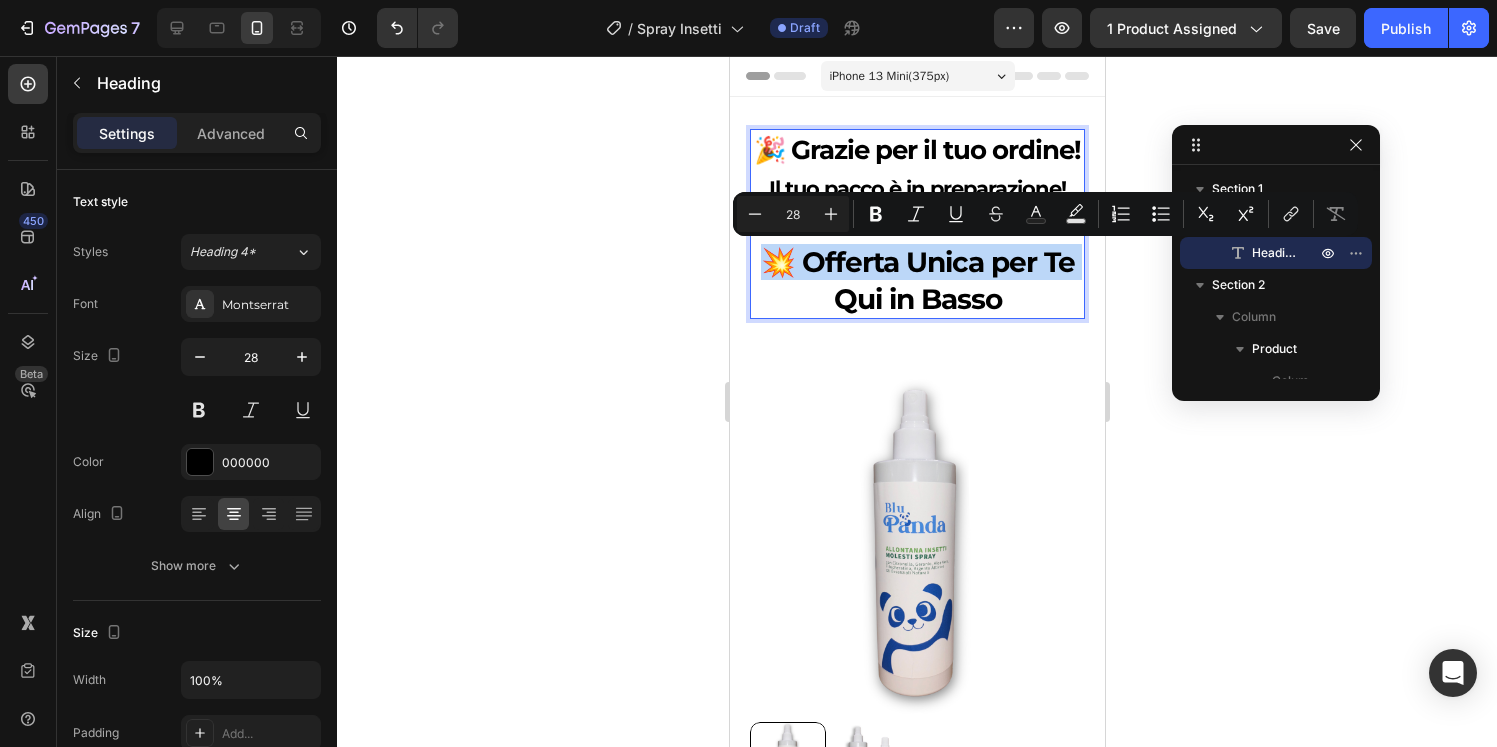 click on "🎉 Grazie per il tuo ordine! Il tuo pacco è in preparazione! 💥 Offerta Unica per Te Qui in Basso" at bounding box center [916, 224] 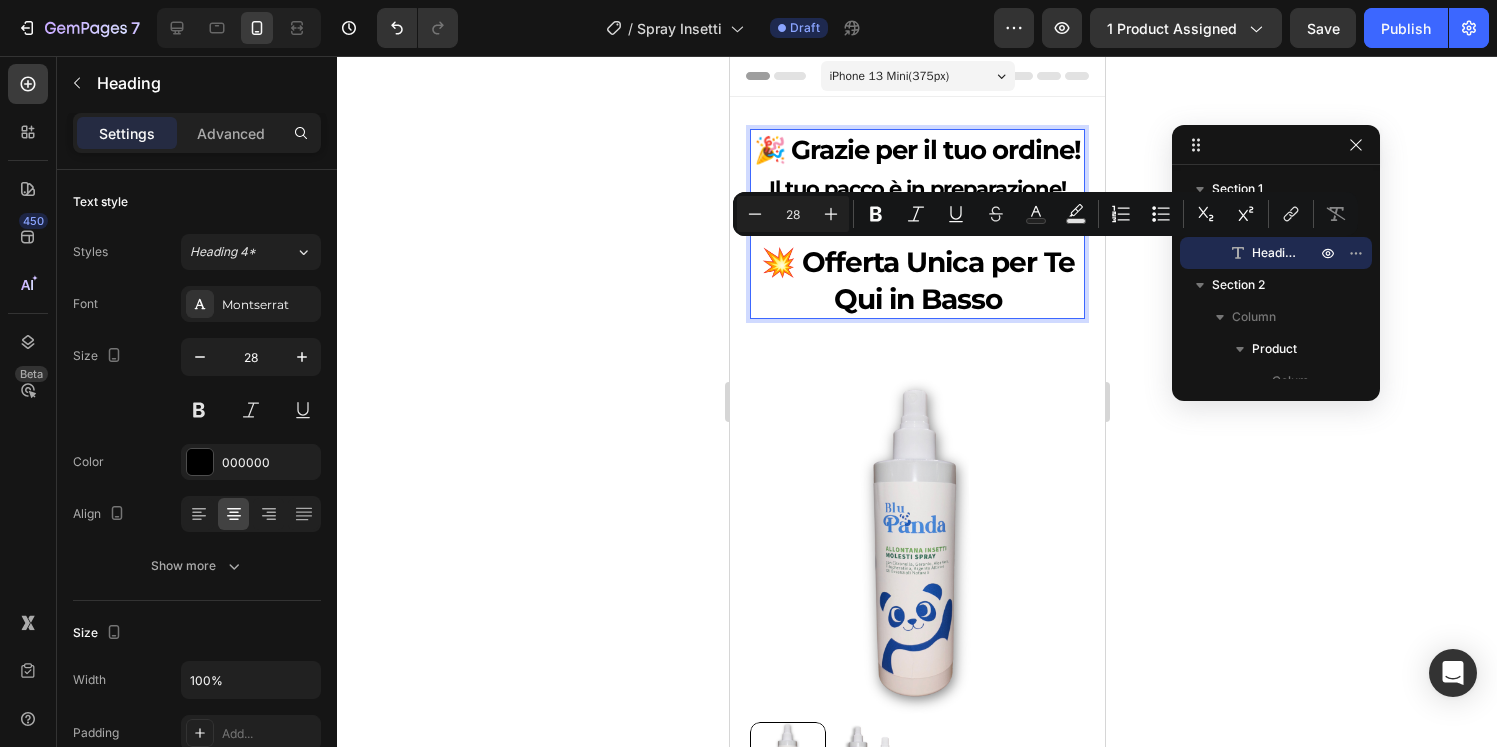 click on "🎉 Grazie per il tuo ordine! Il tuo pacco è in preparazione! 💥 Offerta Unica per Te Qui in Basso" at bounding box center [916, 224] 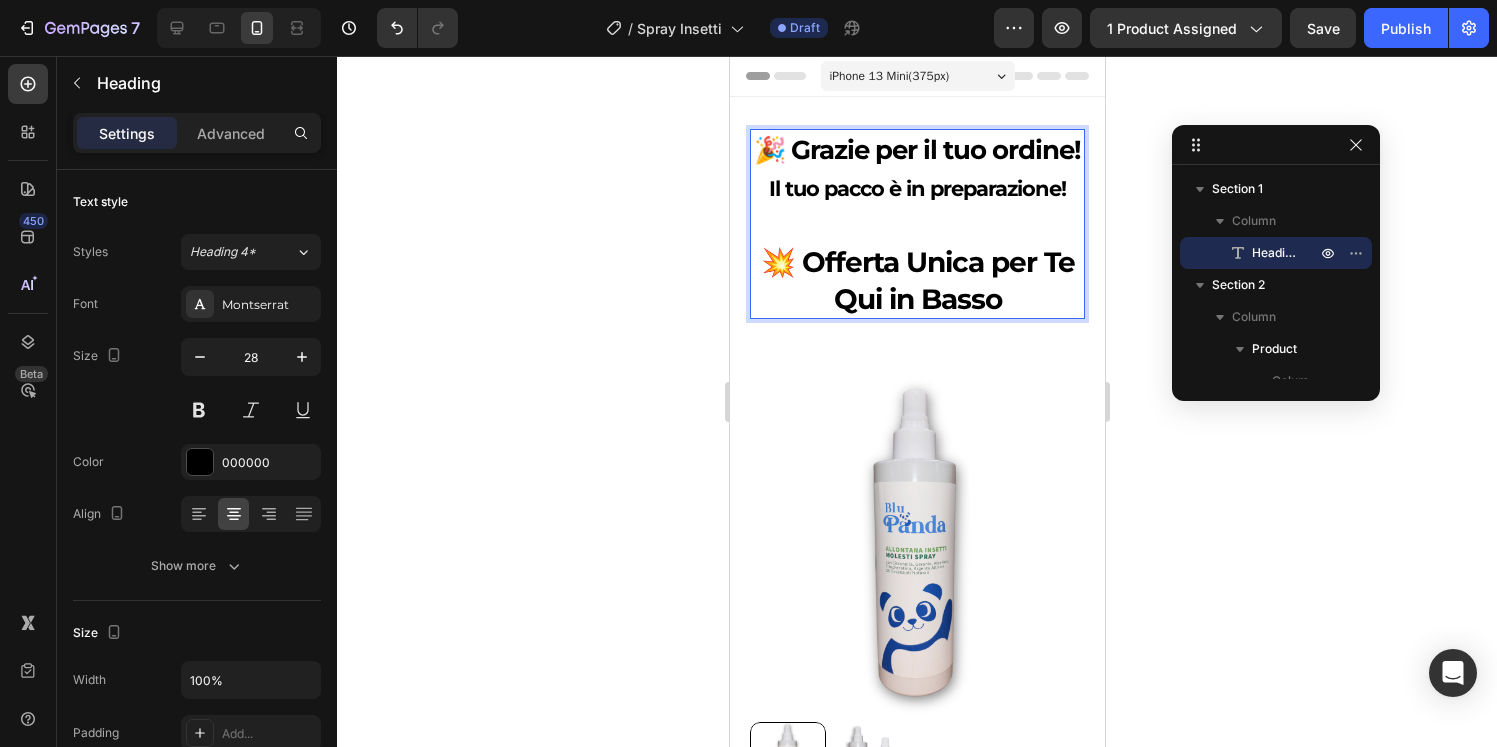 click on "🎉 Grazie per il tuo ordine! Il tuo pacco è in preparazione! 💥 Offerta Unica per Te Qui in Basso" at bounding box center (916, 224) 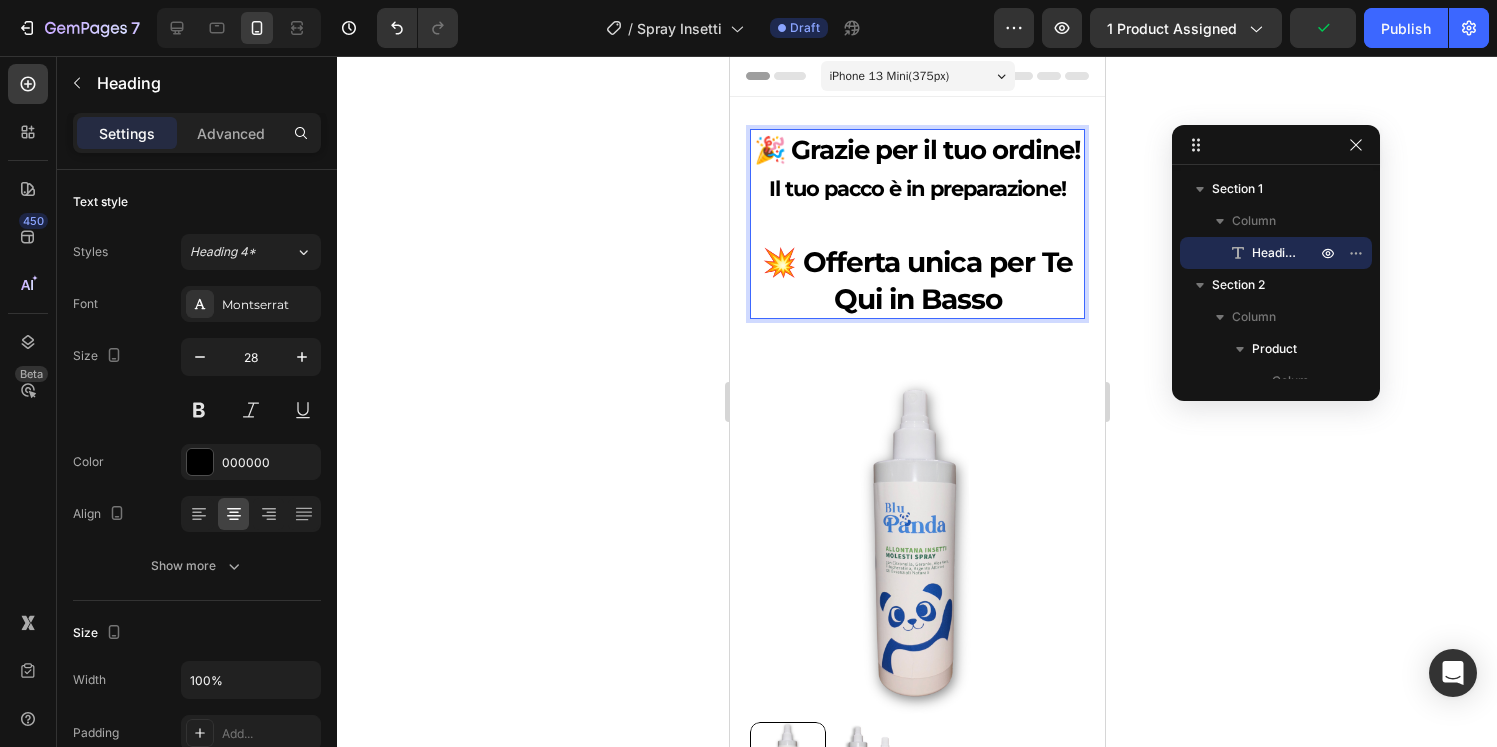 click on "🎉 Grazie per il tuo ordine! Il tuo pacco è in preparazione! 💥 Offerta unica per Te Qui in Basso" at bounding box center (916, 224) 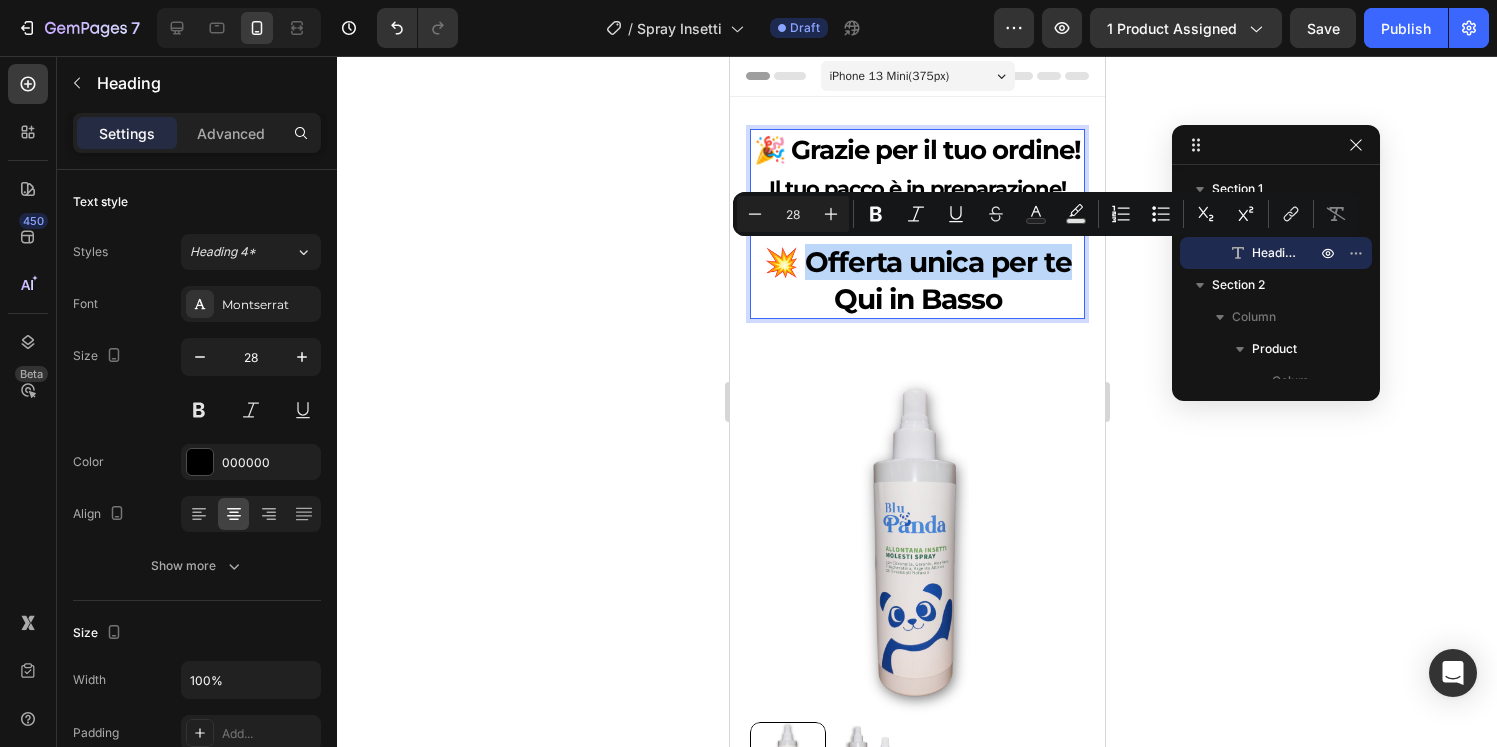drag, startPoint x: 1069, startPoint y: 257, endPoint x: 807, endPoint y: 256, distance: 262.00192 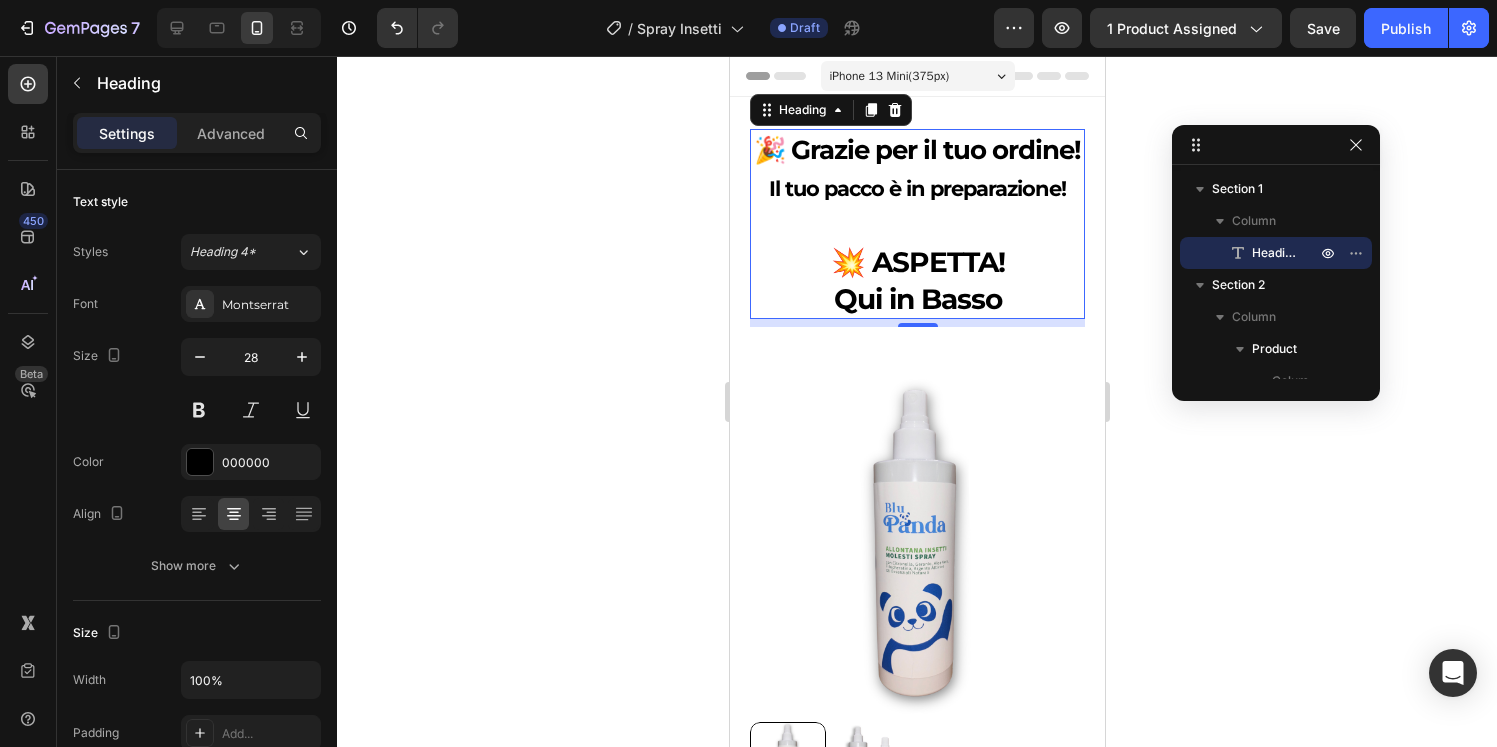 click 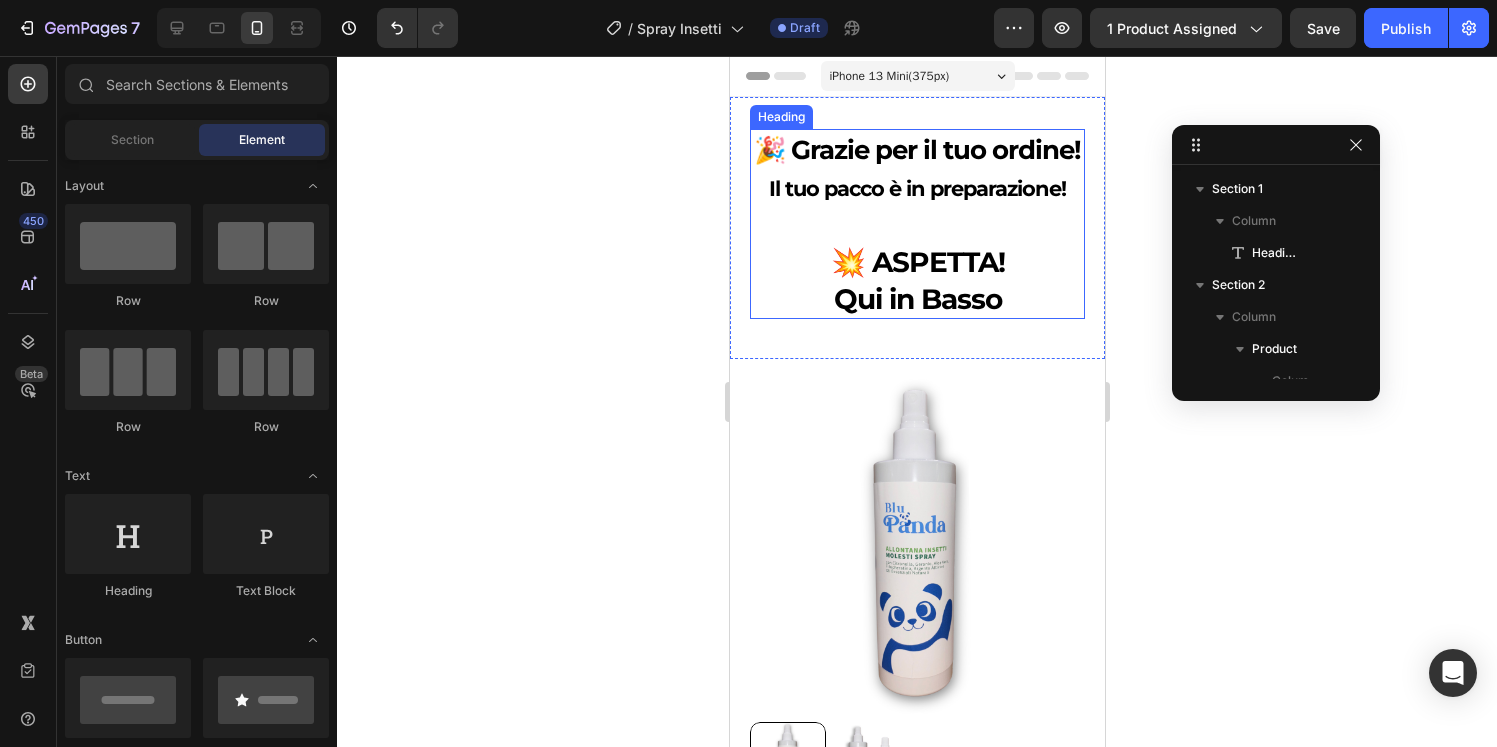 click on "⁠⁠⁠⁠⁠⁠⁠ 🎉 Grazie per il tuo ordine! Il tuo pacco è in preparazione! 💥 ASPETTA! Qui in Basso" at bounding box center [916, 224] 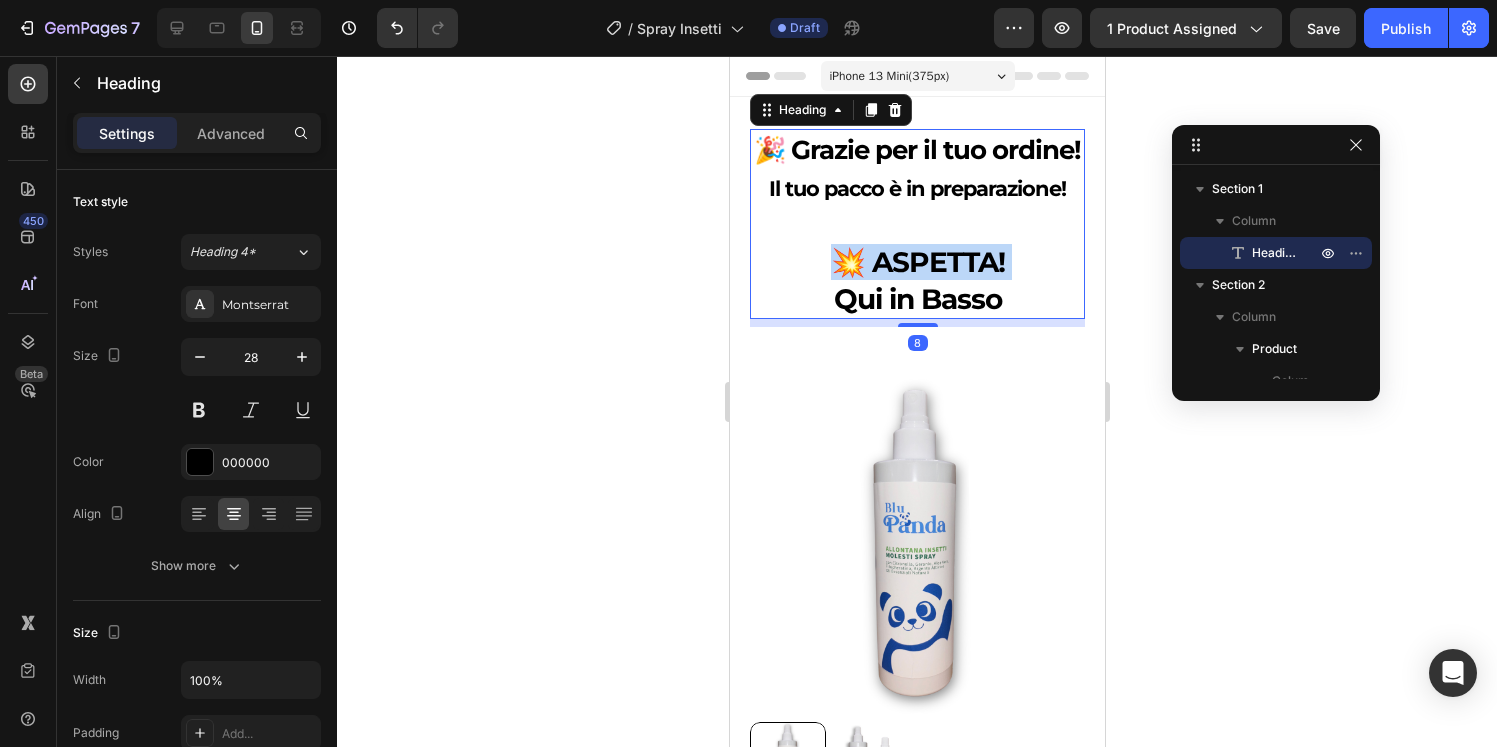 click on "🎉 Grazie per il tuo ordine! Il tuo pacco è in preparazione! 💥 ASPETTA! Qui in Basso" at bounding box center [916, 224] 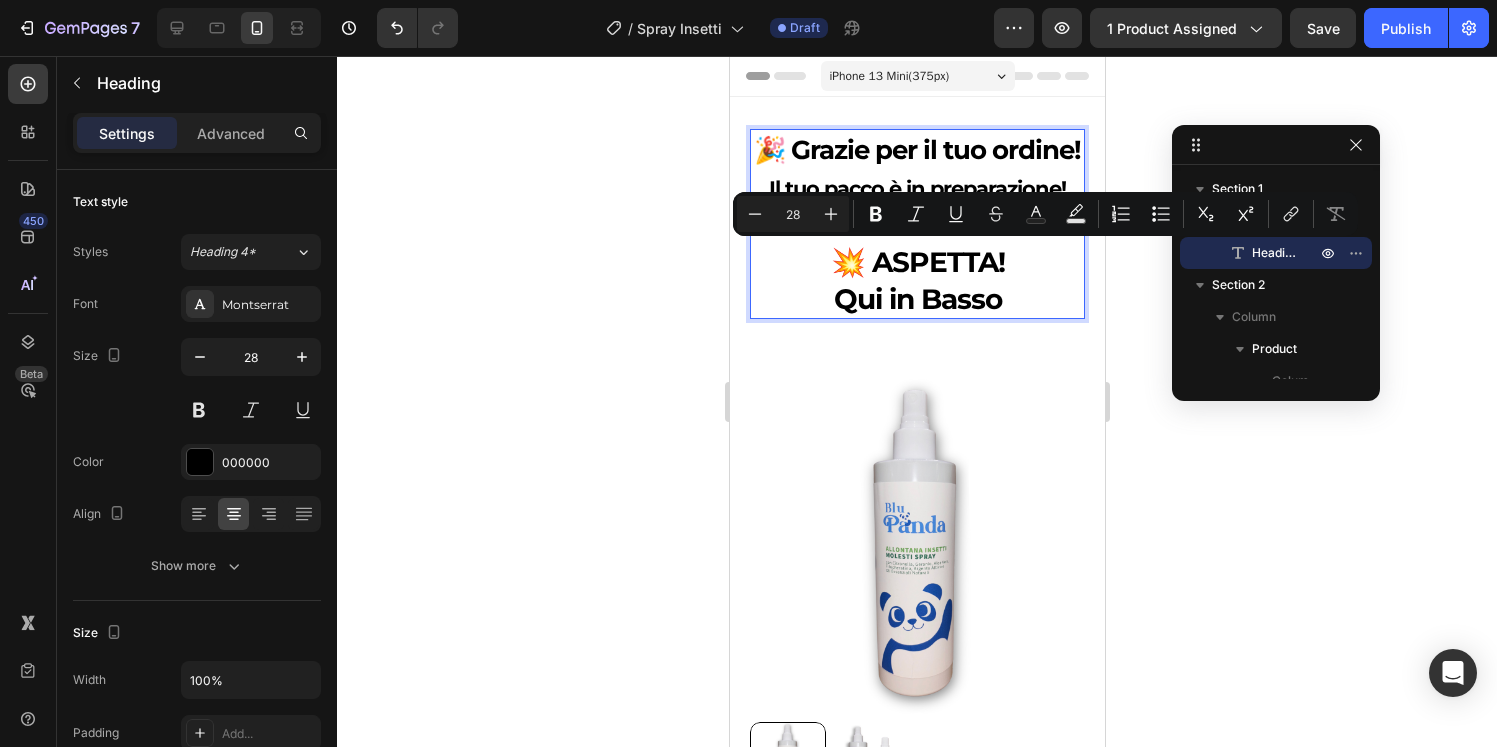 click on "🎉 Grazie per il tuo ordine! Il tuo pacco è in preparazione! 💥 ASPETTA! Qui in Basso" at bounding box center [916, 224] 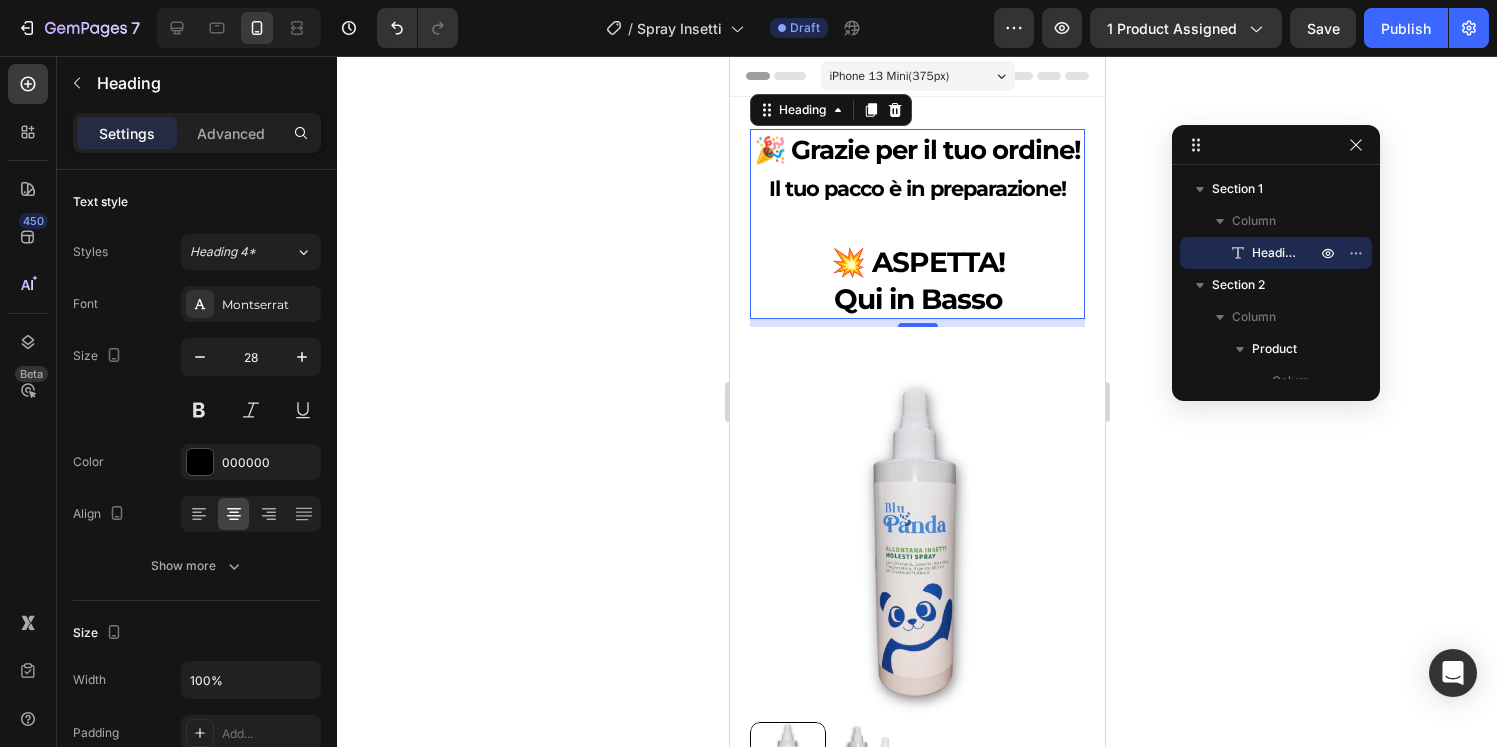 click 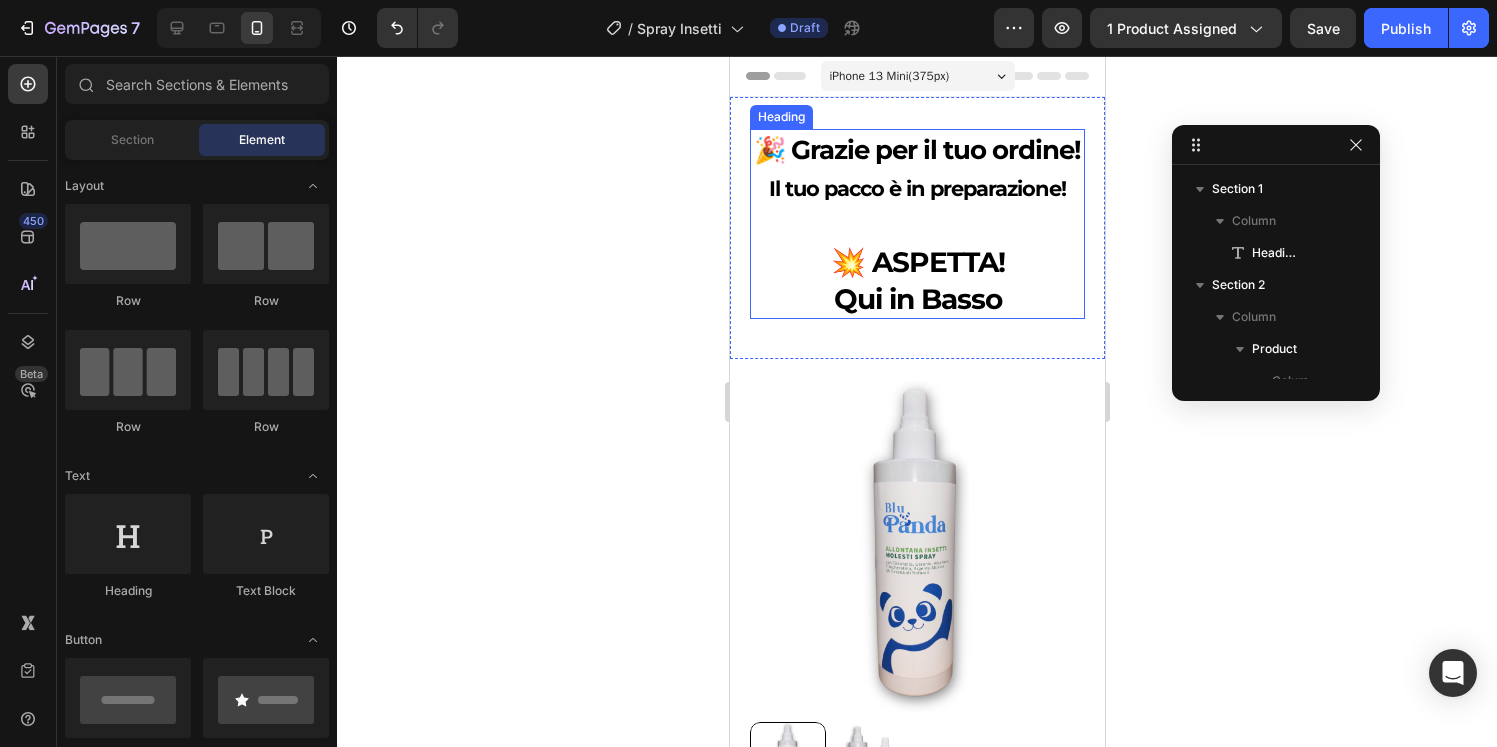 click on "⁠⁠⁠⁠⁠⁠⁠ 🎉 Grazie per il tuo ordine! Il tuo pacco è in preparazione! 💥 ASPETTA! Qui in Basso" at bounding box center [916, 224] 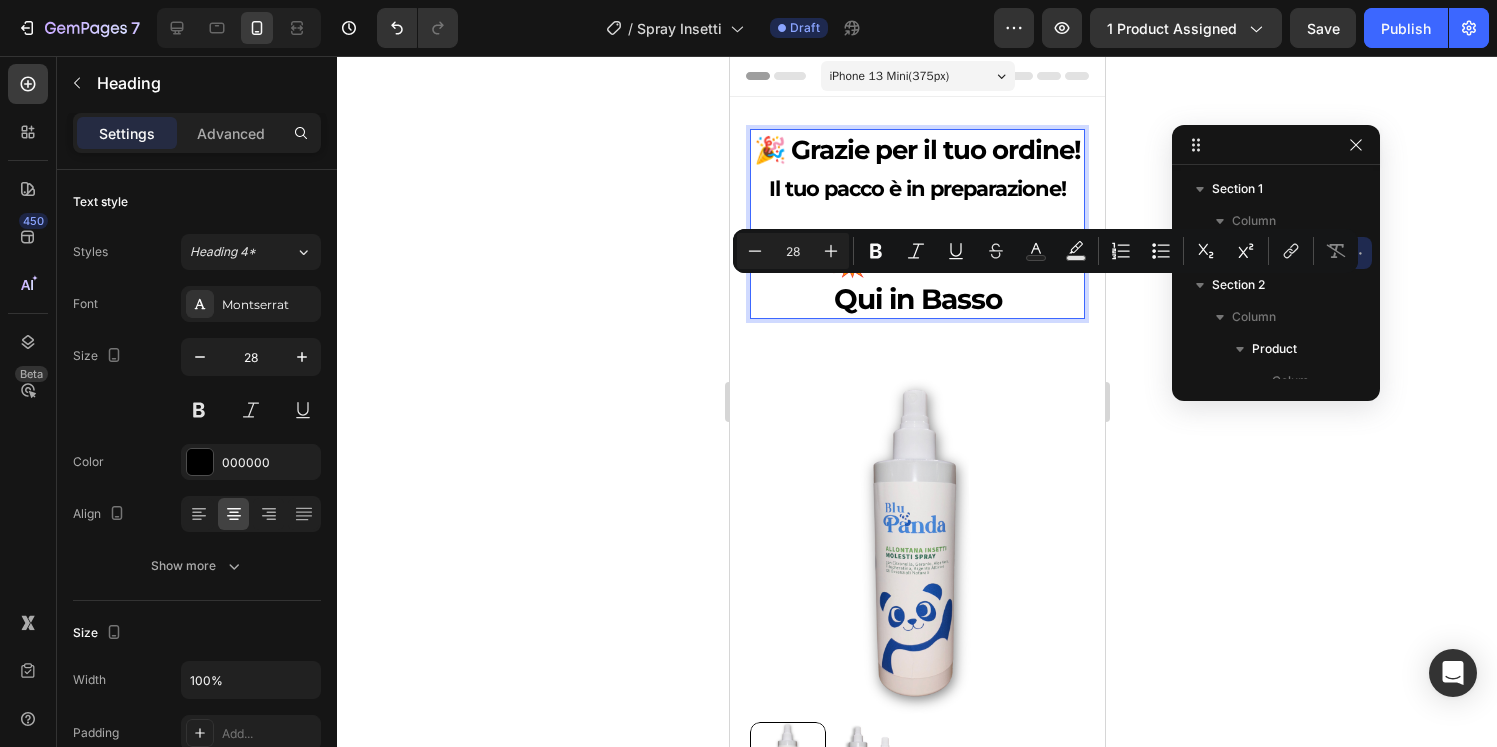 click on "🎉 Grazie per il tuo ordine! Il tuo pacco è in preparazione! 💥 ASPETTA! Qui in Basso" at bounding box center (916, 224) 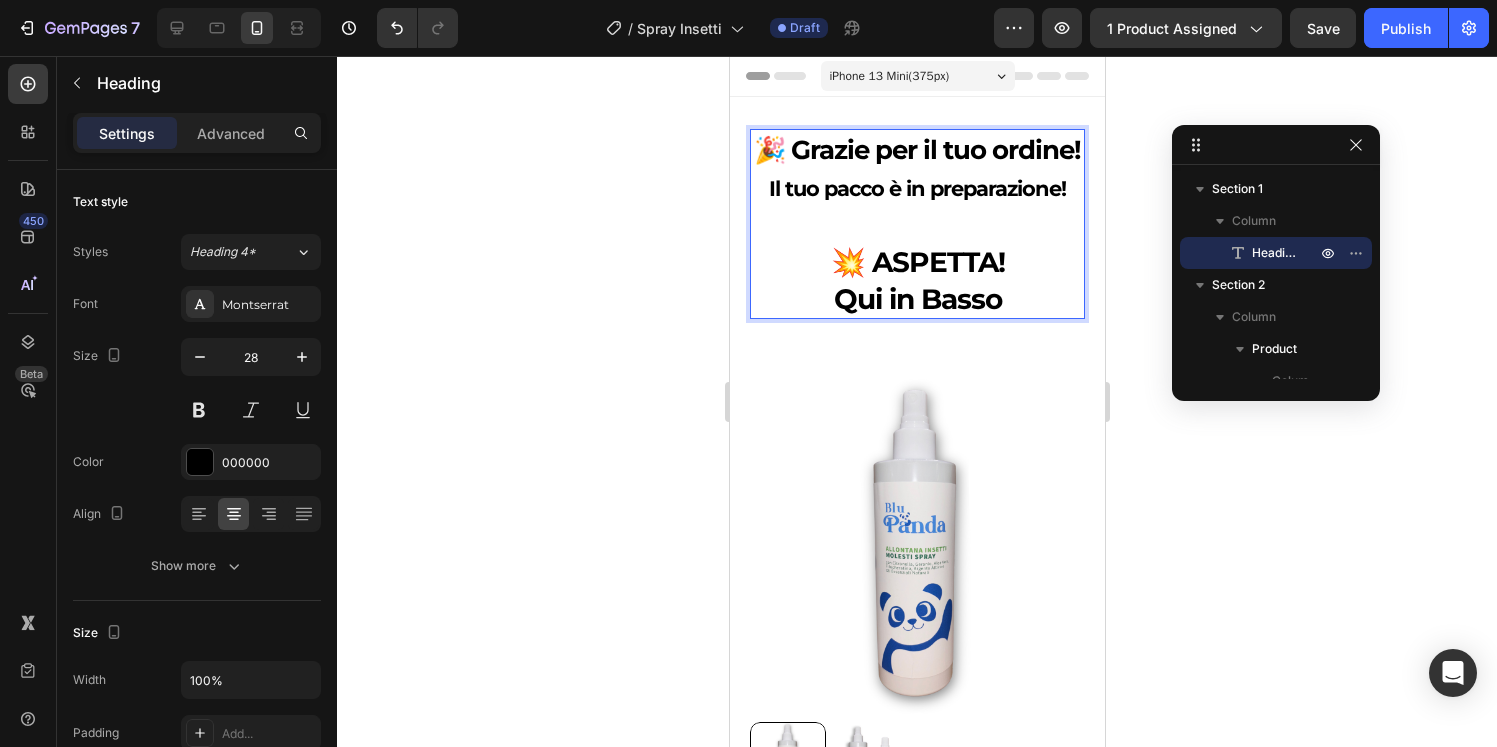 click on "🎉 Grazie per il tuo ordine! Il tuo pacco è in preparazione! 💥 ASPETTA! Qui in Basso" at bounding box center [916, 224] 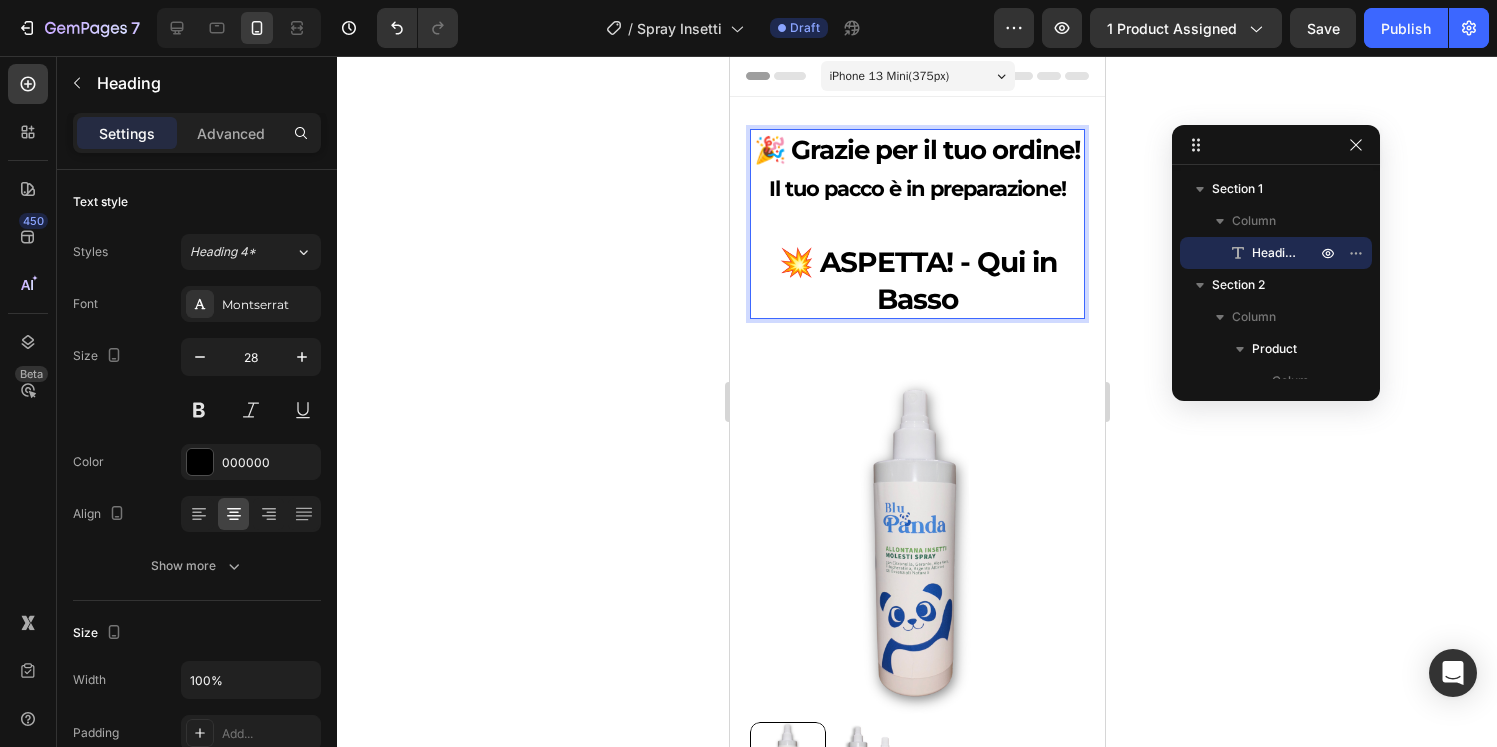 click on "Il tuo pacco è in preparazione!" at bounding box center [916, 188] 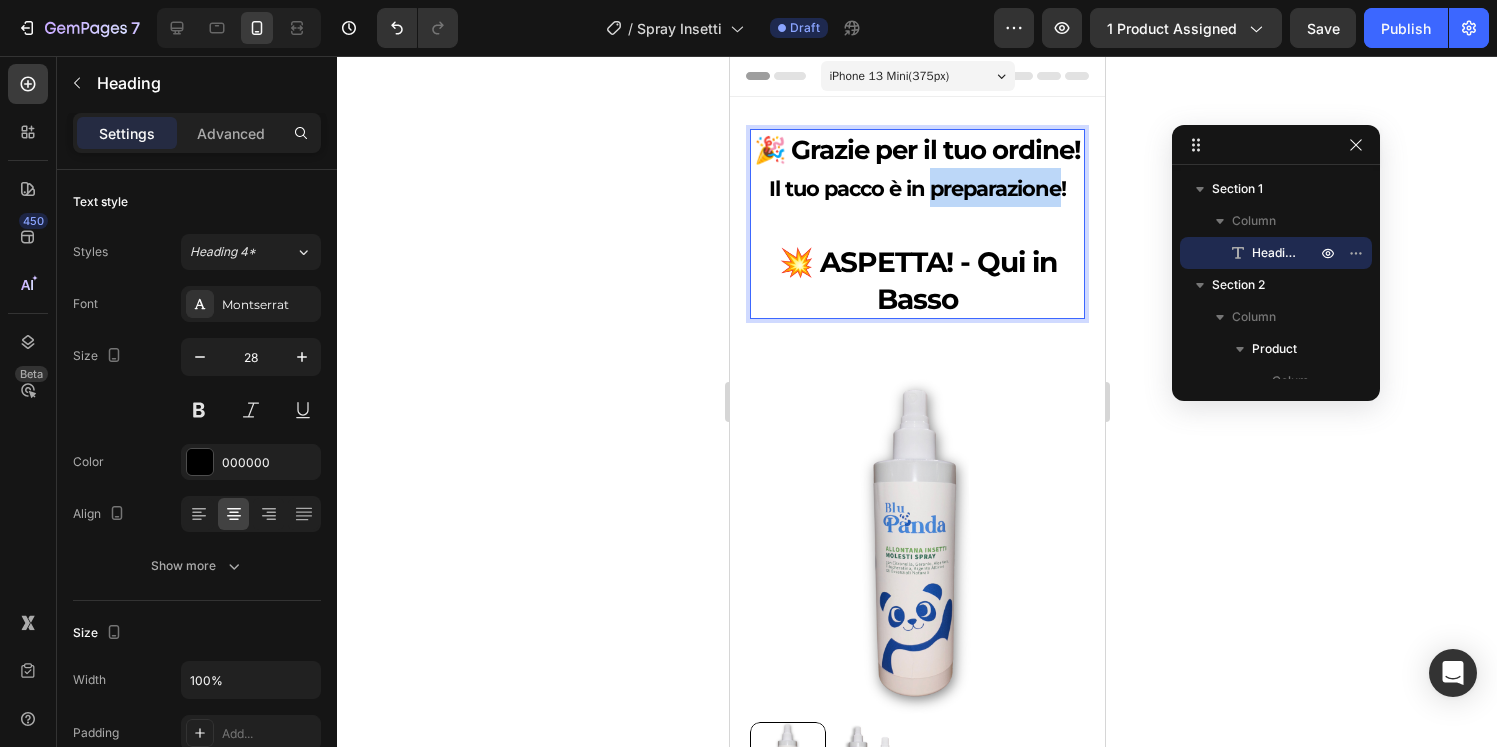 click on "Il tuo pacco è in preparazione!" at bounding box center [916, 188] 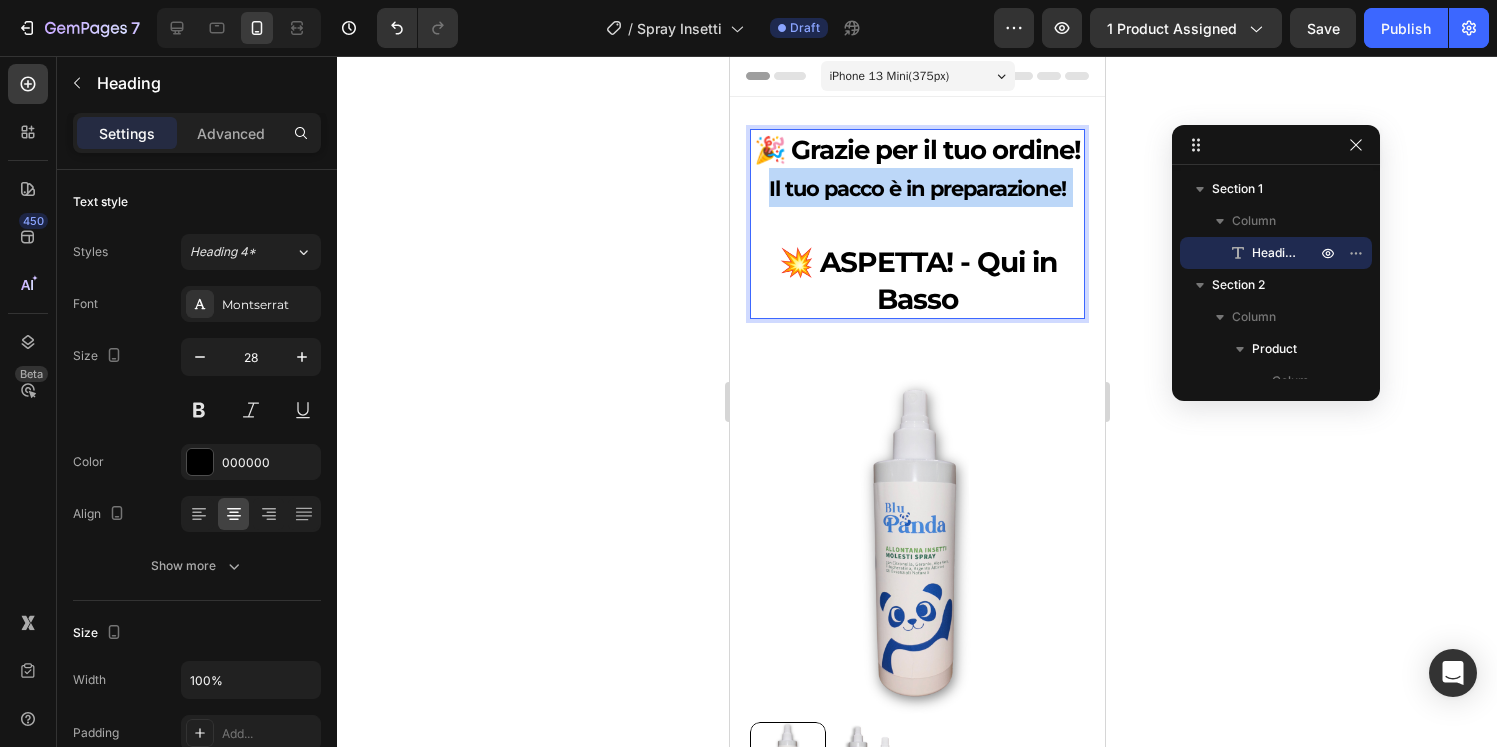 click on "Il tuo pacco è in preparazione!" at bounding box center (916, 188) 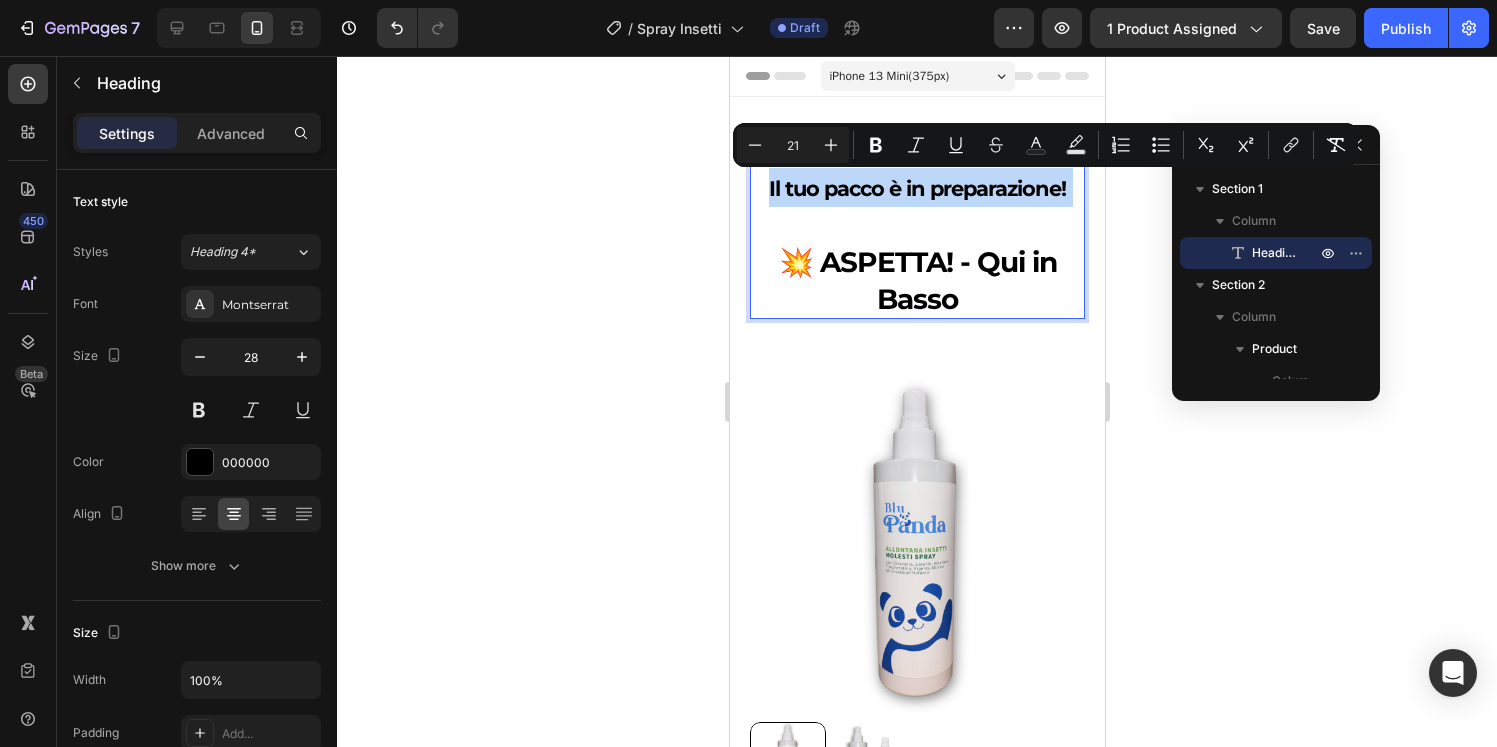 type on "28" 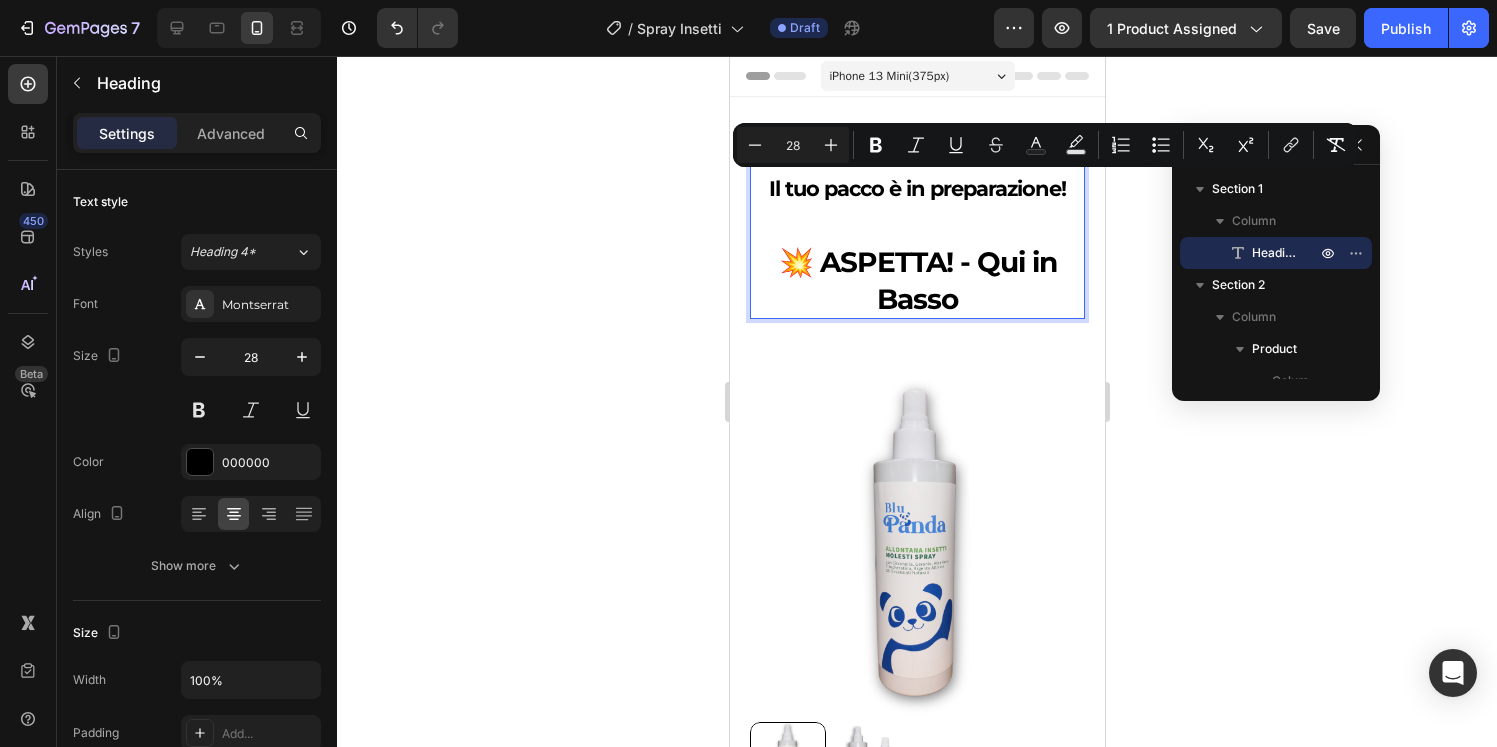 click on "🎉 Grazie per il tuo ordine! Il tuo pacco è in preparazione! 💥 ASPETTA! - Qui in Basso" at bounding box center (916, 224) 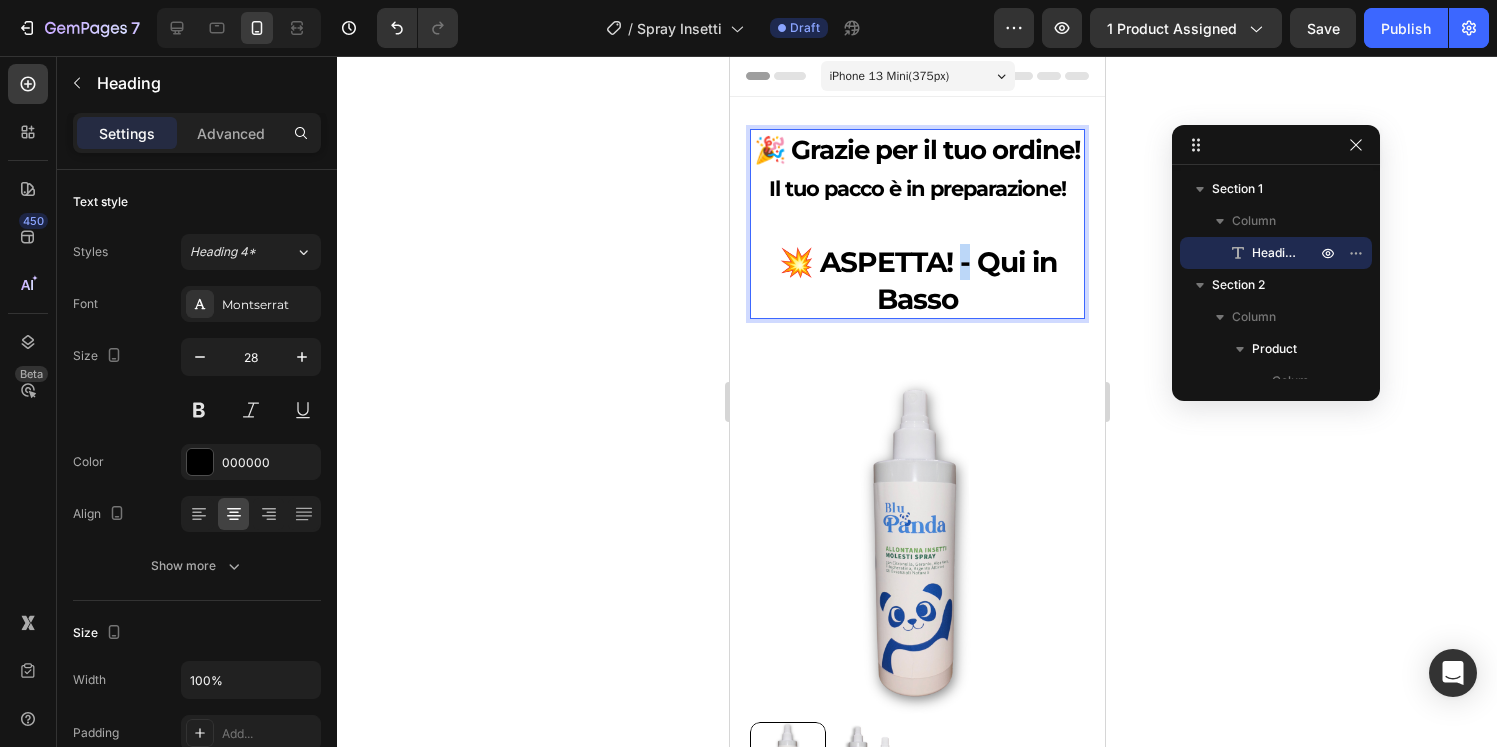 click on "🎉 Grazie per il tuo ordine! Il tuo pacco è in preparazione! 💥 ASPETTA! - Qui in Basso" at bounding box center (916, 224) 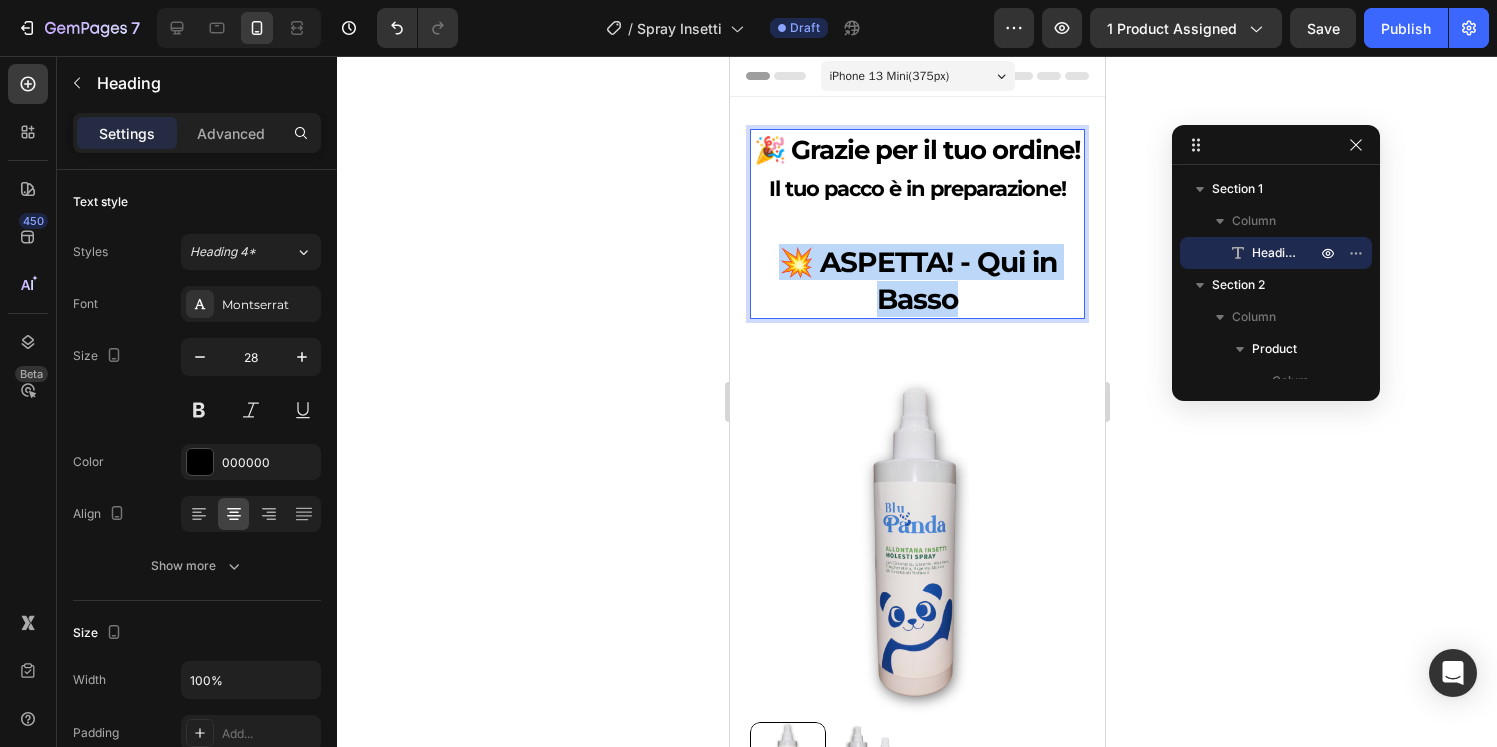 click on "🎉 Grazie per il tuo ordine! Il tuo pacco è in preparazione! 💥 ASPETTA! - Qui in Basso" at bounding box center [916, 224] 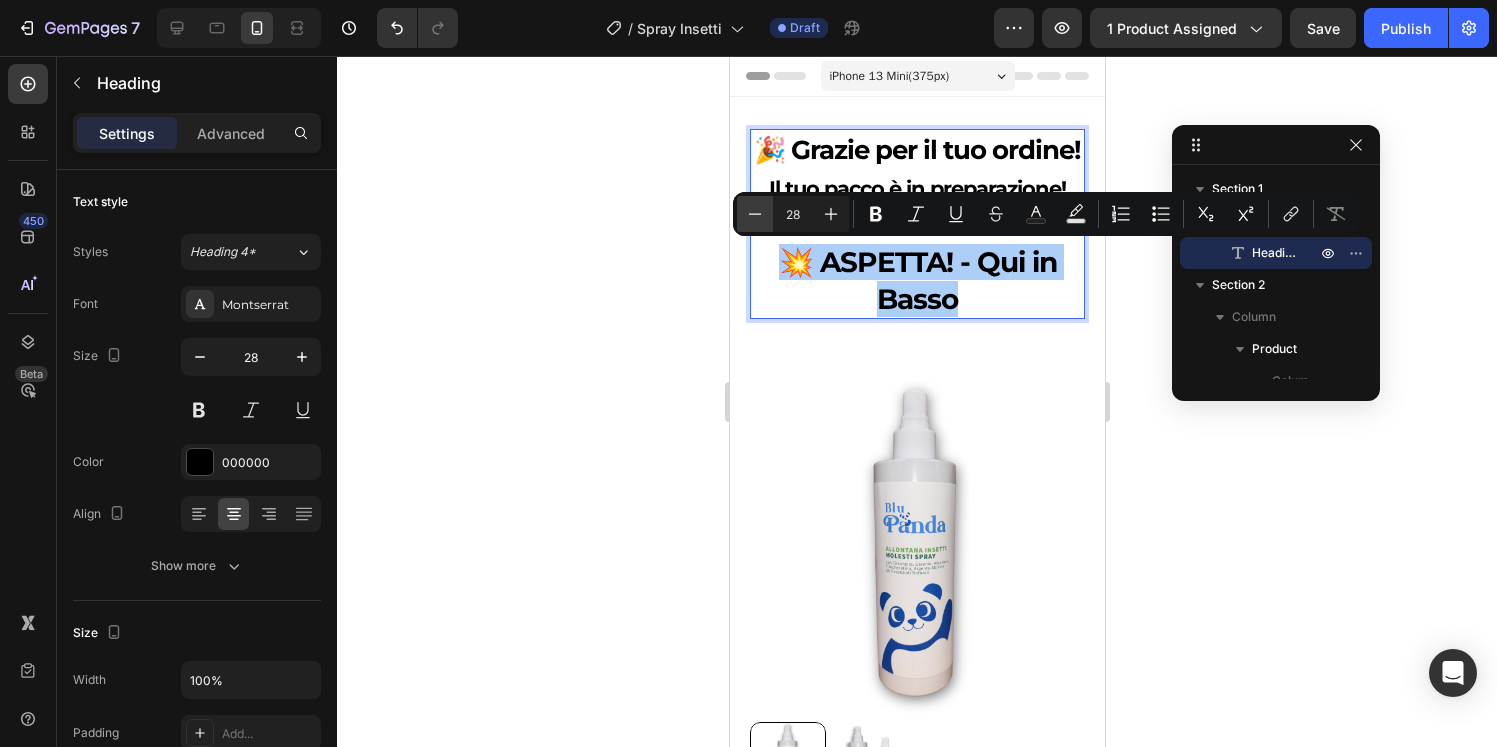 click on "Minus" at bounding box center [755, 214] 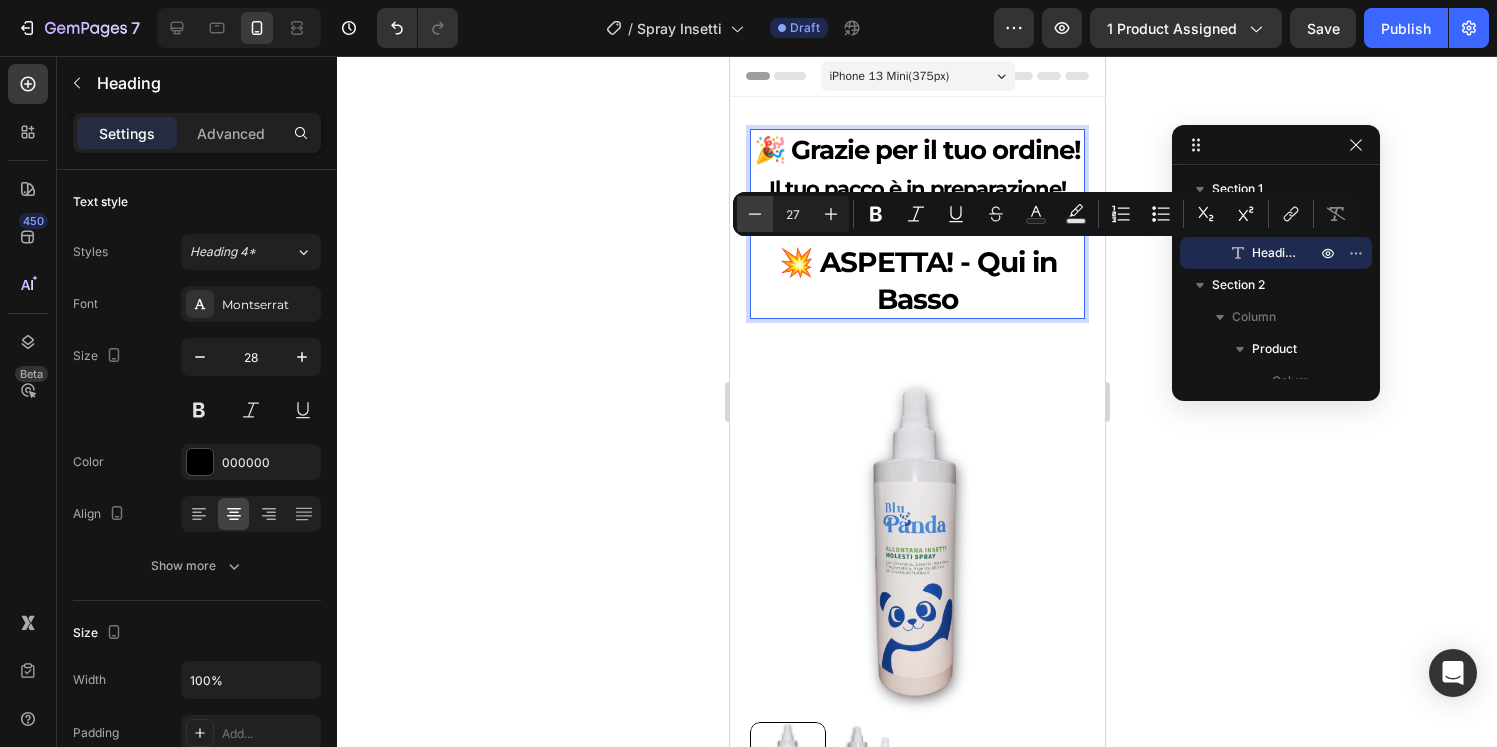 click on "Minus" at bounding box center (755, 214) 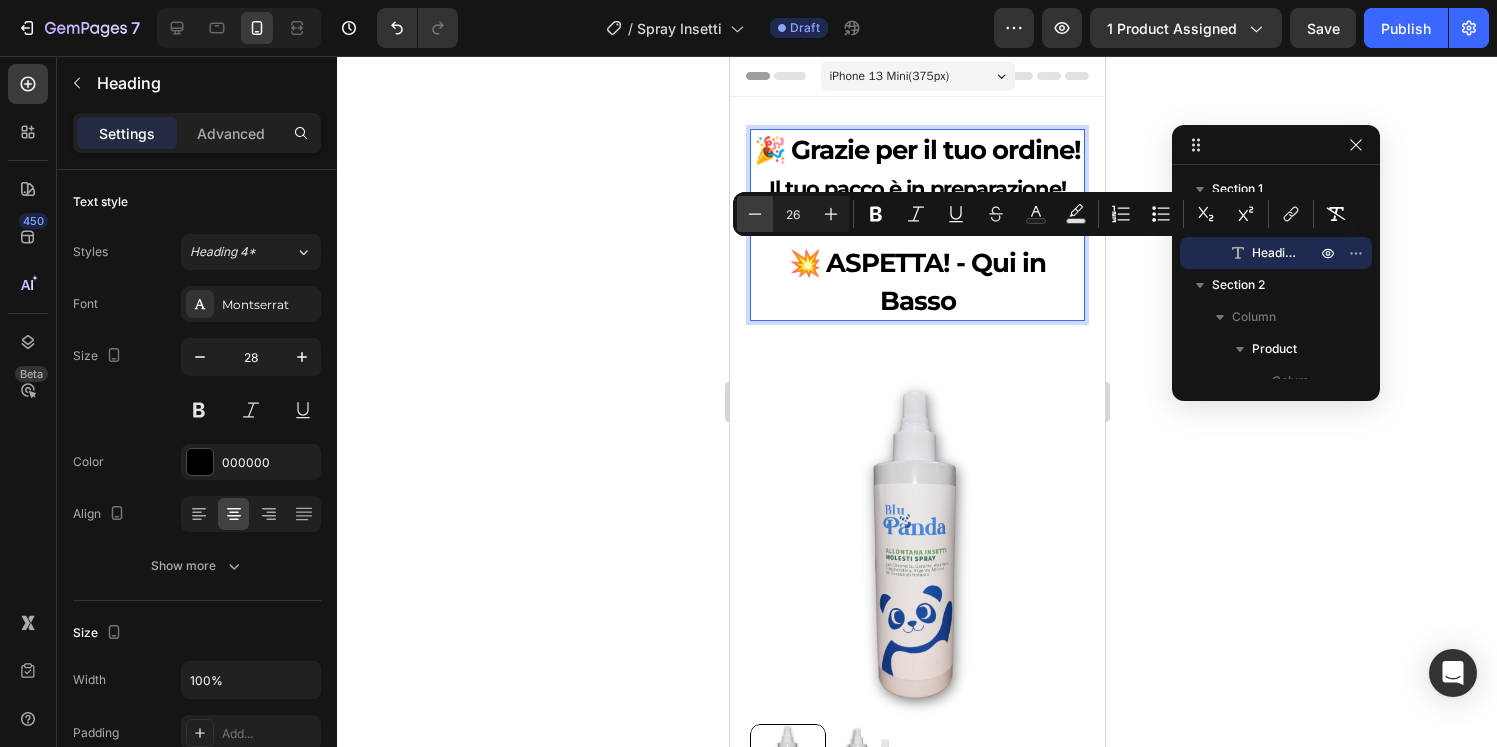 click on "Minus" at bounding box center (755, 214) 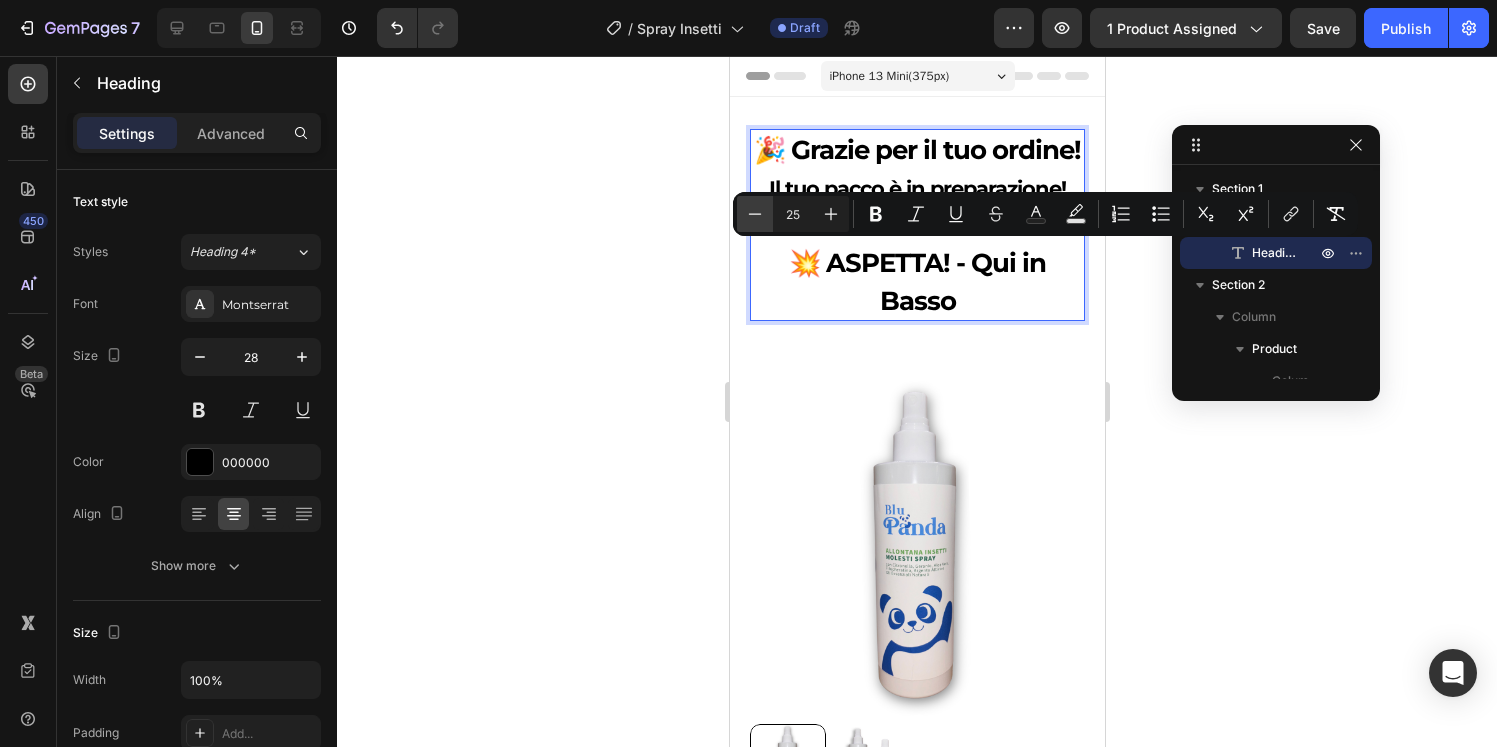 click on "Minus" at bounding box center [755, 214] 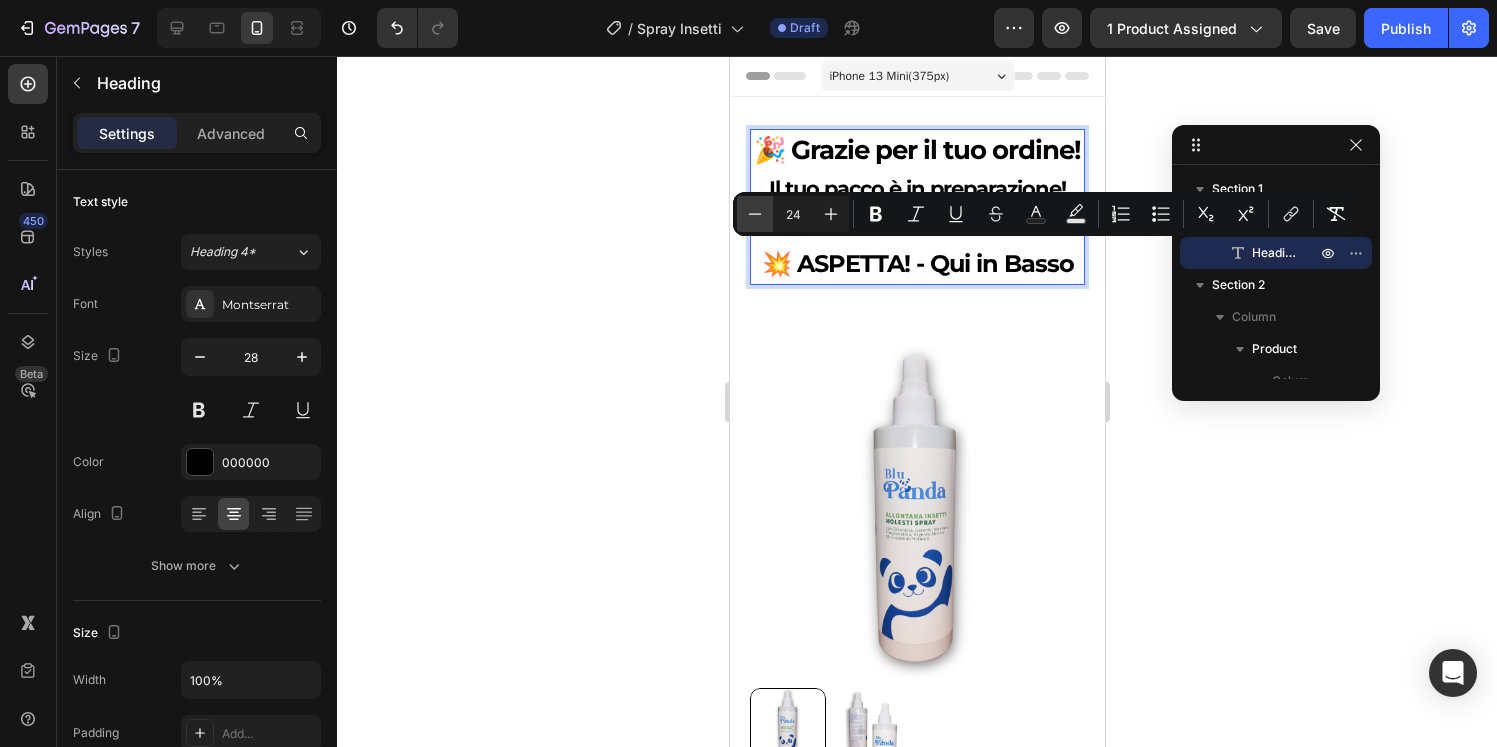 click on "Minus" at bounding box center [755, 214] 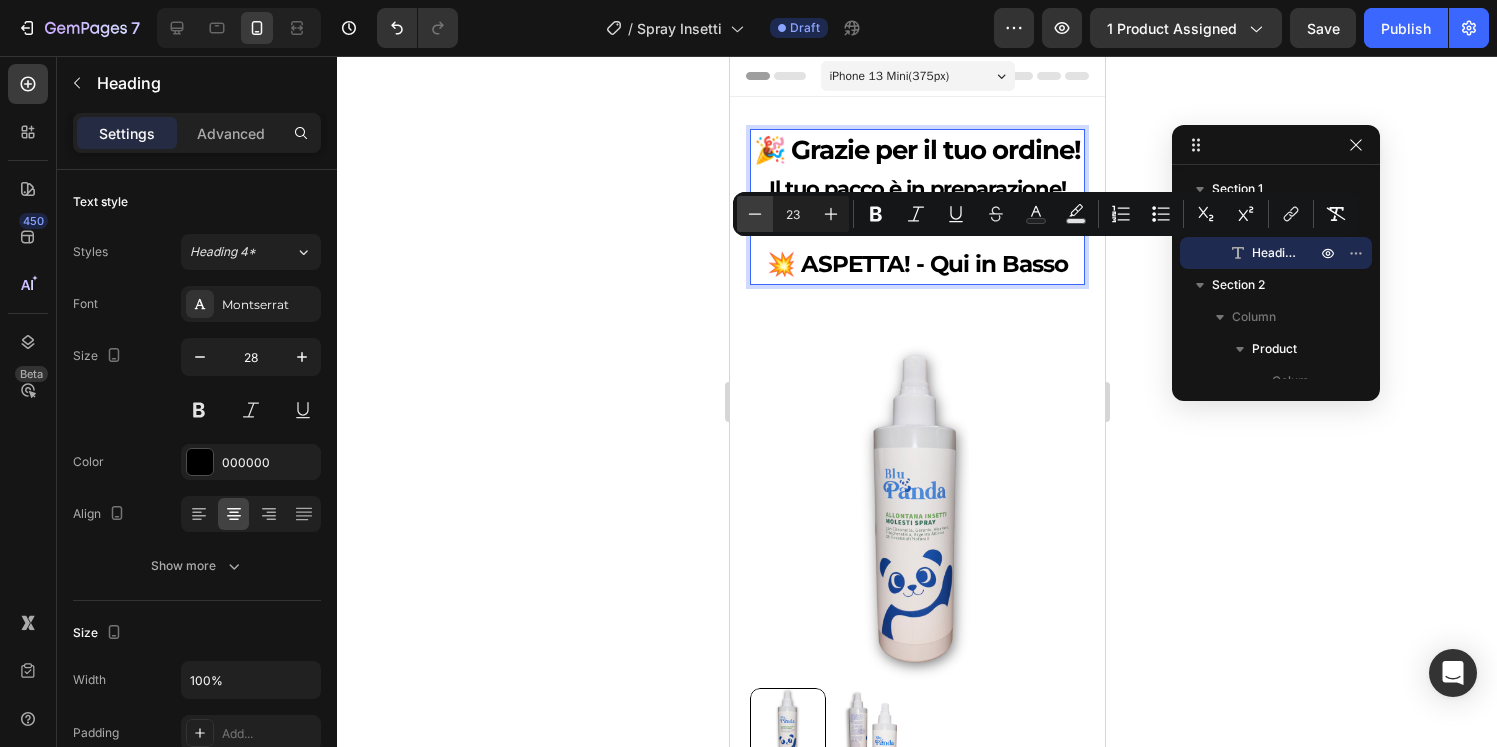 click on "Minus" at bounding box center [755, 214] 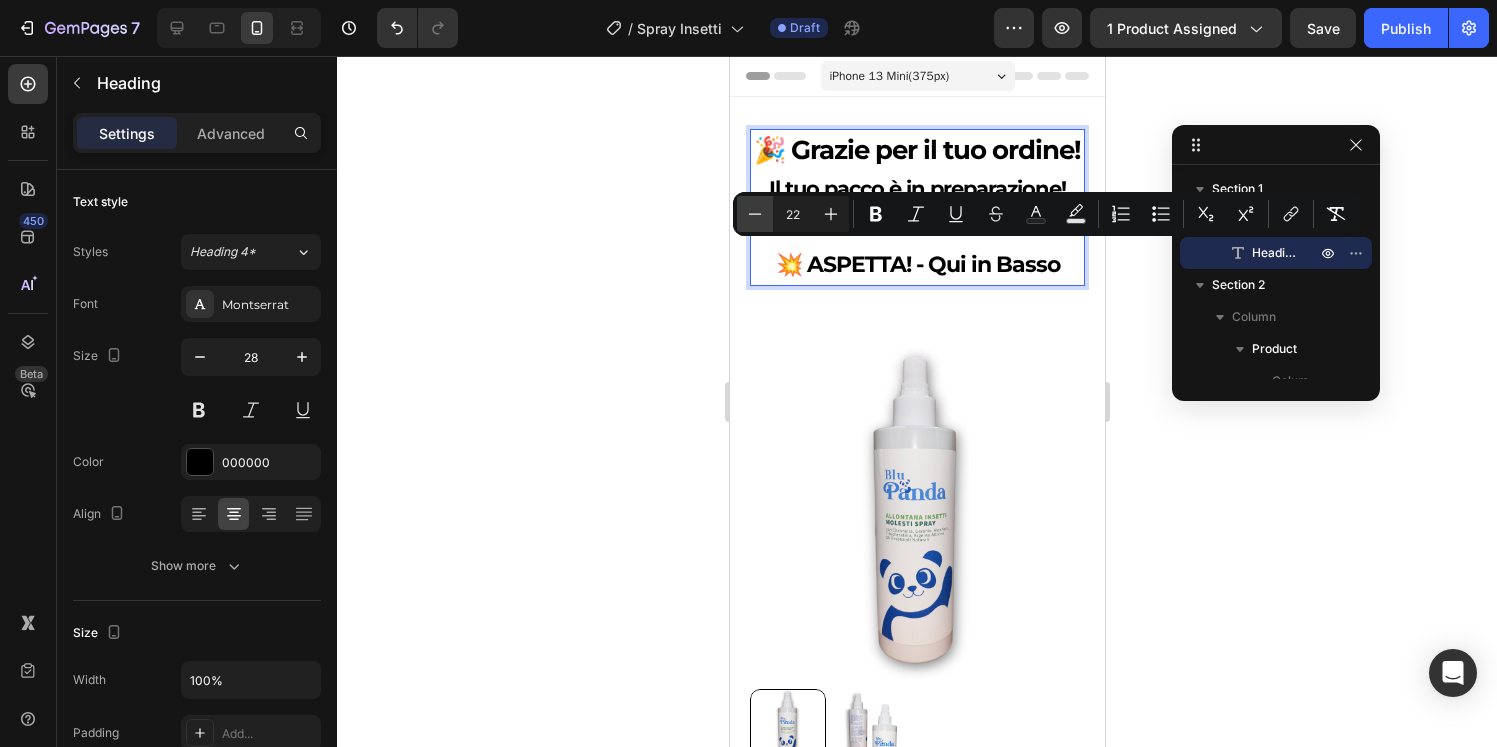 click on "Minus" at bounding box center (755, 214) 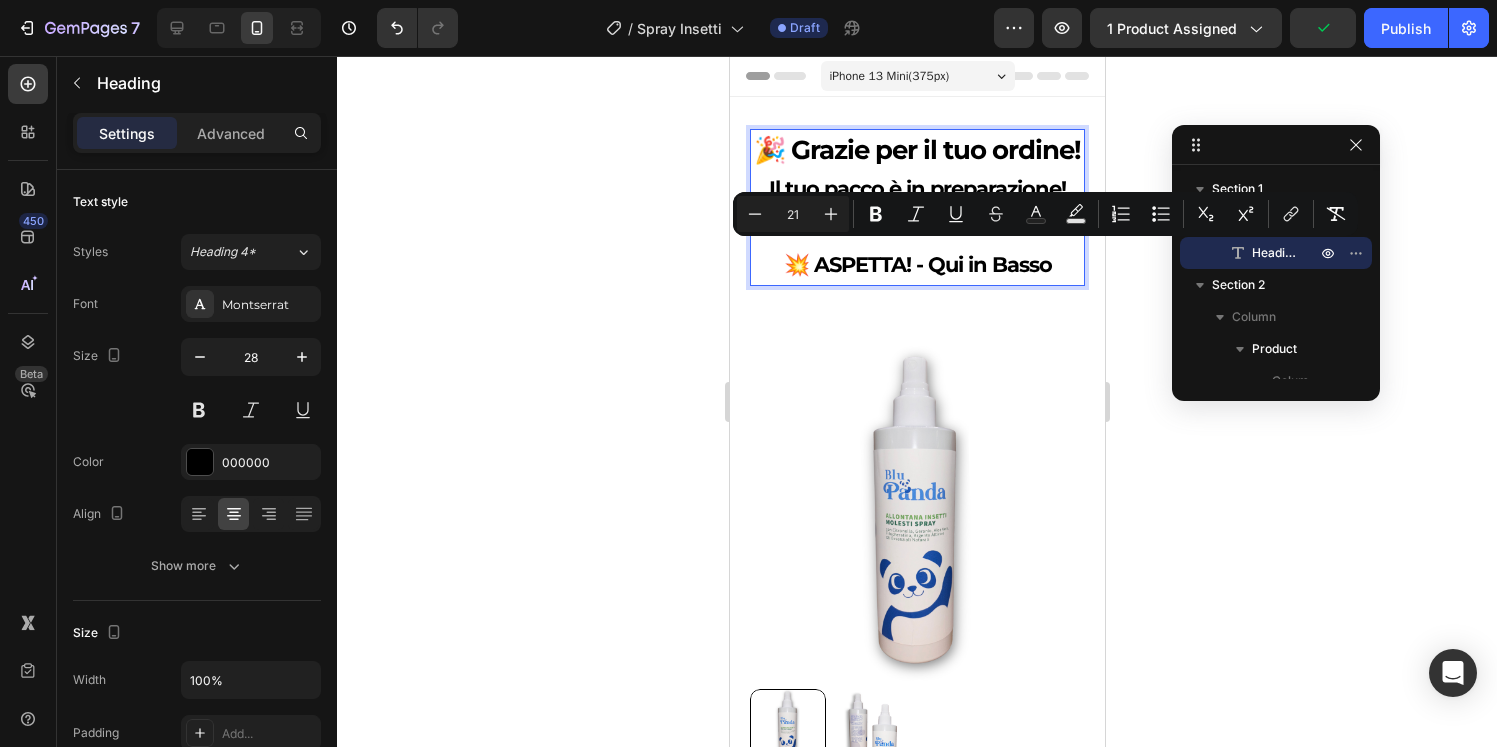 click 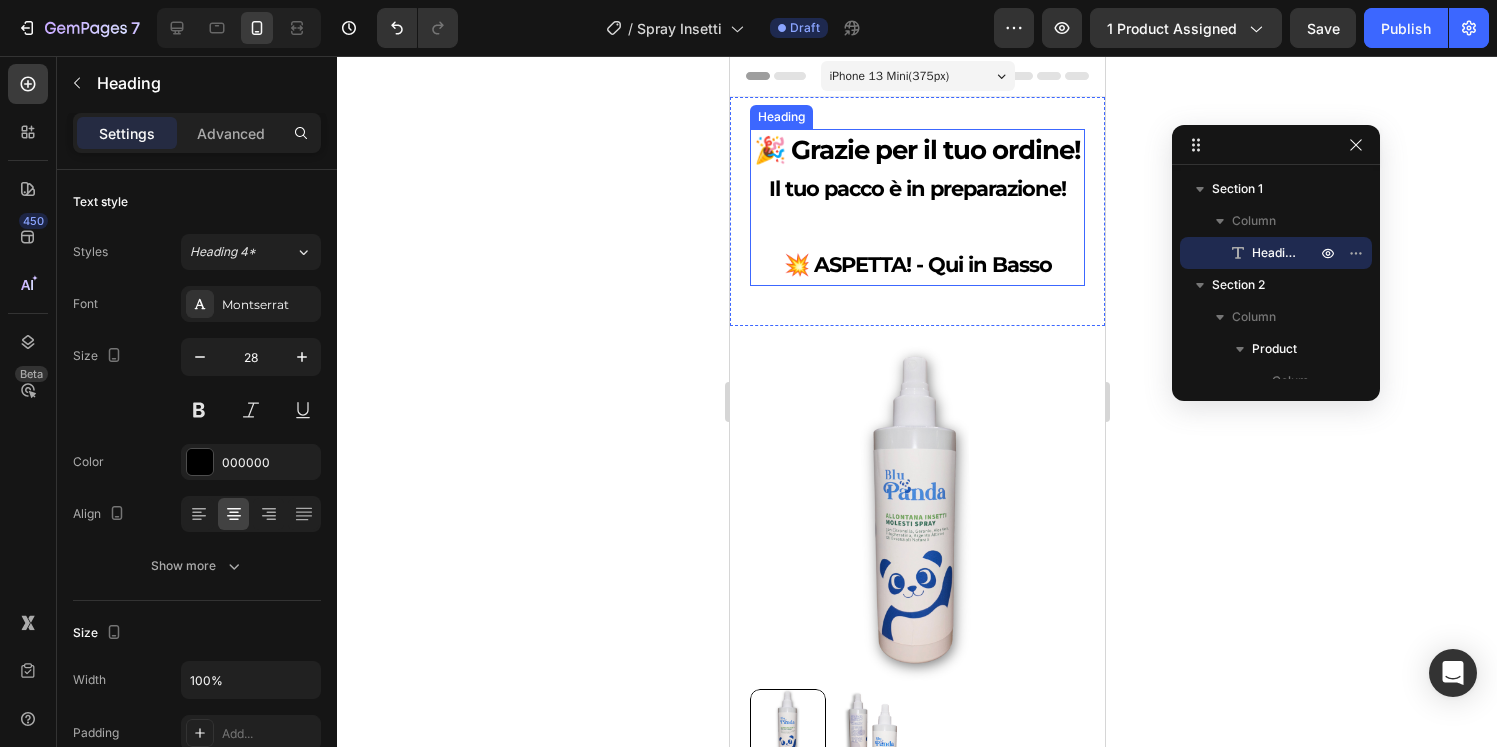 click on "⁠⁠⁠⁠⁠⁠⁠ 🎉 Grazie per il tuo ordine! Il tuo pacco è in preparazione! 💥 ASPETTA! - Qui in Basso" at bounding box center [916, 207] 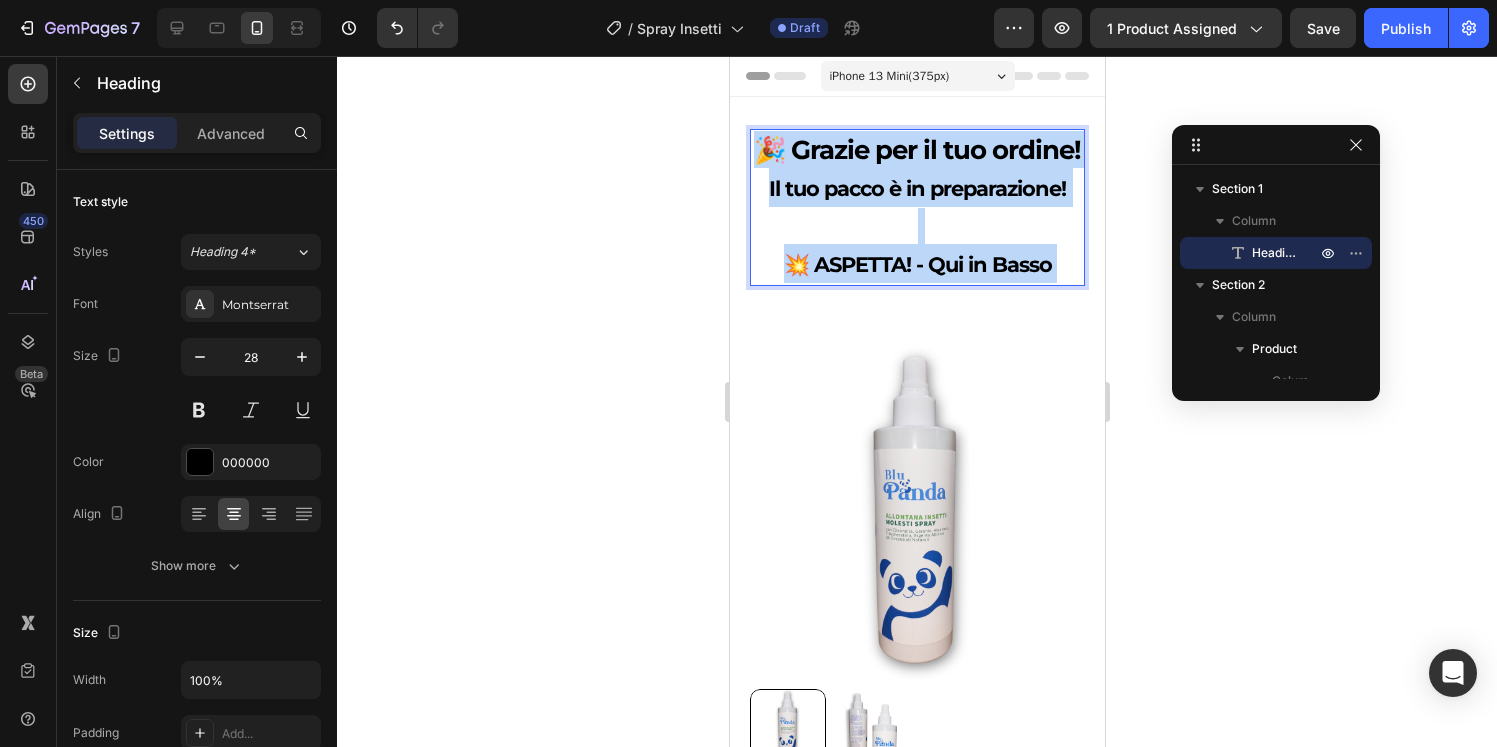 drag, startPoint x: 1056, startPoint y: 262, endPoint x: 1015, endPoint y: 259, distance: 41.109608 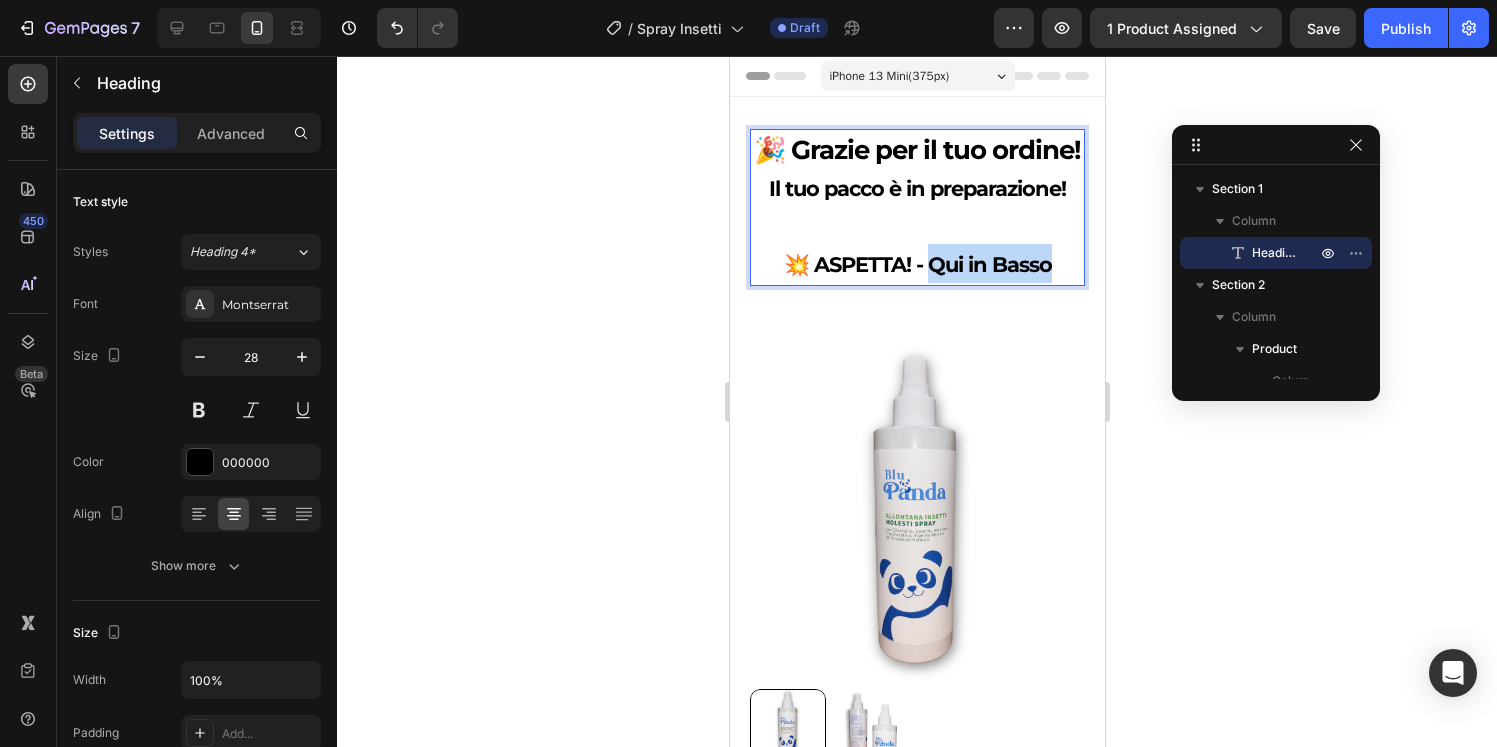 drag, startPoint x: 1040, startPoint y: 264, endPoint x: 932, endPoint y: 262, distance: 108.01852 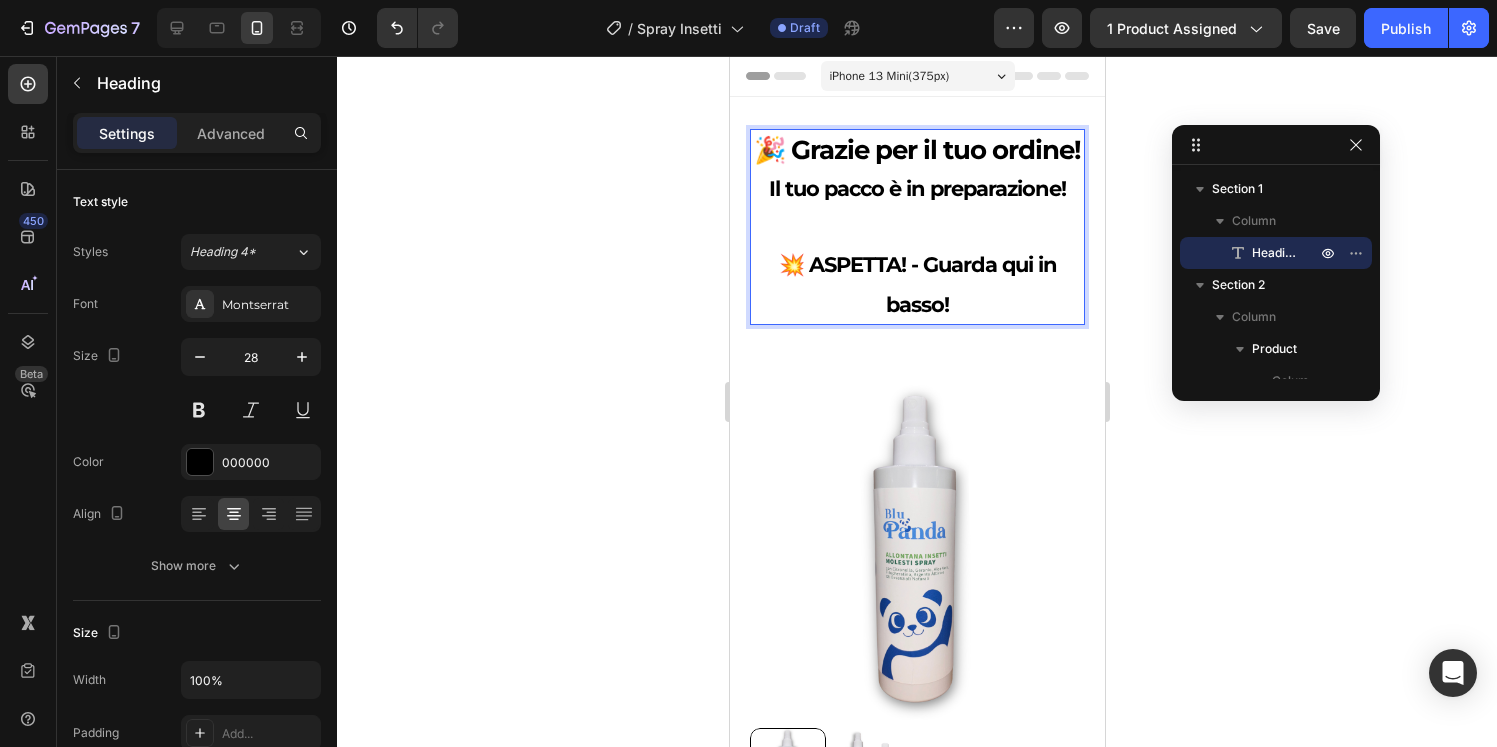 click on "💥 ASPETTA! - Guarda qui in basso!" at bounding box center (917, 284) 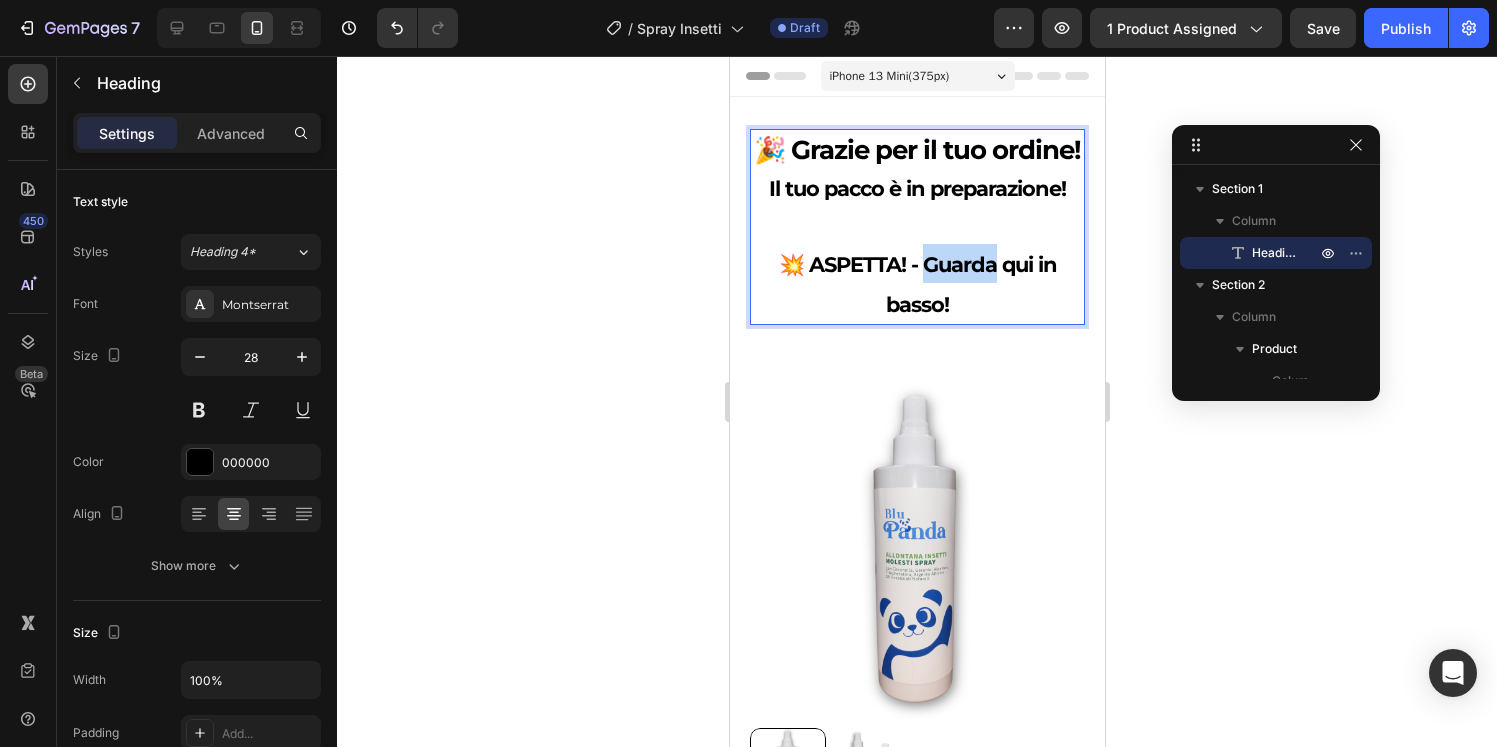 click on "💥 ASPETTA! - Guarda qui in basso!" at bounding box center [917, 284] 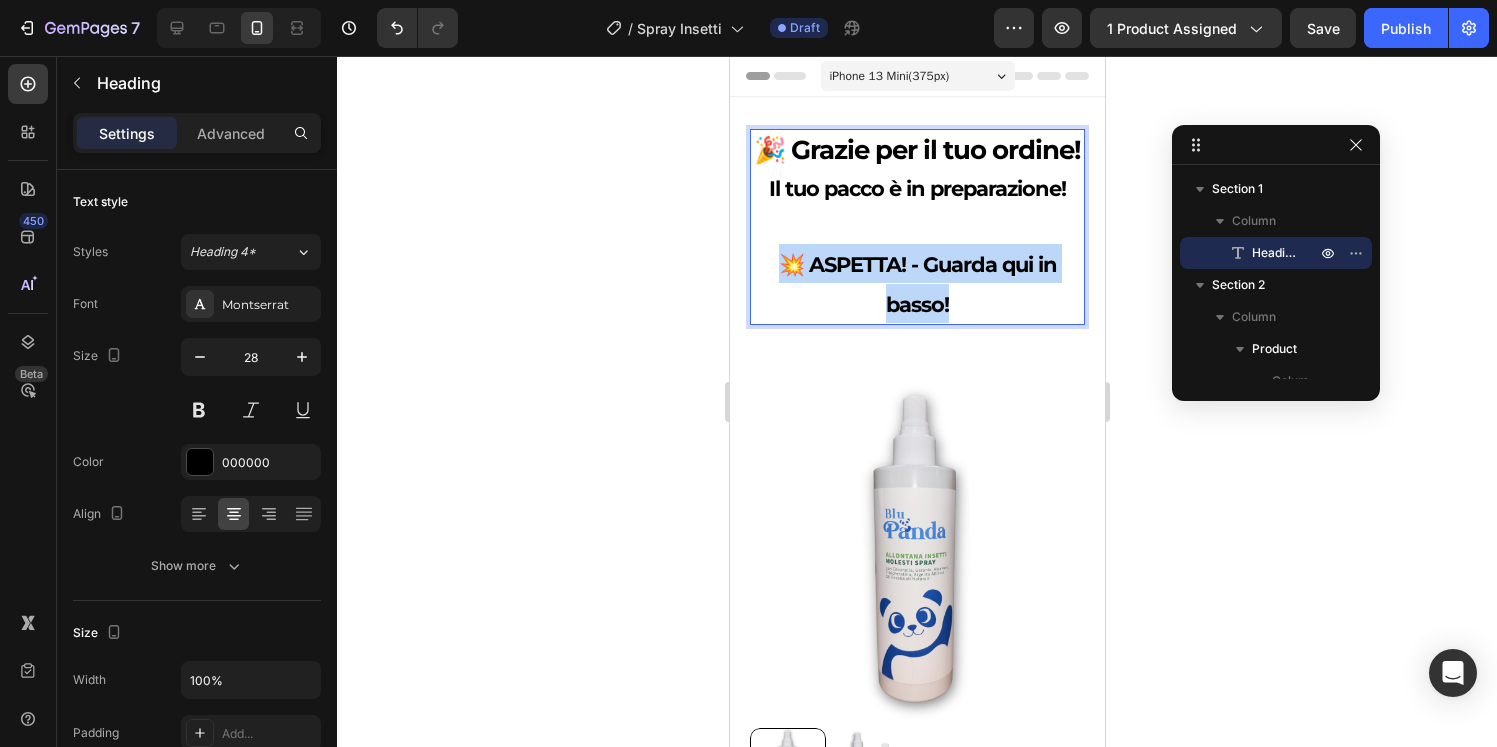 drag, startPoint x: 962, startPoint y: 302, endPoint x: 715, endPoint y: 262, distance: 250.21791 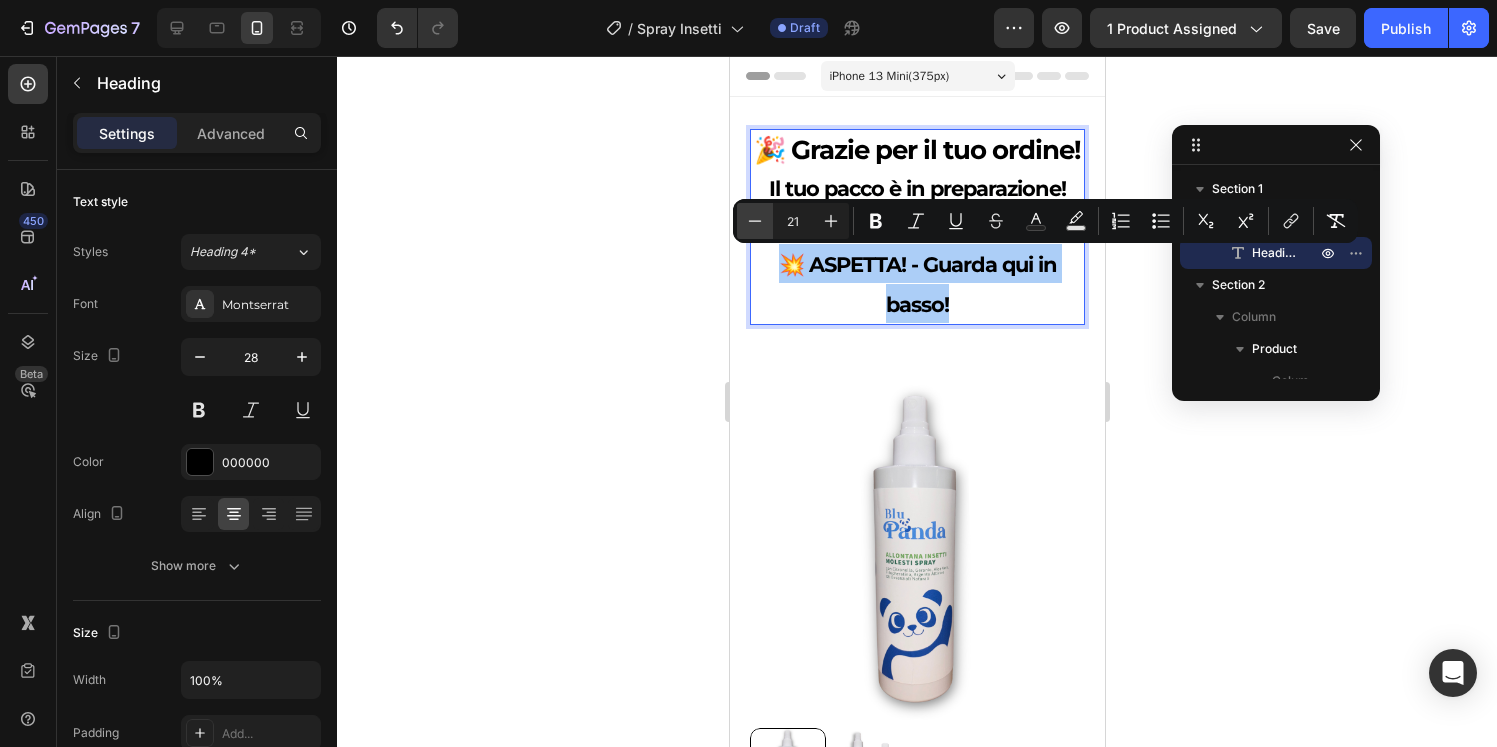 click 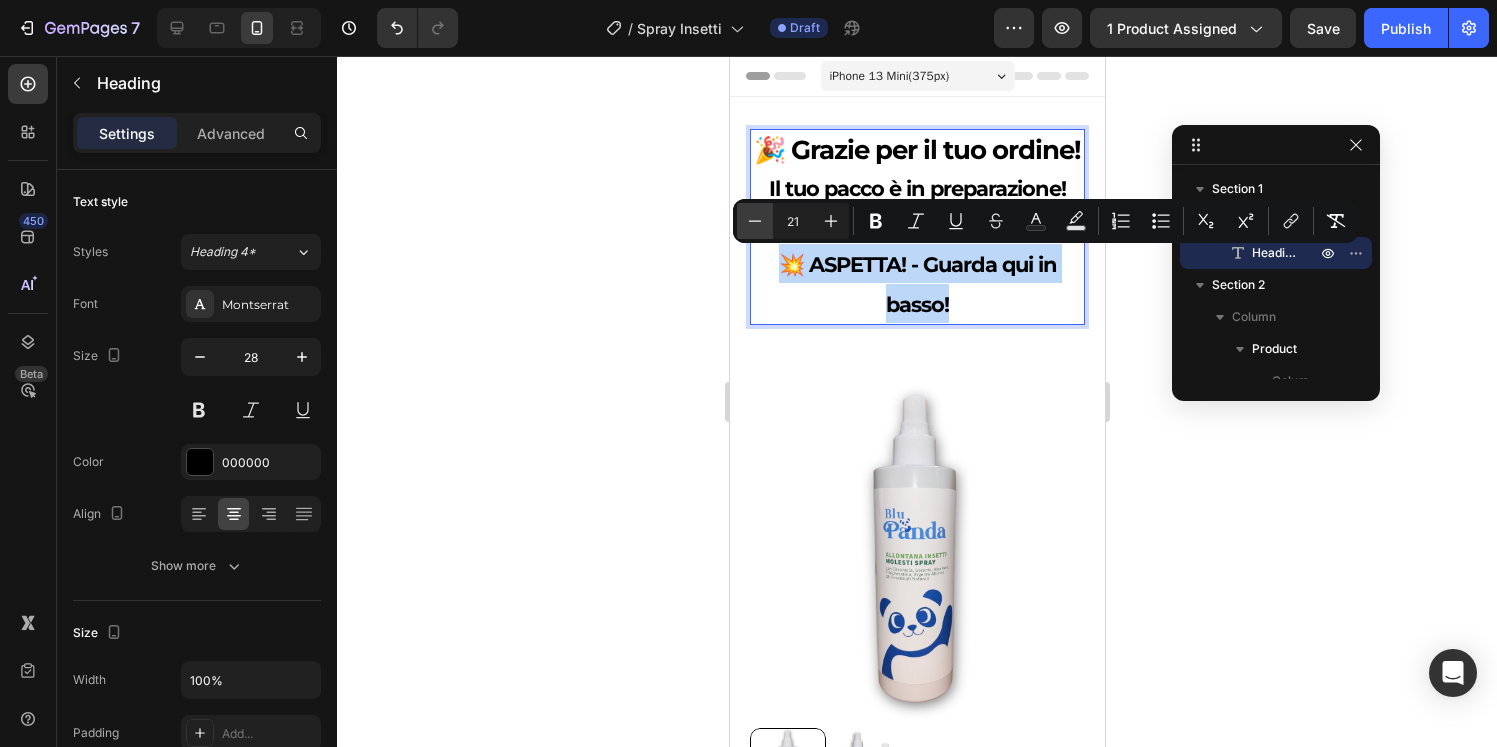 type on "20" 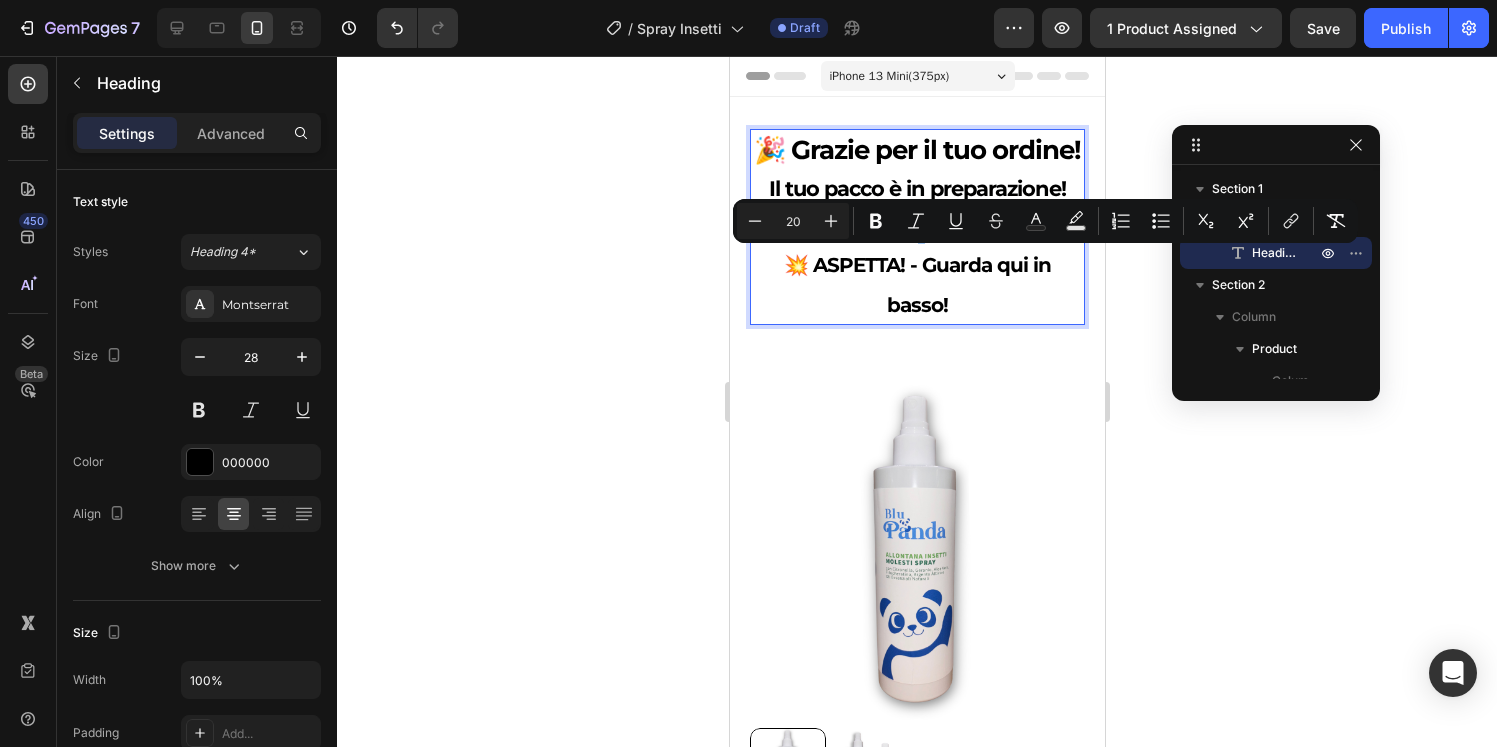 click 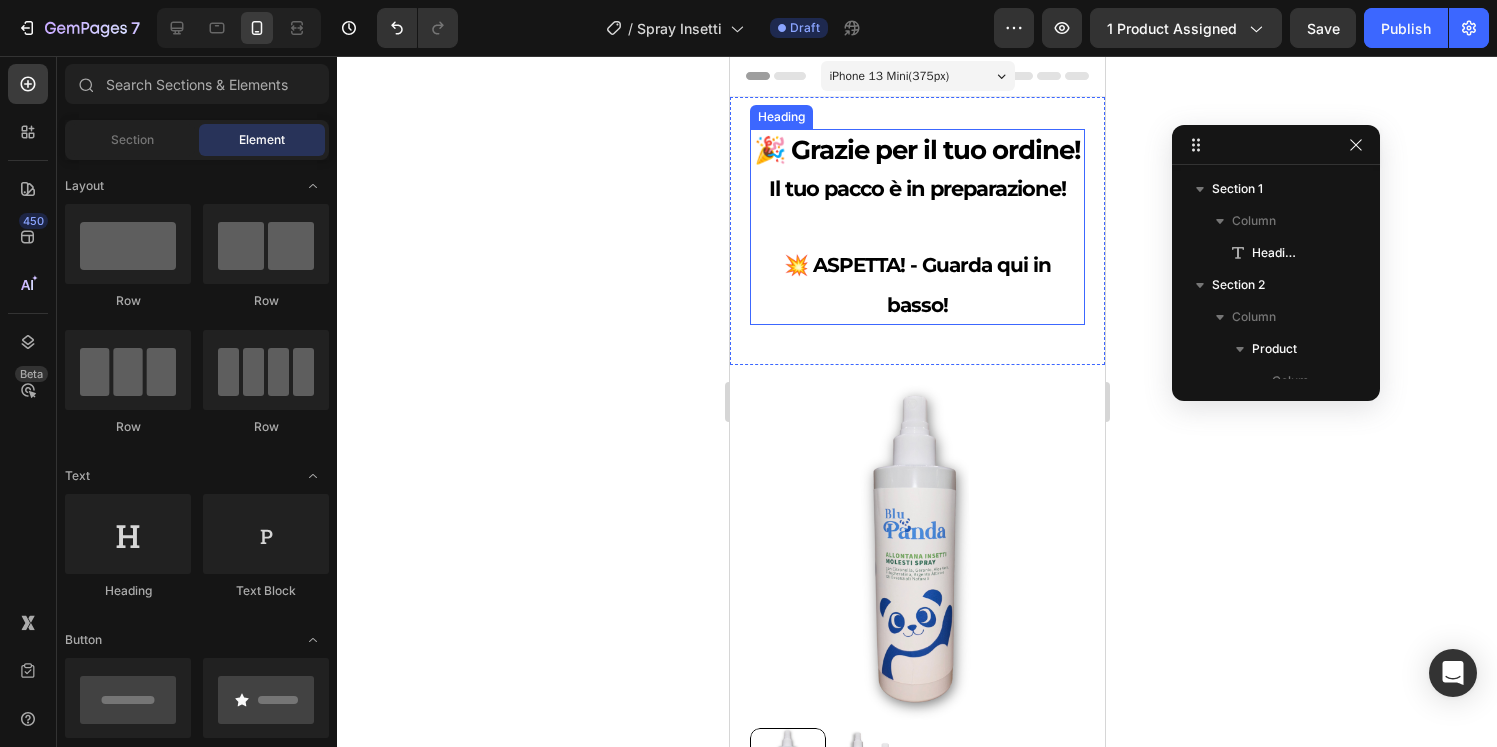 click on "Il tuo pacco è in preparazione!" at bounding box center [916, 188] 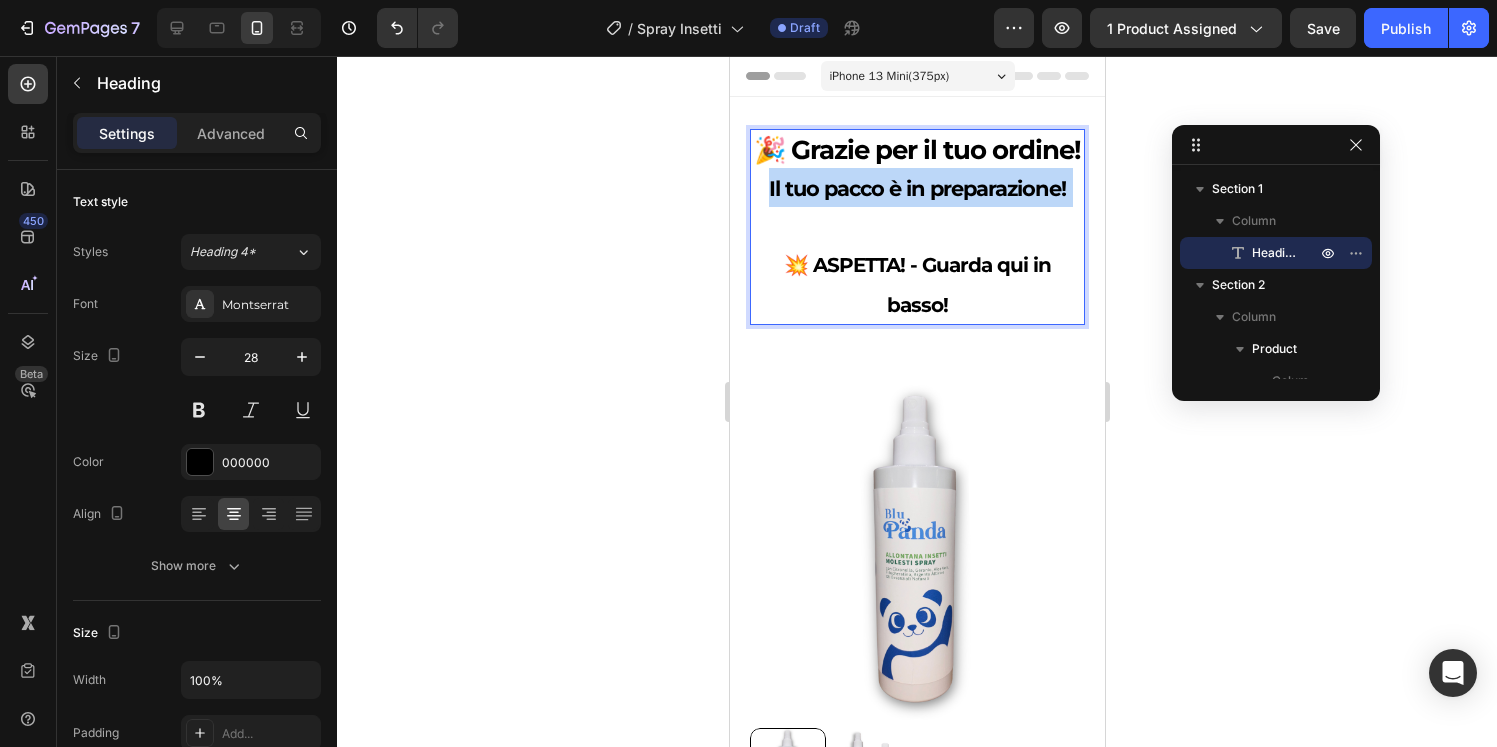 click on "Il tuo pacco è in preparazione!" at bounding box center (916, 188) 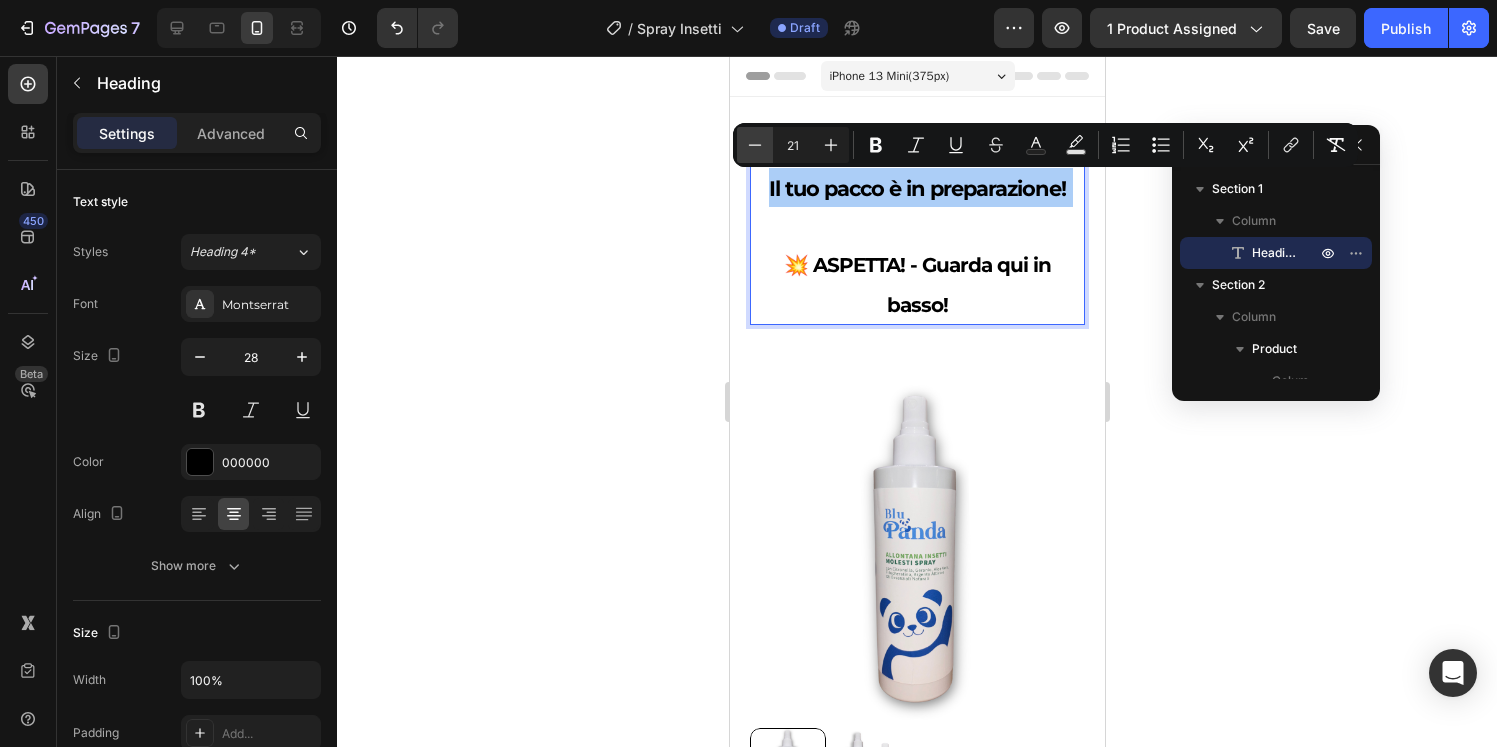 click on "Minus" at bounding box center [755, 145] 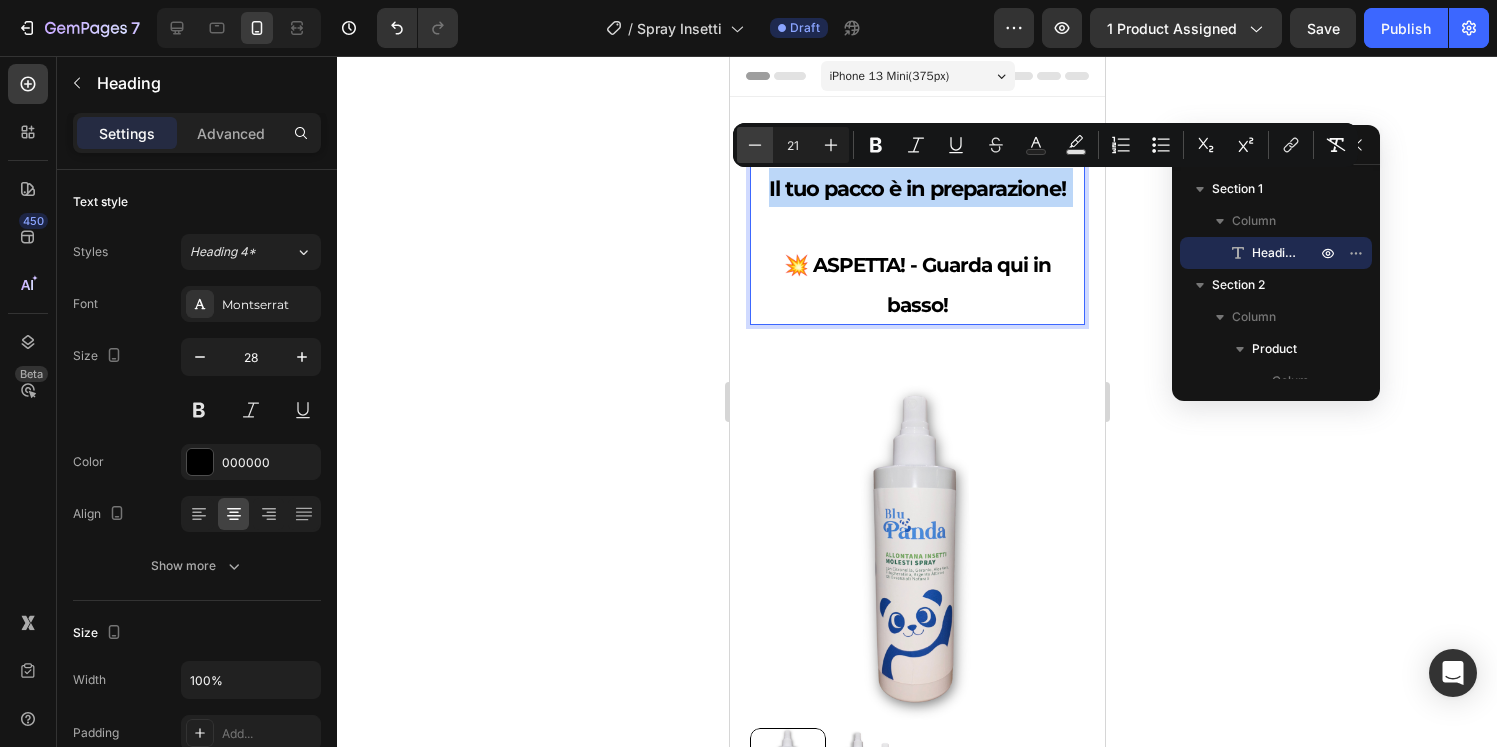 type on "20" 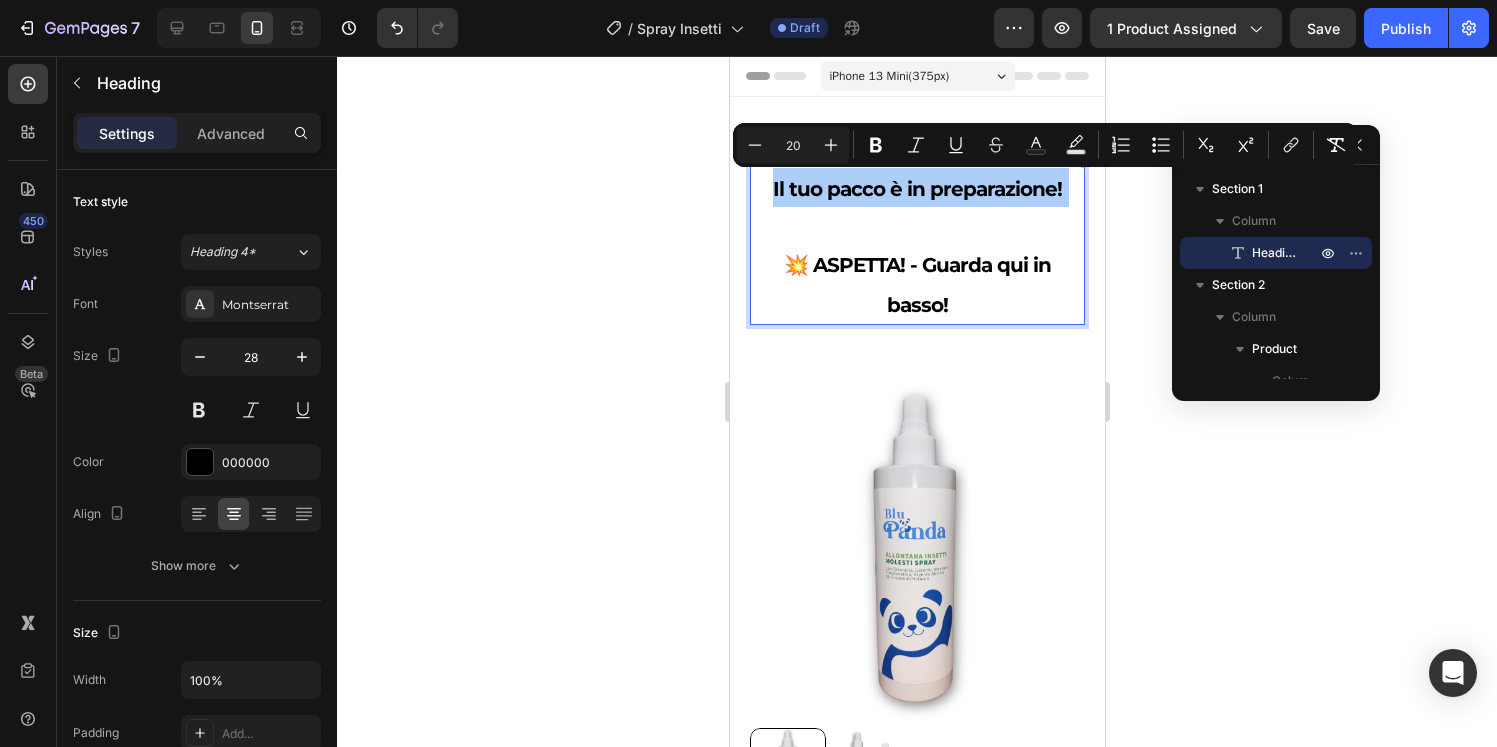 click 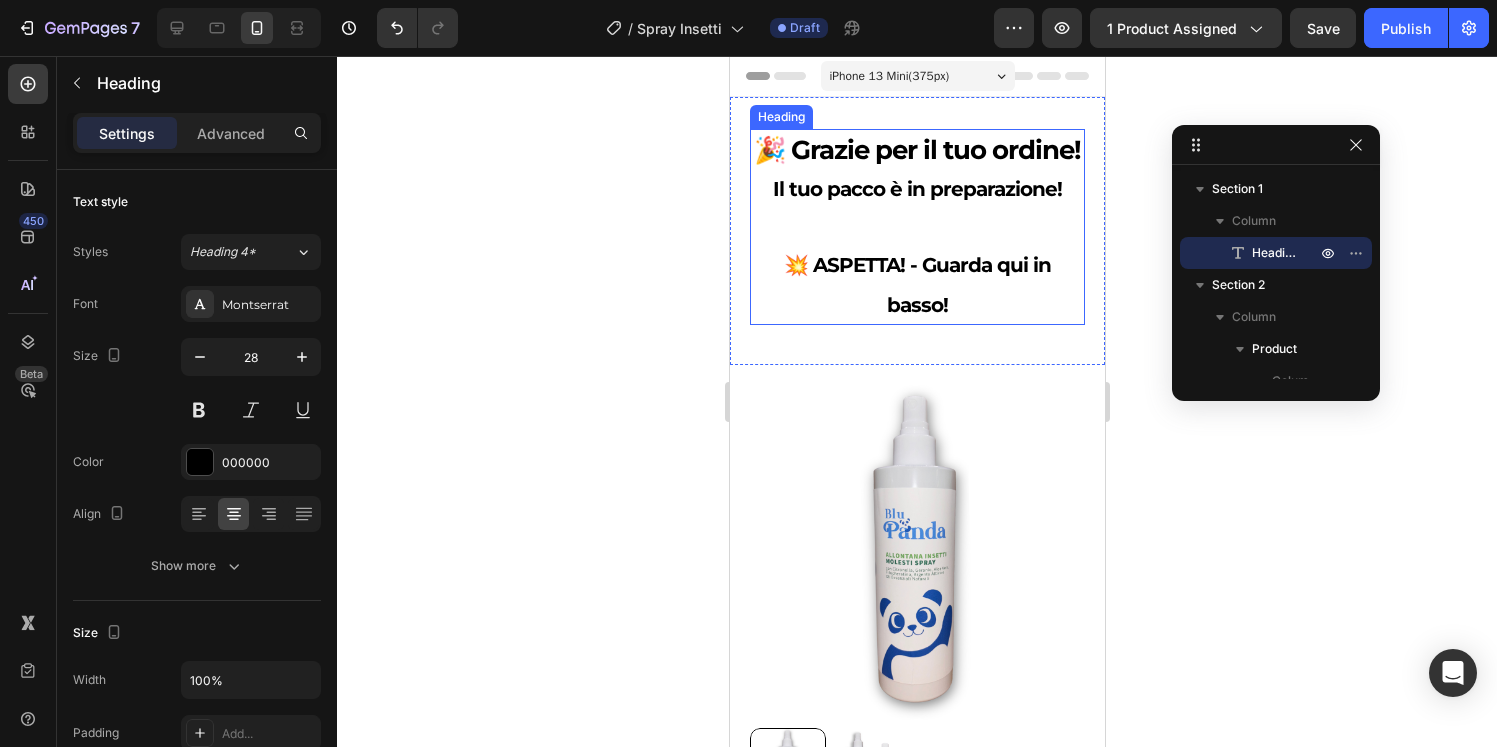 click on "💥 ASPETTA! - Guarda qui in basso!" at bounding box center (916, 284) 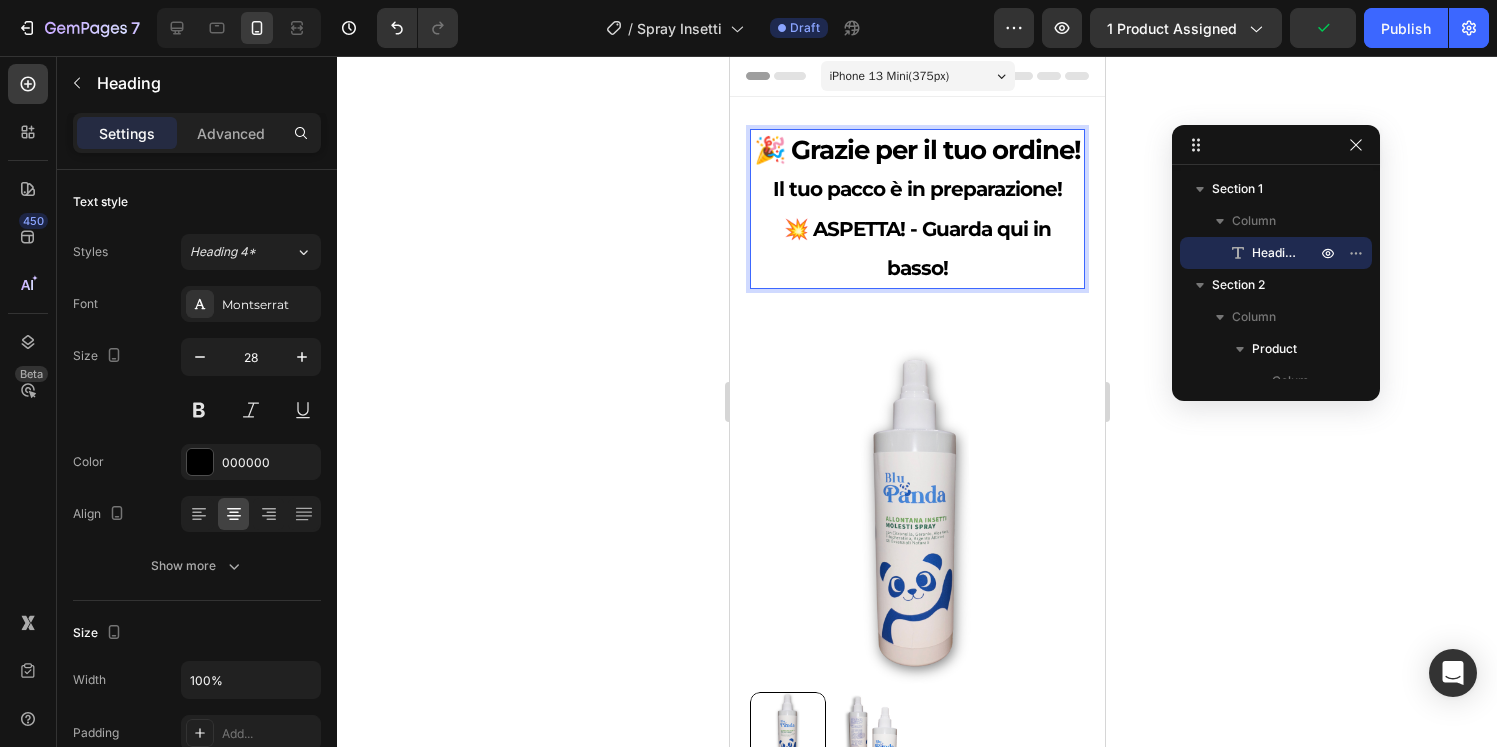 click 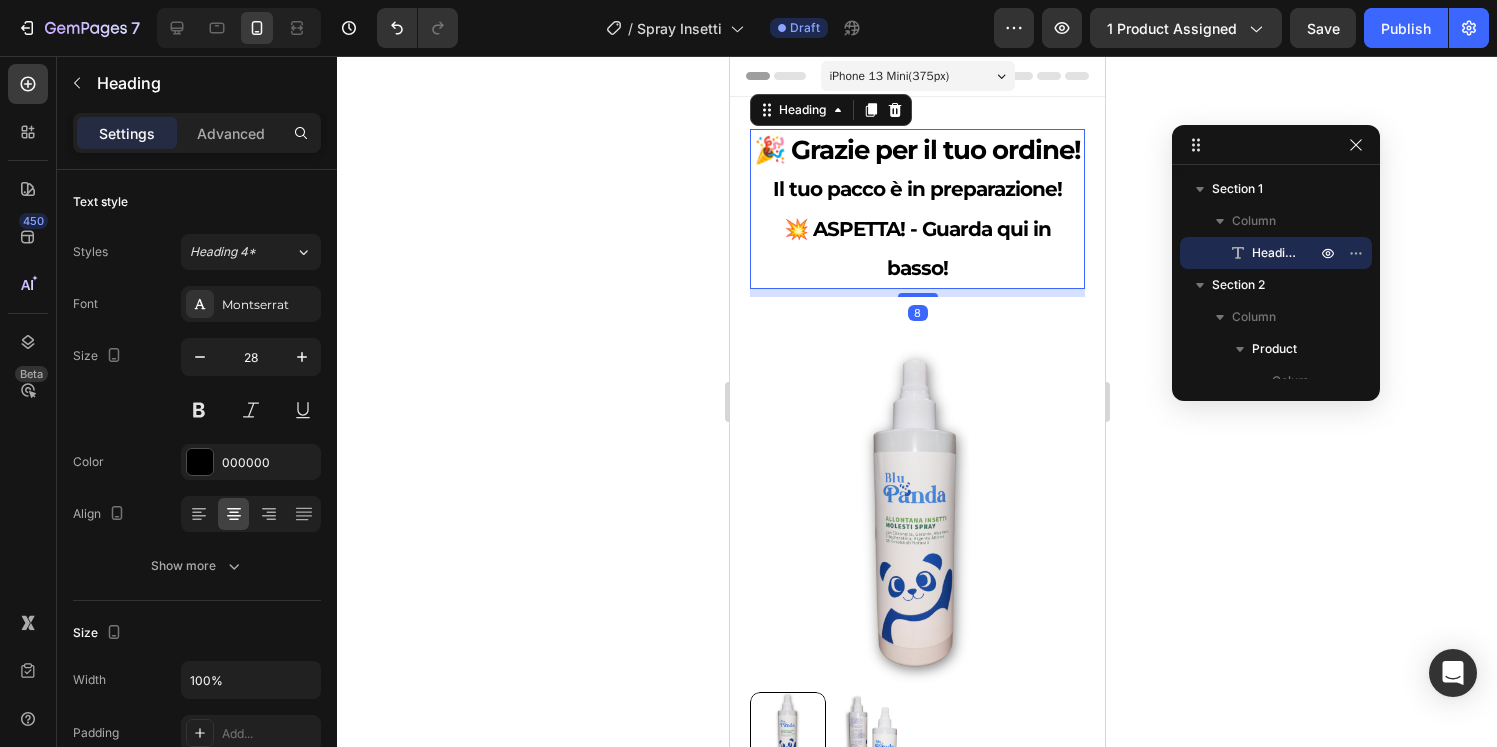 click on "💥 ASPETTA! - Guarda qui in basso!" at bounding box center (916, 248) 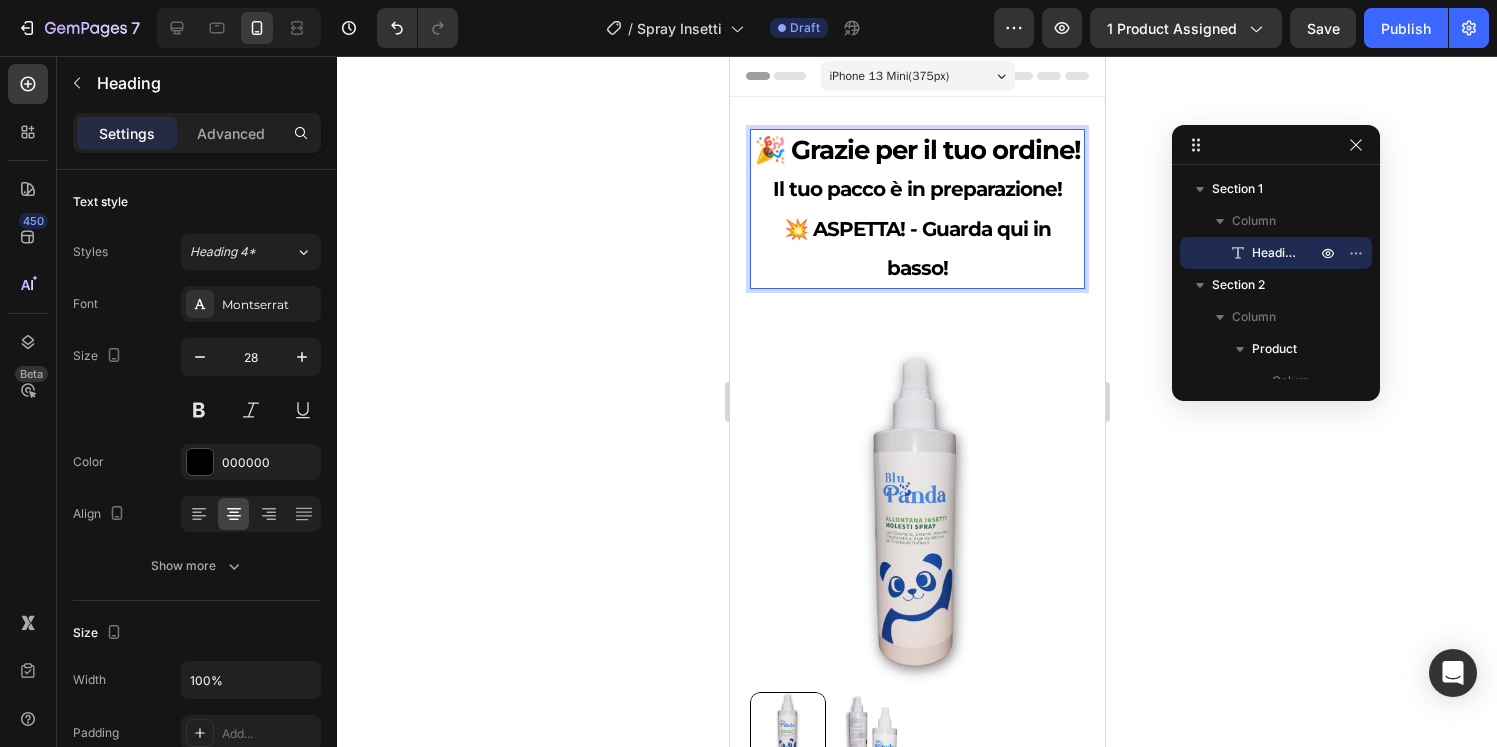 click on "💥 ASPETTA! - Guarda qui in basso!" at bounding box center (916, 248) 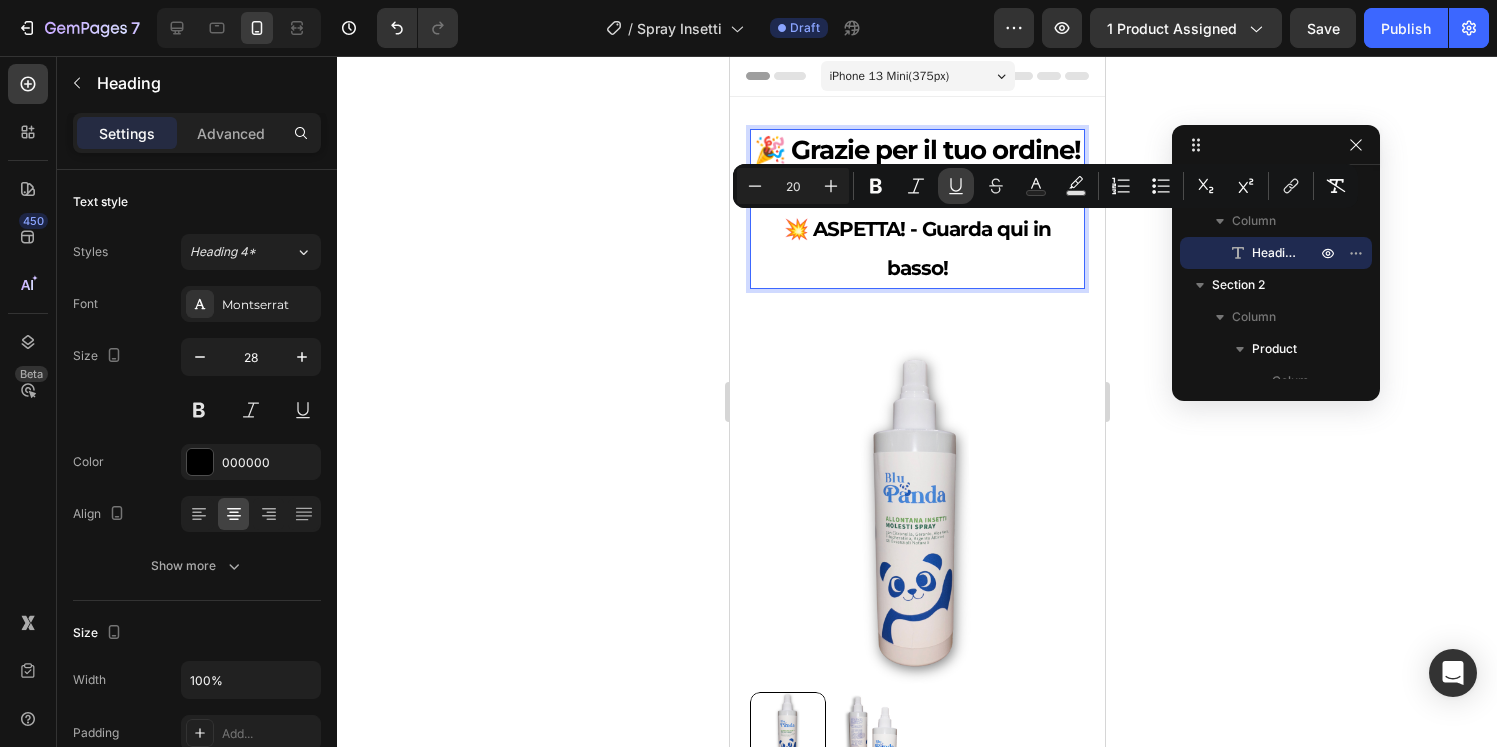click 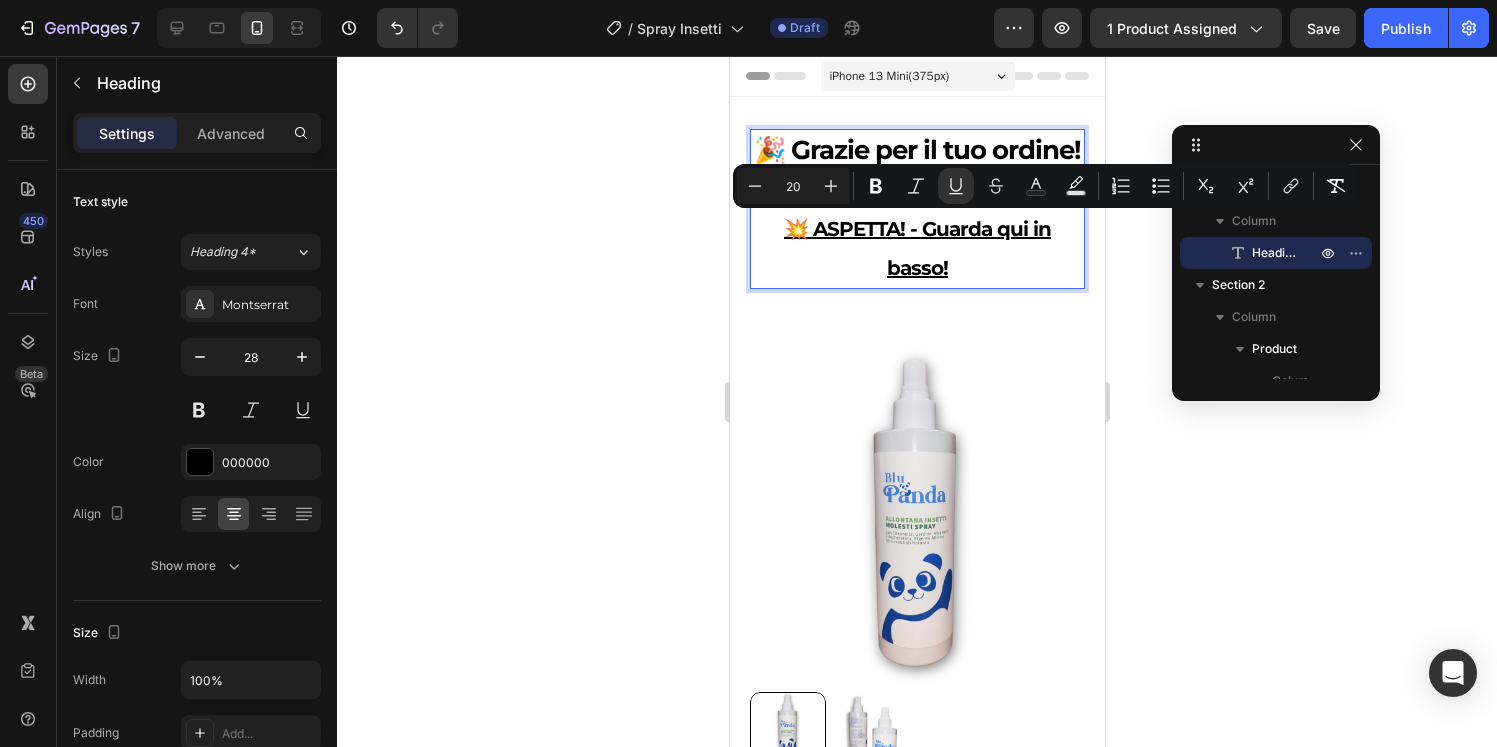 click 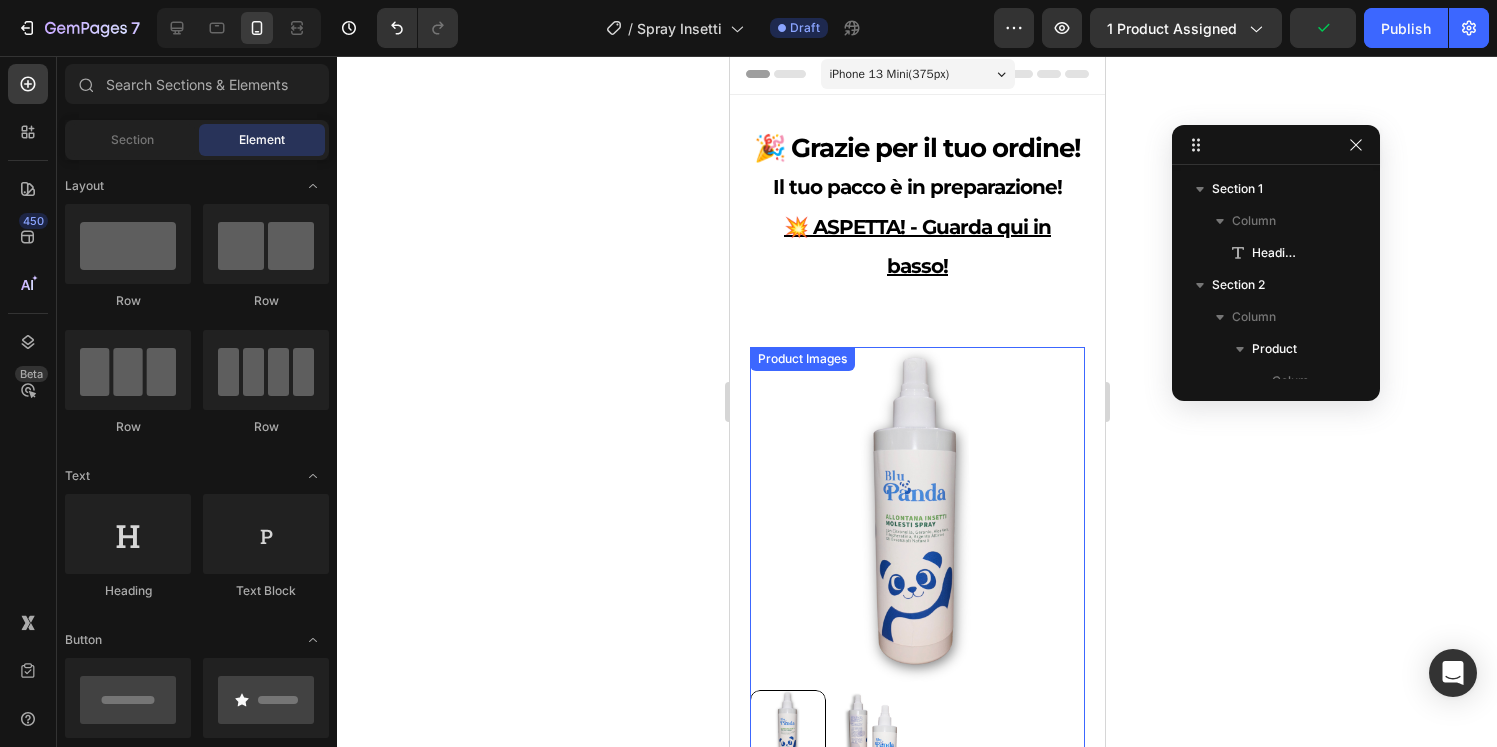 scroll, scrollTop: 0, scrollLeft: 0, axis: both 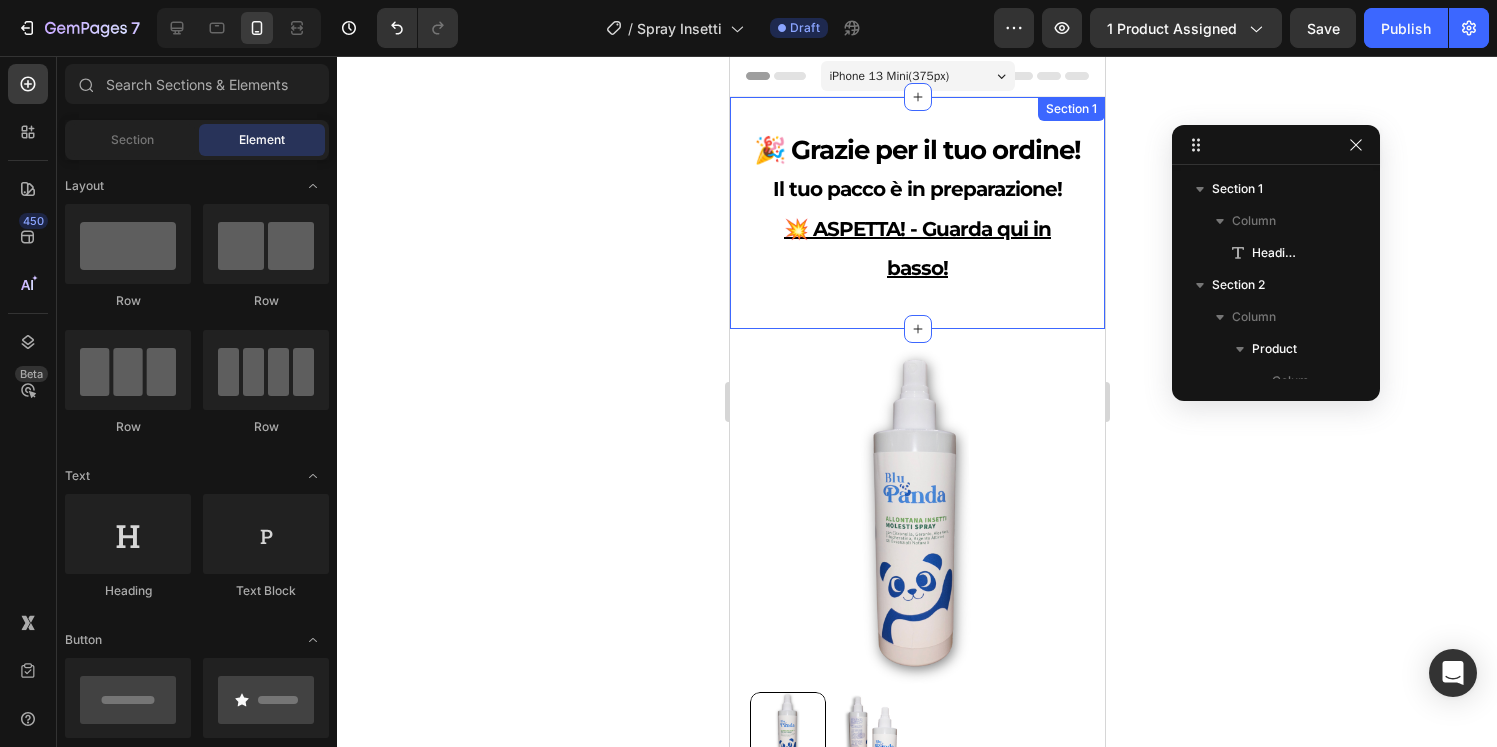 click on "🎉 Grazie per il tuo ordine! Il tuo pacco è in preparazione! 💥 ASPETTA! - Guarda qui in basso! Heading Section 1" at bounding box center [916, 213] 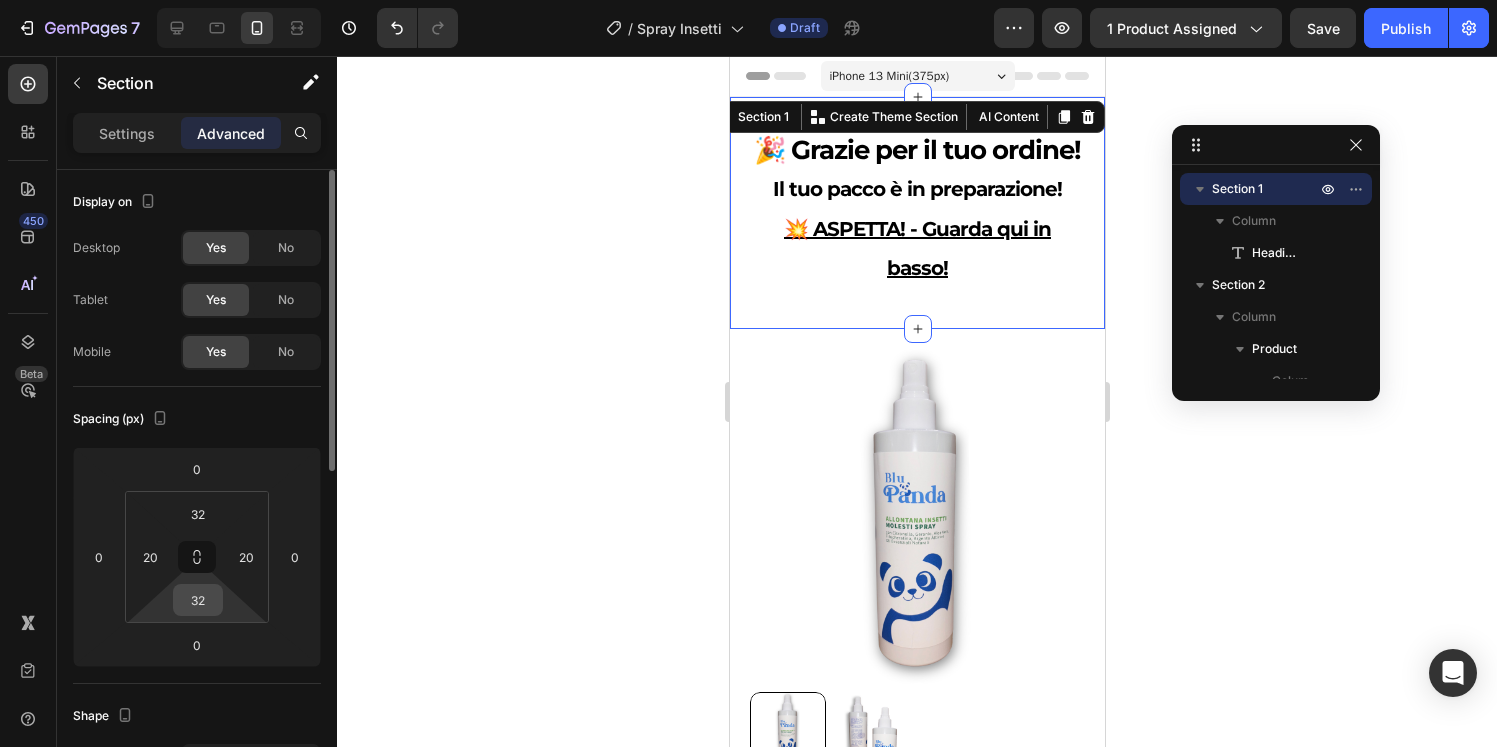 click on "32" at bounding box center (198, 600) 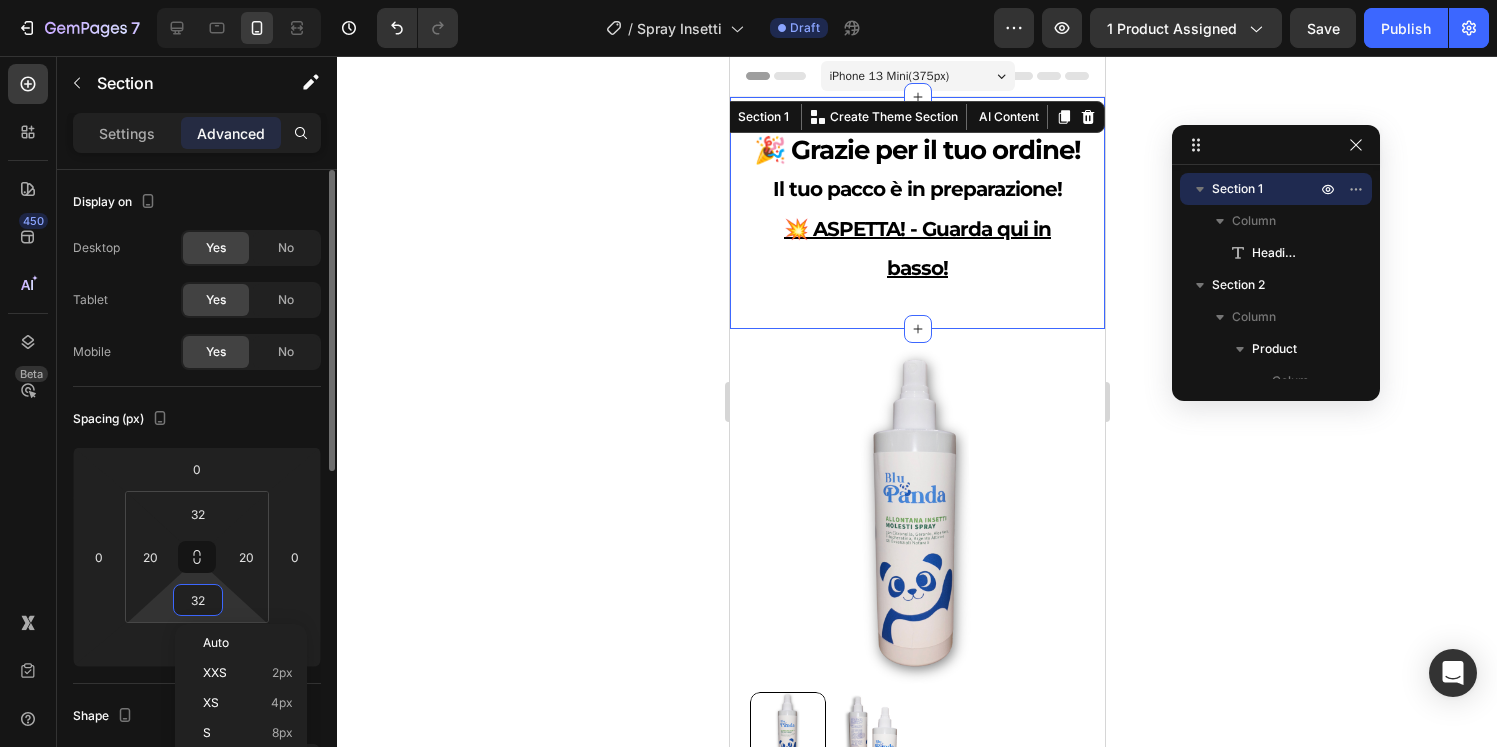 type 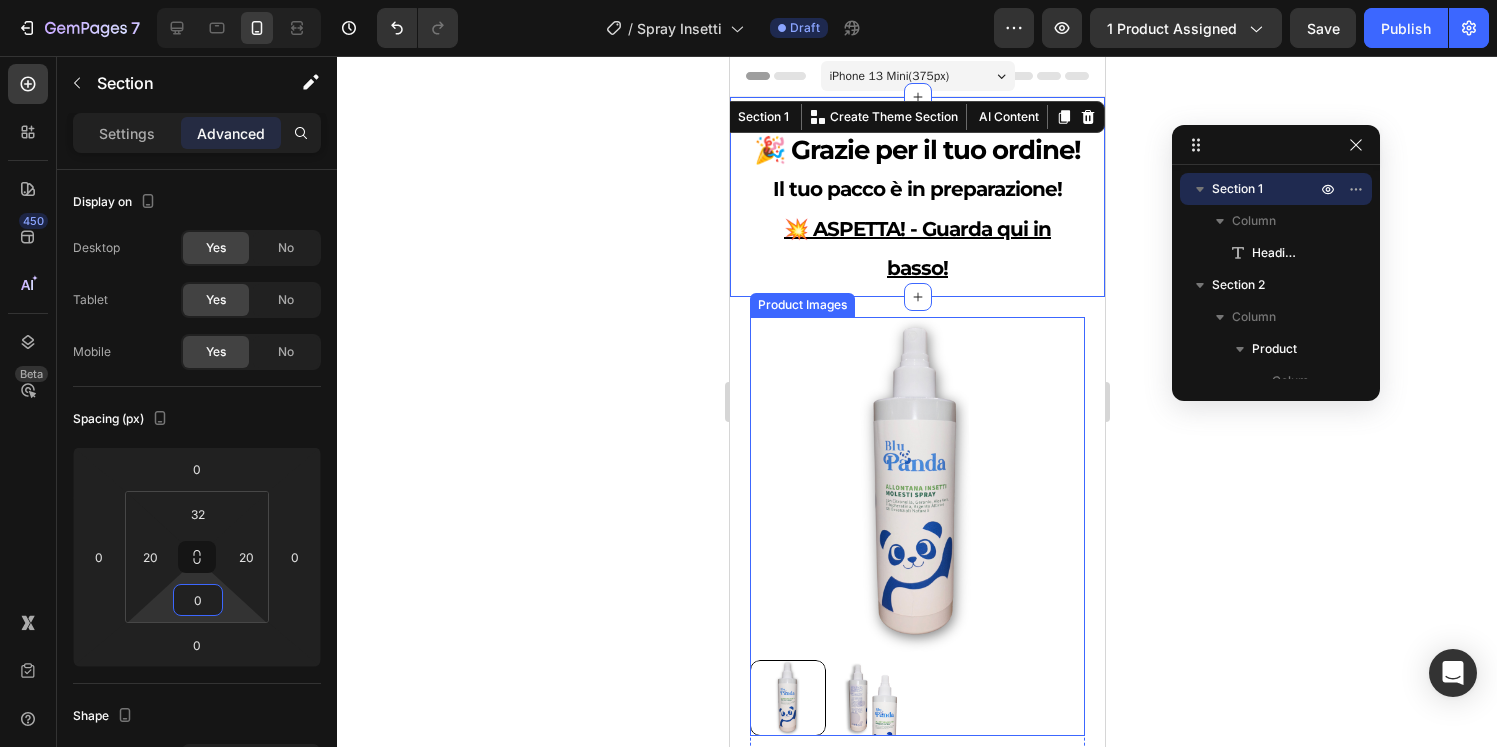 click 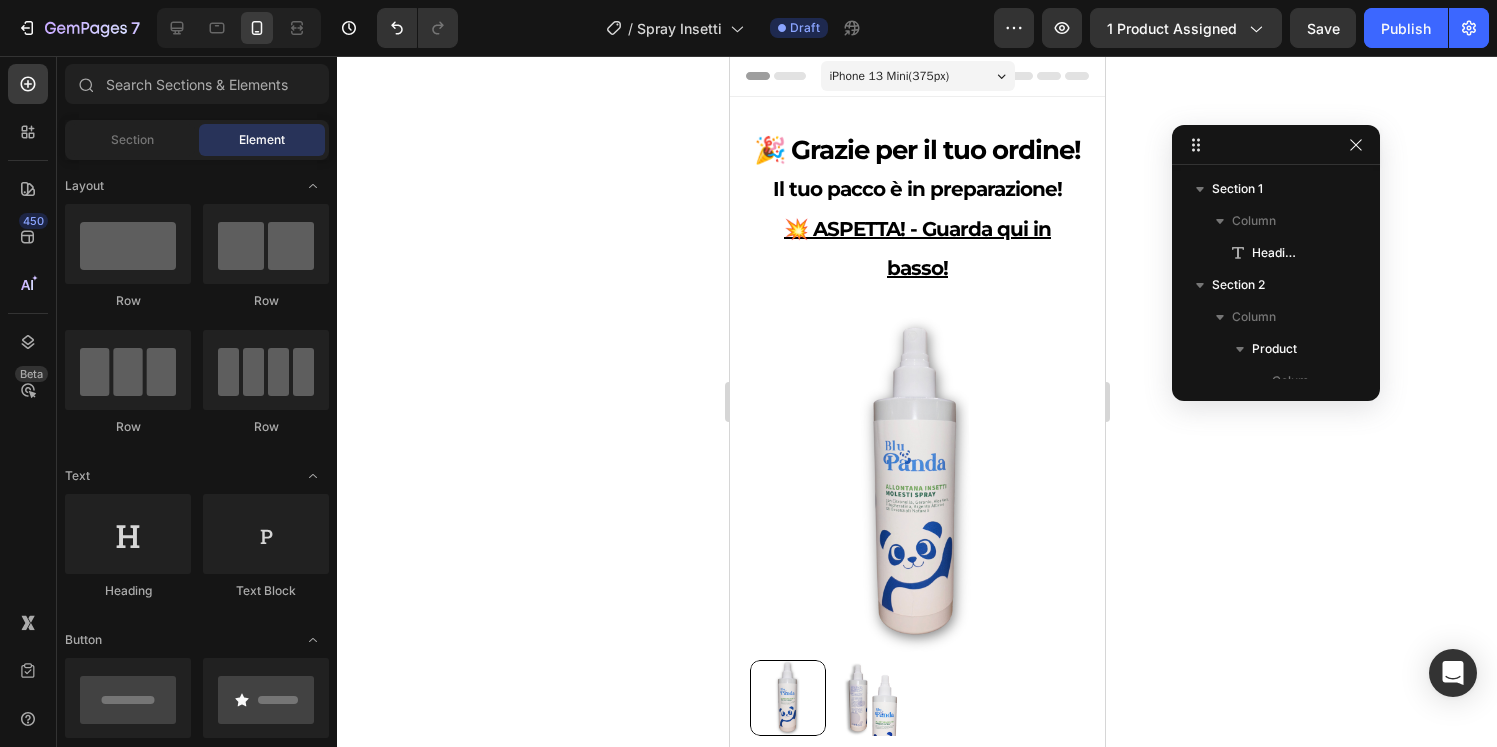 click on "🎉 Grazie per il tuo ordine! Il tuo pacco è in preparazione! 💥 ASPETTA! - Guarda qui in basso! Heading Section 1 Product Images 🟢 Oltre 40.297 cani lo stanno usando! Text Block Osso Pulisci Denti Heading 👉  Oltre 40.000 cani si stanno pulendo i denti e profumando l'alito grazie al  nostro Osso Pulisci Denti. Text Block ✅  Zero rischi : soddisfatti o rimborsati Text Block 🦷  Risultati da subito:  dopo 3 utilizzi Text Block 💪  Super Resistente : adatto a tutti i cani Text Block 🐶  Il tuo cane lo amerà:  stimola e pulisce Text Block 🚚  Spedizione Veloce:  in 24/48 ore  Text Block Row Kaching Bundles Kaching Bundles Releasit COD Form & Upsells Releasit COD Form & Upsells PAGA CON CARTA Add to Cart 🟢  Incluso nel tuo ordine: 👉  Pagamento alla consegna  gratis 👉  Spedizione gratuita  24/48h 👉  Garanzia 3 anni  sul prodotto 👉  Sconto del 20% a vita  su futuri ordini 👉  Supporto clienti prioritario 👉  Reso facile in 14 giorni 👉  Soddisfatto o rimborsato Text Block" at bounding box center [916, 3370] 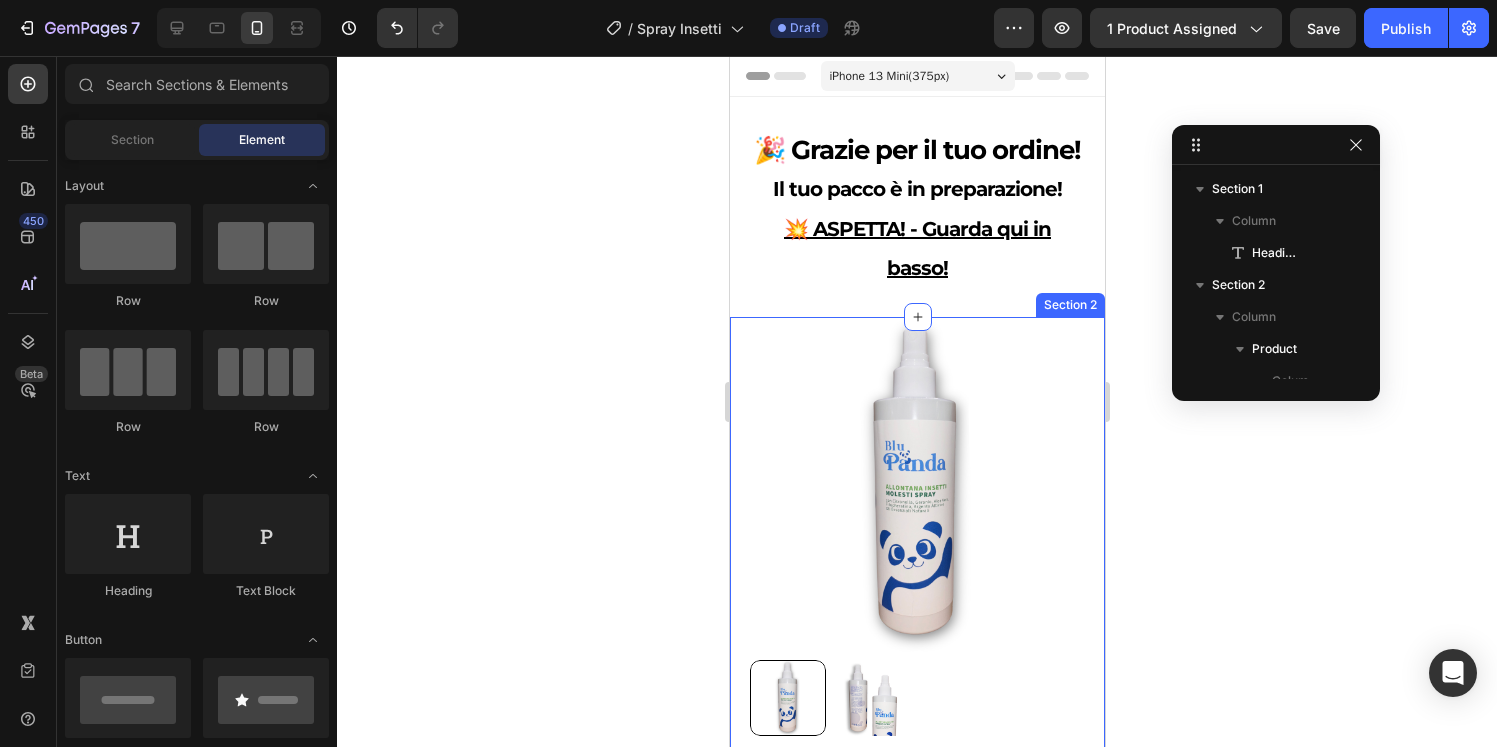 click on "Product Images 🟢 Oltre 40.297 cani lo stanno usando! Text Block Osso Pulisci Denti Heading 👉  Oltre 40.000 cani si stanno pulendo i denti e profumando l'alito grazie al  nostro Osso Pulisci Denti. Text Block ✅  Zero rischi : soddisfatti o rimborsati Text Block 🦷  Risultati da subito:  dopo 3 utilizzi Text Block 💪  Super Resistente : adatto a tutti i cani Text Block 🐶  Il tuo cane lo amerà:  stimola e pulisce Text Block 🚚  Spedizione Veloce:  in 24/48 ore  Text Block Row Kaching Bundles Kaching Bundles Releasit COD Form & Upsells Releasit COD Form & Upsells PAGA CON CARTA Add to Cart 🟢  Incluso nel tuo ordine: 👉  Pagamento alla consegna  gratis 👉  Spedizione gratuita  24/48h 👉  Garanzia 3 anni  sul prodotto 👉  Sconto del 20% a vita  su futuri ordini 👉  Supporto clienti prioritario 👉  Reso facile in 14 giorni 👉  Soddisfatto o rimborsato Text Block Product Section 2" at bounding box center (916, 957) 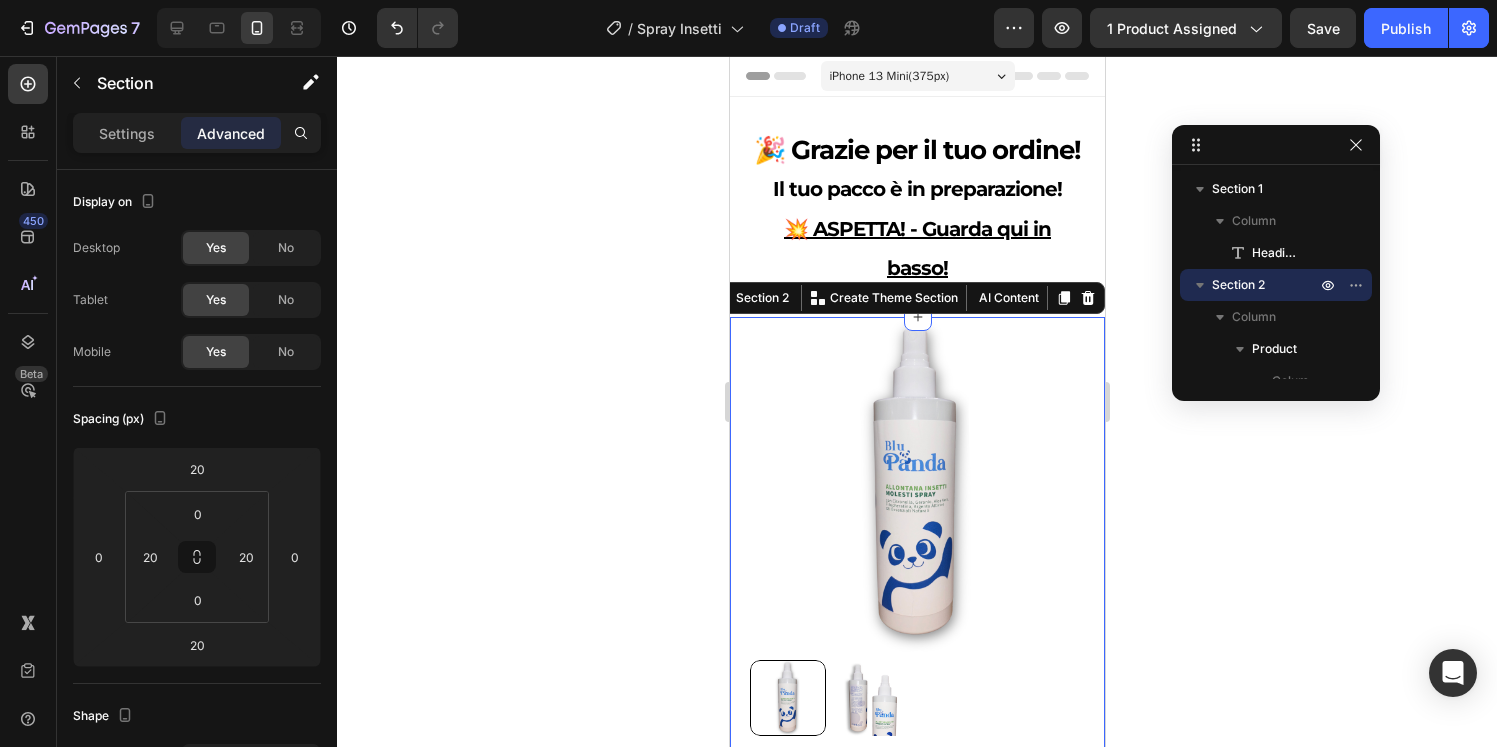 click 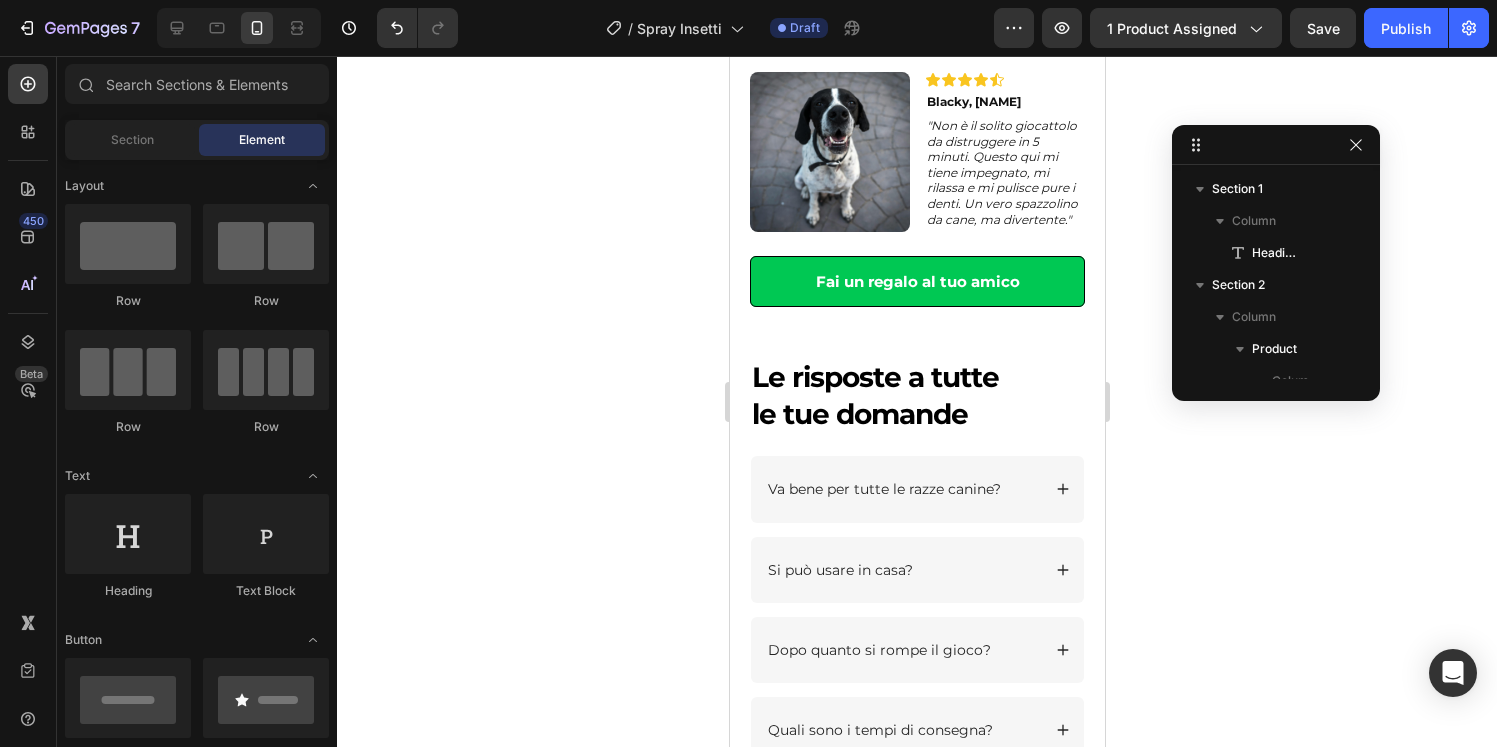 scroll, scrollTop: 4674, scrollLeft: 0, axis: vertical 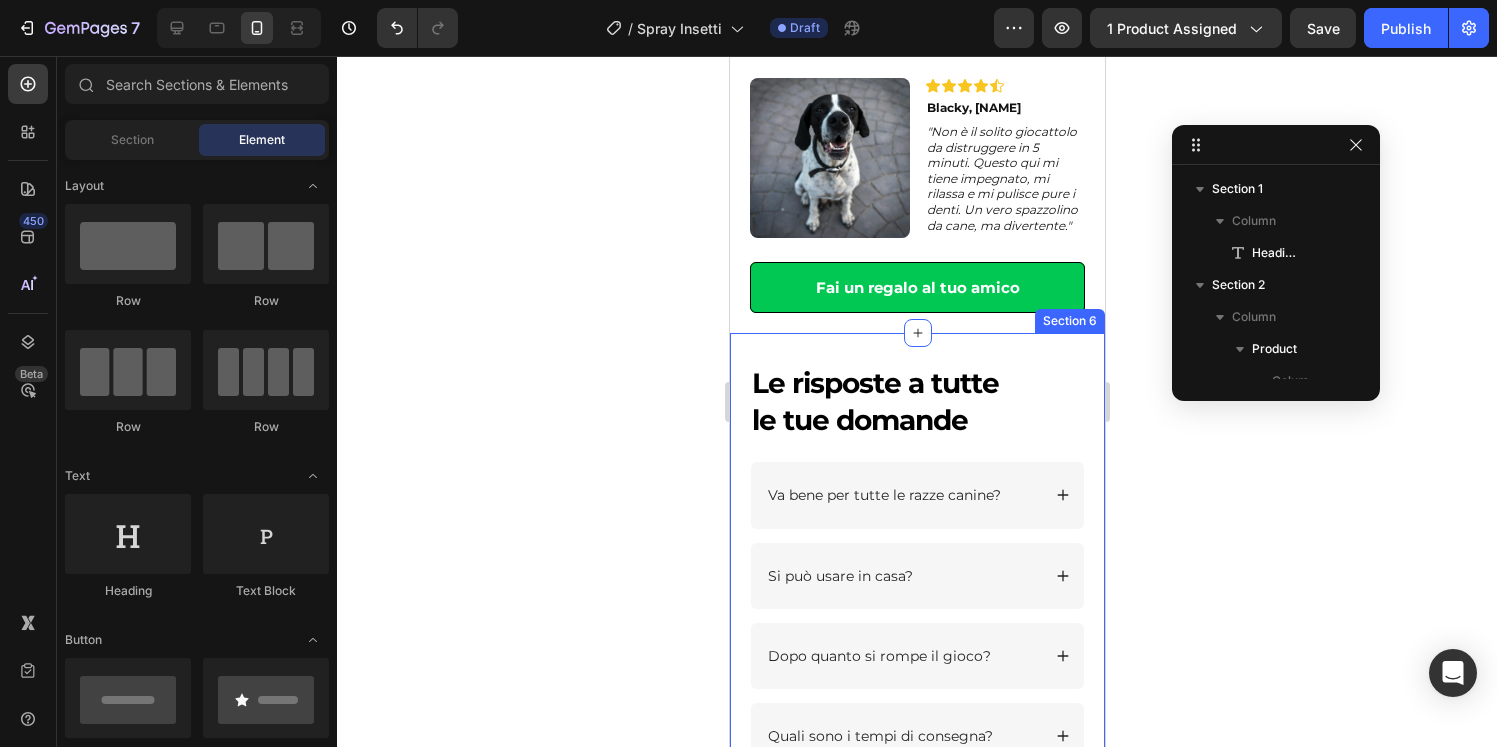 click on "Le risposte a tutte  le tue domande Heading
Va bene per tutte le razze canine?
Si può usare in casa?
Dopo quanto si rompe il gioco?
Quali sono i tempi di consegna?
Esiste una garanzia che mi tutela? Accordion Row Section 6" at bounding box center (916, 611) 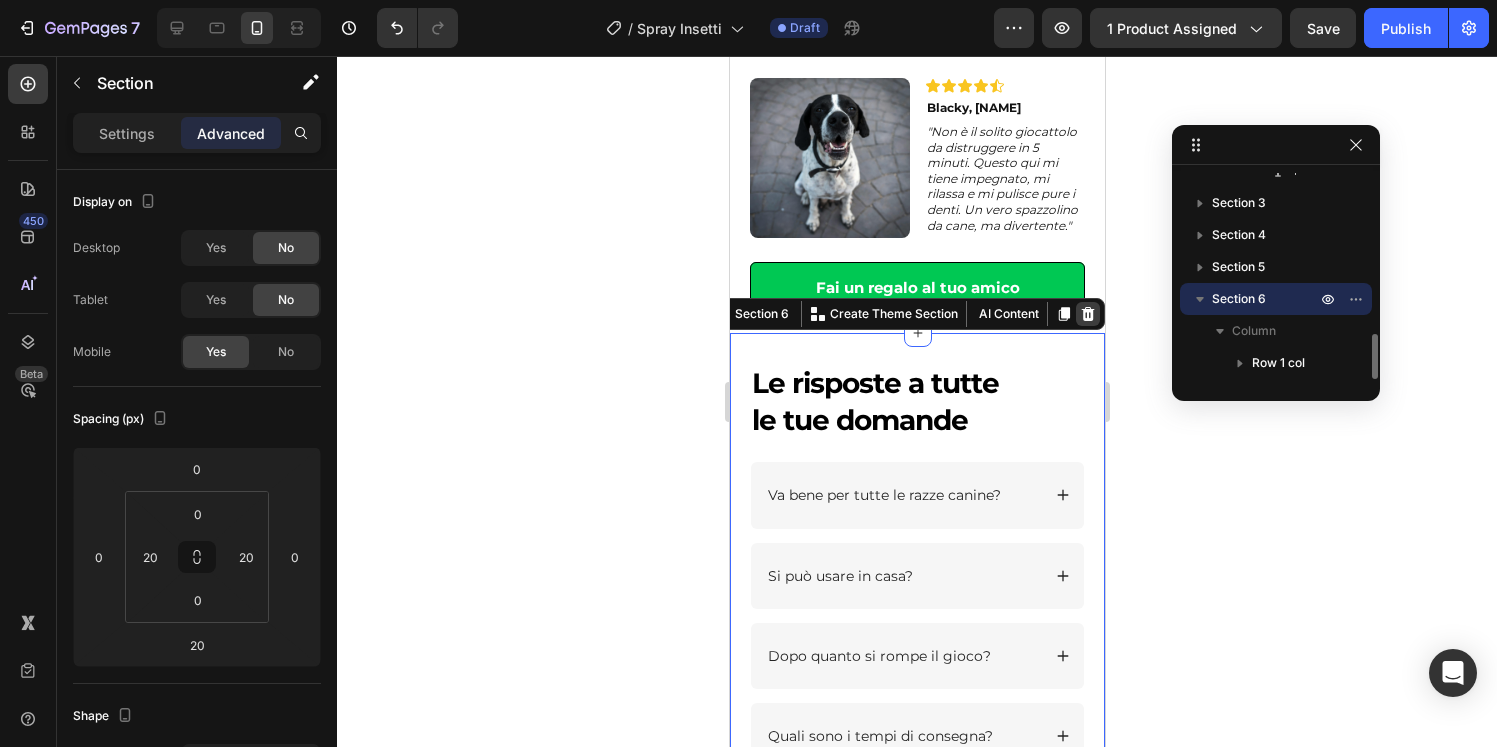 click 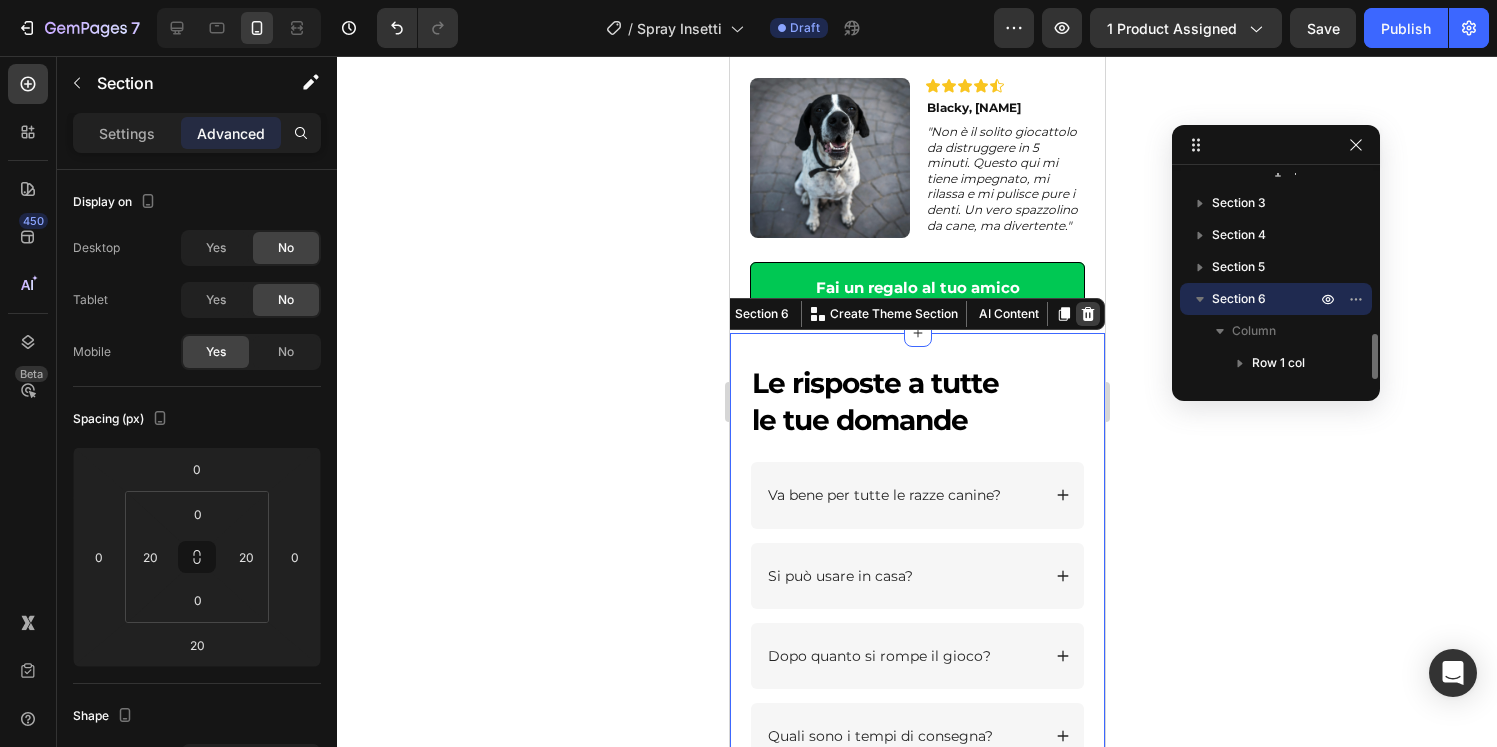 scroll, scrollTop: 626, scrollLeft: 0, axis: vertical 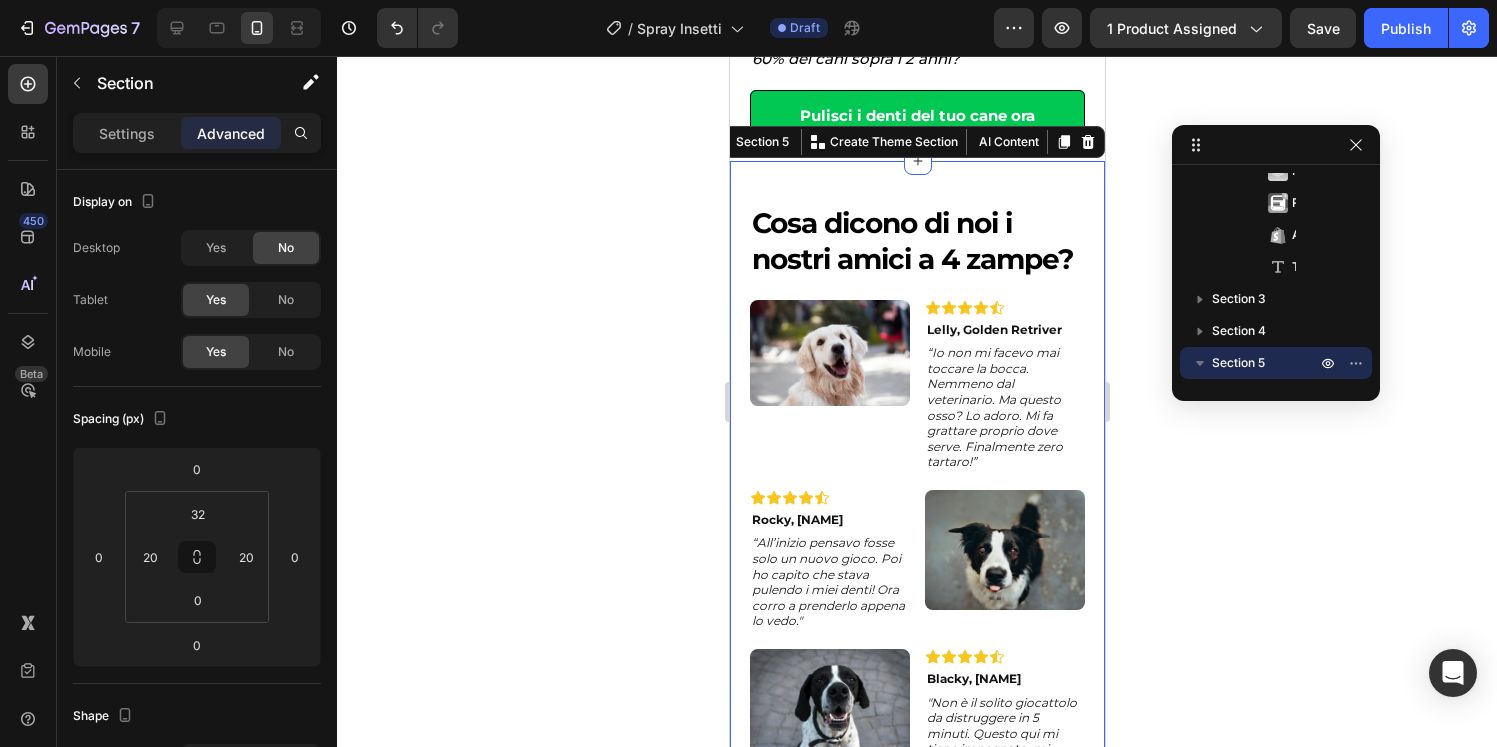 click on "Cosa dicono di noi i nostri amici a 4 zampe? Heading Image Icon Icon Icon Icon Icon Icon List Lelly, Golden Retriver Heading “Io non mi facevo mai toccare la bocca. Nemmeno dal veterinario. Ma questo osso? Lo adoro. Mi fa grattare proprio dove serve. Finalmente zero tartaro!” Heading Row Icon Icon Icon Icon Icon Icon List Rocky, Border Collie Heading “All’inizio pensavo fosse solo un nuovo gioco. Poi ho capito che stava pulendo i miei denti! Ora corro a prenderlo appena lo vedo." Heading Image Row Image Icon Icon Icon Icon Icon Icon List Blacky, Pointer Inglese Heading "Non è il solito giocattolo da distruggere in 5 minuti. Questo qui mi tiene impegnato, mi rilassa e mi pulisce pure i denti. Un vero spazzolino da cane, ma divertente." Heading Row Fai un regalo al tuo amico Button Section 5   You can create reusable sections Create Theme Section AI Content Write with GemAI What would you like to describe here? Tone and Voice Persuasive Product Protezione del Pacco Show more Generate" at bounding box center [916, 532] 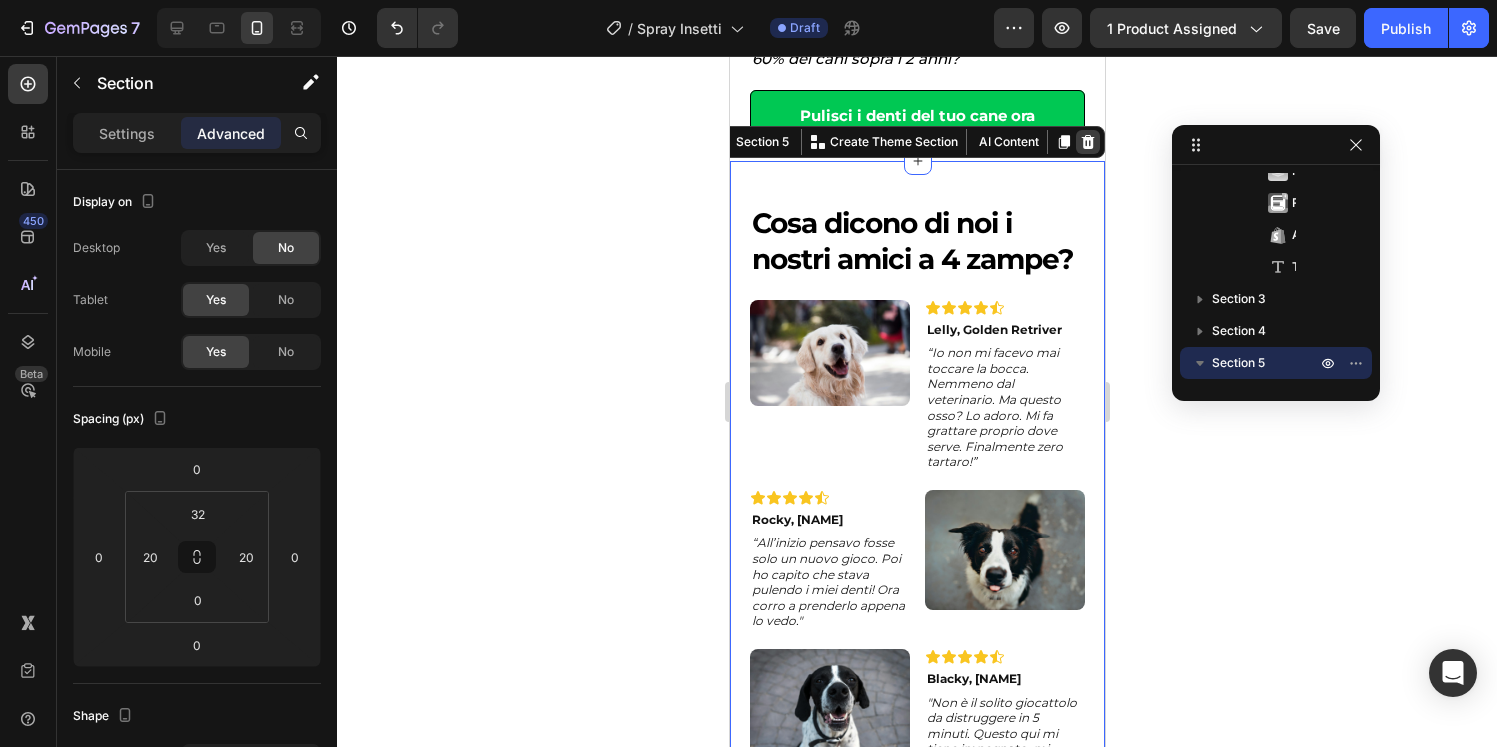 click 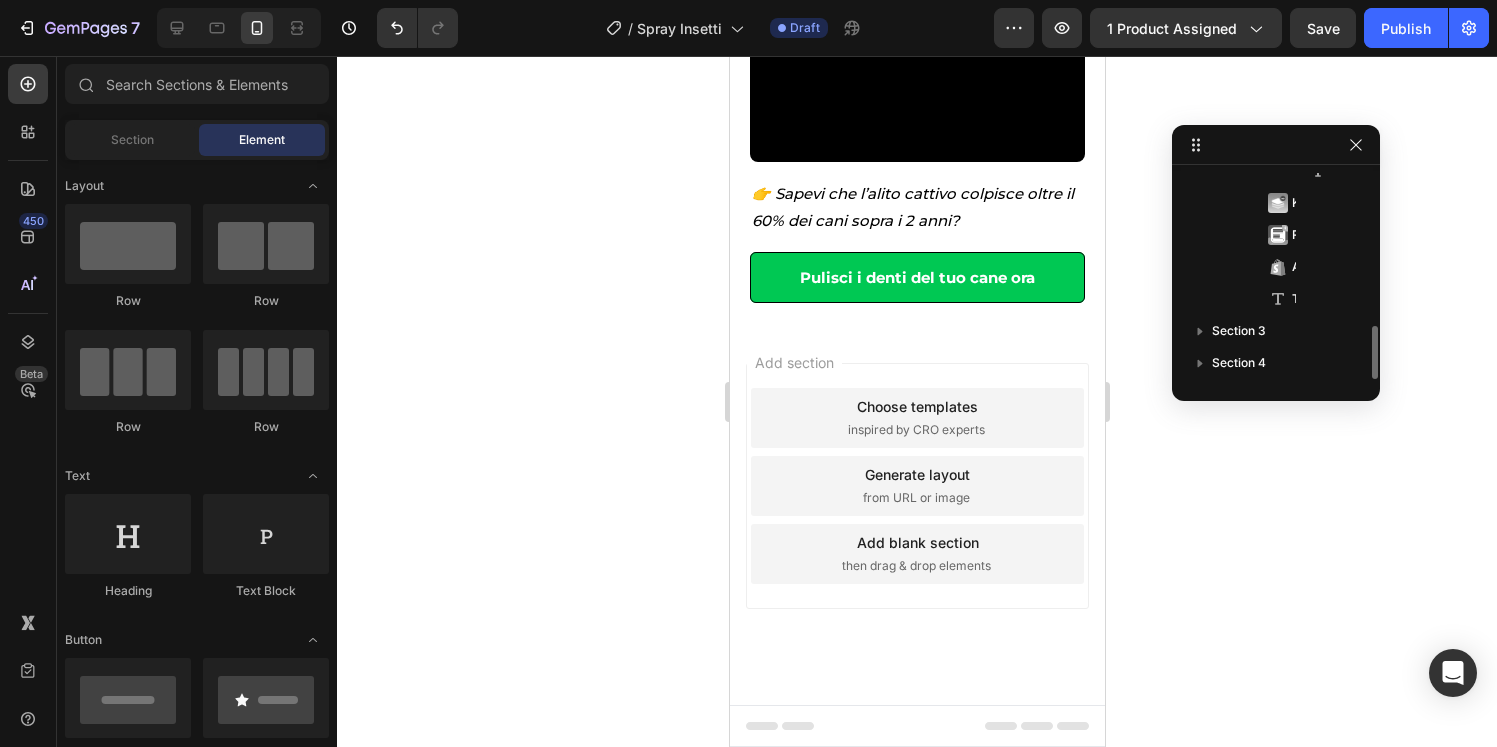 scroll, scrollTop: 594, scrollLeft: 0, axis: vertical 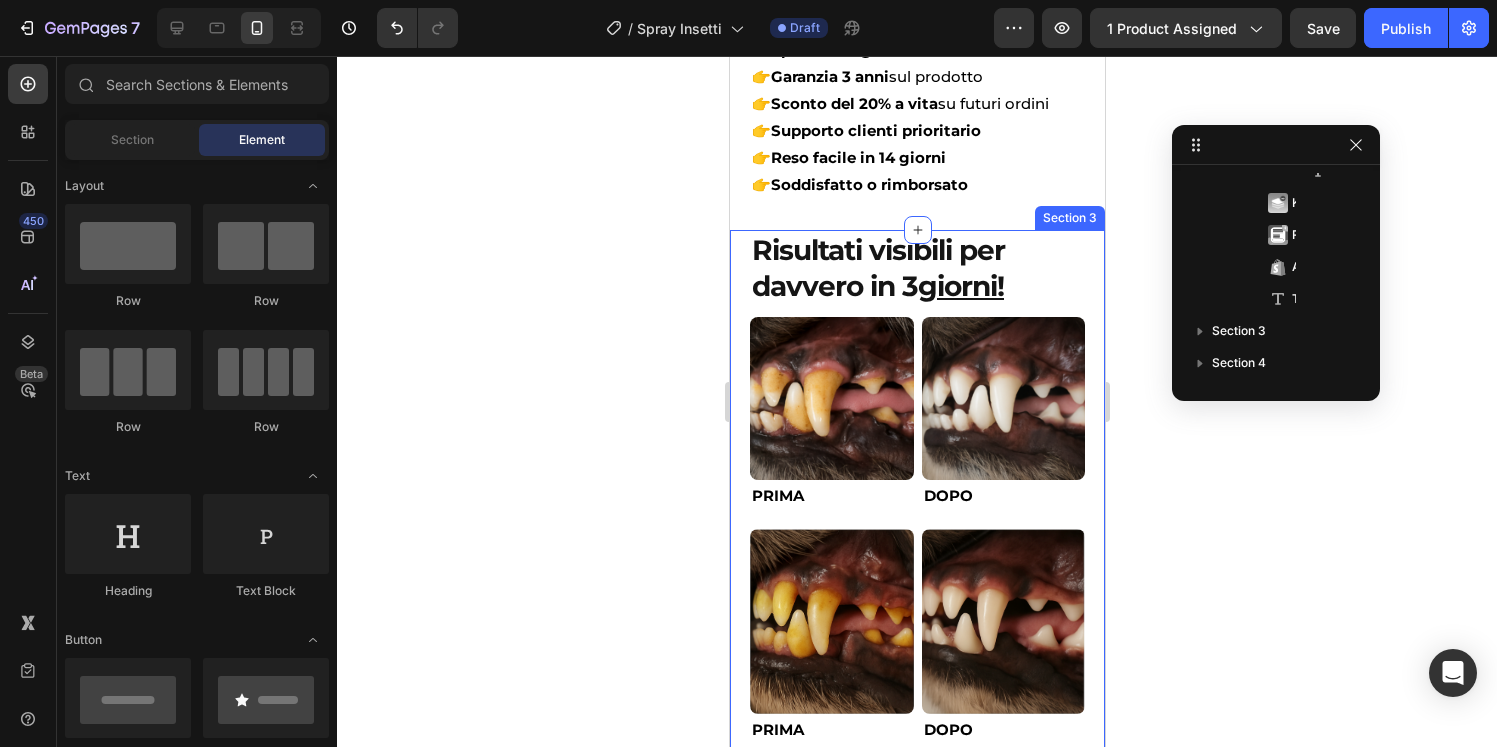 click on "Risultati visibili per davvero in 3  giorni! Heading Image PRIMA Text Block Image DOPO Text Block Row Image PRIMA Text Block Image DOPO Text Block Row Oltre il 70% dei cani sopra i 3 anni soffre di problemi di igiene orale non trattati. Placca, tartaro e alito cattivo possono portare a infezioni gravi e spese veterinarie elevate. Text Block 👉 Più di 40.000 cani lo stanno già usando! Text Block Provalo Adesso - Risultati in 7 giorni Button Section 3" at bounding box center [916, 637] 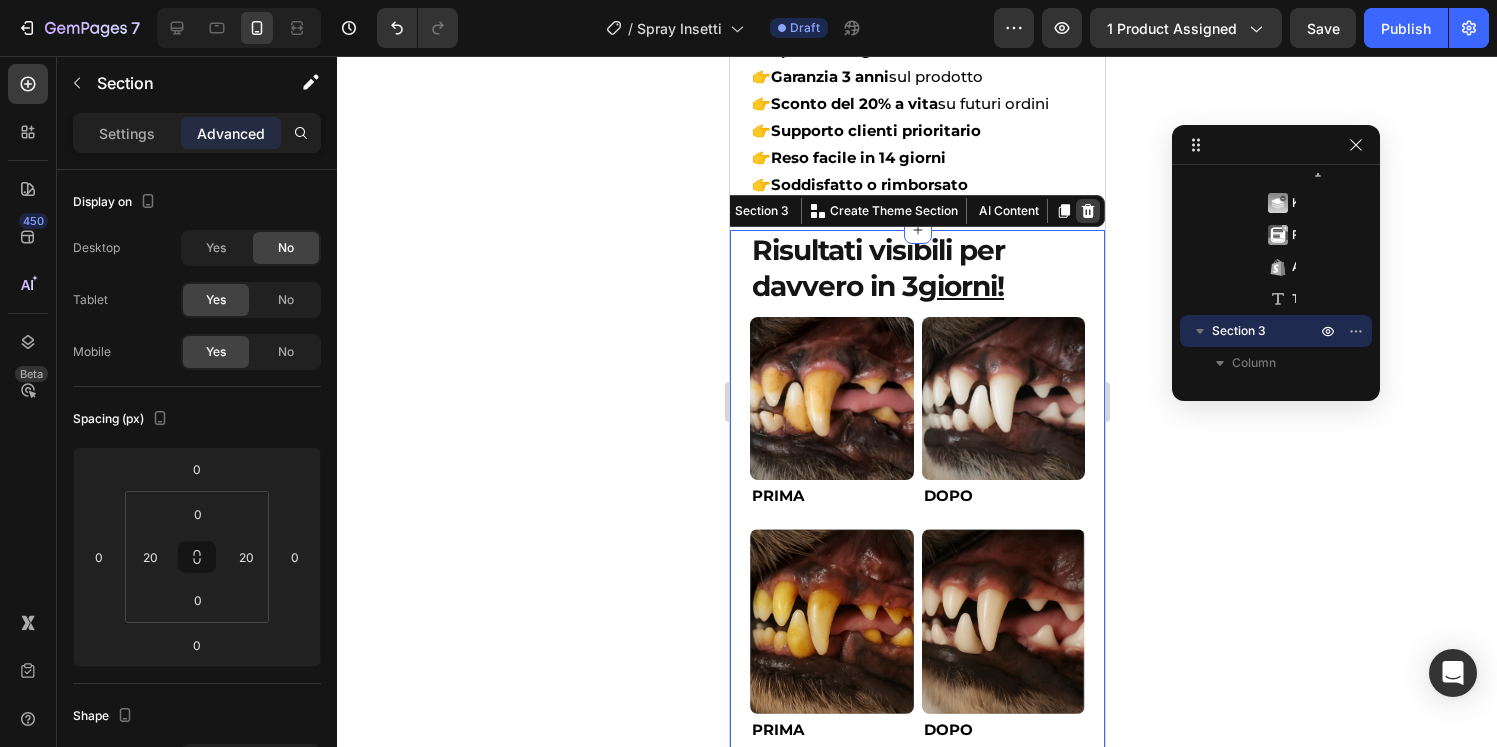 click 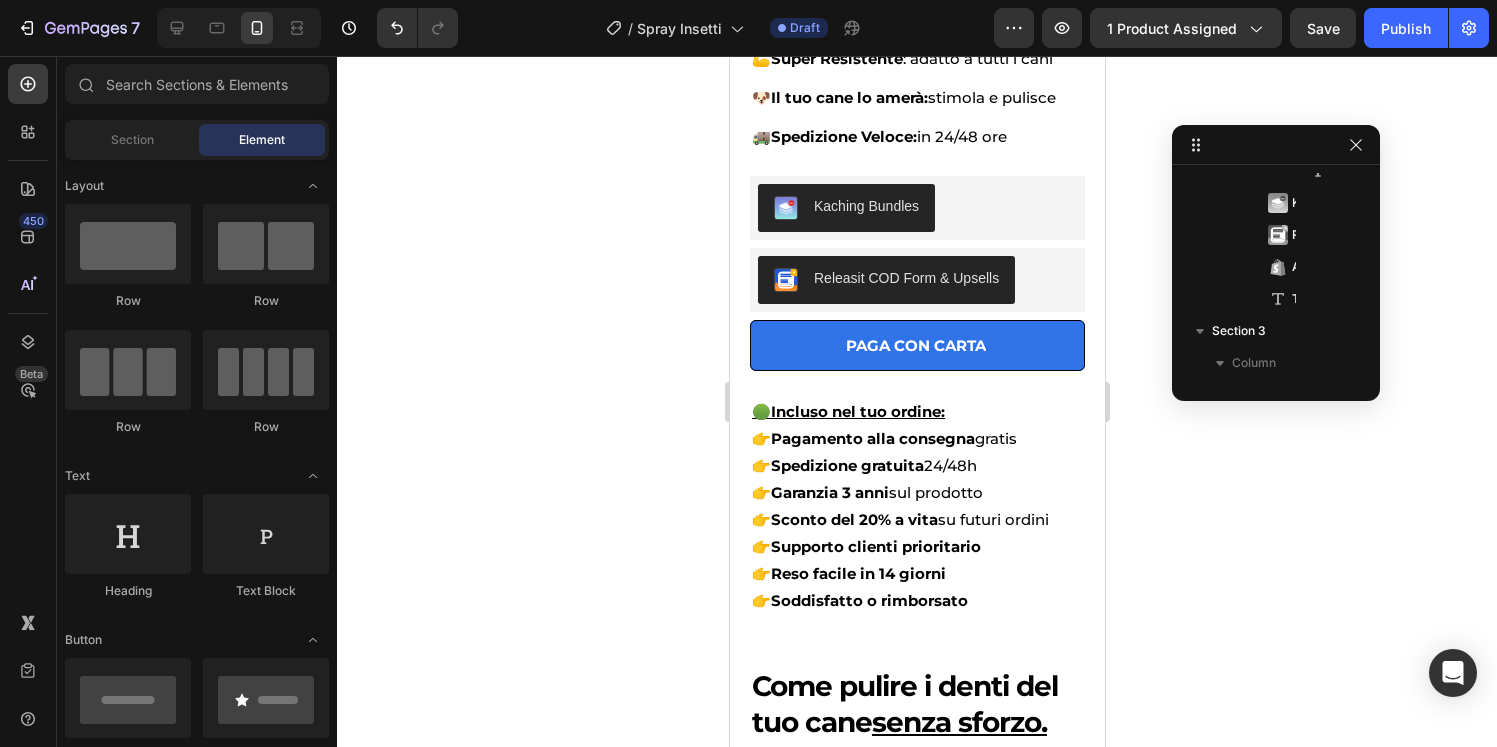scroll, scrollTop: 928, scrollLeft: 0, axis: vertical 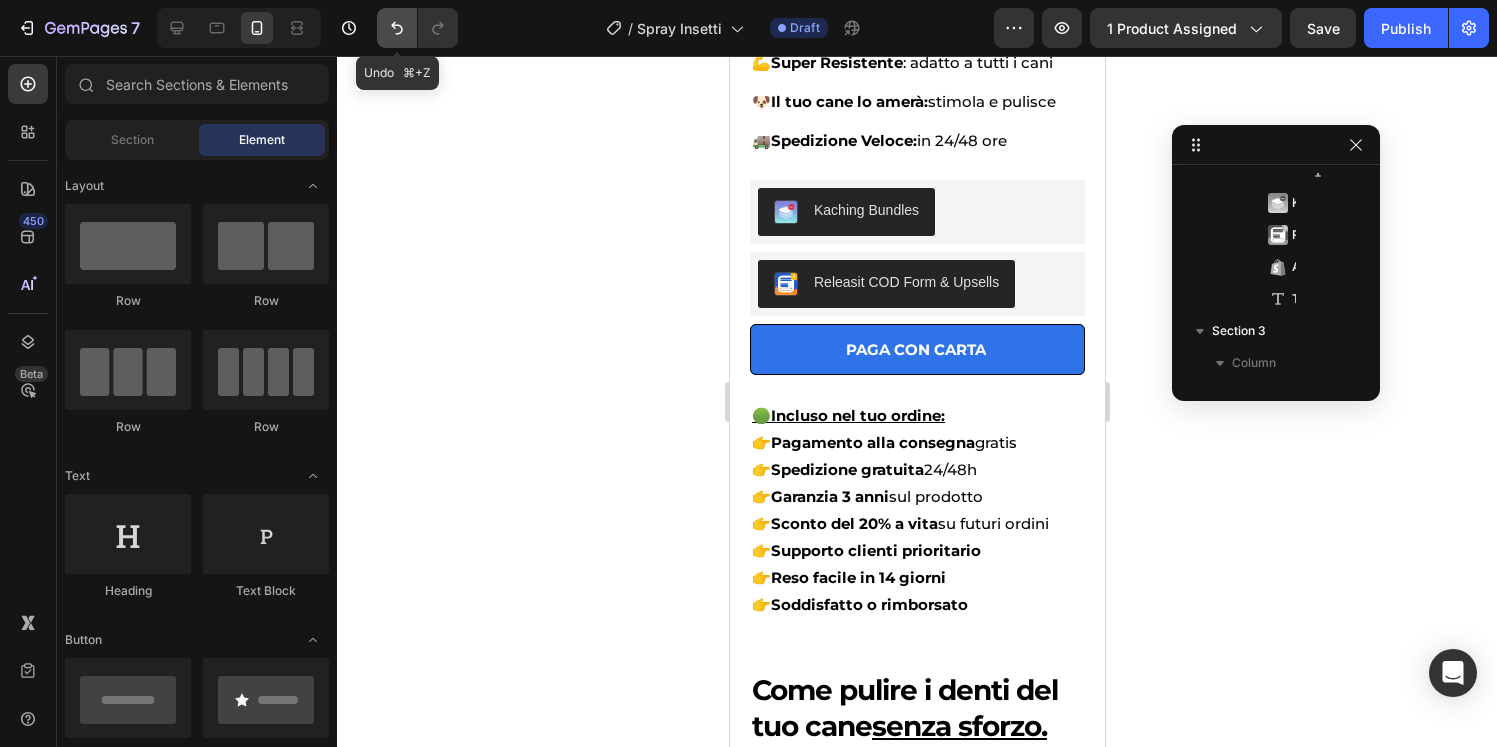 click 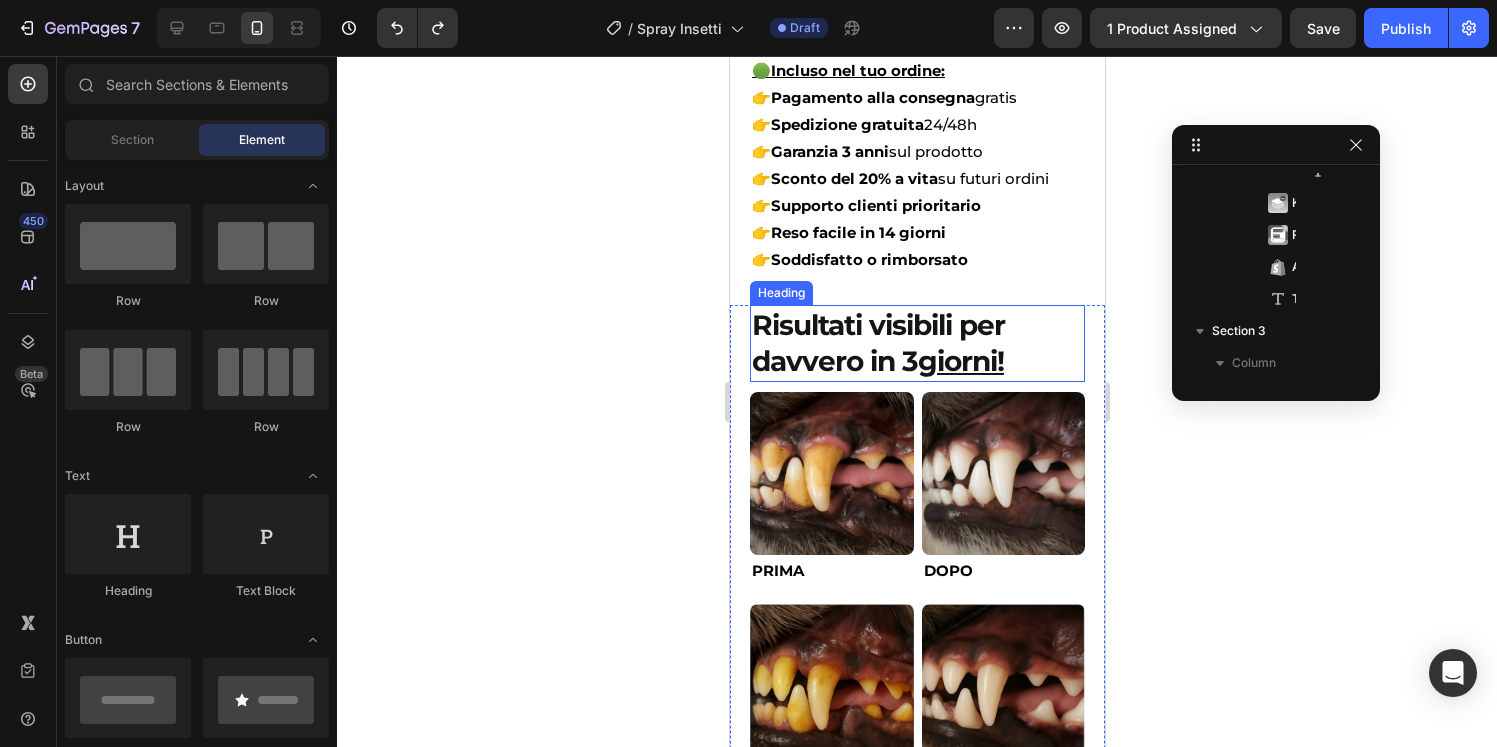 scroll, scrollTop: 1277, scrollLeft: 0, axis: vertical 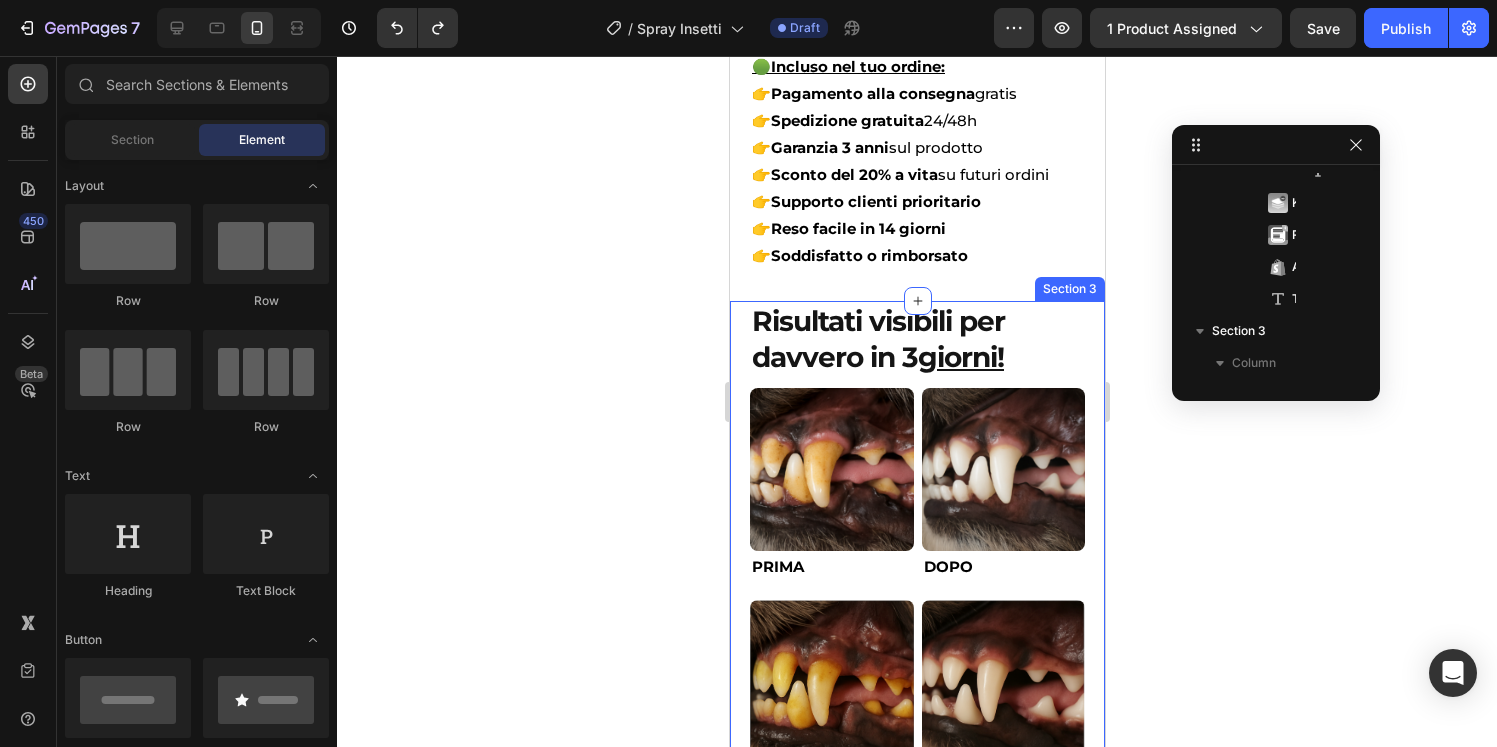 click on "Risultati visibili per davvero in 3  giorni! Heading Image PRIMA Text Block Image DOPO Text Block Row Image PRIMA Text Block Image DOPO Text Block Row Oltre il 70% dei cani sopra i 3 anni soffre di problemi di igiene orale non trattati. Placca, tartaro e alito cattivo possono portare a infezioni gravi e spese veterinarie elevate. Text Block 👉 Più di 40.000 cani lo stanno già usando! Text Block Provalo Adesso - Risultati in 7 giorni Button Section 3" at bounding box center (916, 708) 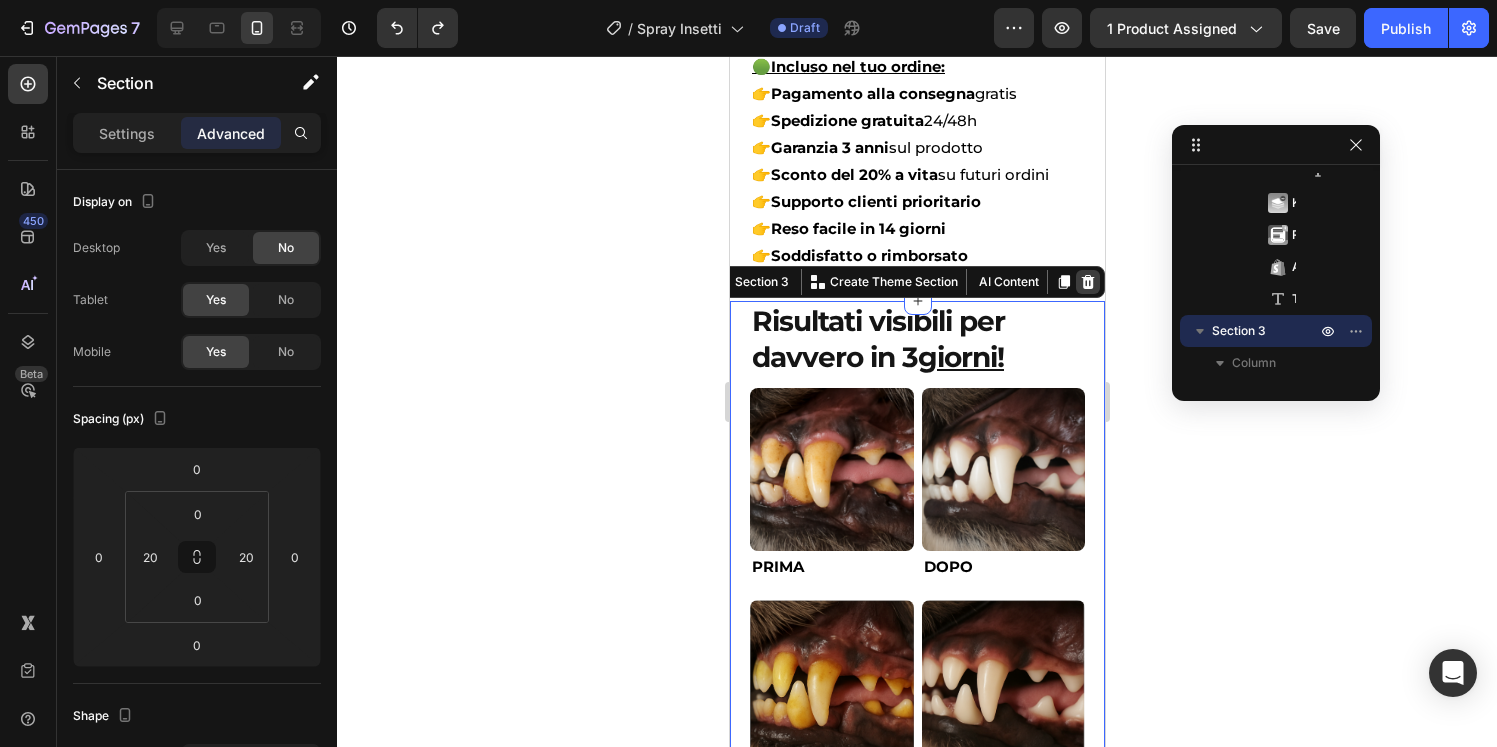 click 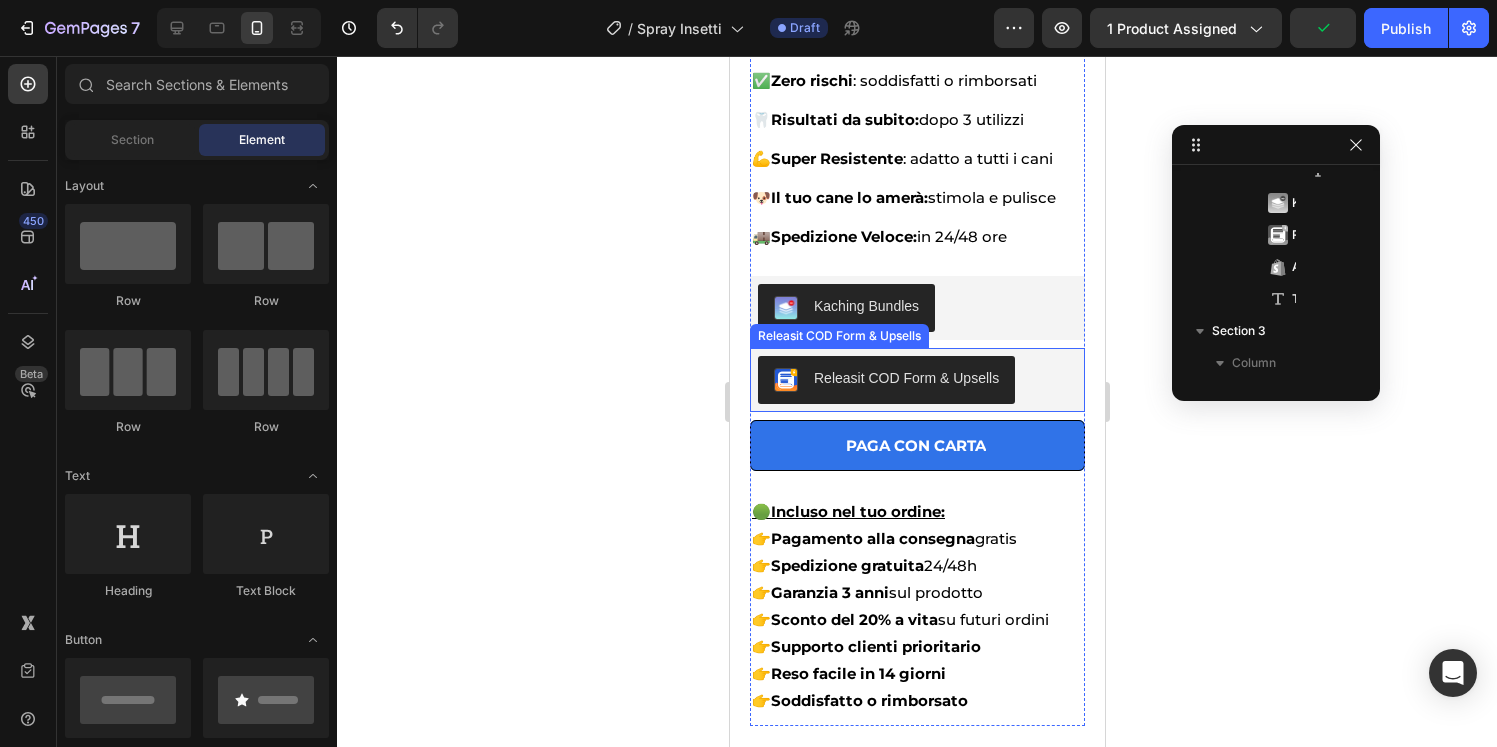 scroll, scrollTop: 791, scrollLeft: 0, axis: vertical 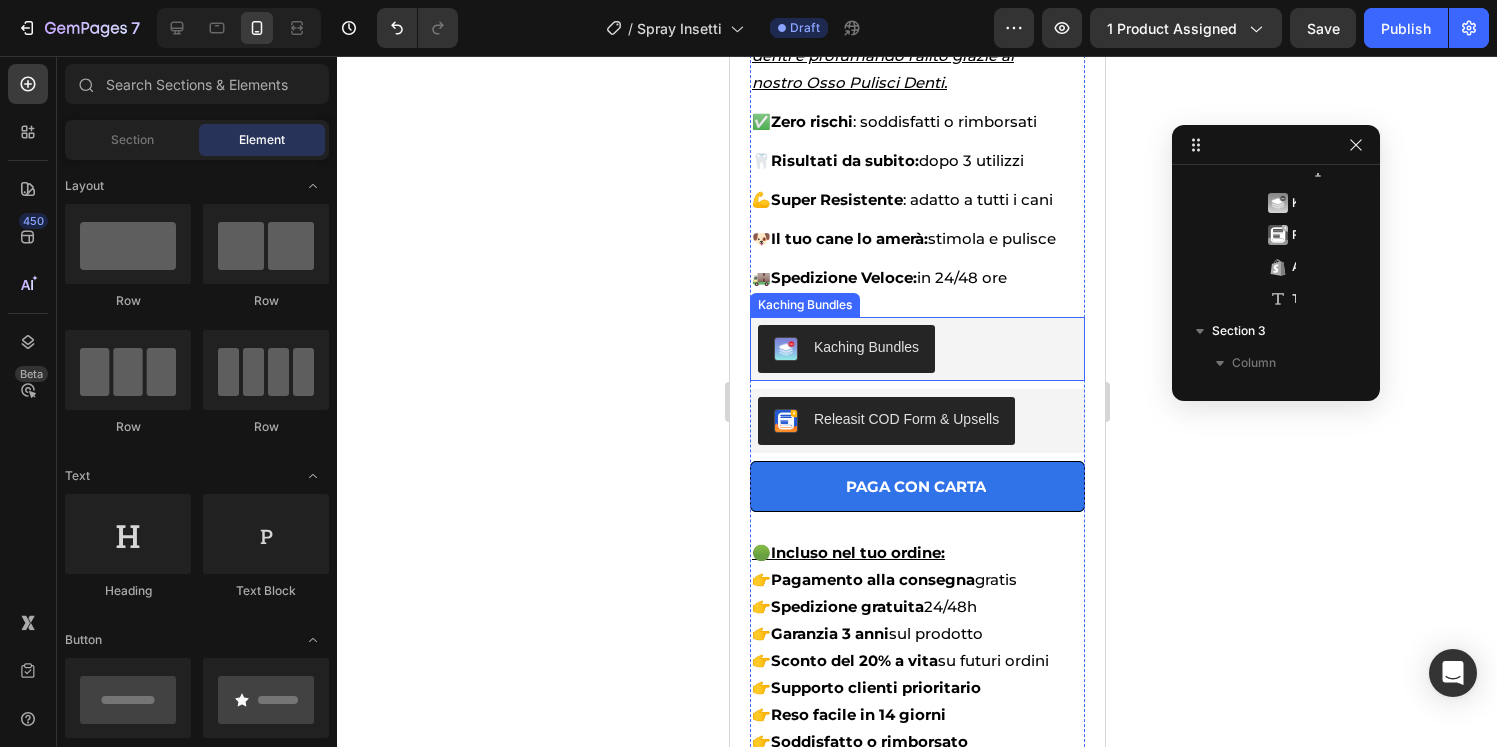 click on "Kaching Bundles" at bounding box center [916, 349] 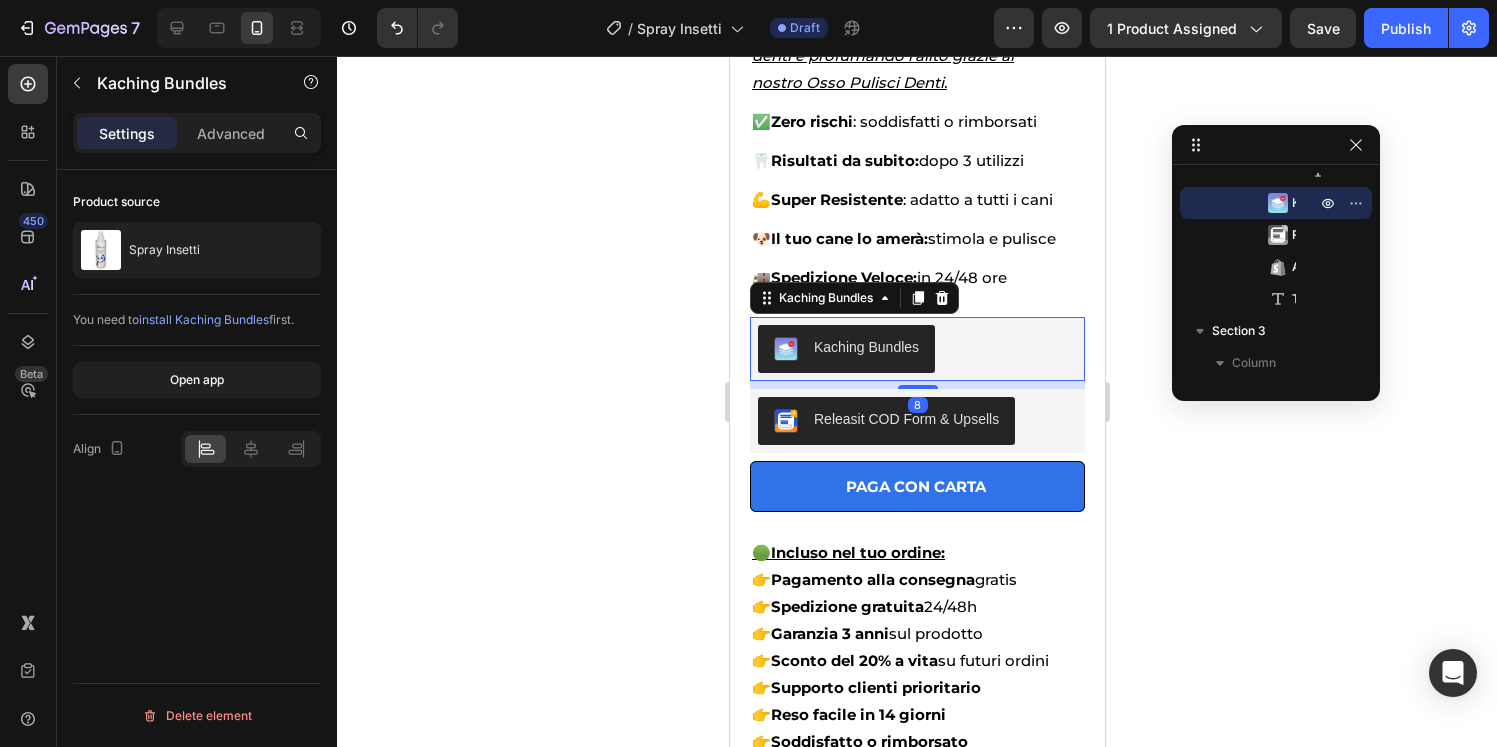 click at bounding box center (941, 298) 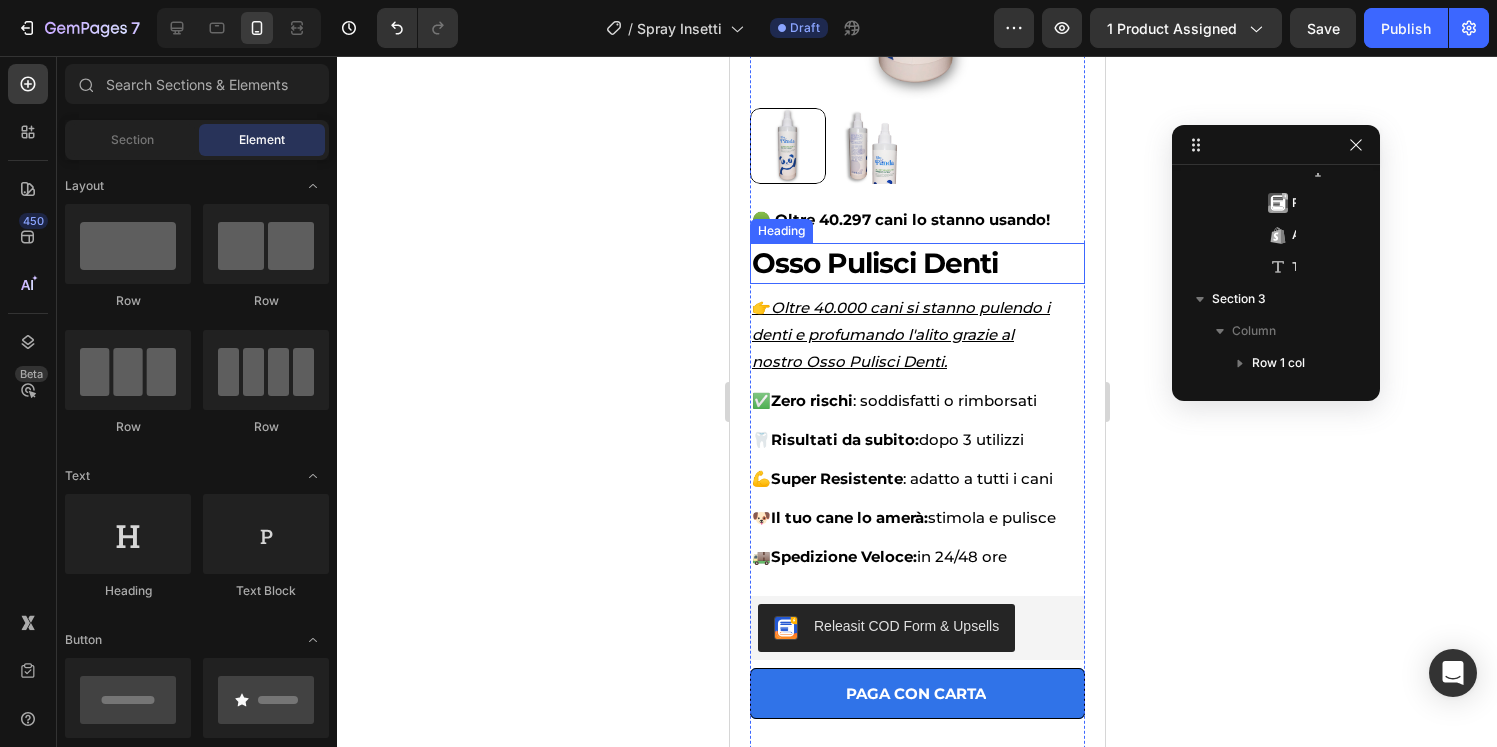 scroll, scrollTop: 501, scrollLeft: 0, axis: vertical 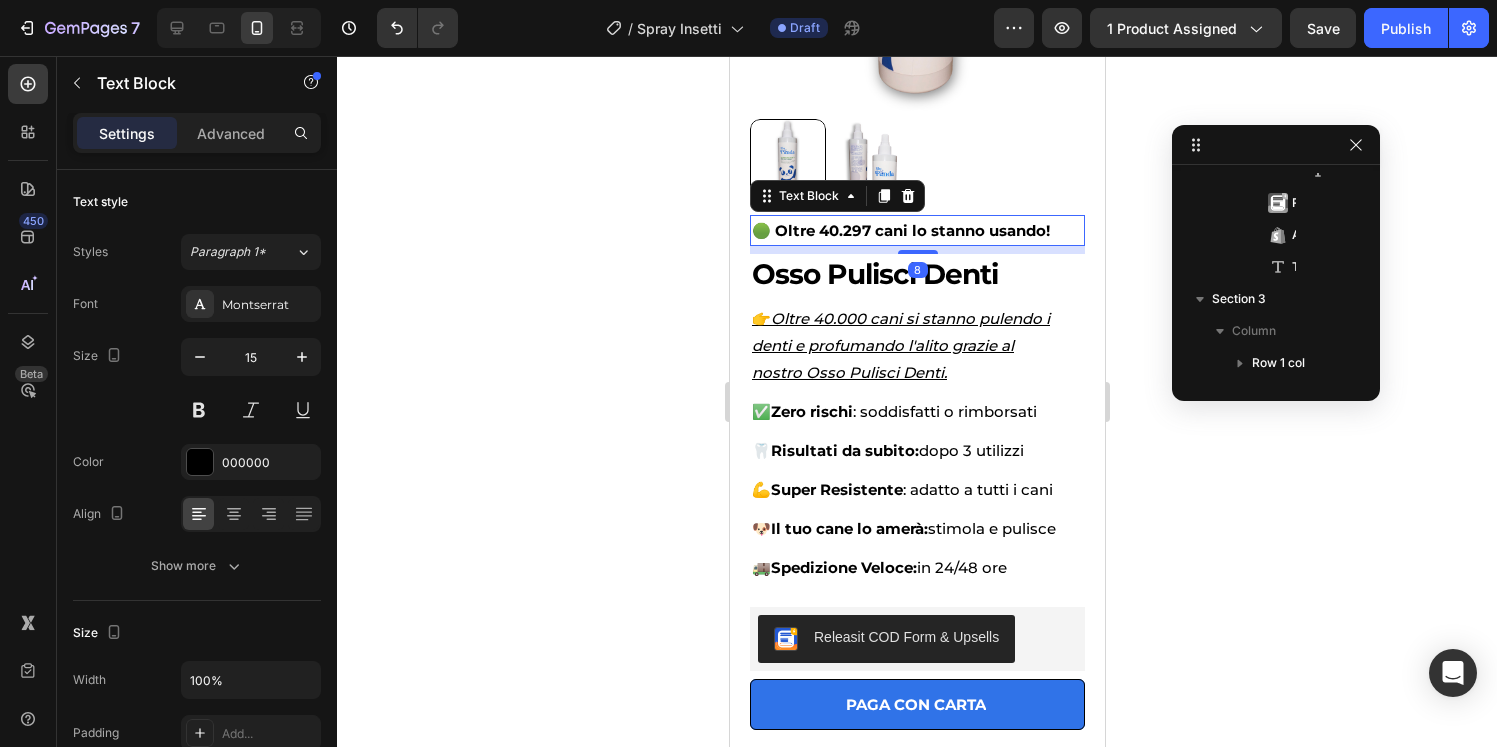 click on "🟢 Oltre 40.297 cani lo stanno usando!" at bounding box center [900, 230] 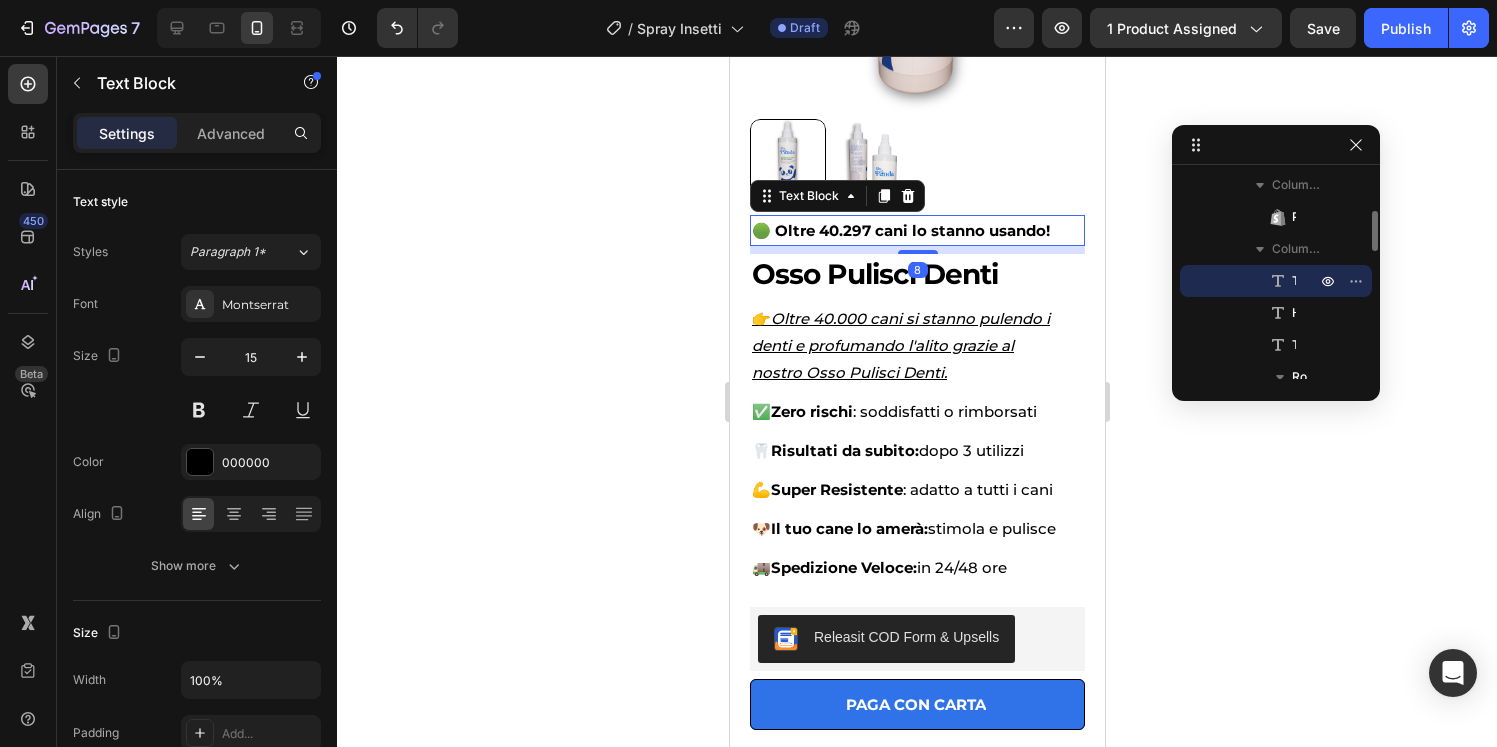 click on "🟢 Oltre 40.297 cani lo stanno usando!" at bounding box center (900, 230) 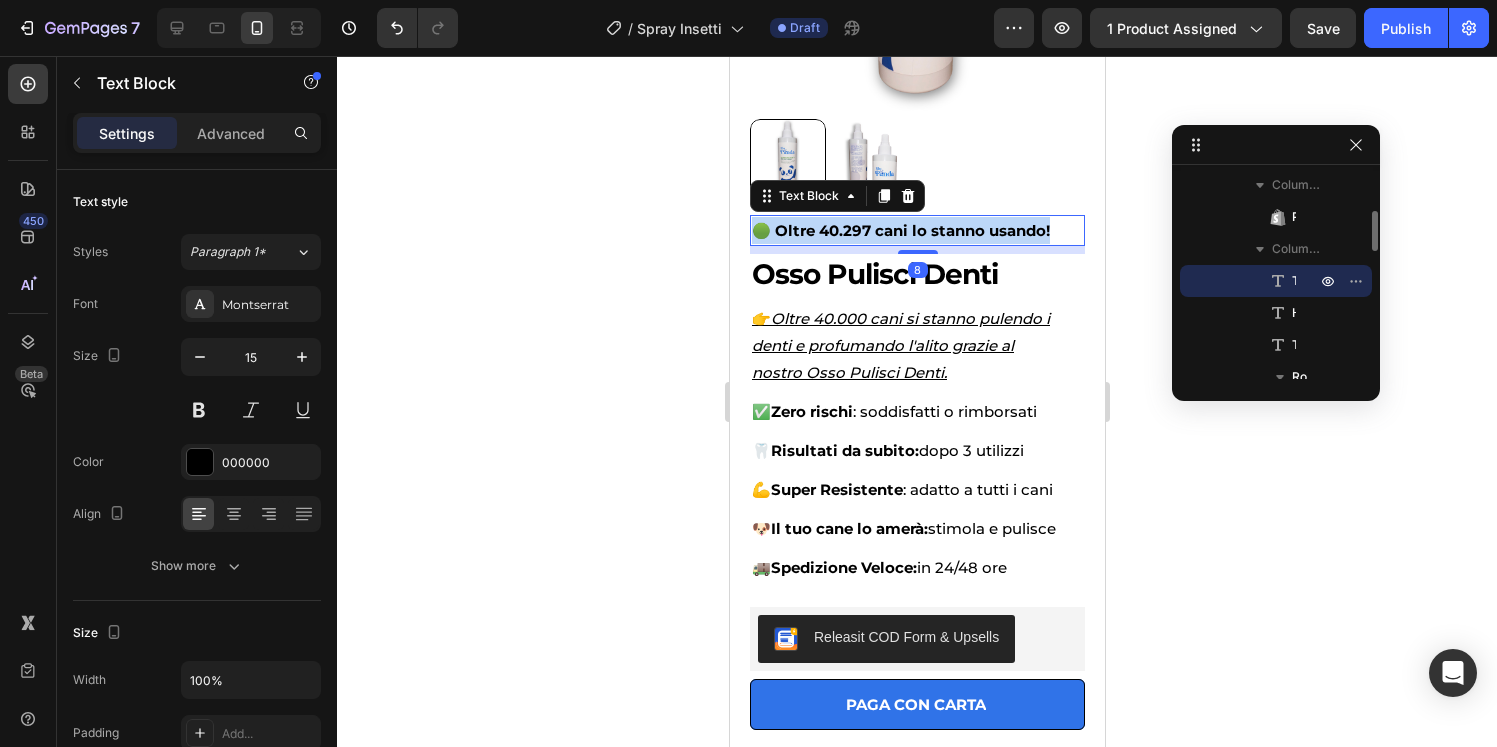 click on "🟢 Oltre 40.297 cani lo stanno usando!" at bounding box center [900, 230] 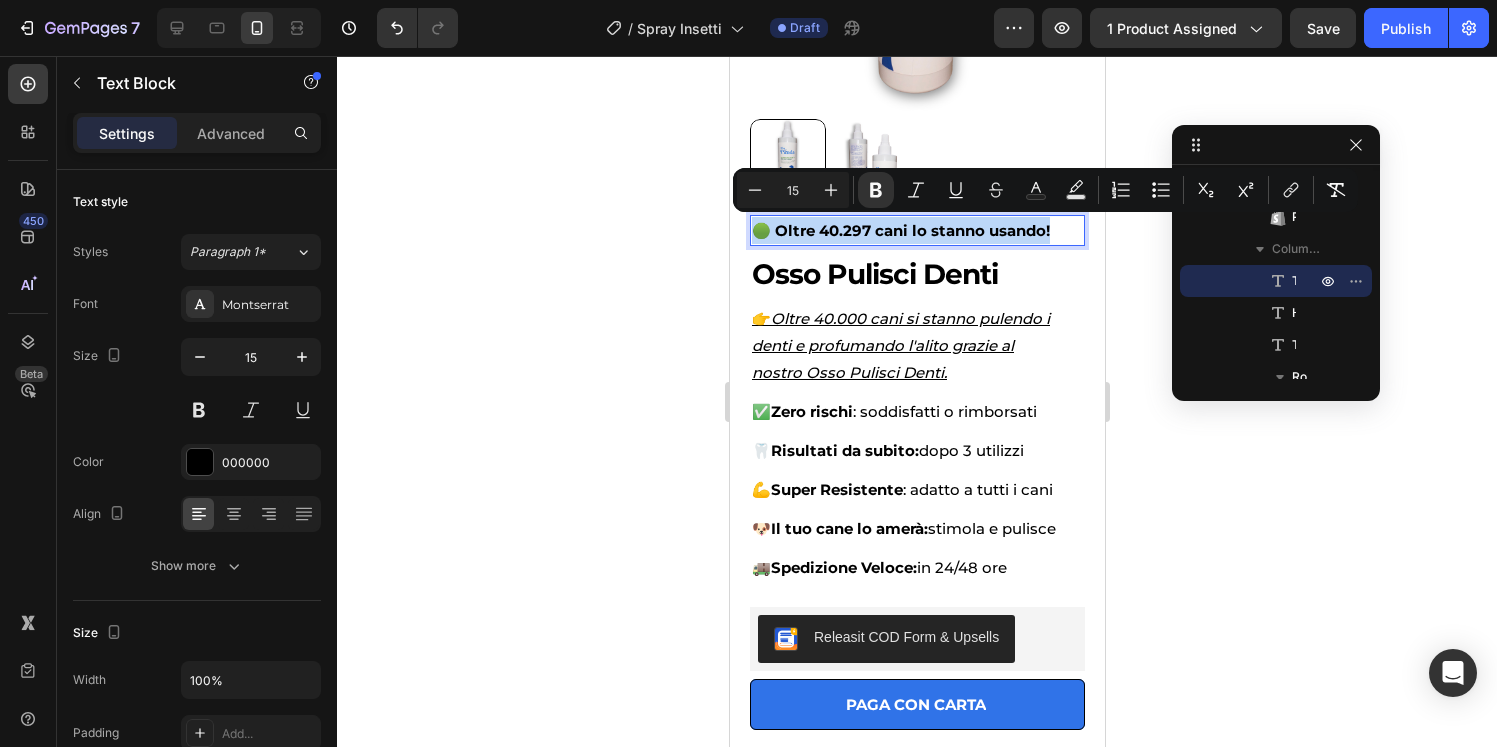 click on "🟢 Oltre 40.297 cani lo stanno usando!" at bounding box center [916, 230] 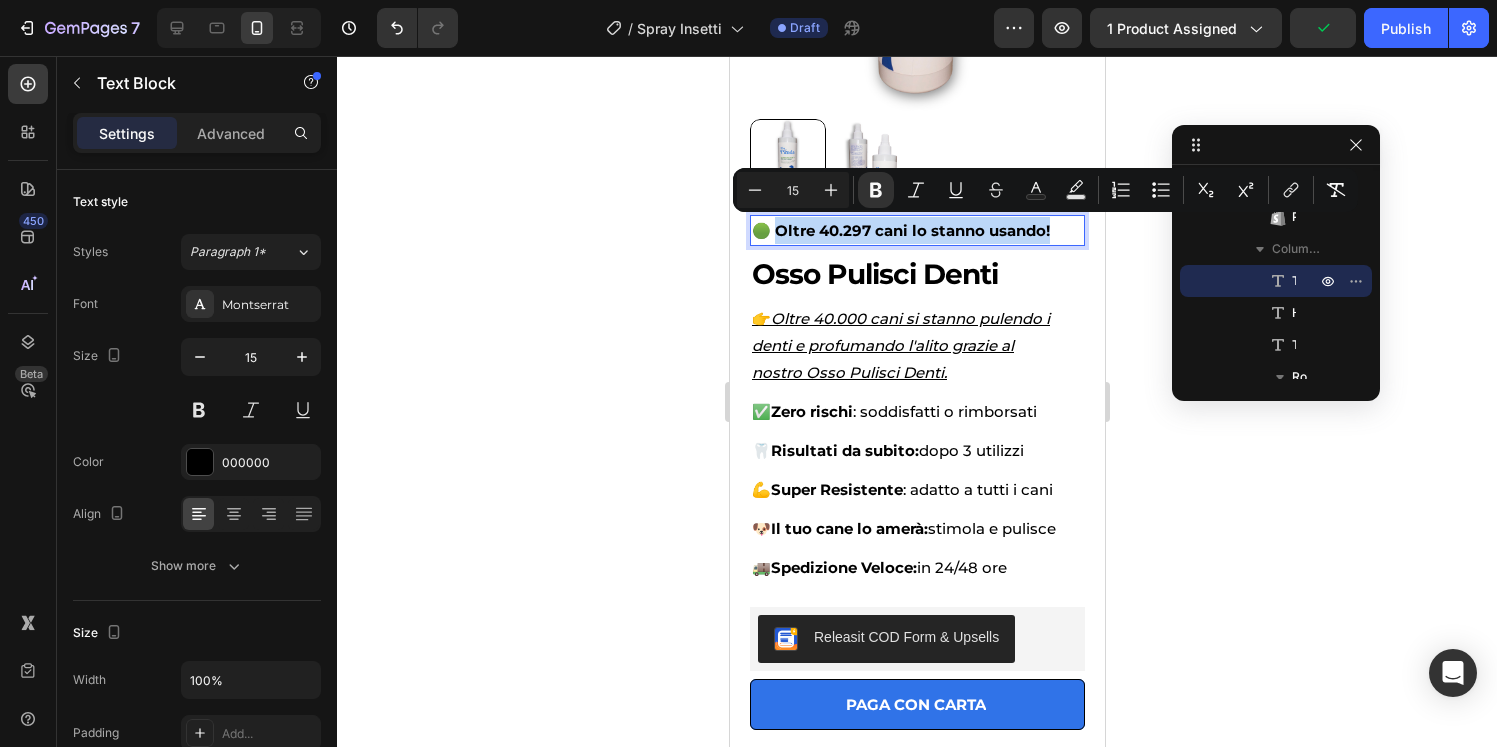 drag, startPoint x: 1048, startPoint y: 226, endPoint x: 775, endPoint y: 225, distance: 273.00183 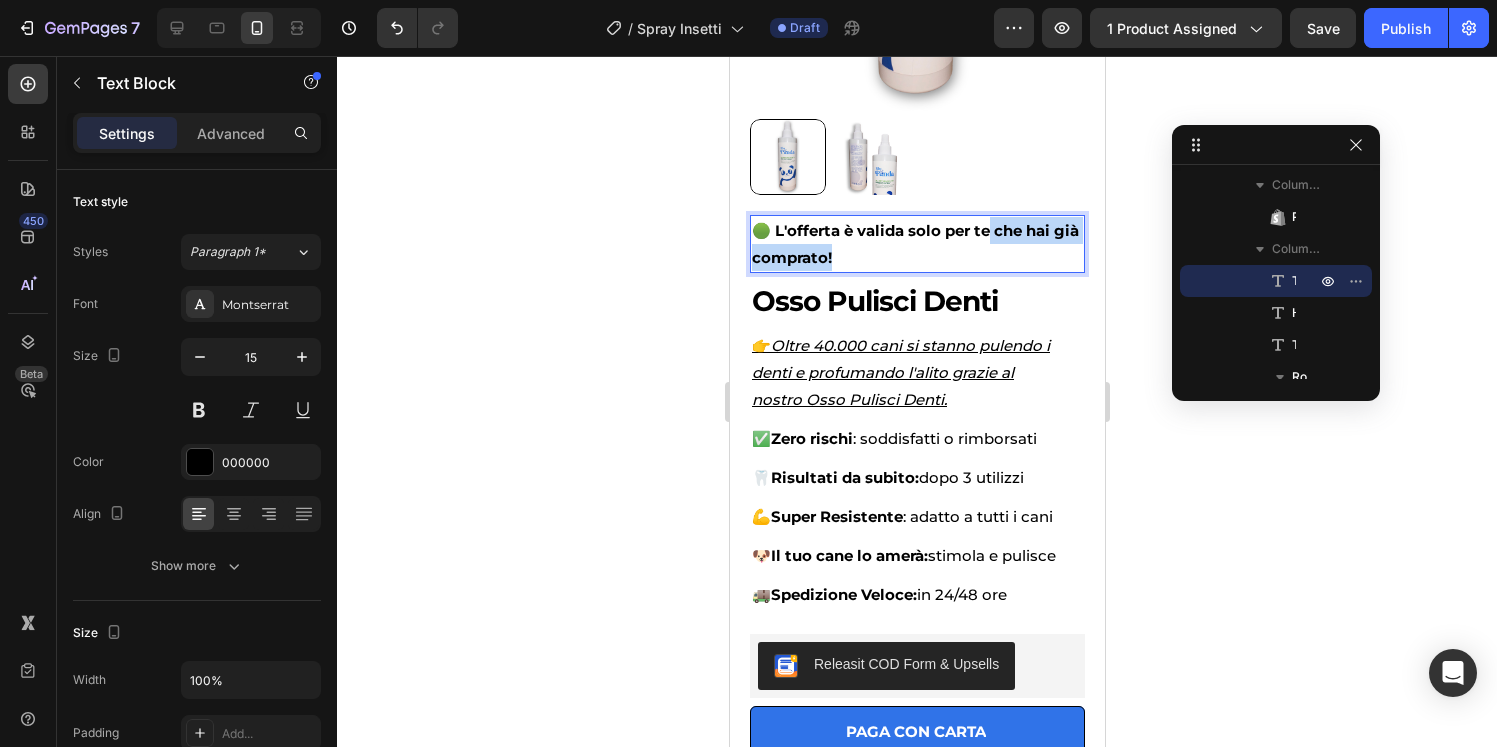 drag, startPoint x: 839, startPoint y: 259, endPoint x: 980, endPoint y: 228, distance: 144.36758 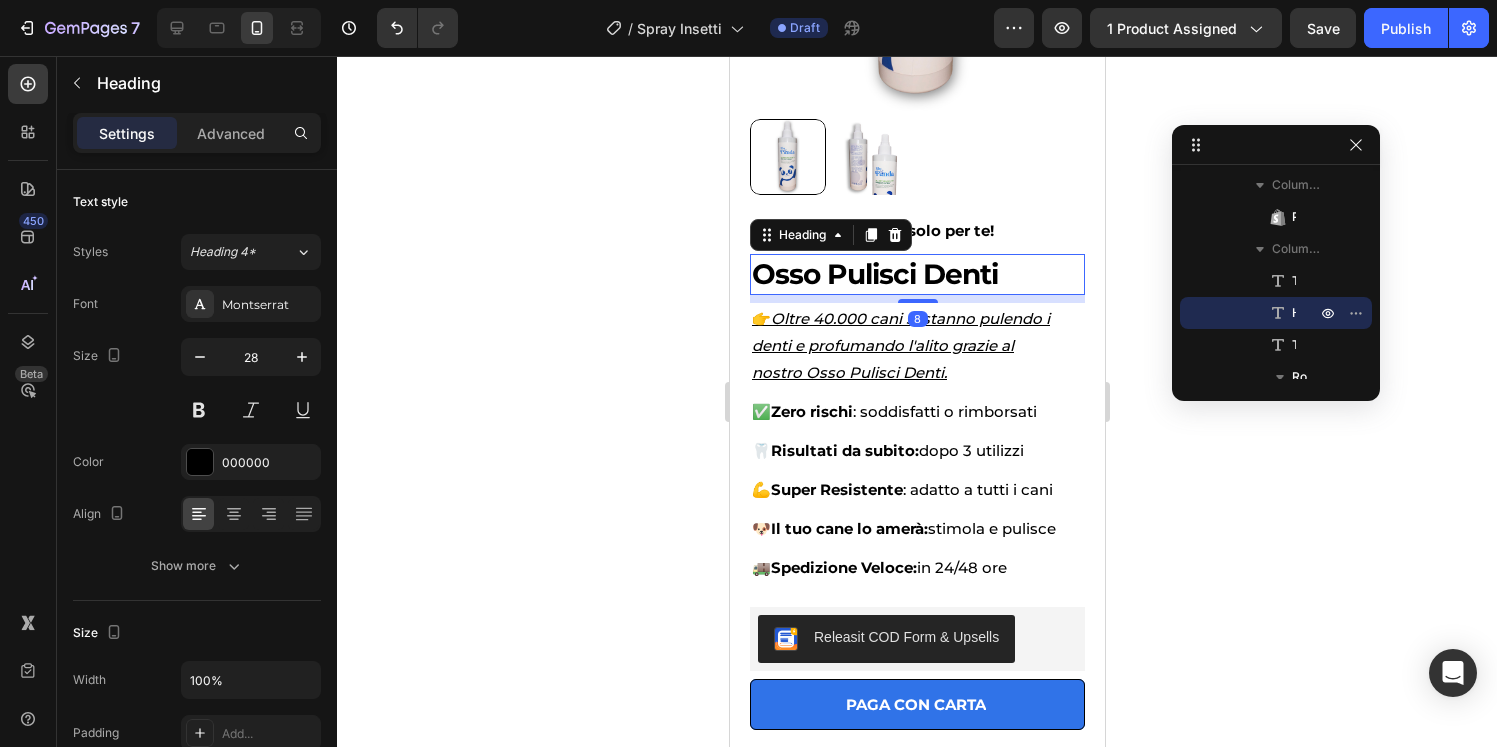 click on "Osso Pulisci Denti" at bounding box center (916, 274) 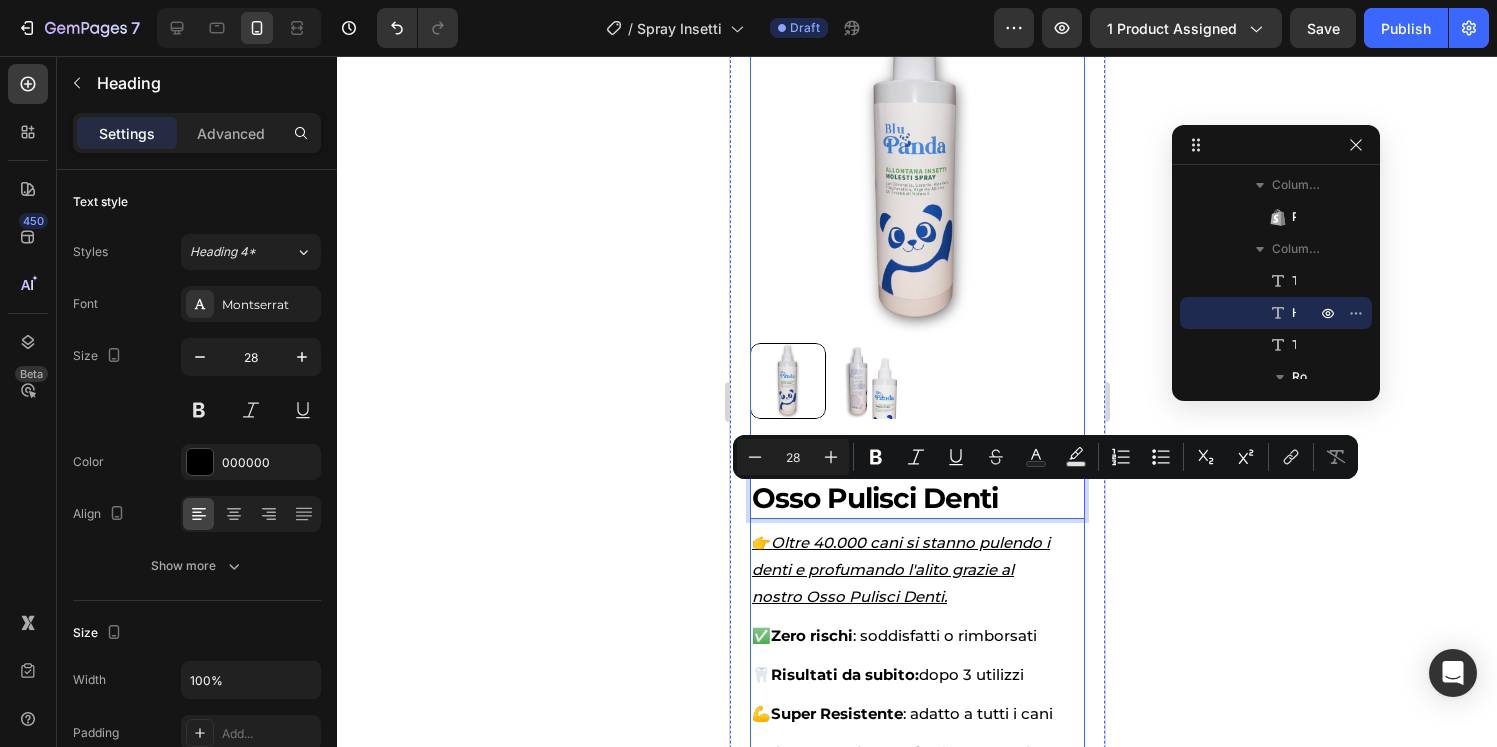 scroll, scrollTop: 267, scrollLeft: 0, axis: vertical 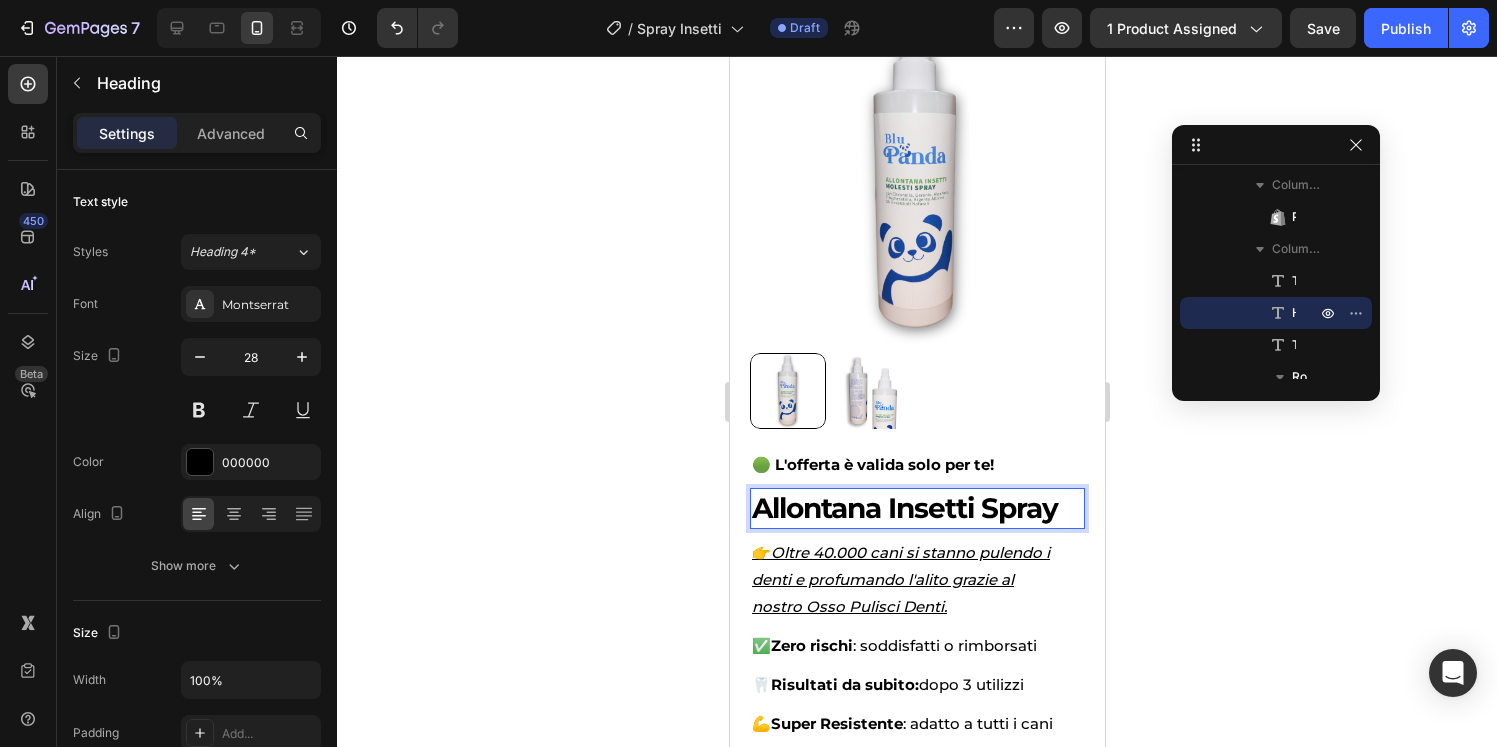 click 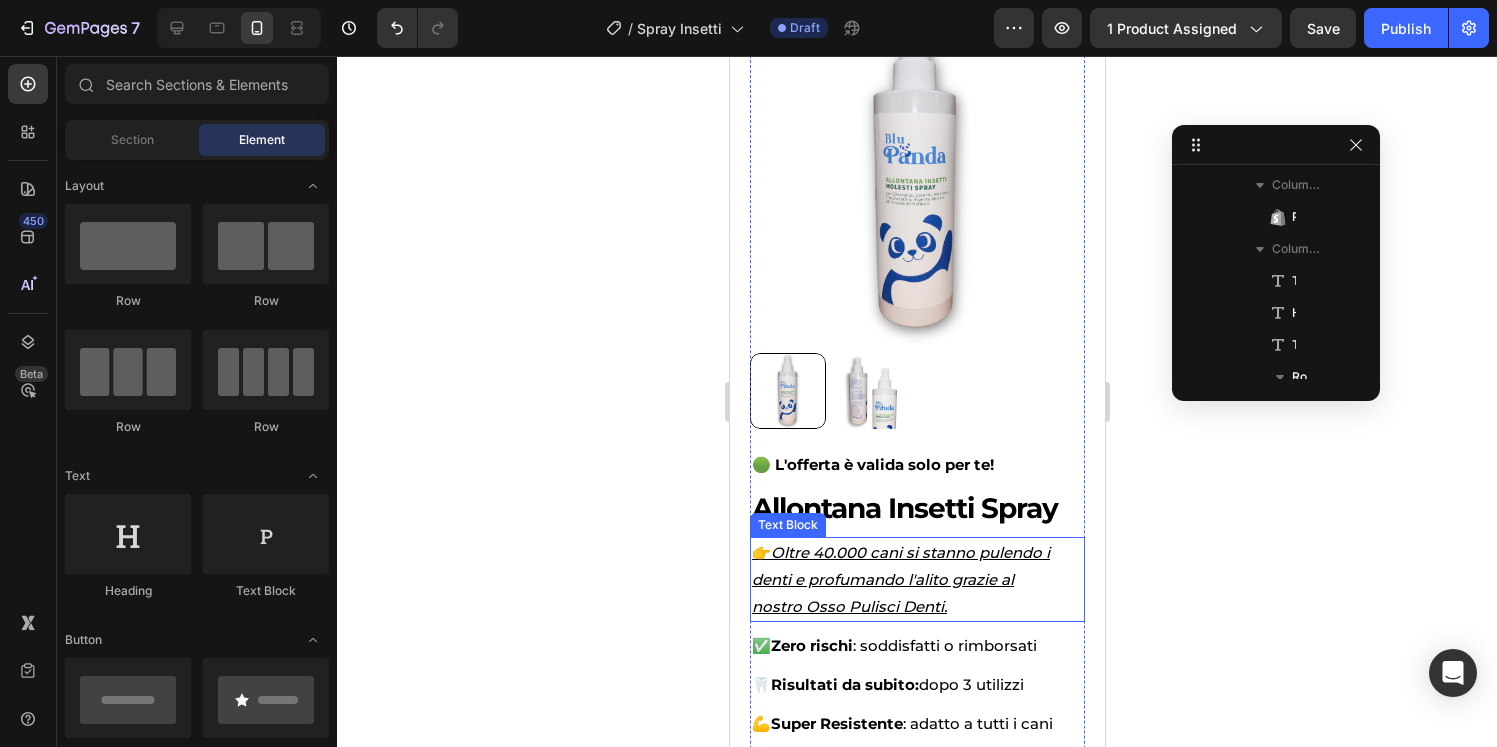 click on "Oltre 40.000 cani si stanno pulendo i denti e profumando l'alito grazie al" at bounding box center [900, 566] 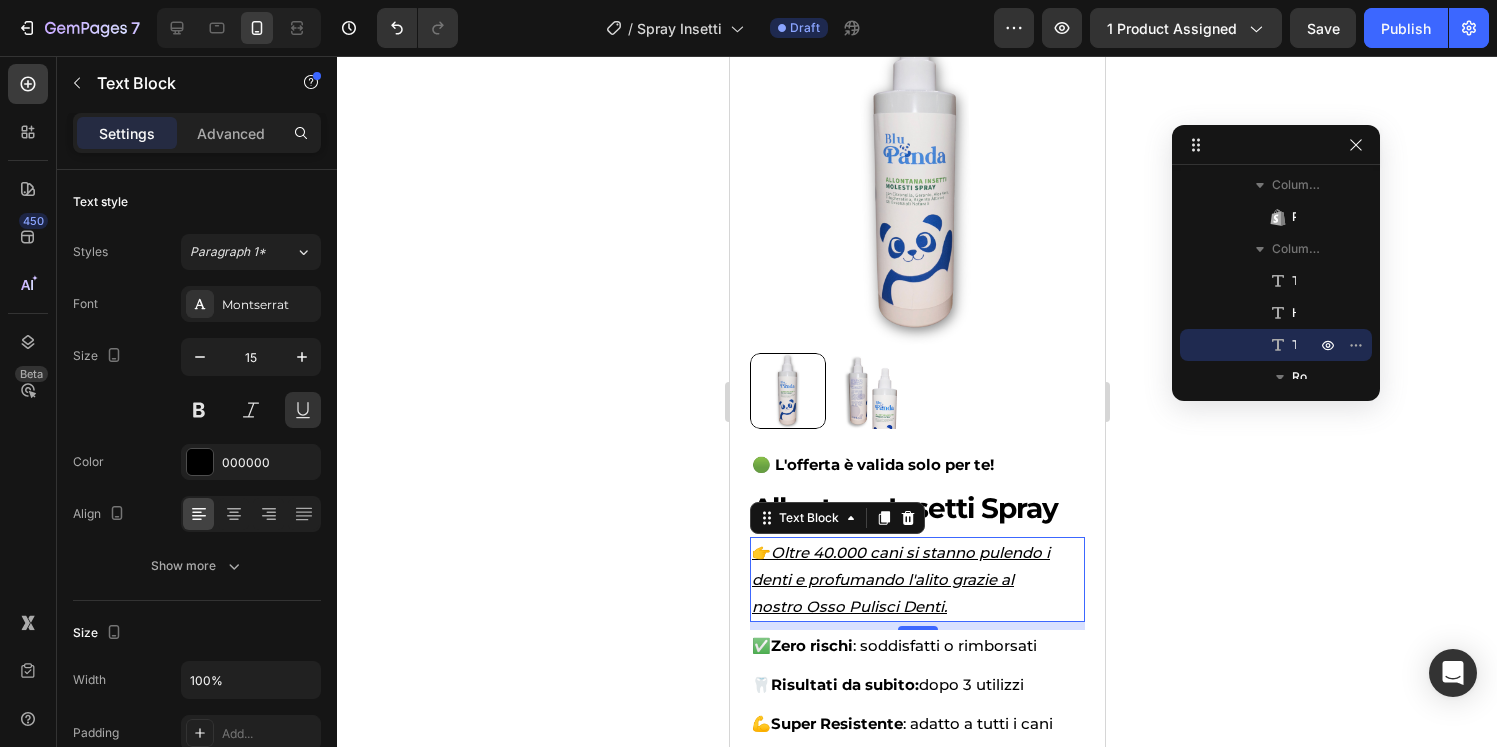 click on "Oltre 40.000 cani si stanno pulendo i denti e profumando l'alito grazie al" at bounding box center [900, 566] 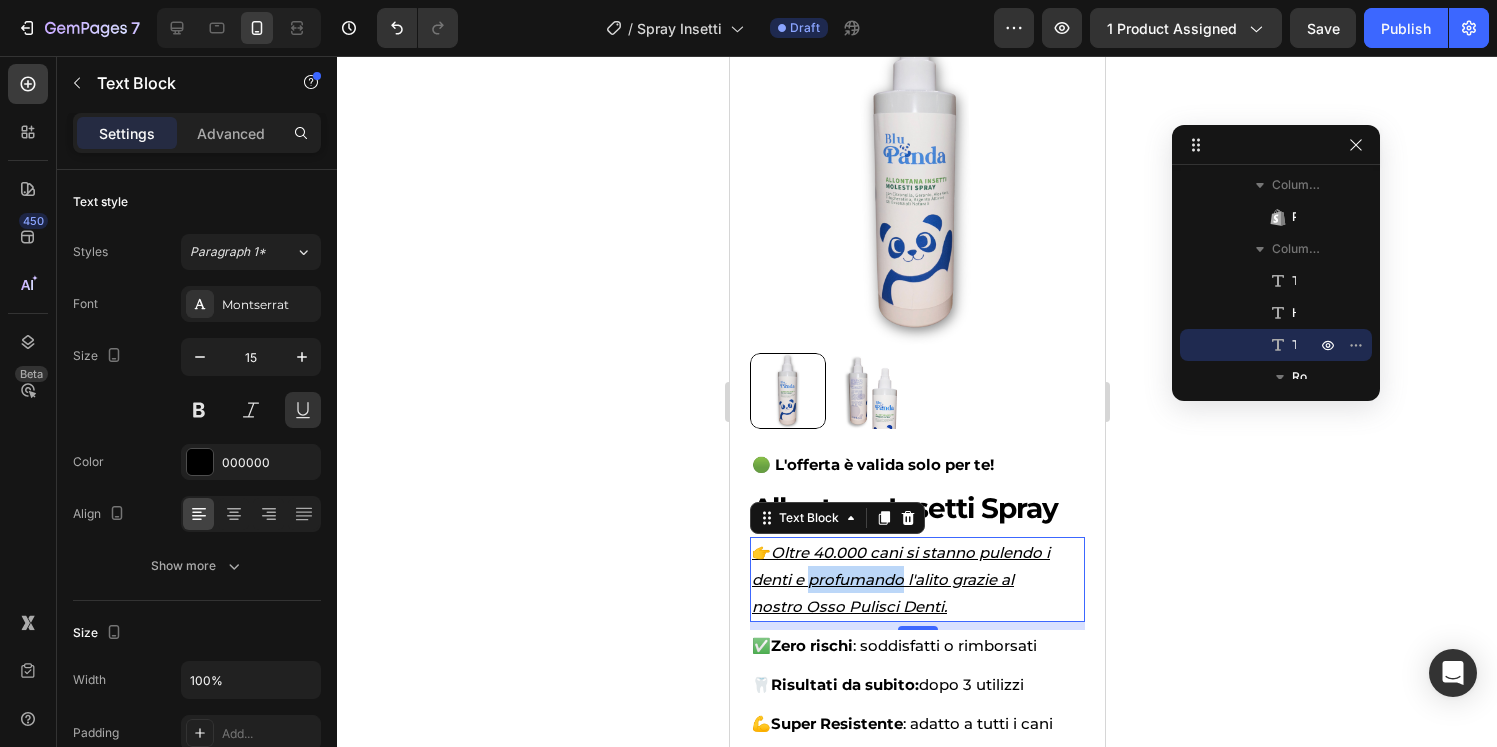 click on "Oltre 40.000 cani si stanno pulendo i denti e profumando l'alito grazie al" at bounding box center [900, 566] 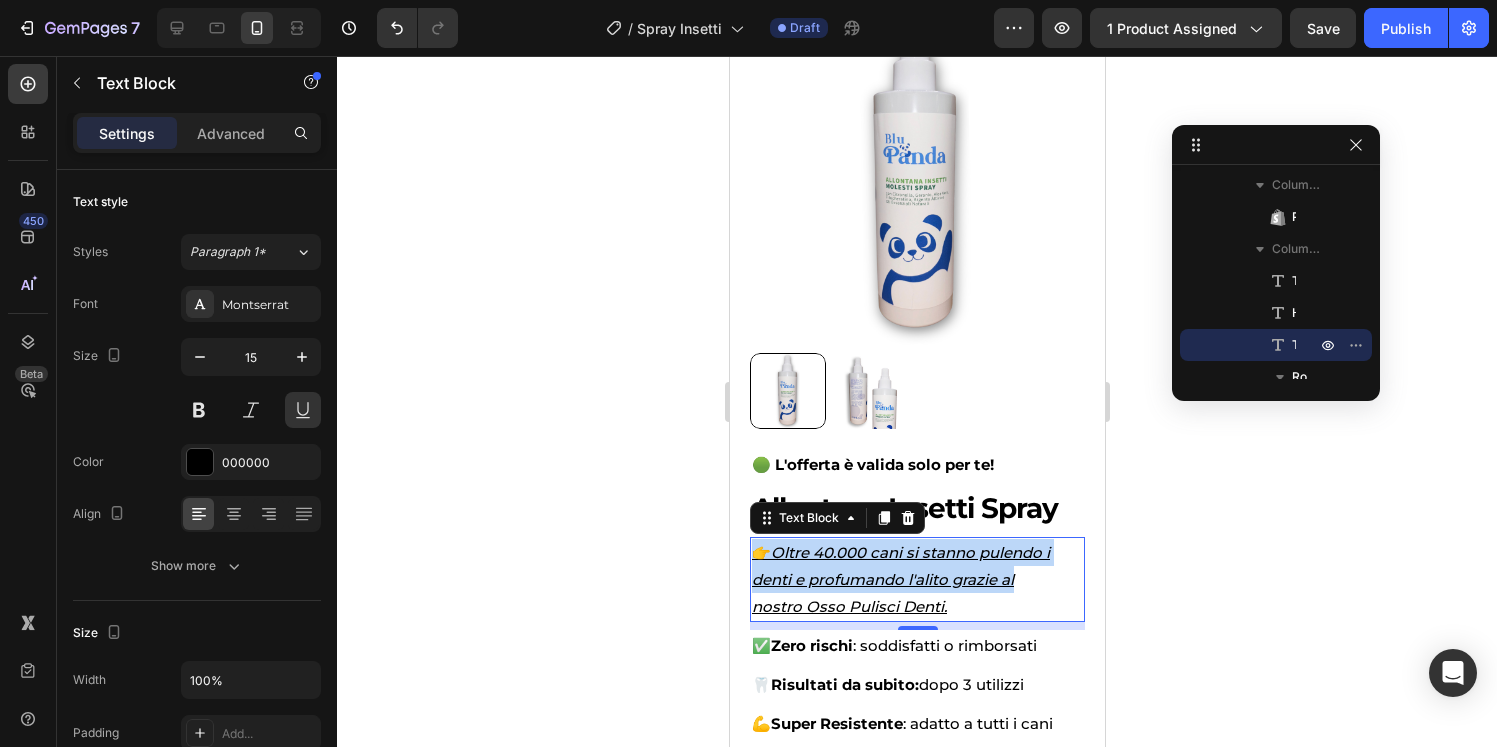 click on "Oltre 40.000 cani si stanno pulendo i denti e profumando l'alito grazie al" at bounding box center [900, 566] 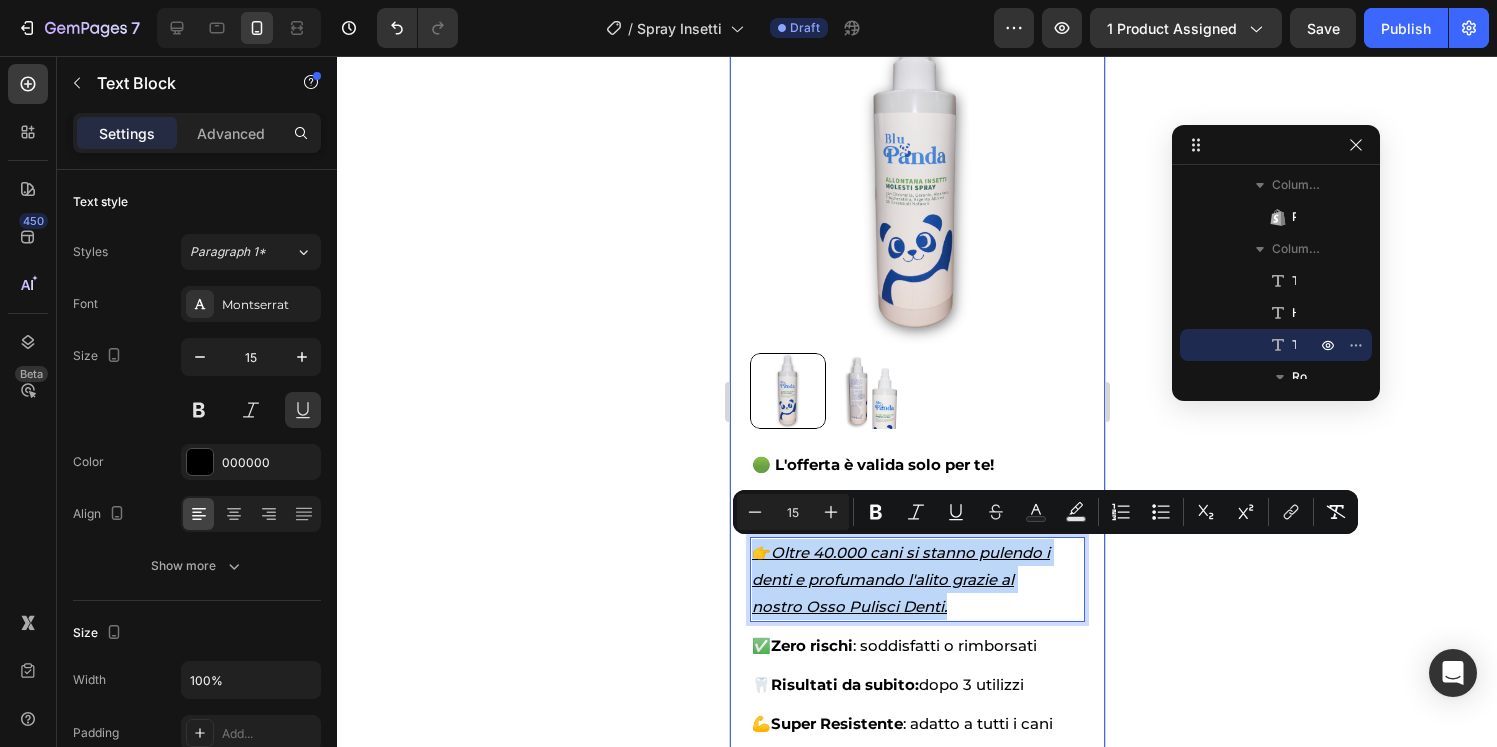 drag, startPoint x: 958, startPoint y: 611, endPoint x: 734, endPoint y: 555, distance: 230.89392 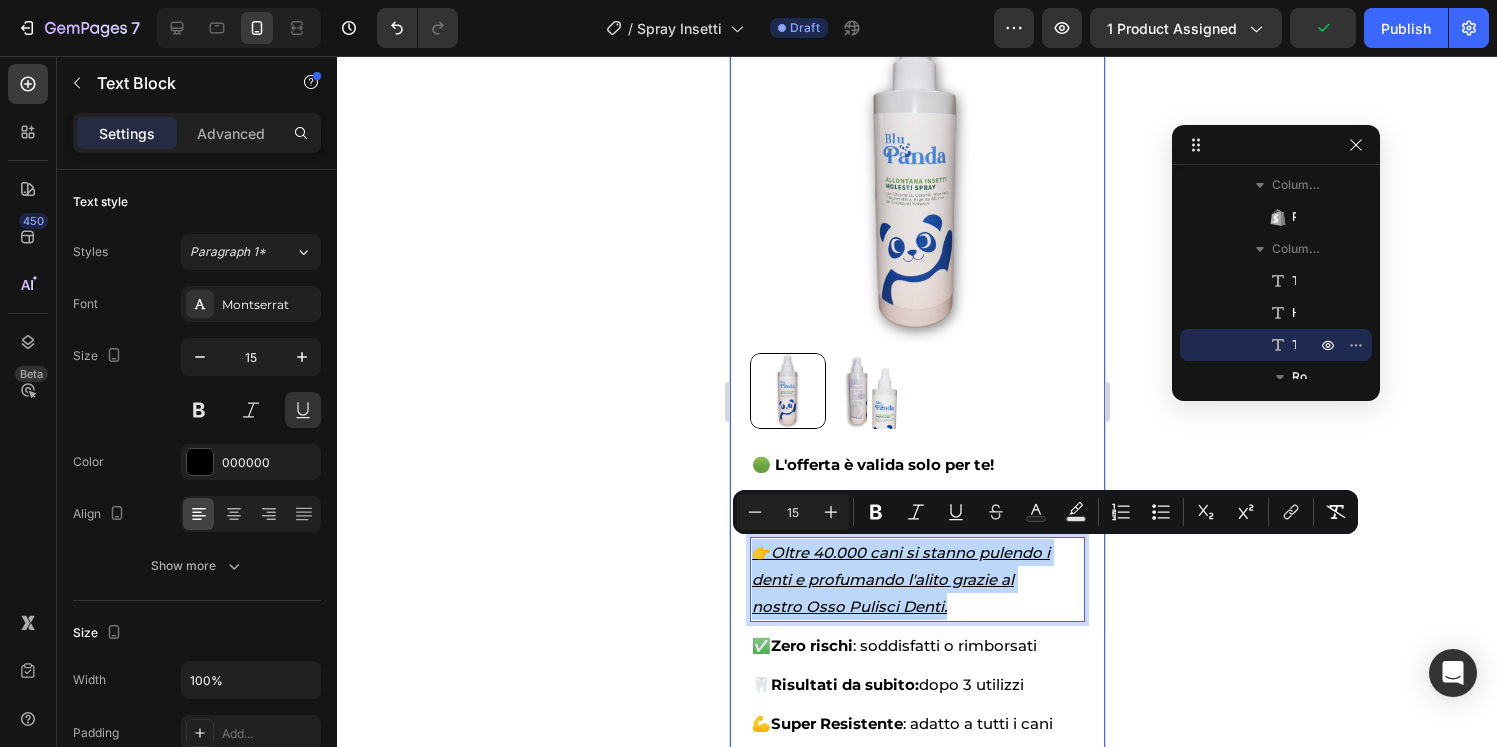 copy on "👉  Oltre 40.000 cani si stanno pulendo i denti e profumando l'alito grazie al  nostro Osso Pulisci Denti." 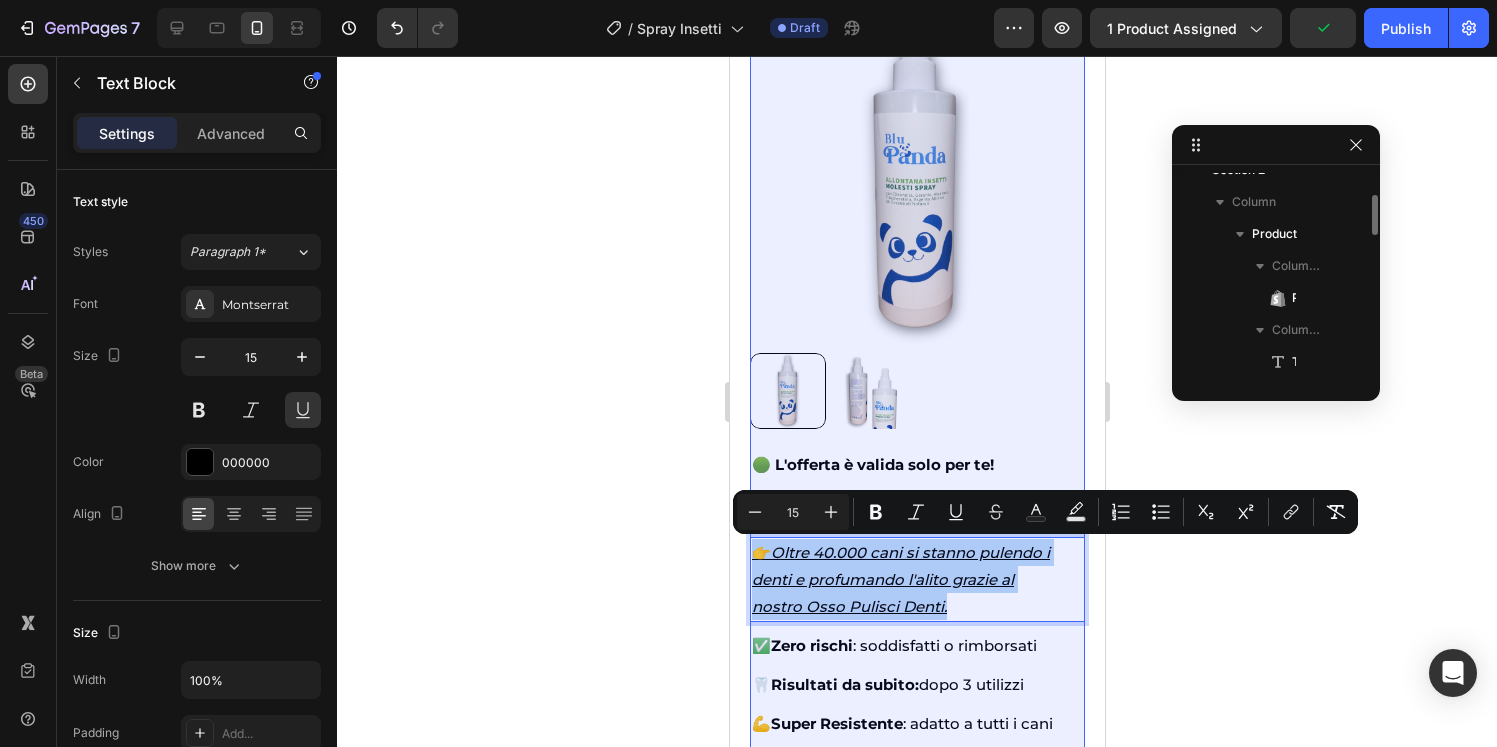 scroll, scrollTop: 111, scrollLeft: 0, axis: vertical 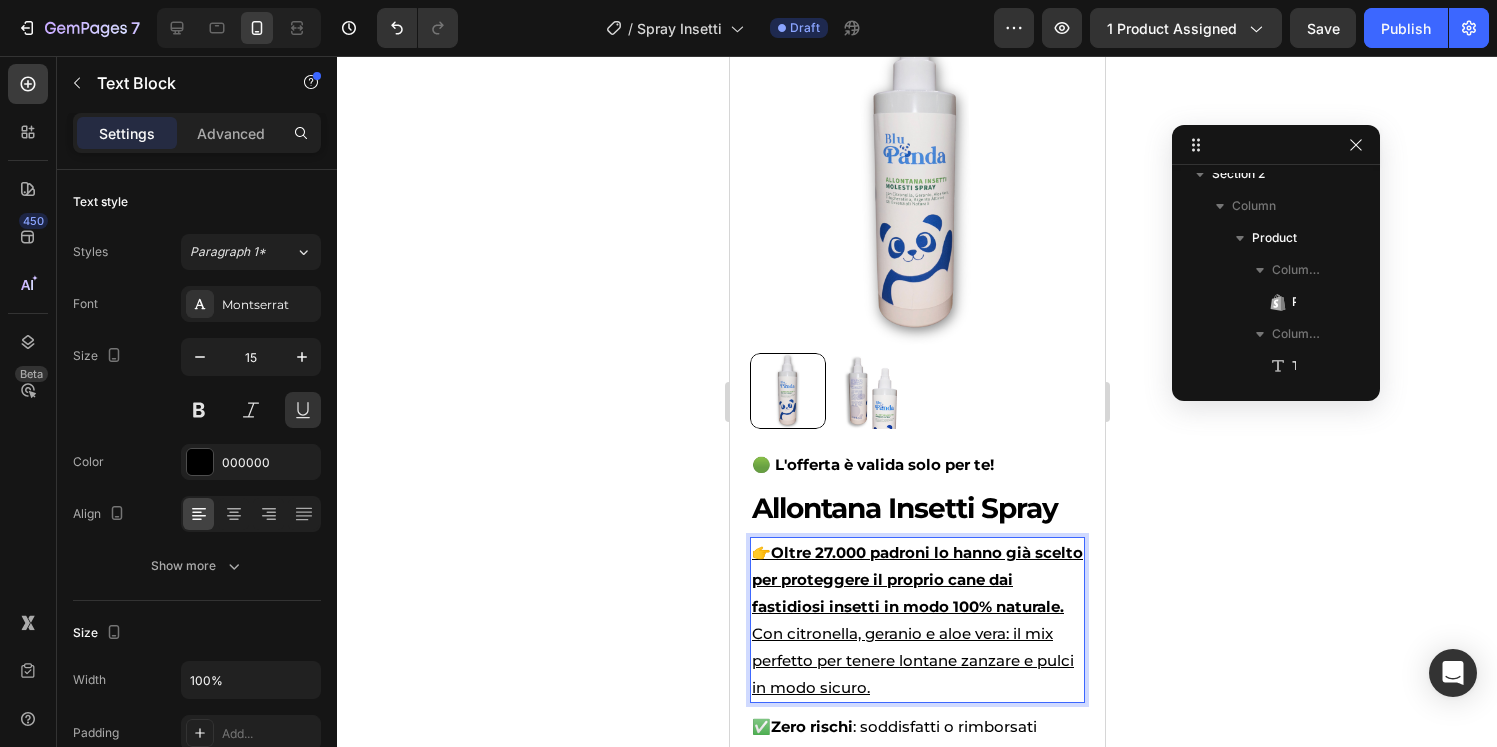 click 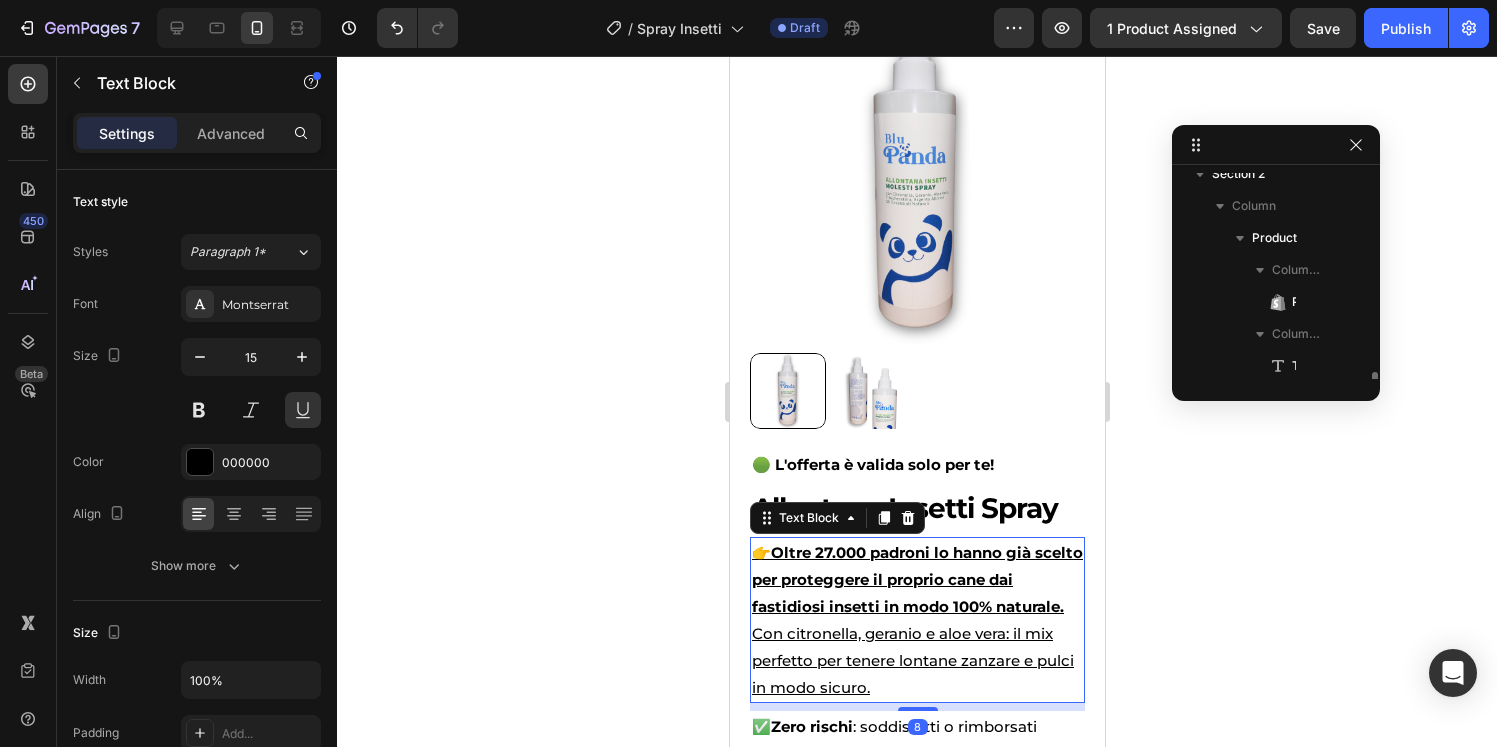 click on "👉  Oltre 27.000 padroni lo hanno già scelto per proteggere il proprio cane dai fastidiosi insetti in modo 100% naturale. Con citronella, geranio e aloe vera: il mix perfetto per tenere lontane zanzare e pulci in modo sicuro." at bounding box center (916, 620) 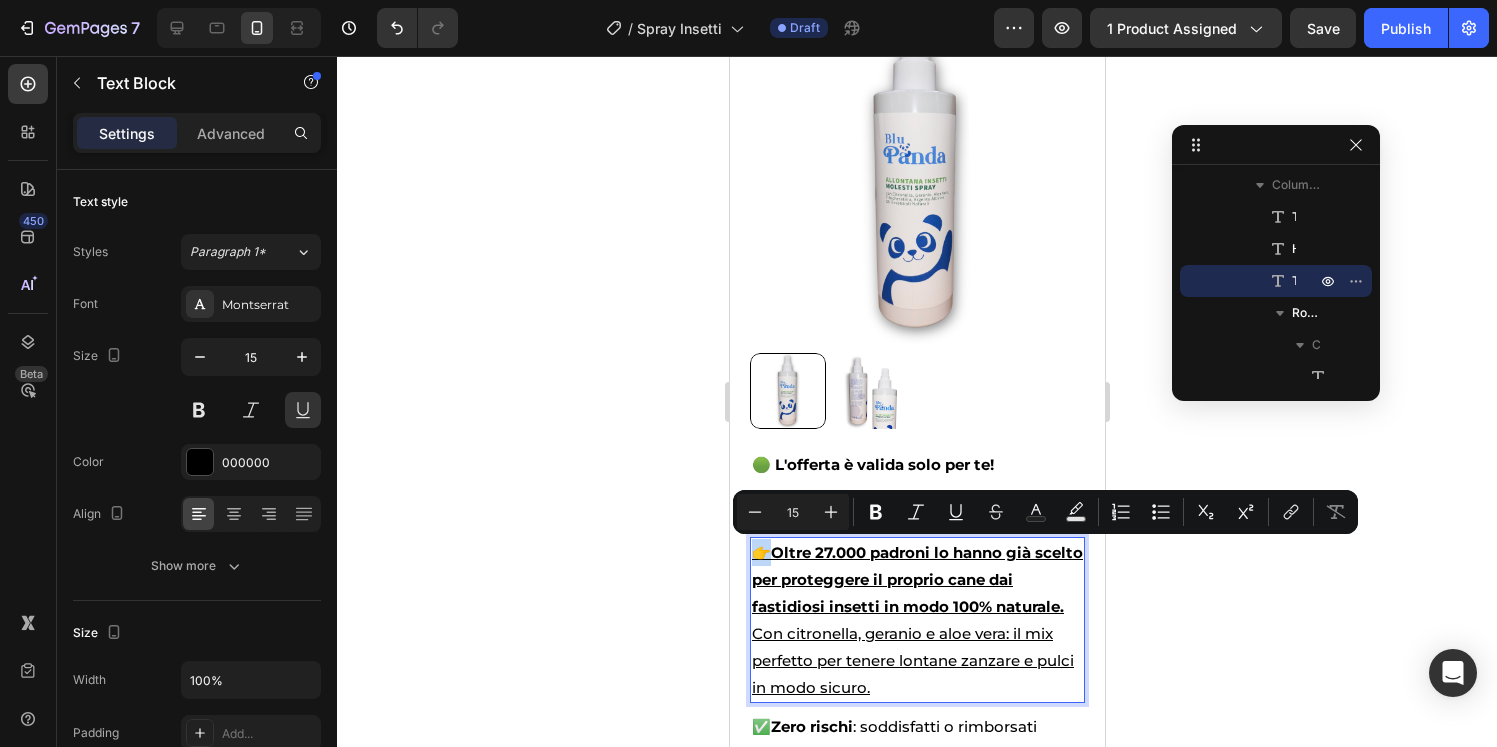 drag, startPoint x: 763, startPoint y: 551, endPoint x: 750, endPoint y: 551, distance: 13 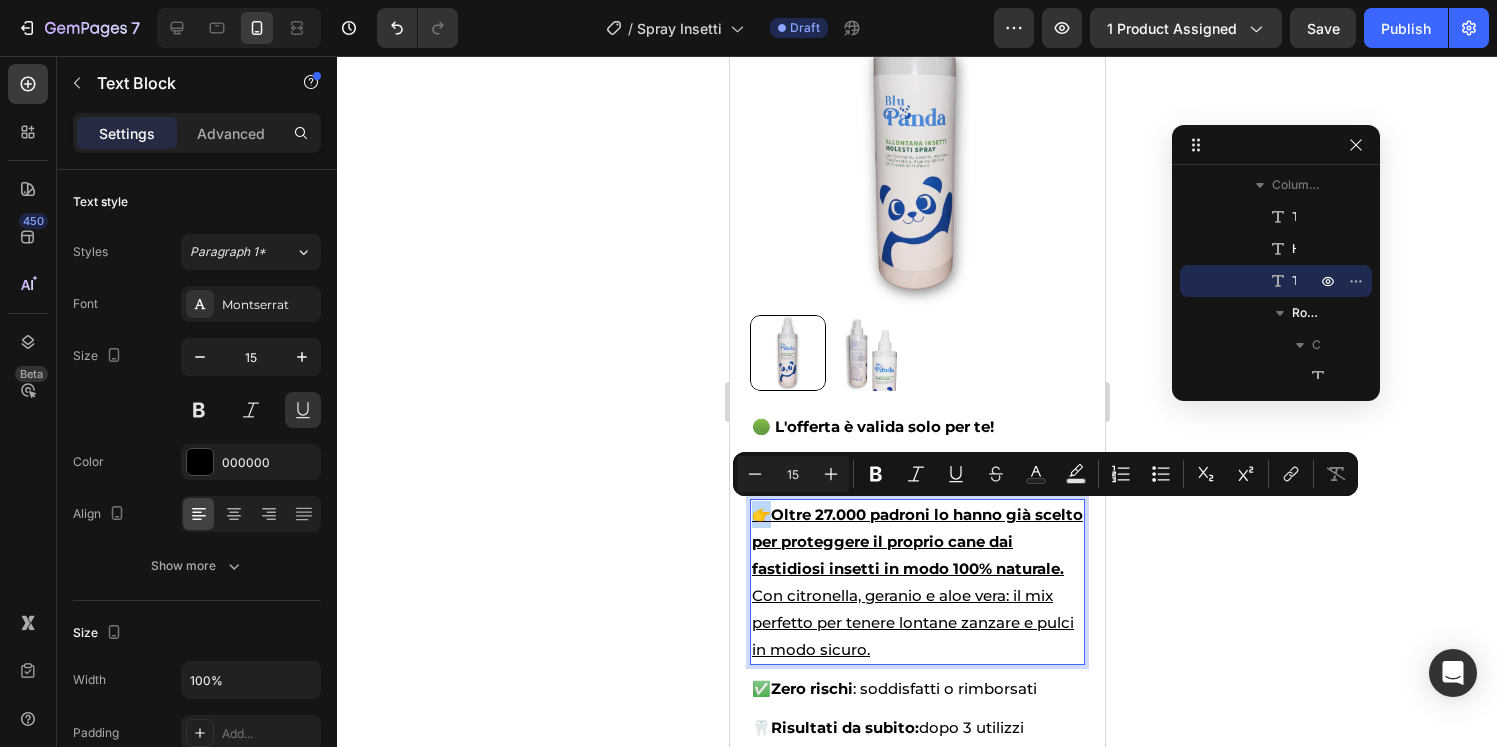 scroll, scrollTop: 306, scrollLeft: 0, axis: vertical 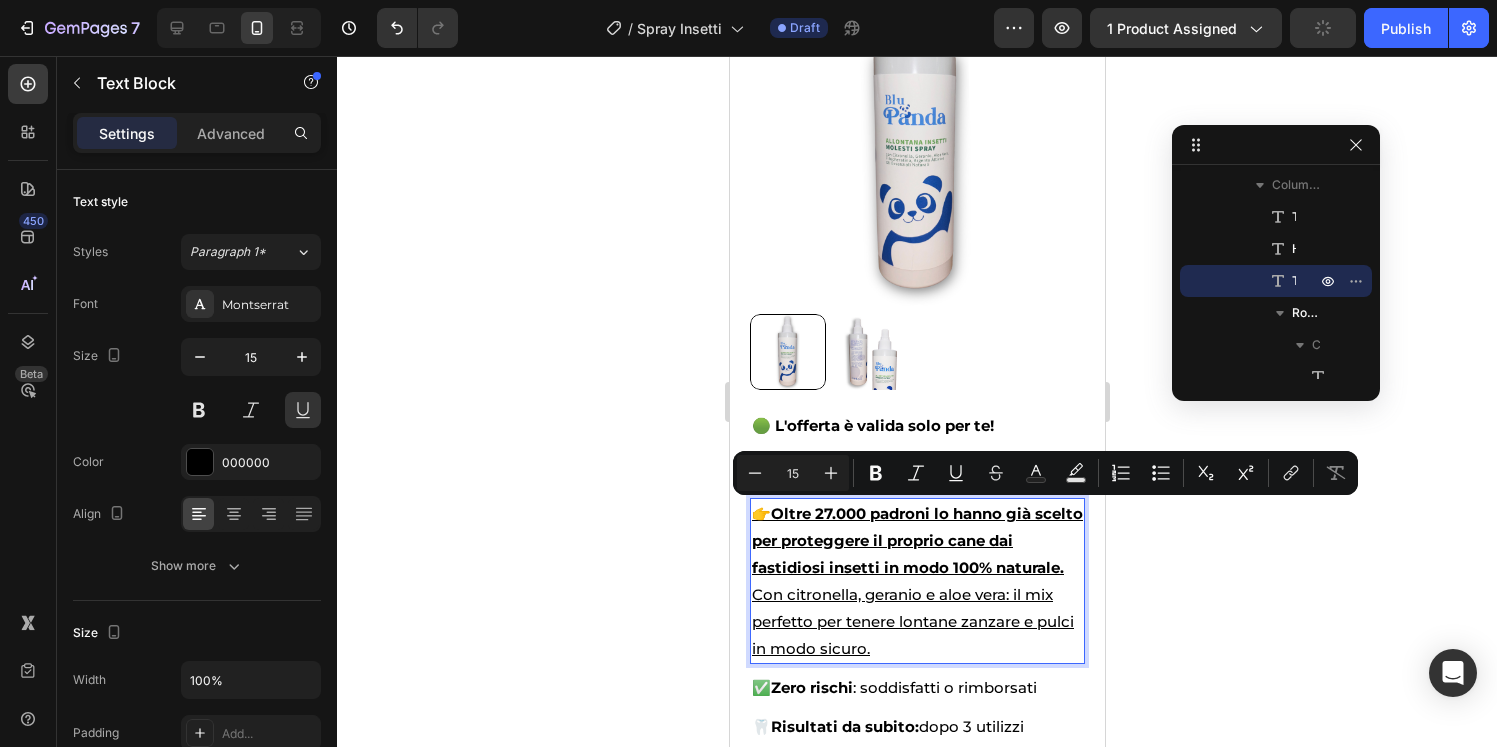 click on "👉  Oltre 27.000 padroni lo hanno già scelto per proteggere il proprio cane dai fastidiosi insetti in modo 100% naturale. Con citronella, geranio e aloe vera: il mix perfetto per tenere lontane zanzare e pulci in modo sicuro." at bounding box center (916, 581) 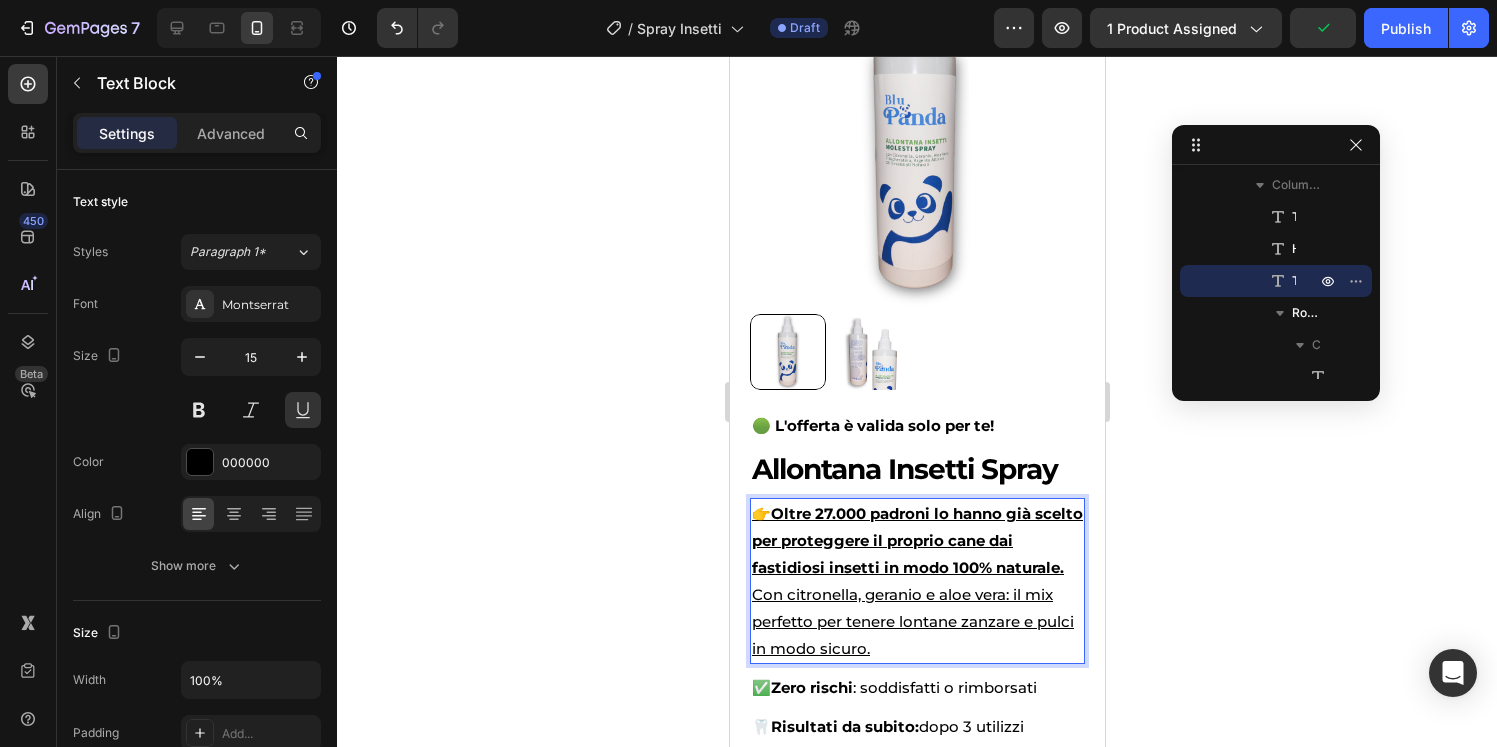 scroll, scrollTop: 307, scrollLeft: 0, axis: vertical 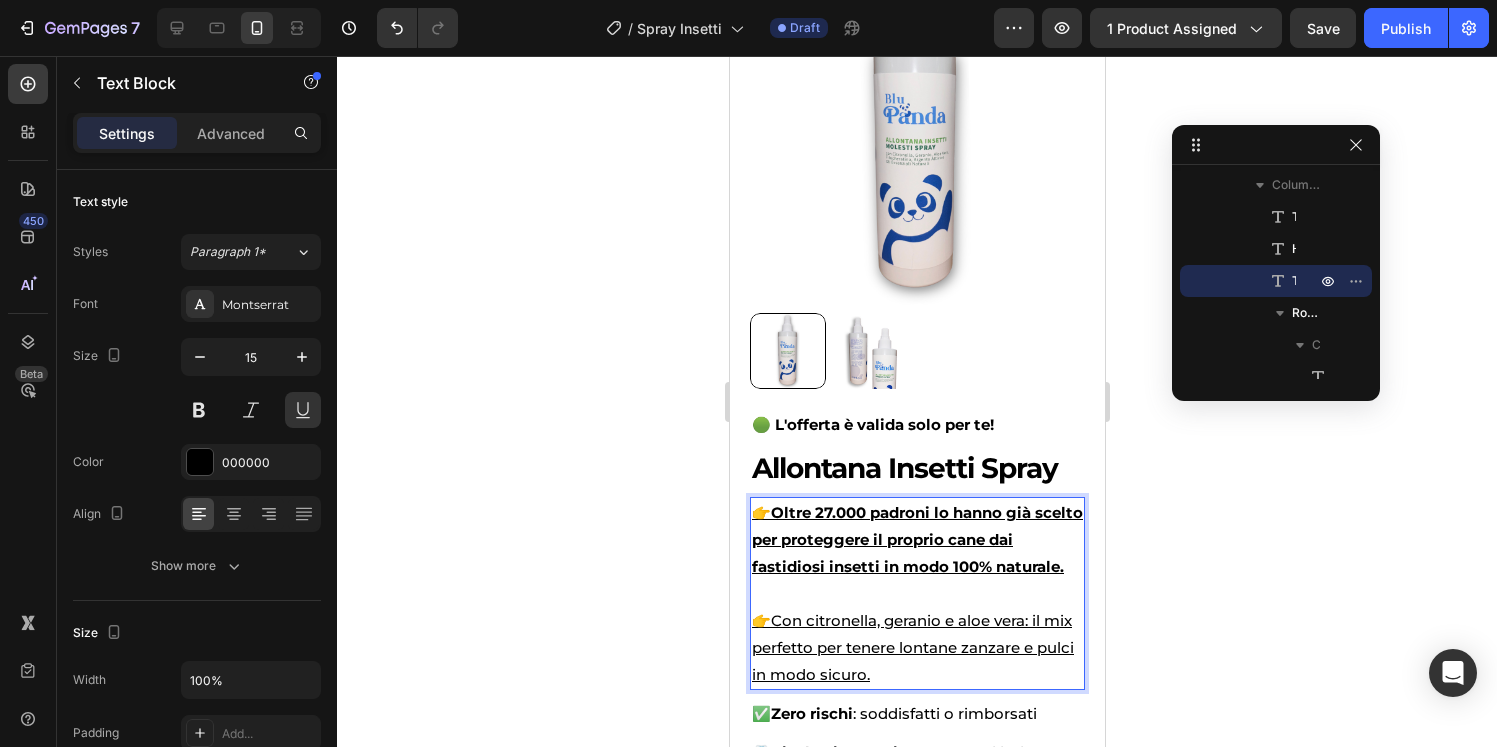 click 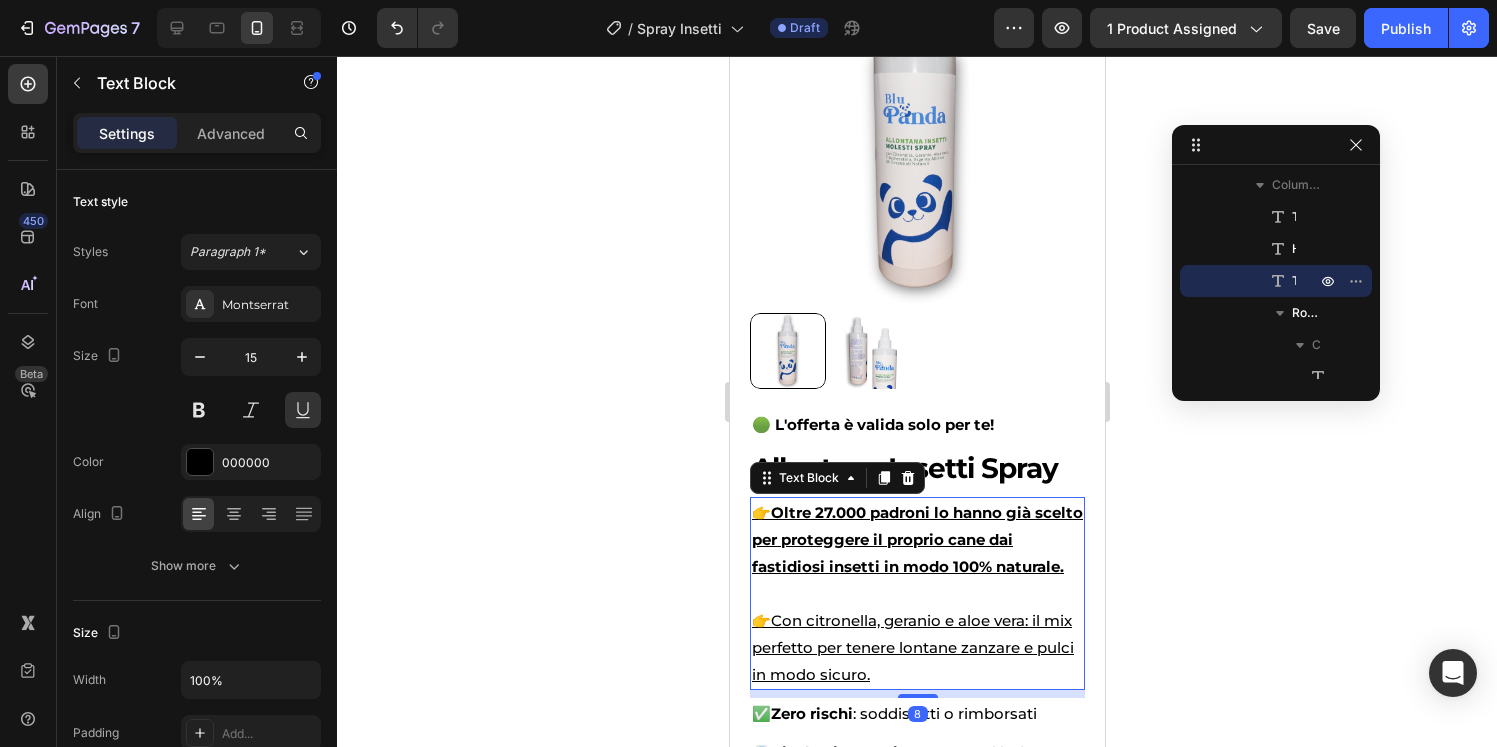 click on "Oltre 27.000 padroni lo hanno già scelto per proteggere il proprio cane dai fastidiosi insetti in modo 100% naturale." at bounding box center [916, 539] 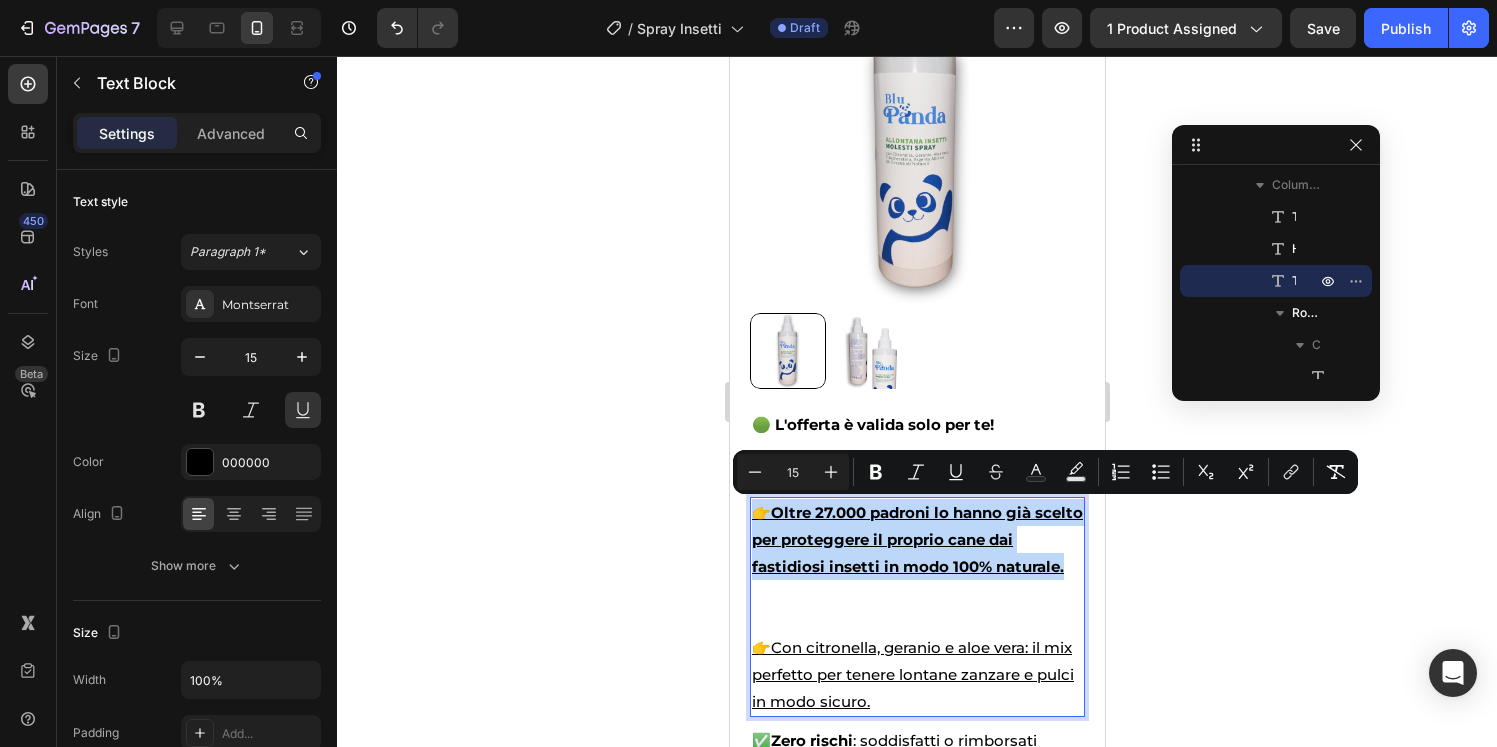 drag, startPoint x: 1065, startPoint y: 568, endPoint x: 757, endPoint y: 498, distance: 315.8544 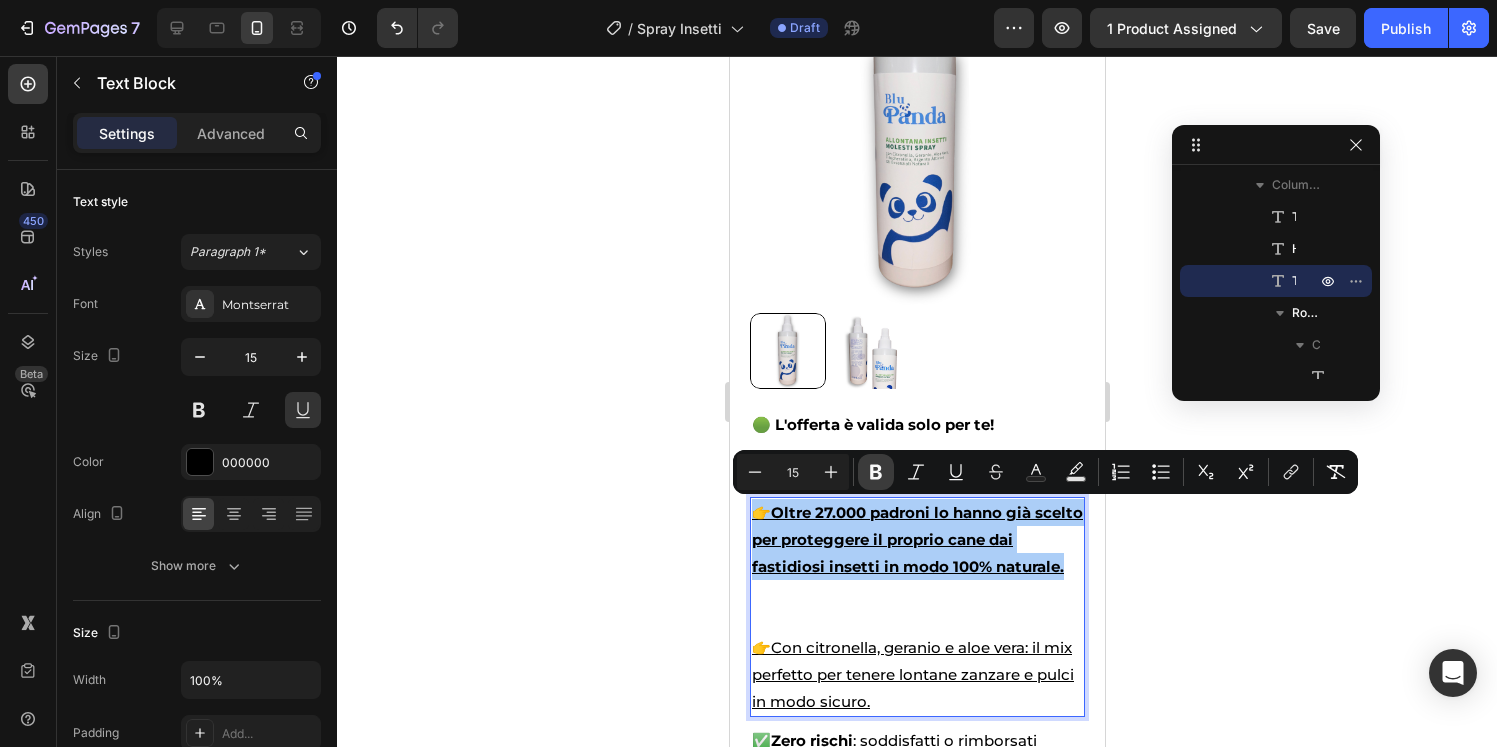 click 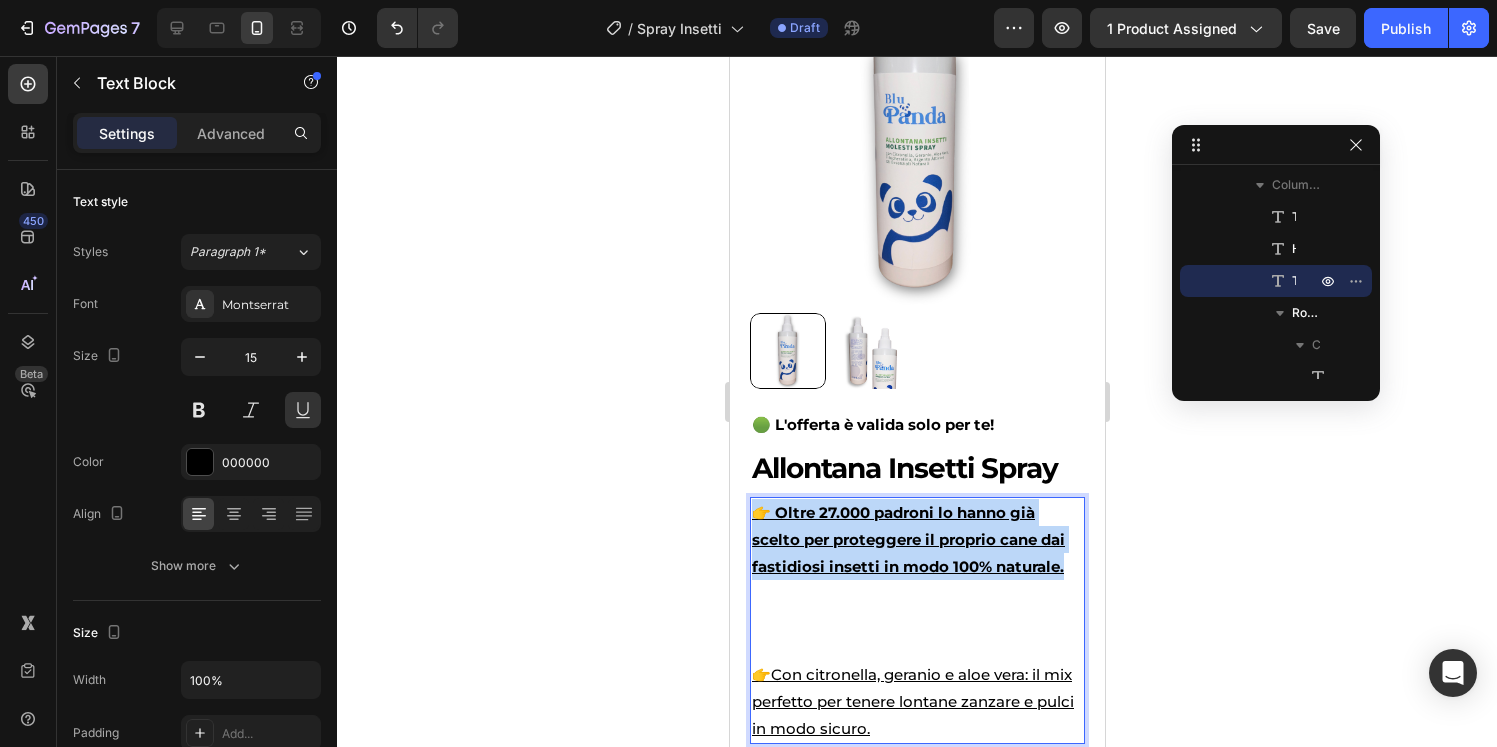 drag, startPoint x: 1065, startPoint y: 567, endPoint x: 761, endPoint y: 503, distance: 310.66382 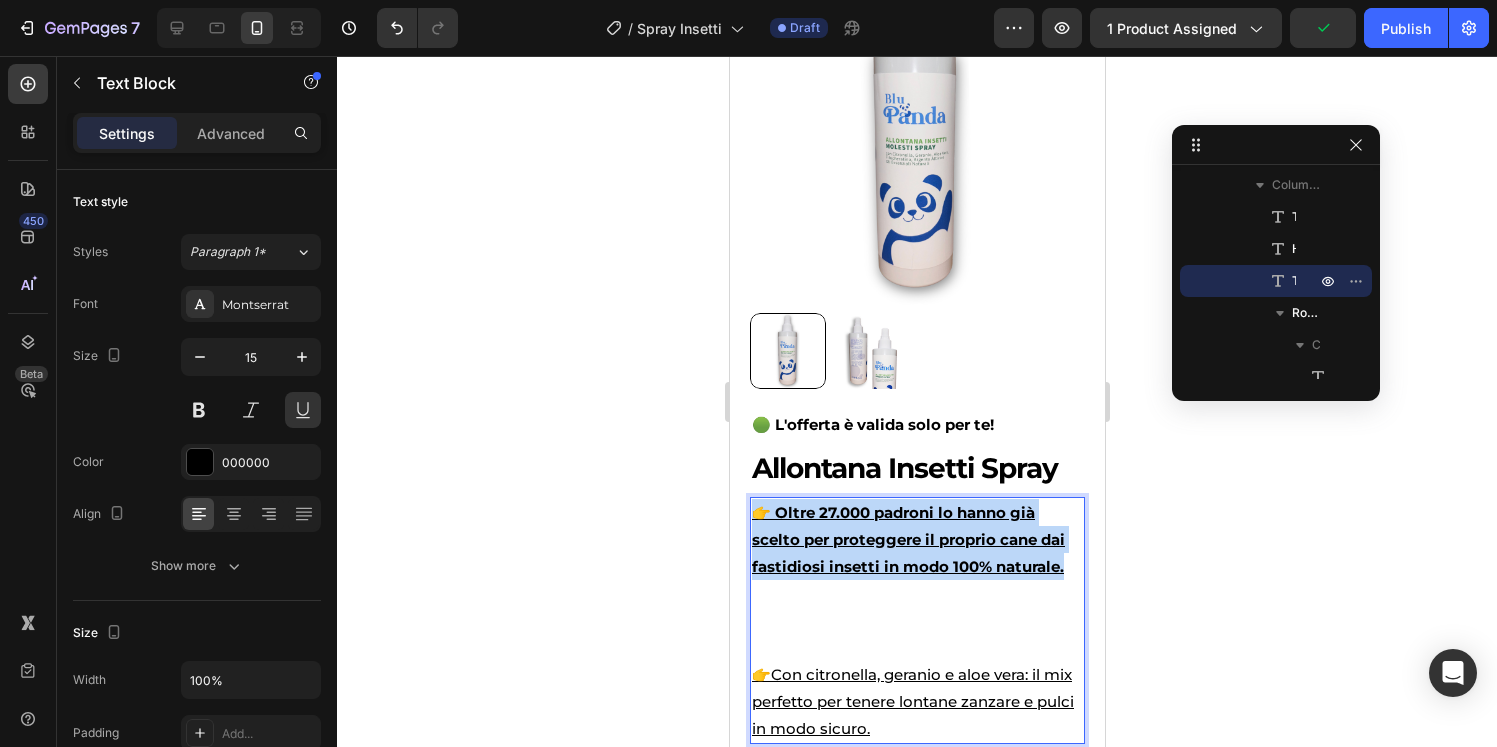 click on "👉 Oltre 27.000 padroni lo hanno già scelto per proteggere il proprio cane dai fastidiosi insetti in modo 100% naturale." at bounding box center (907, 539) 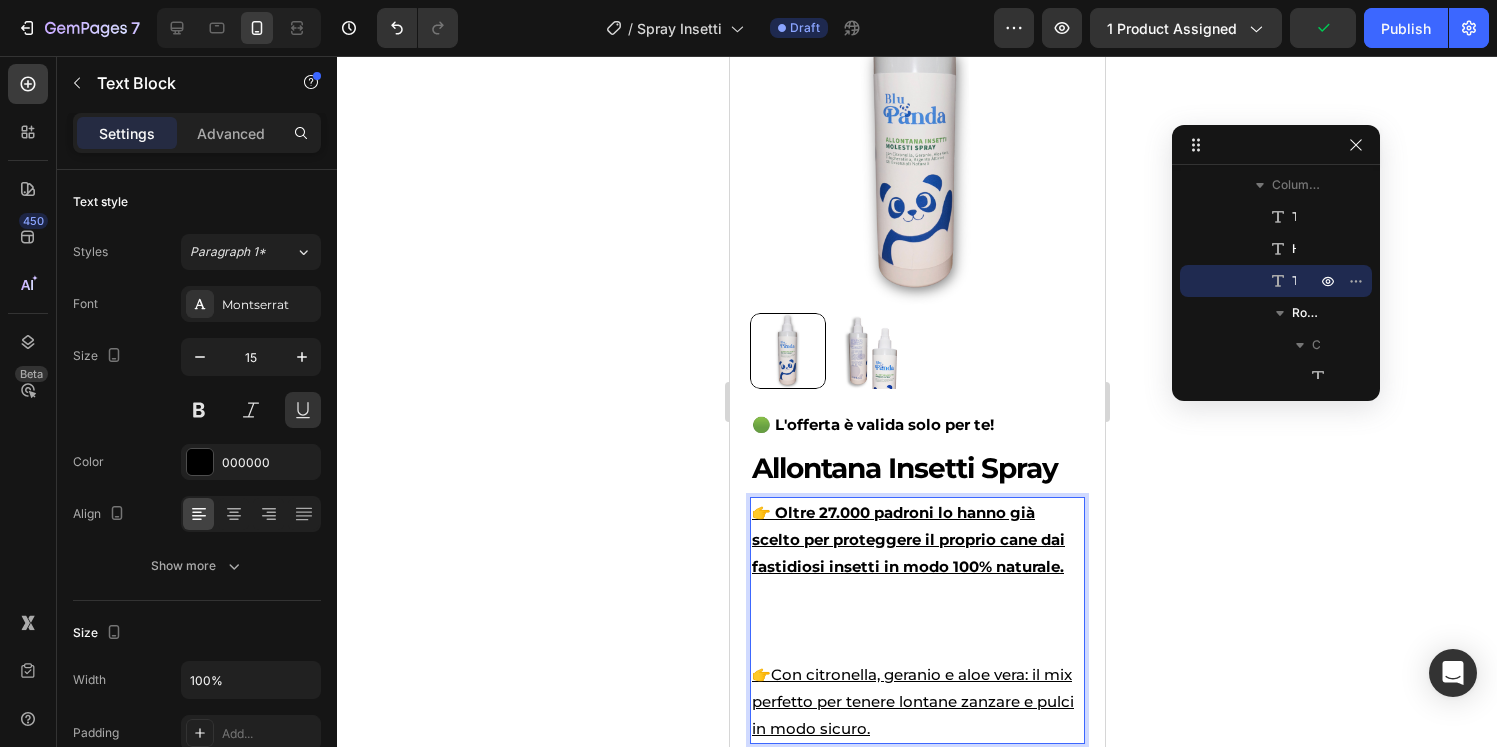 scroll, scrollTop: 305, scrollLeft: 0, axis: vertical 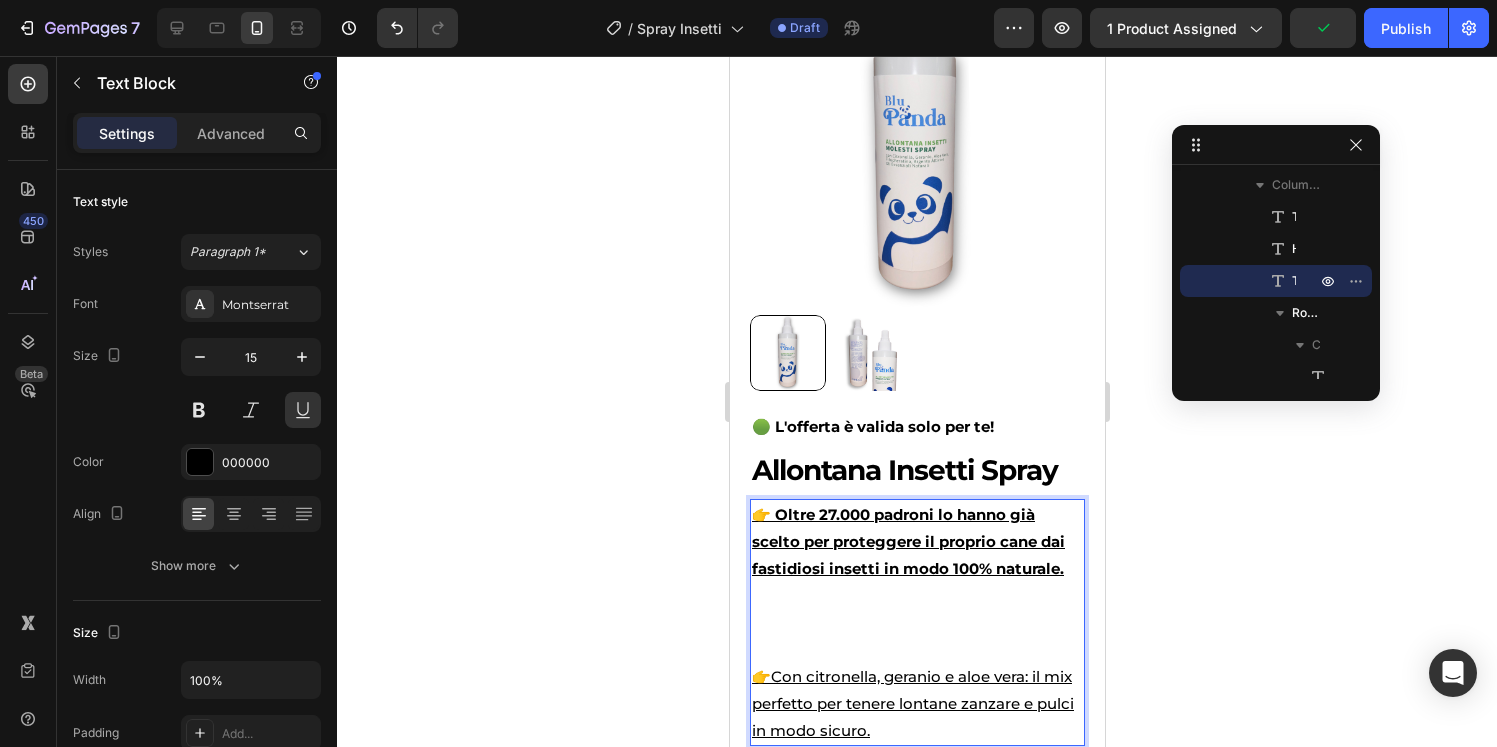 click on "👉 Oltre 27.000 padroni lo hanno già scelto per proteggere il proprio cane dai fastidiosi insetti in modo 100% naturale." at bounding box center (907, 541) 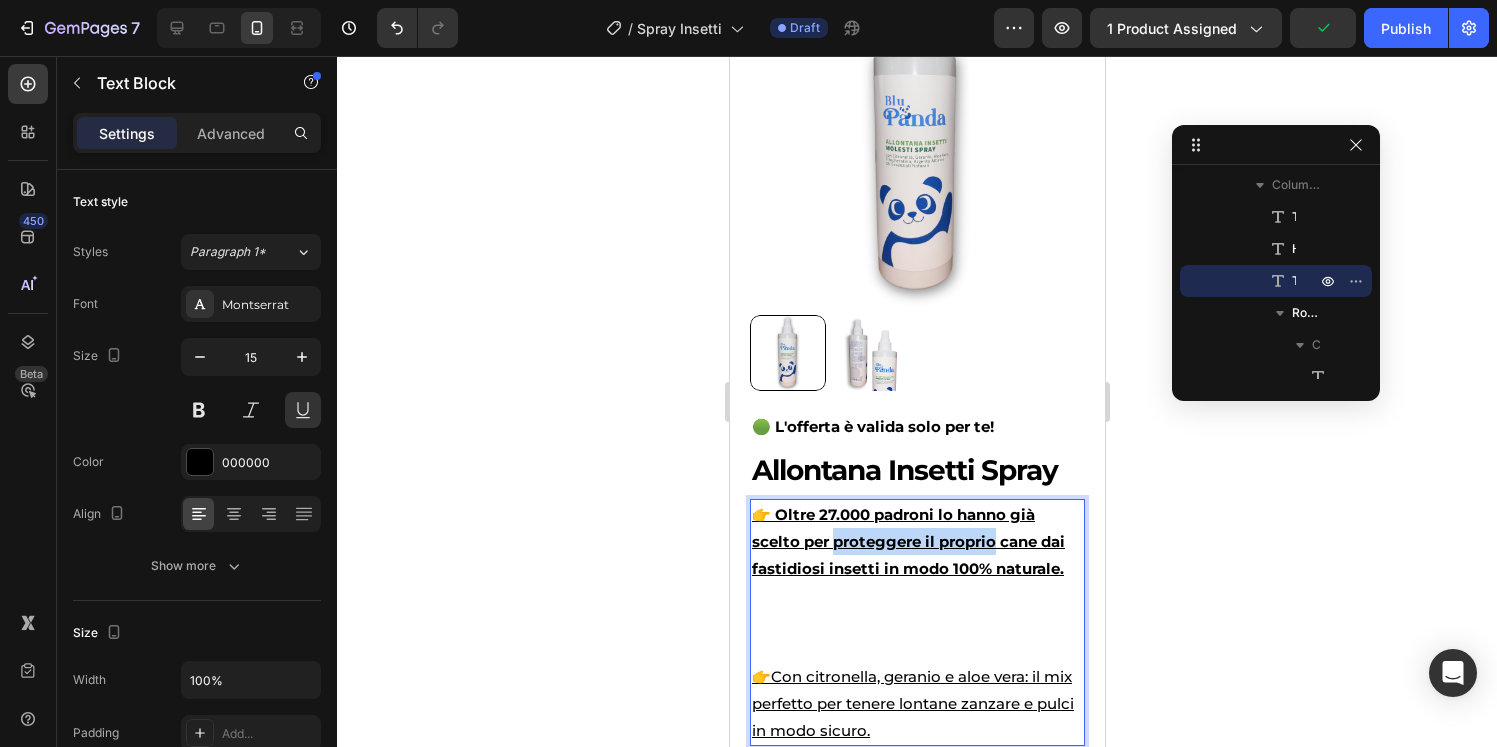 drag, startPoint x: 964, startPoint y: 535, endPoint x: 887, endPoint y: 534, distance: 77.00649 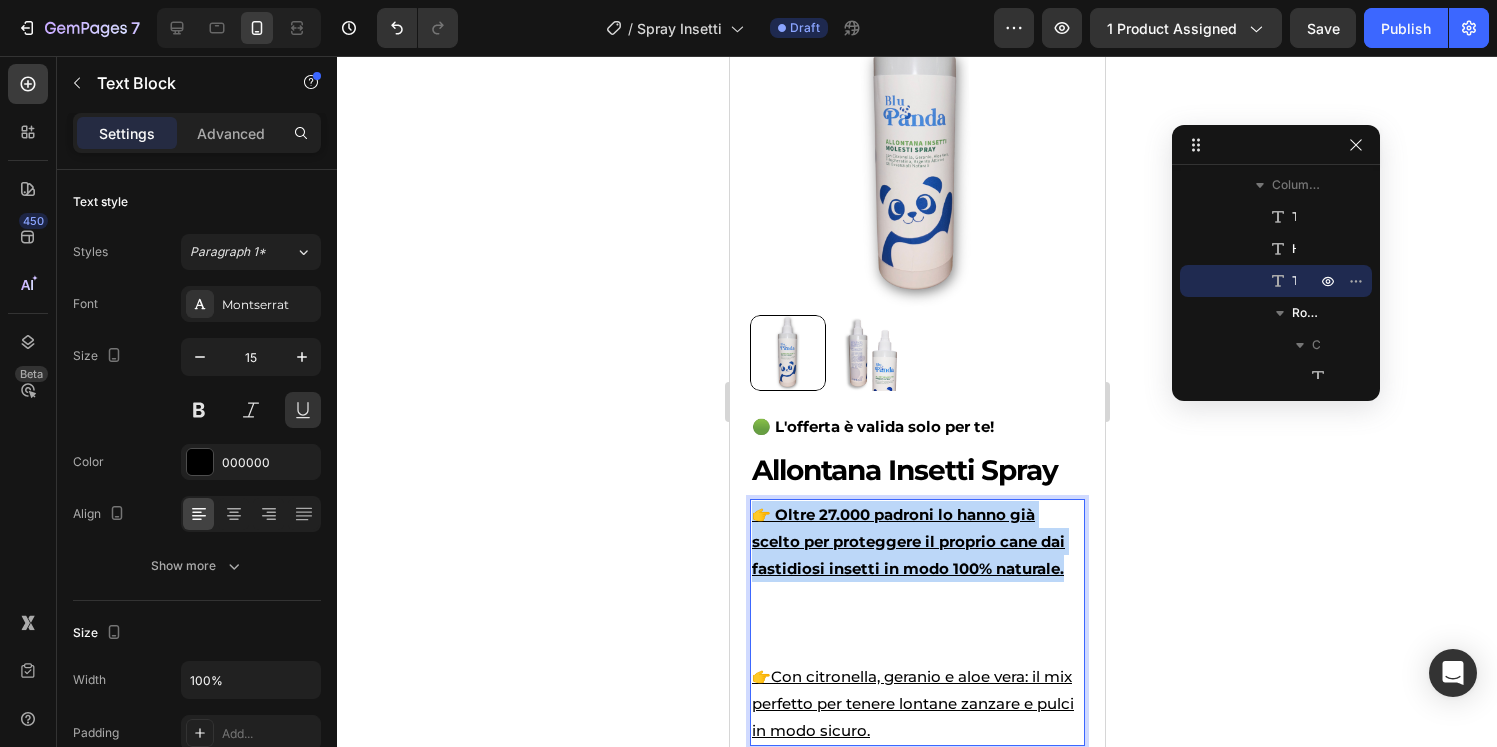 drag, startPoint x: 1067, startPoint y: 566, endPoint x: 685, endPoint y: 470, distance: 393.87814 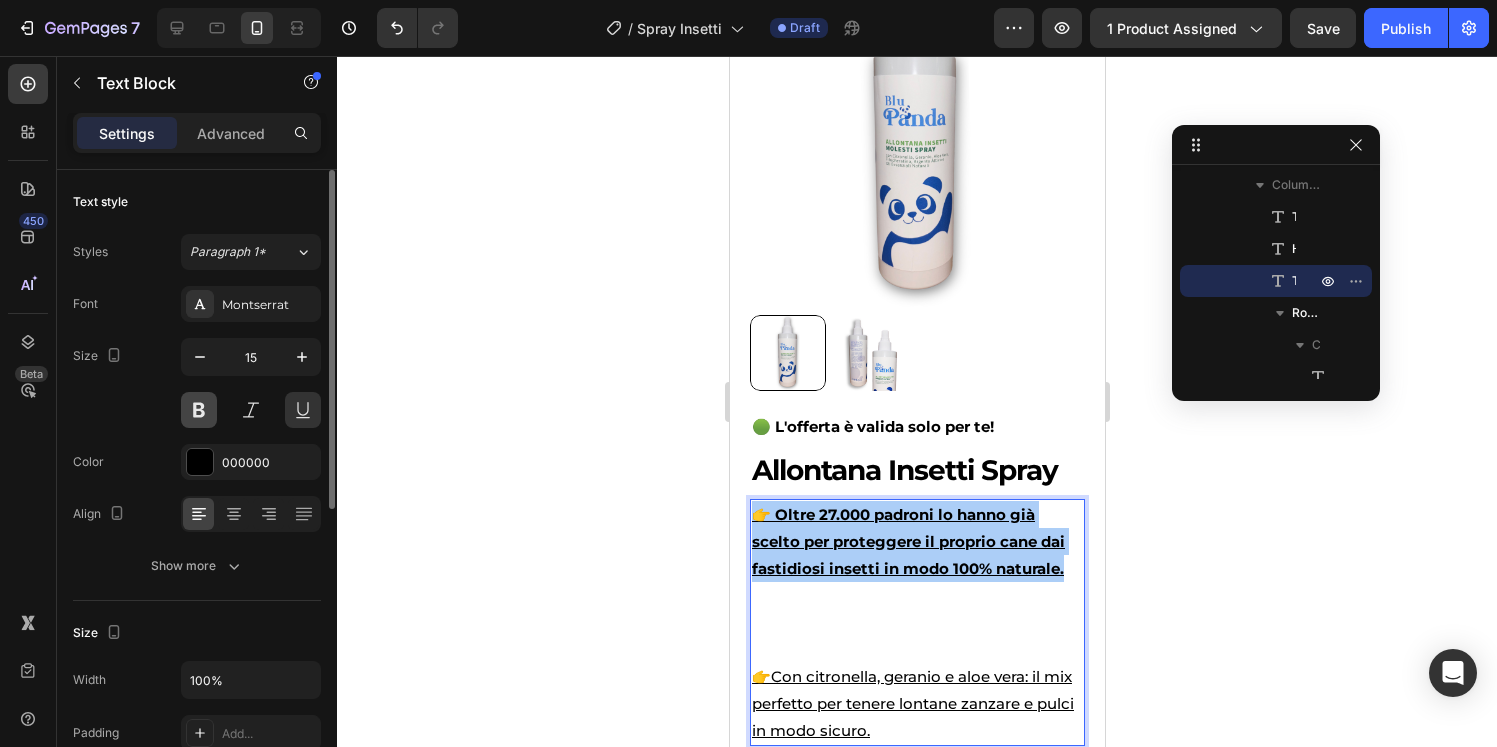 click at bounding box center (199, 410) 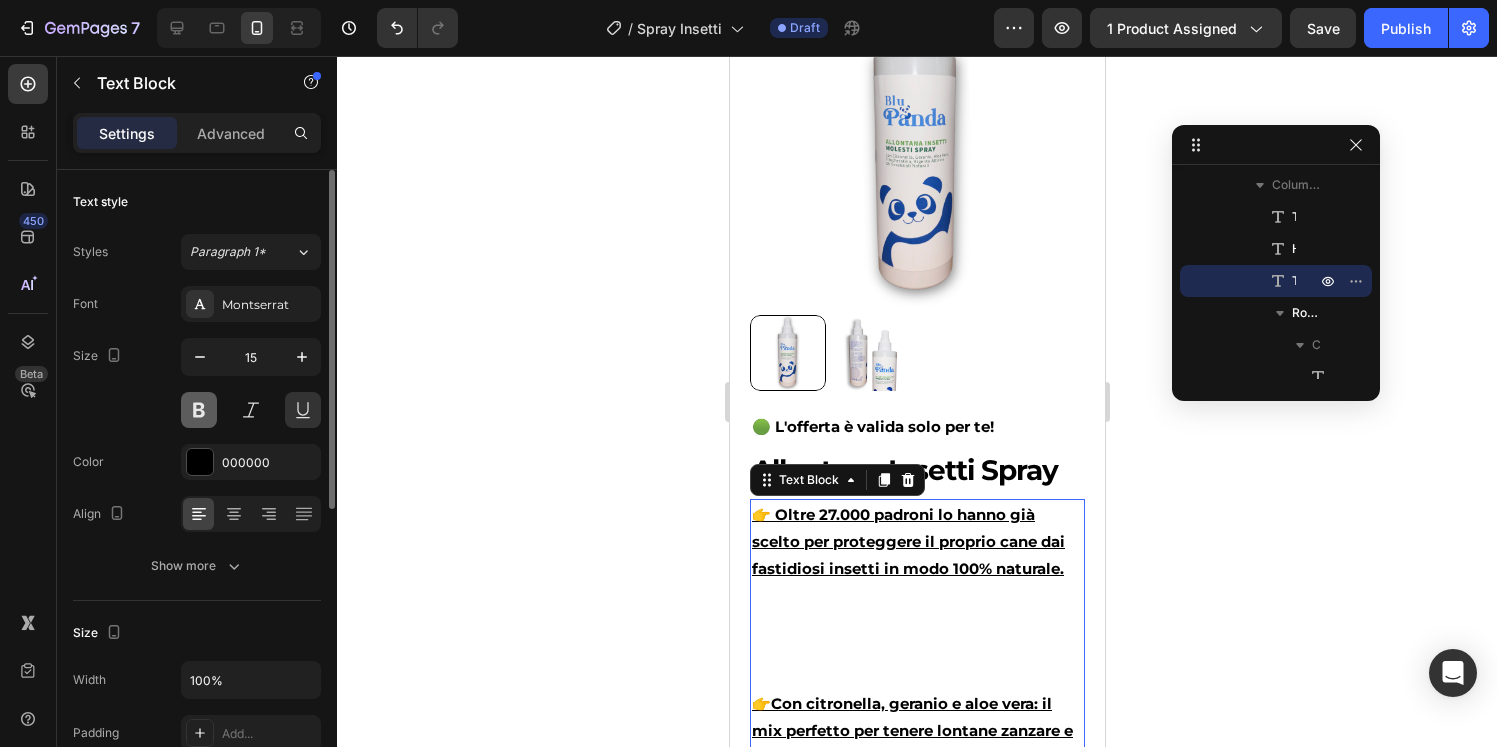click at bounding box center (199, 410) 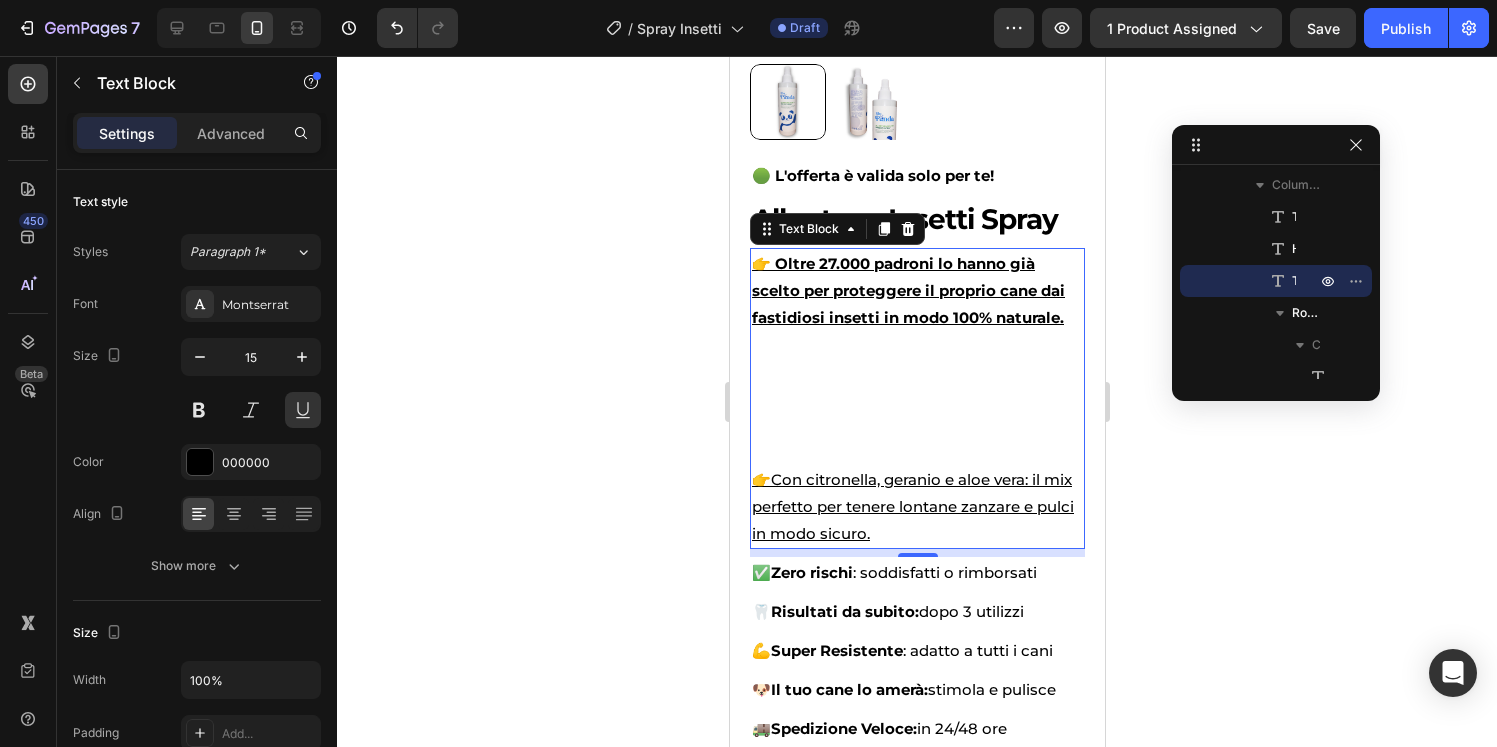 scroll, scrollTop: 558, scrollLeft: 0, axis: vertical 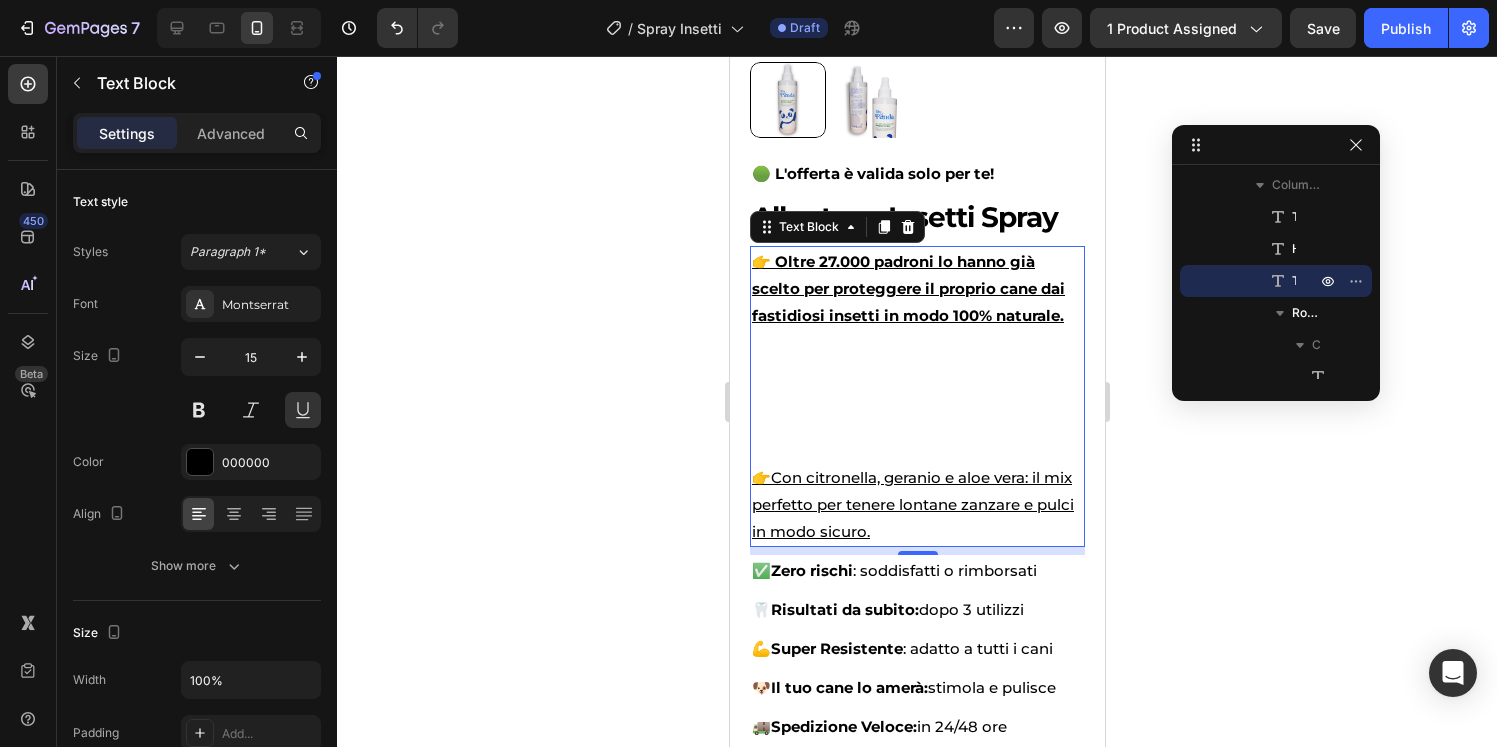 click on "👉Con citronella, geranio e aloe vera: il mix perfetto per tenere lontane zanzare e pulci in modo sicuro." at bounding box center [916, 504] 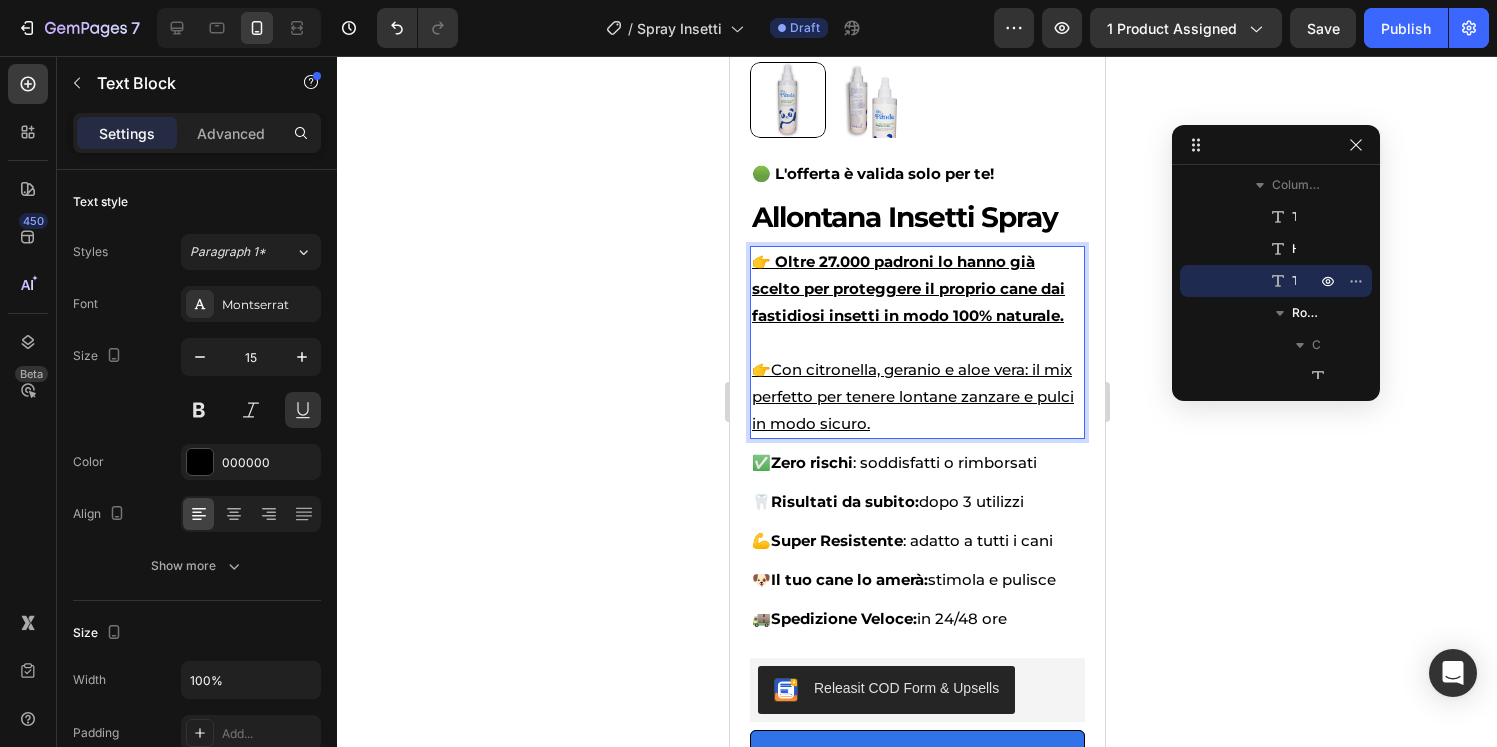 click 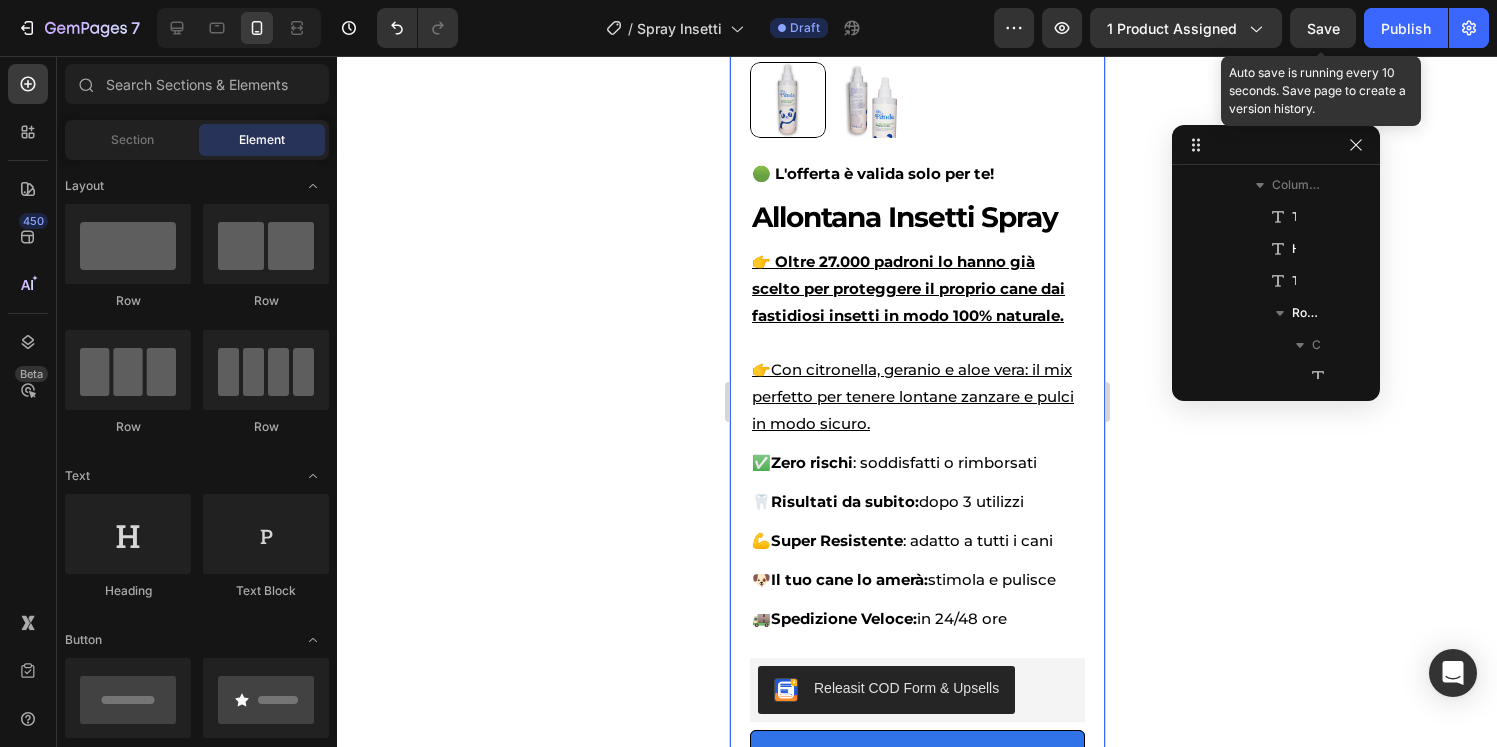 click on "Save" at bounding box center (1323, 28) 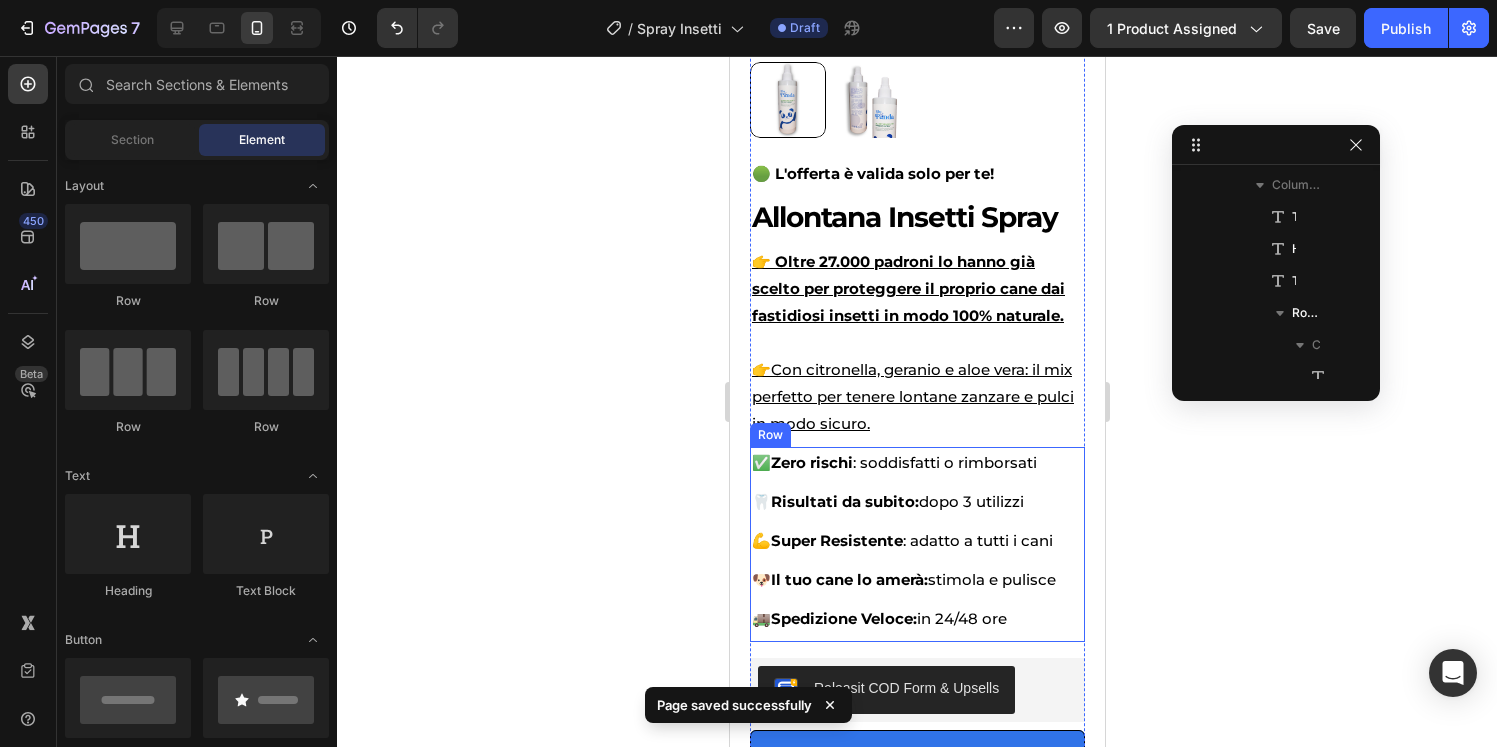 click on "✅  Zero rischi : soddisfatti o rimborsati Text Block 🦷  Risultati da subito:  dopo 3 utilizzi Text Block 💪  Super Resistente : adatto a tutti i cani Text Block 🐶  Il tuo cane lo amerà:  stimola e pulisce Text Block 🚚  Spedizione Veloce:  in 24/48 ore  Text Block" at bounding box center [916, 544] 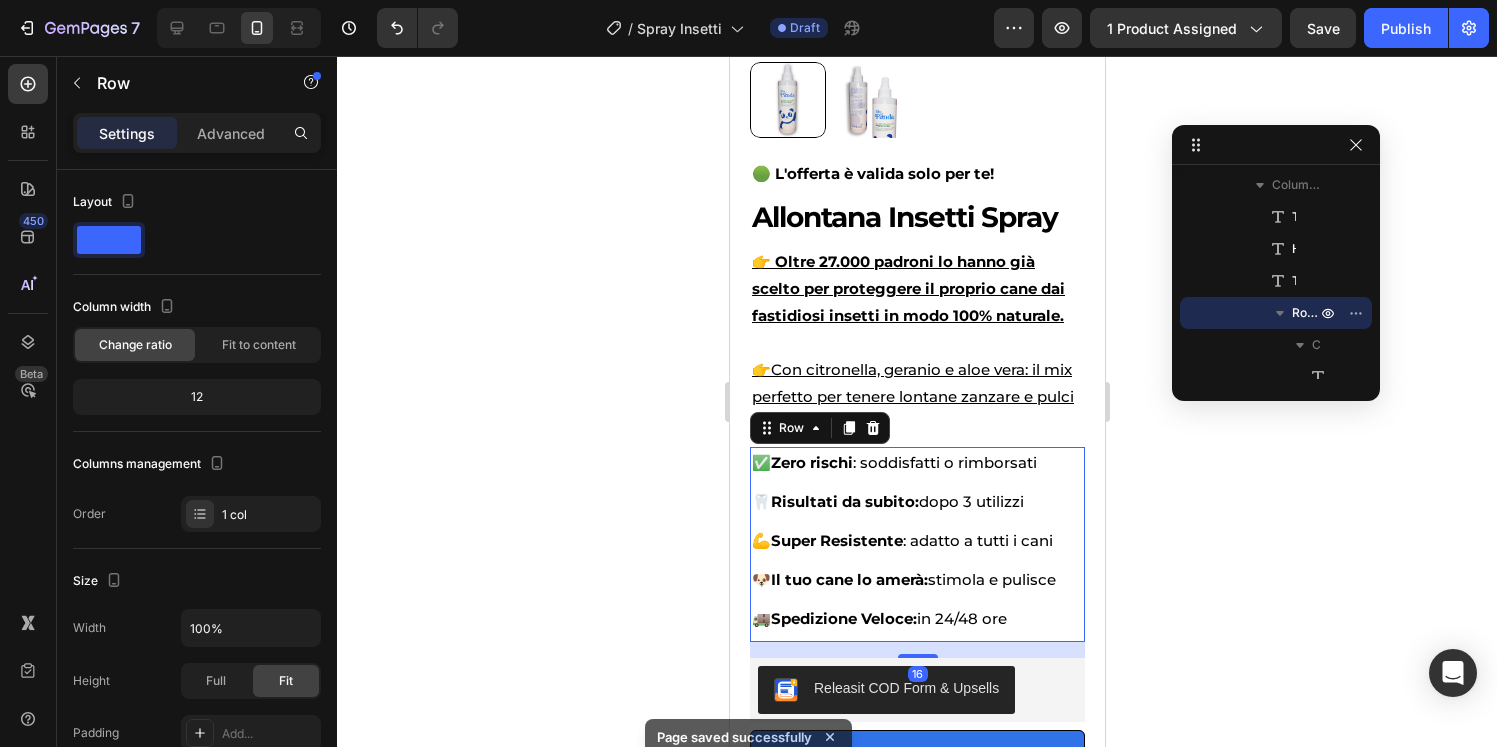 click 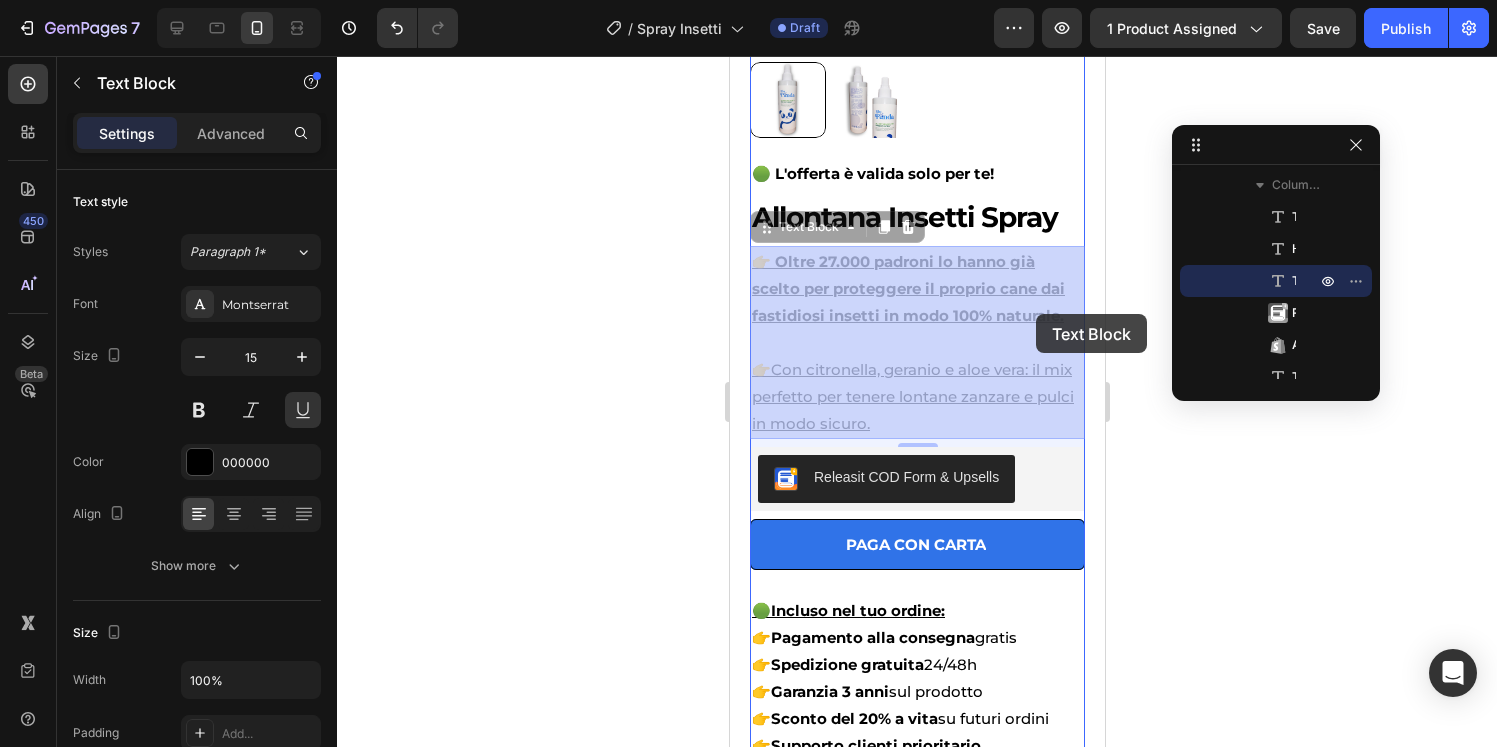 drag, startPoint x: 1048, startPoint y: 314, endPoint x: 1035, endPoint y: 314, distance: 13 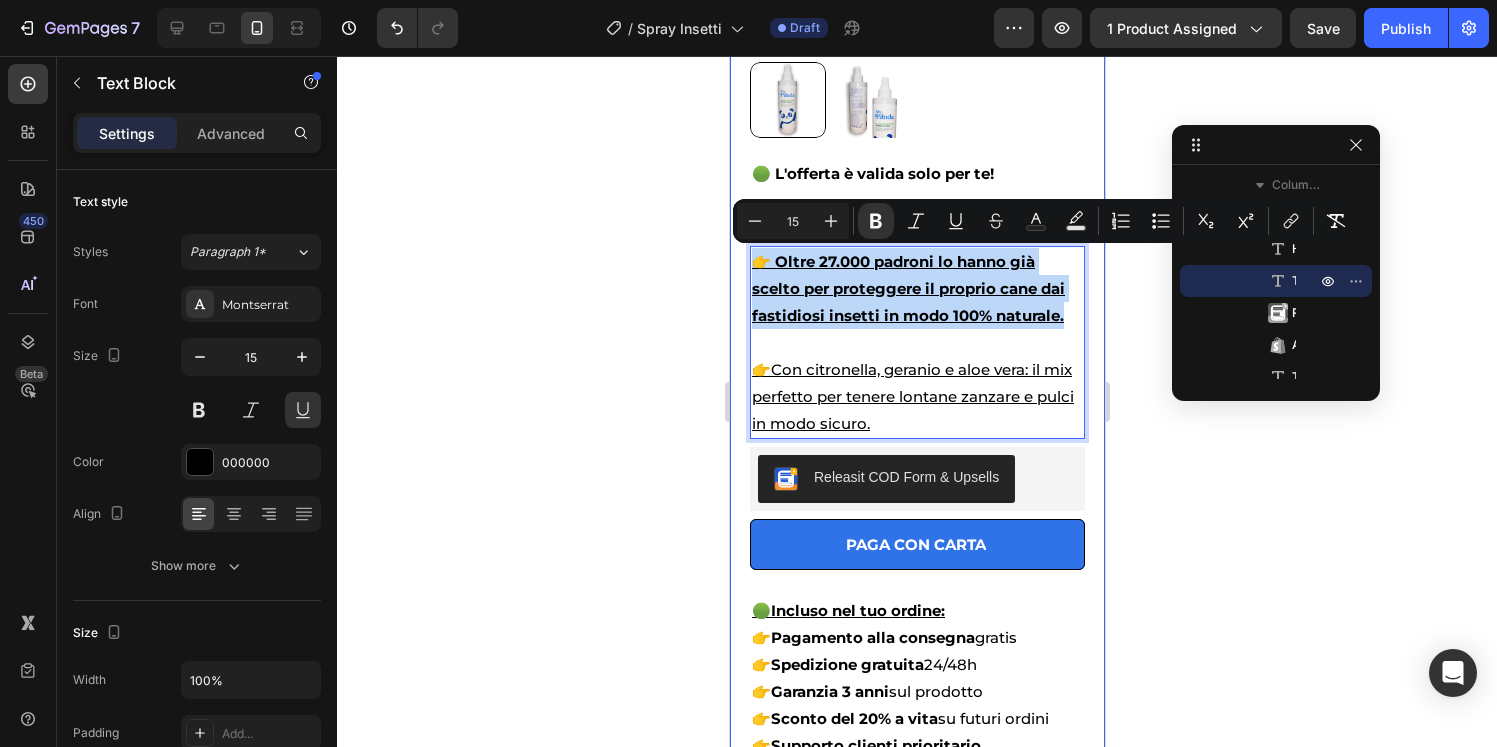 drag, startPoint x: 1074, startPoint y: 315, endPoint x: 739, endPoint y: 263, distance: 339.0118 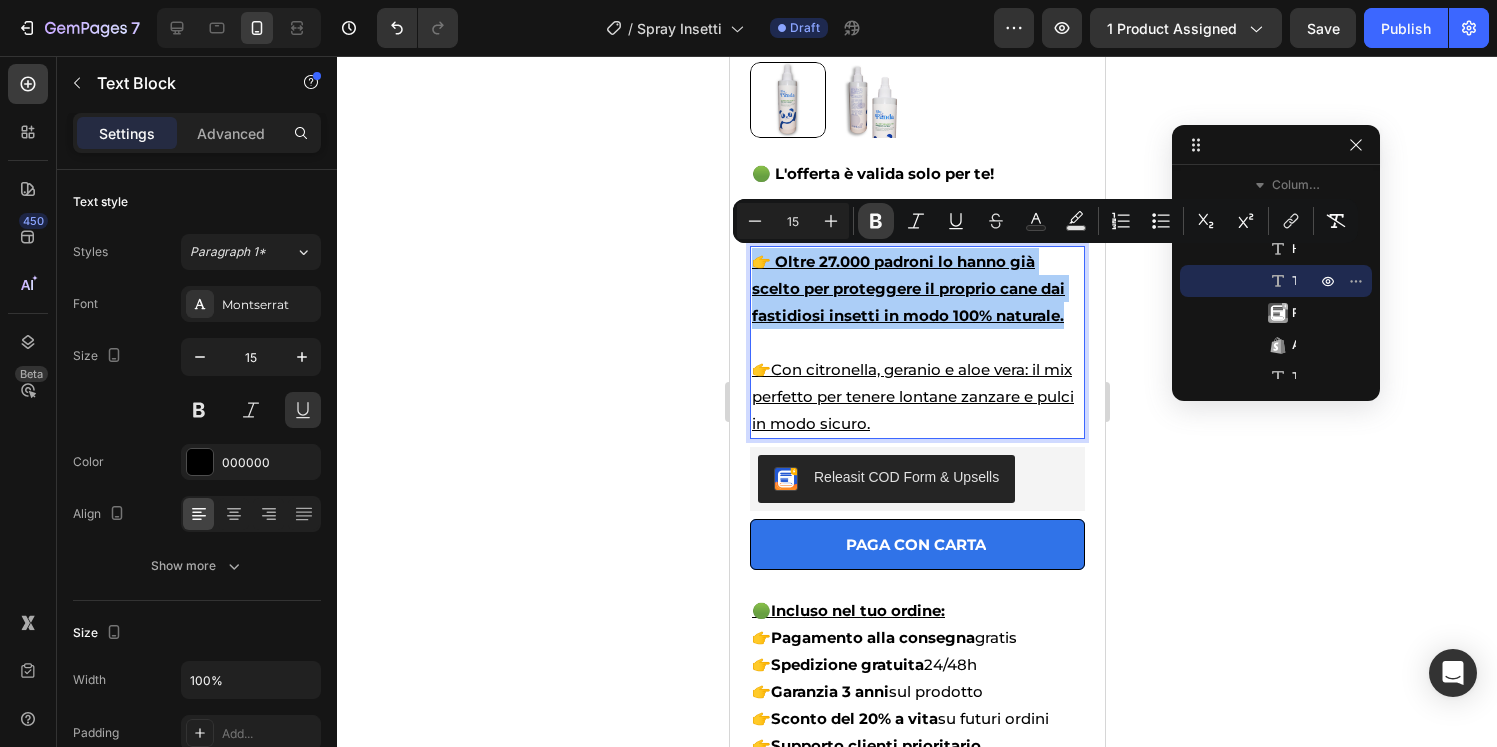click 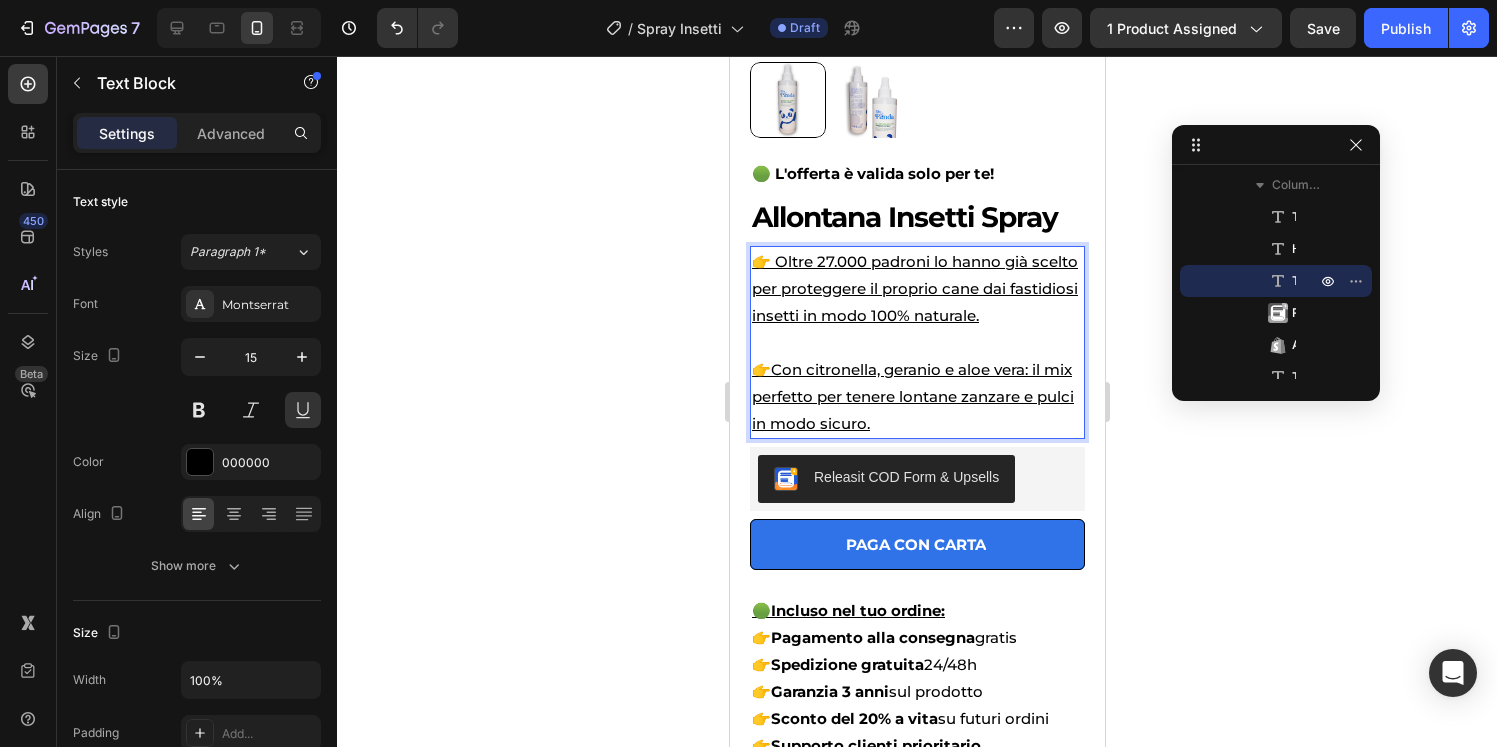 click 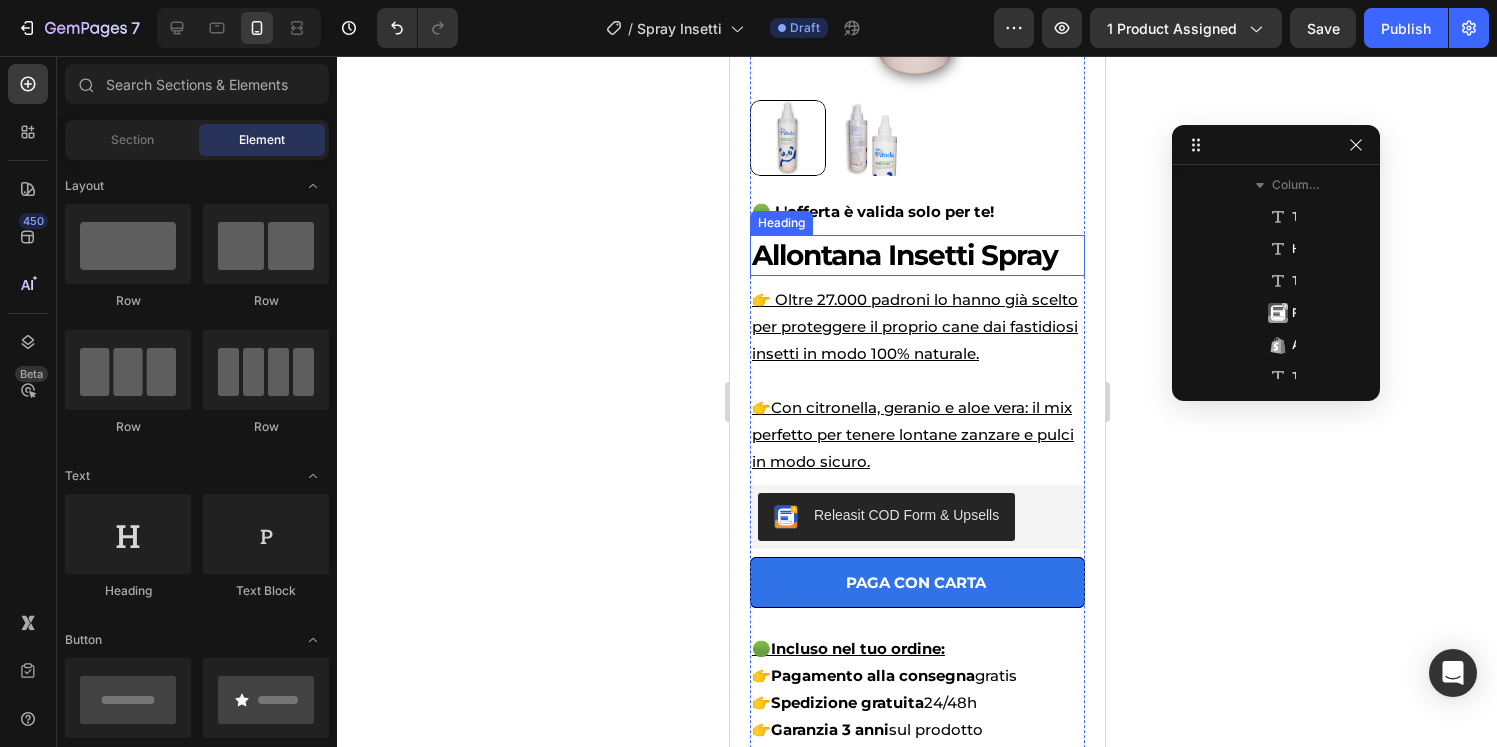 scroll, scrollTop: 521, scrollLeft: 0, axis: vertical 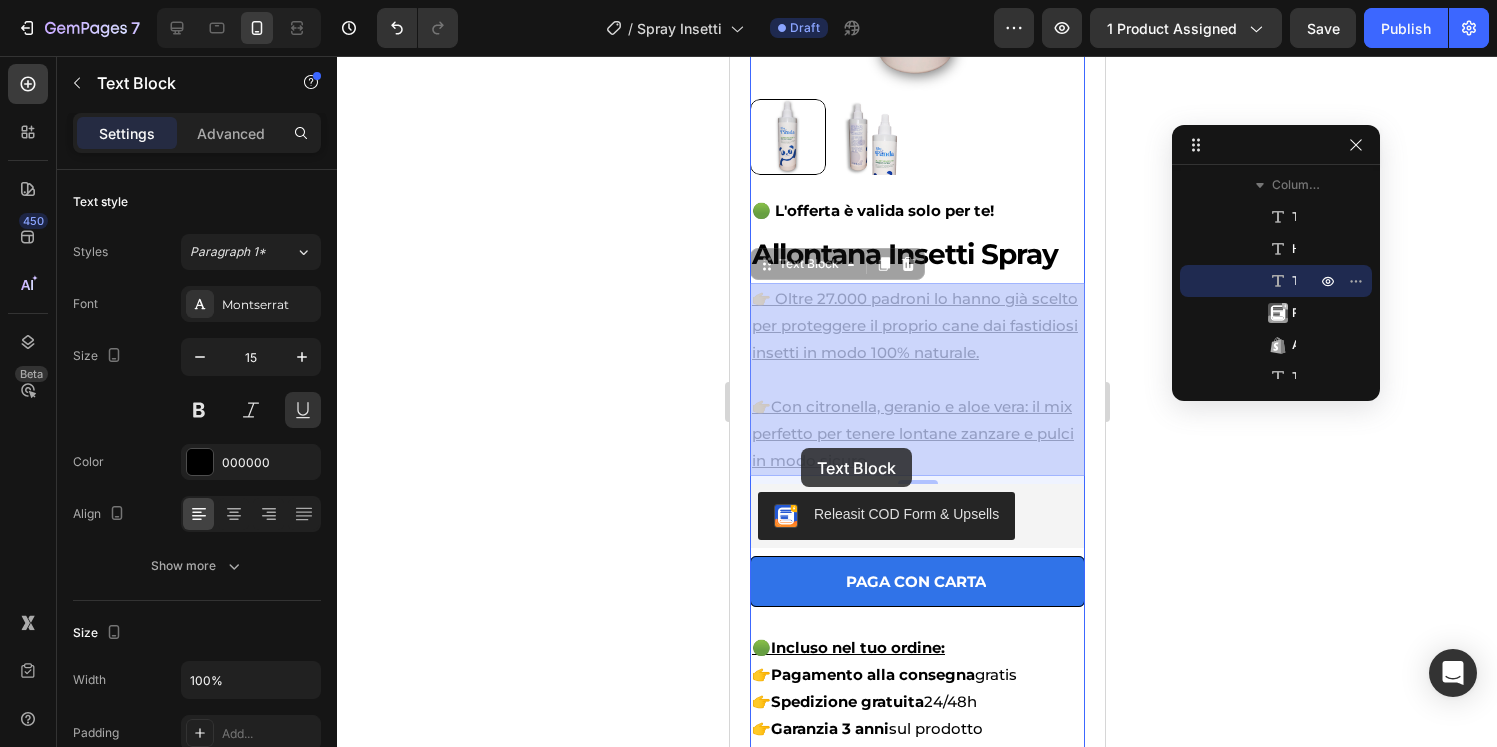 drag, startPoint x: 825, startPoint y: 454, endPoint x: 800, endPoint y: 448, distance: 25.70992 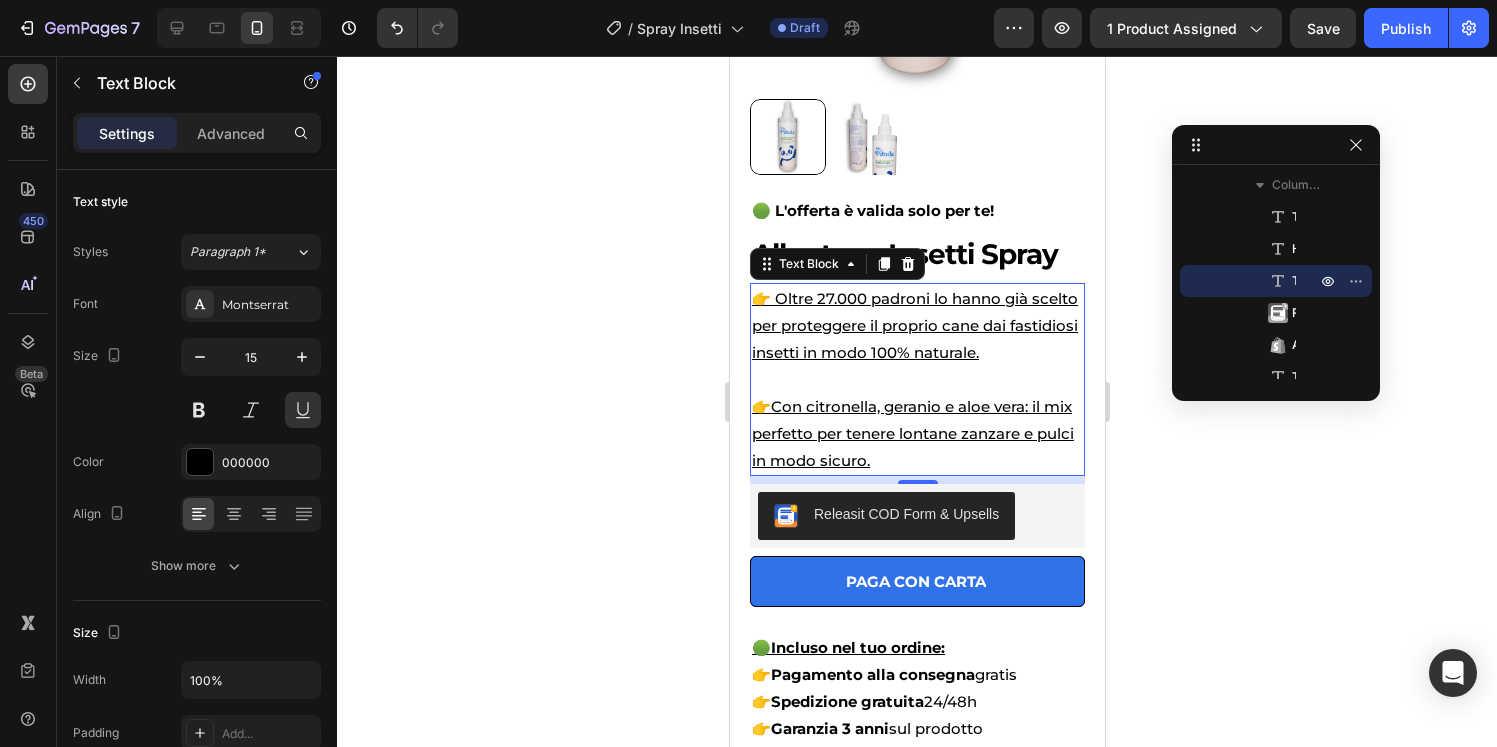click on "👉 Oltre 27.000 padroni lo hanno già scelto per proteggere il proprio cane dai fastidiosi insetti in modo 100% naturale. 👉Con citronella, geranio e aloe vera: il mix perfetto per tenere lontane zanzare e pulci in modo sicuro." at bounding box center [916, 379] 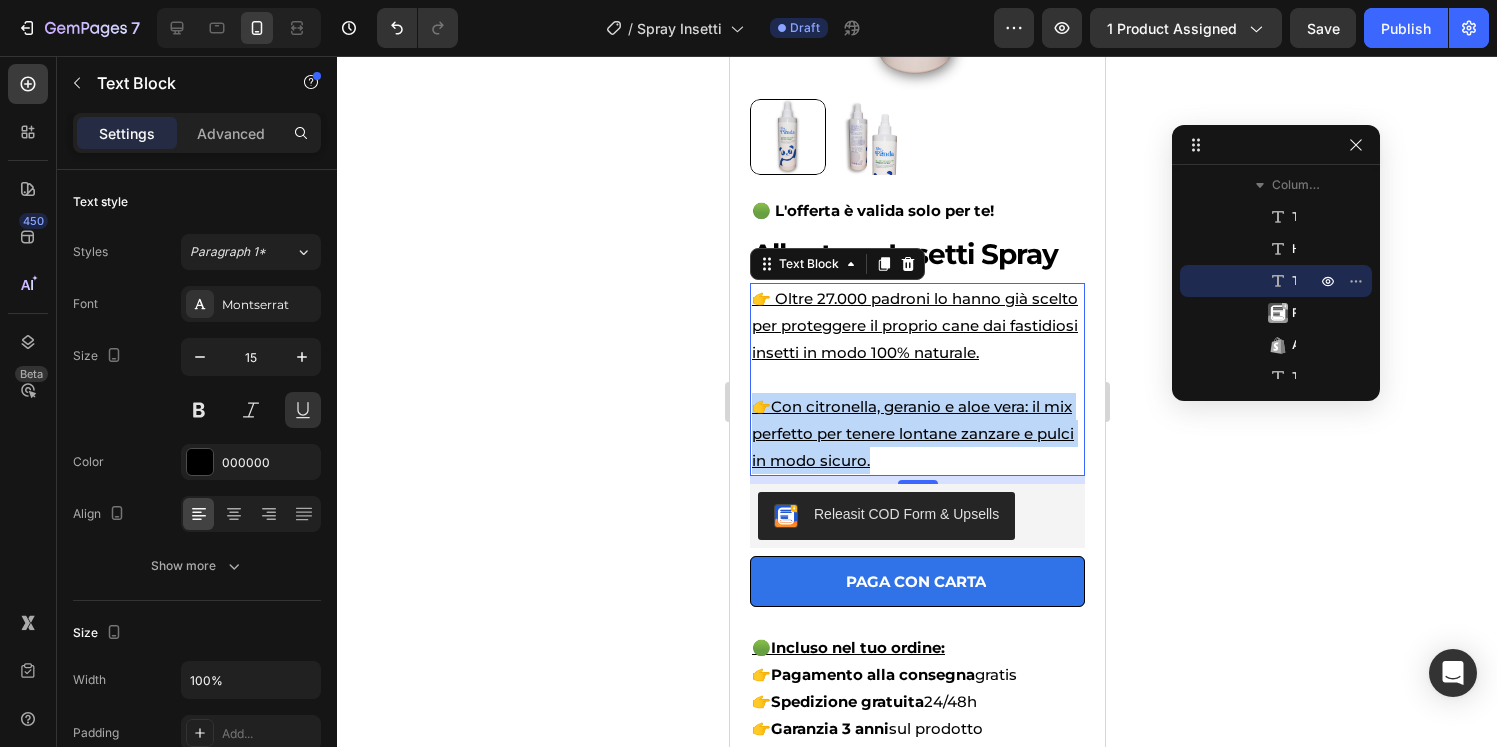 click on "👉 Oltre 27.000 padroni lo hanno già scelto per proteggere il proprio cane dai fastidiosi insetti in modo 100% naturale. 👉Con citronella, geranio e aloe vera: il mix perfetto per tenere lontane zanzare e pulci in modo sicuro." at bounding box center [916, 379] 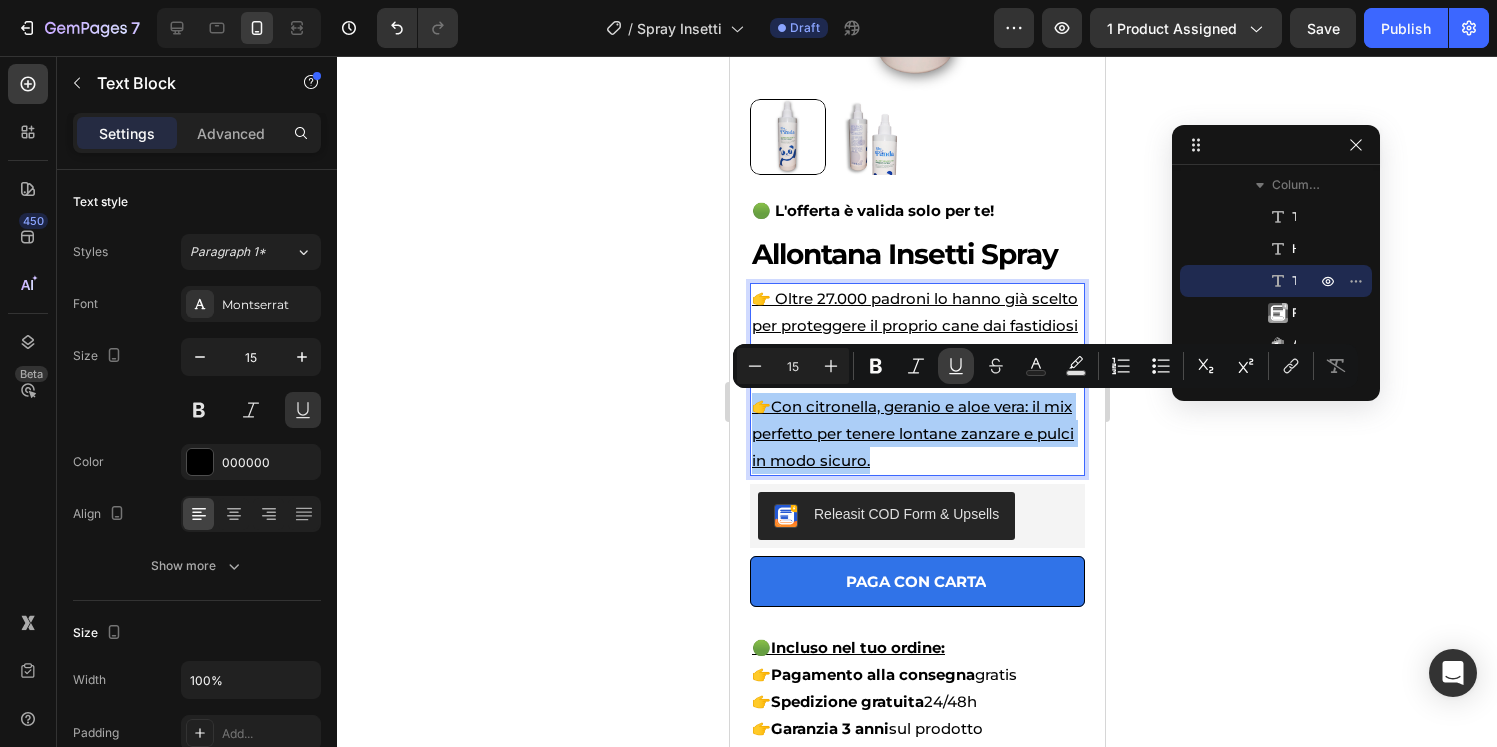 click 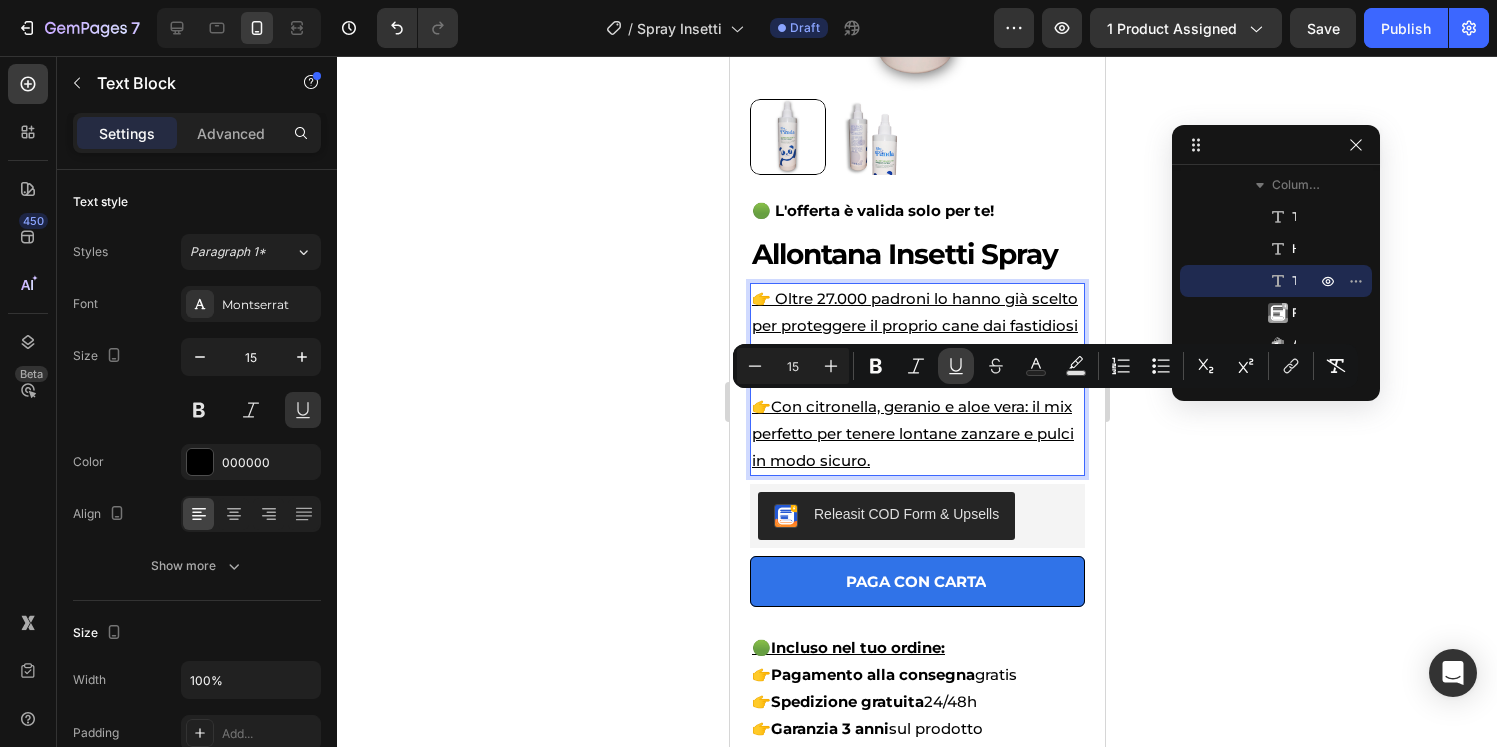 click 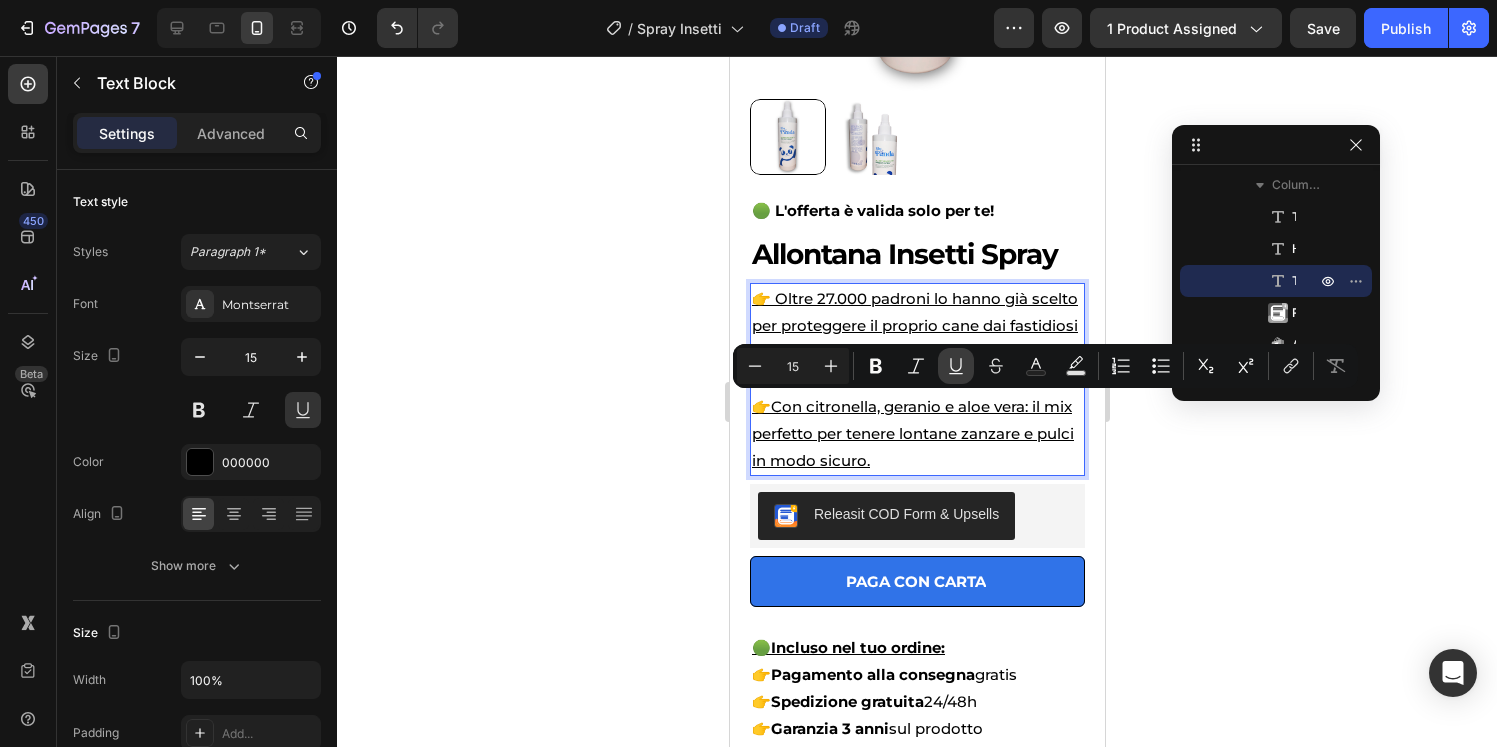 click 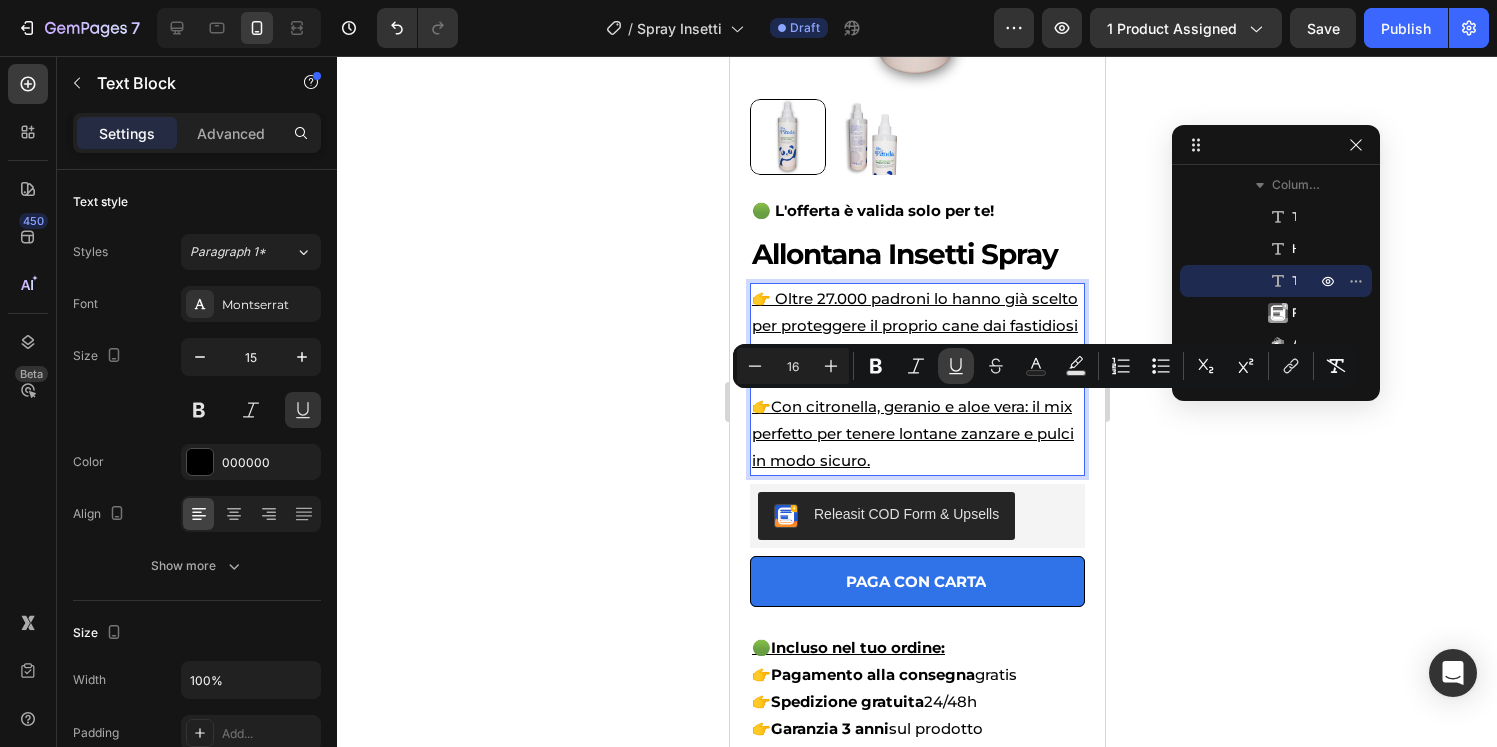 click 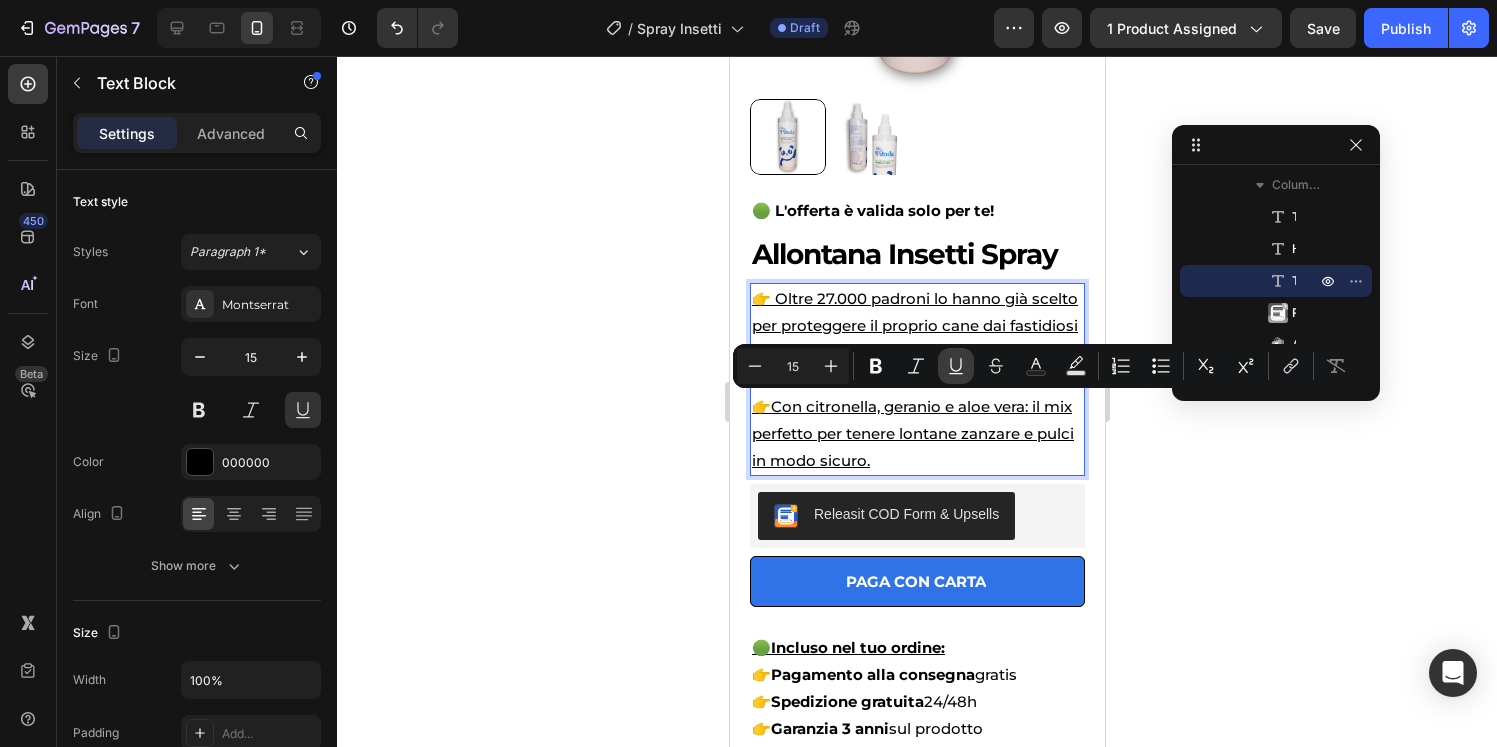 click 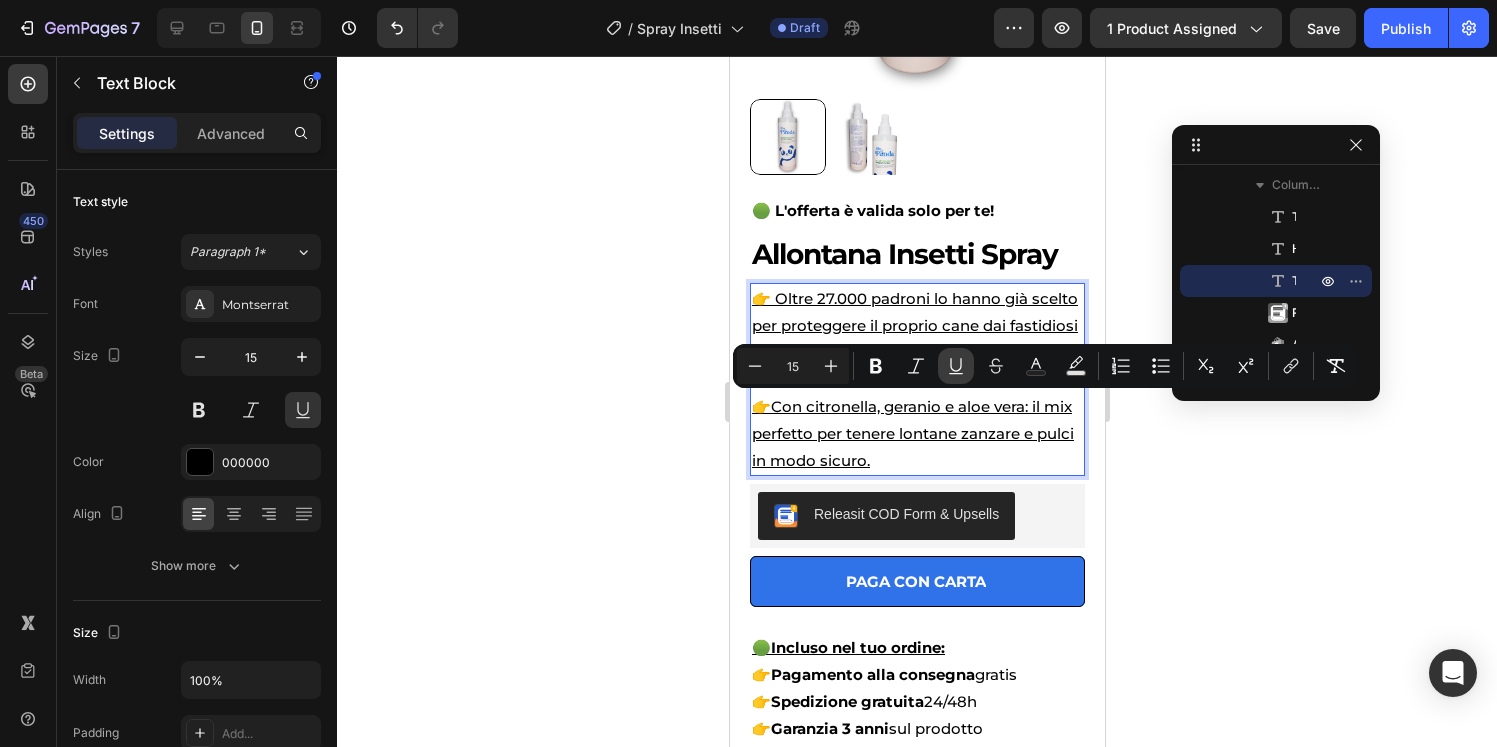 click 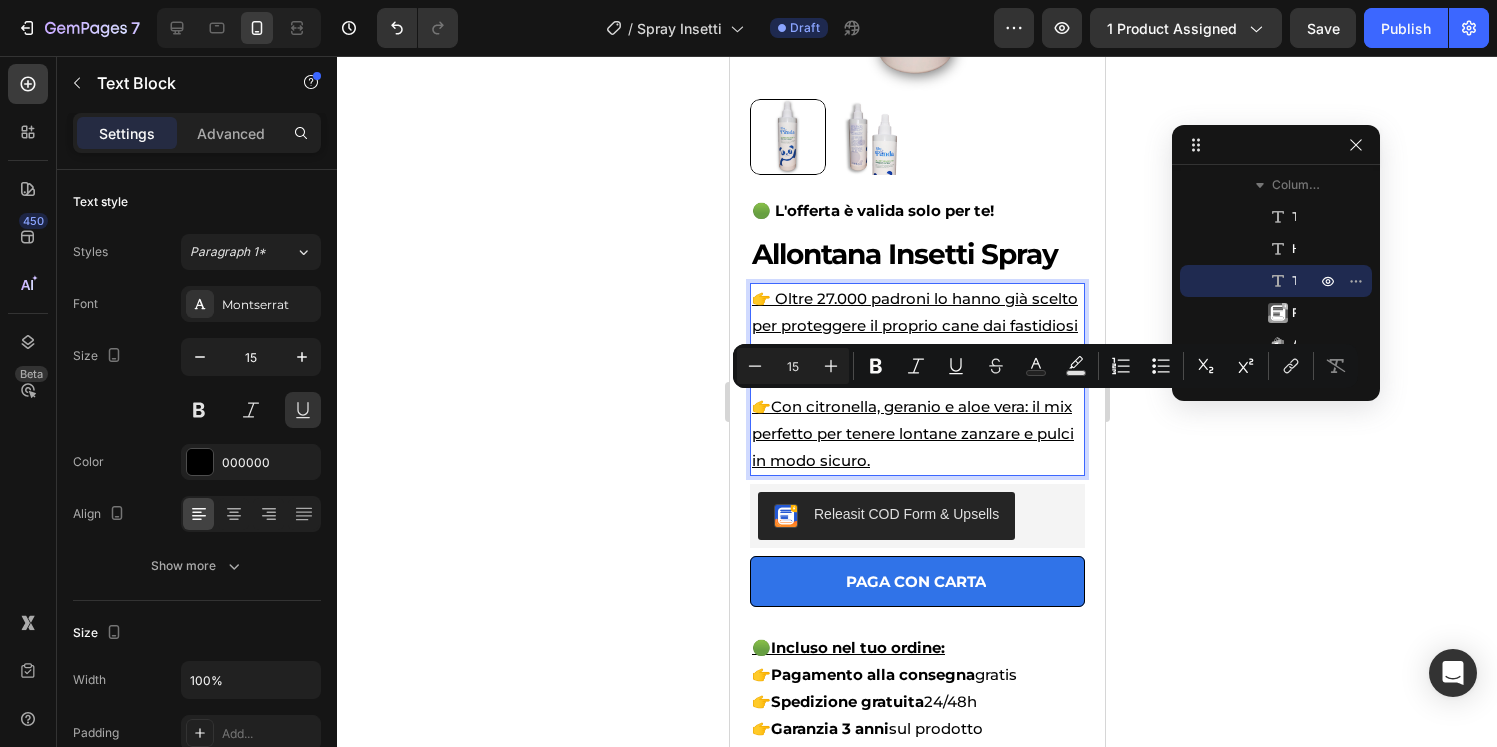 click 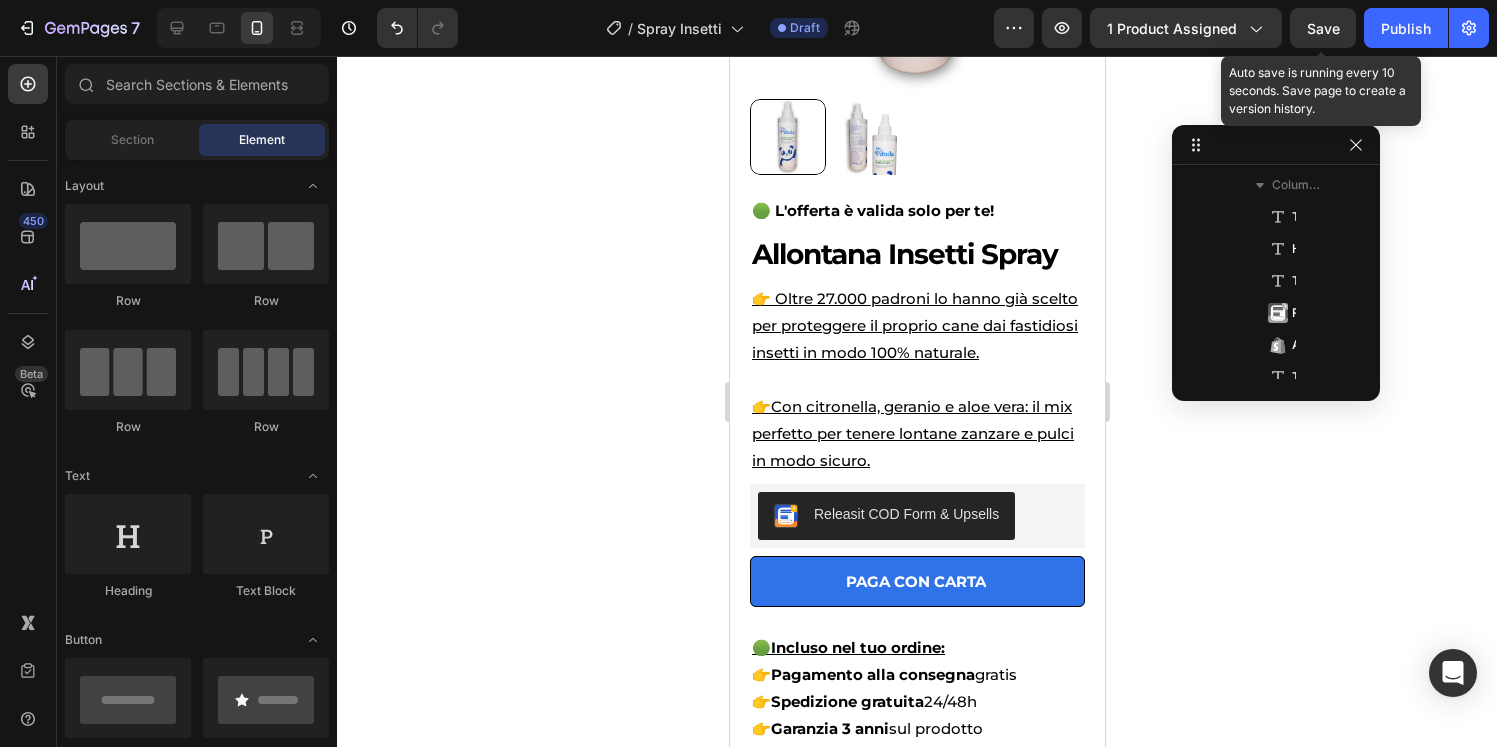 click on "Save" at bounding box center [1323, 28] 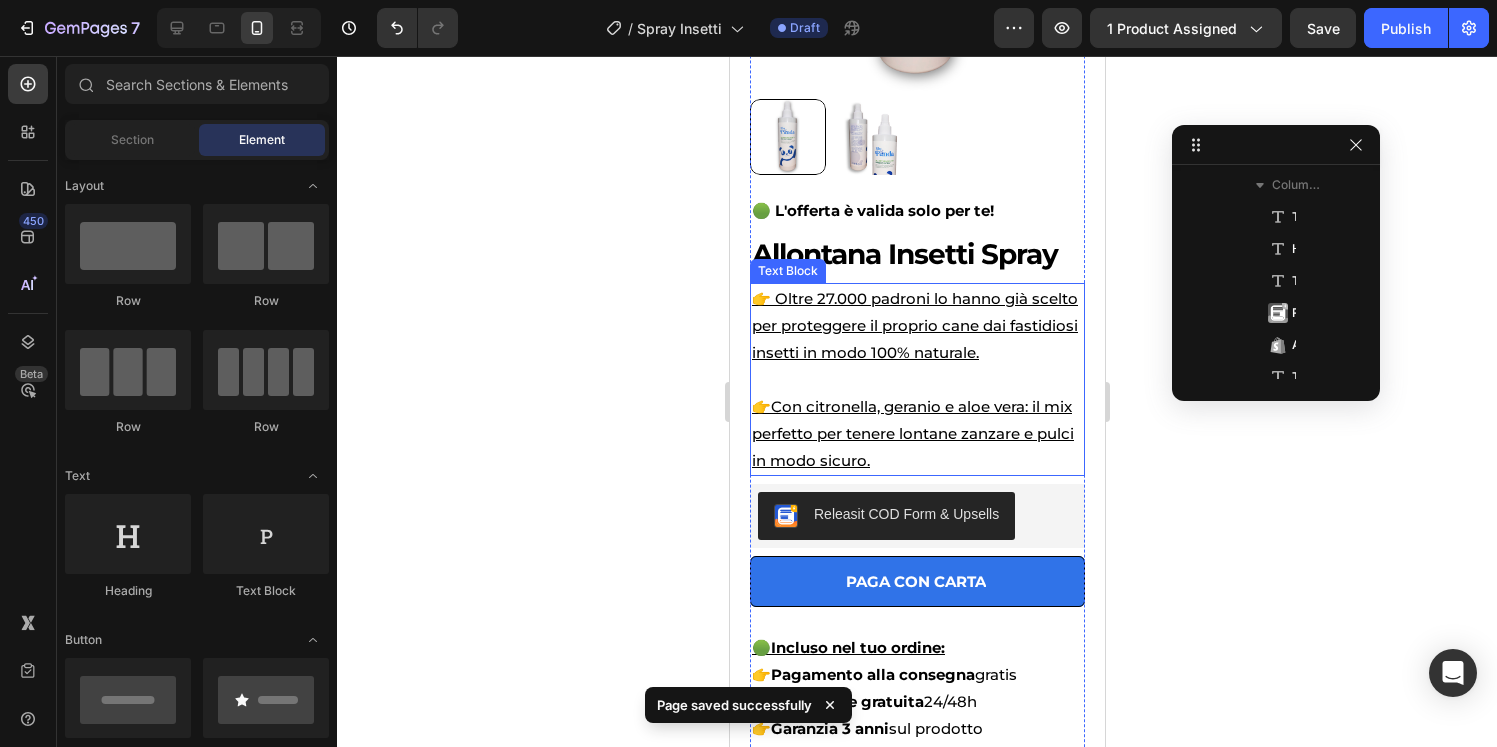 click on "👉 Oltre 27.000 padroni lo hanno già scelto per proteggere il proprio cane dai fastidiosi insetti in modo 100% naturale. 👉Con citronella, geranio e aloe vera: il mix perfetto per tenere lontane zanzare e pulci in modo sicuro." at bounding box center [916, 379] 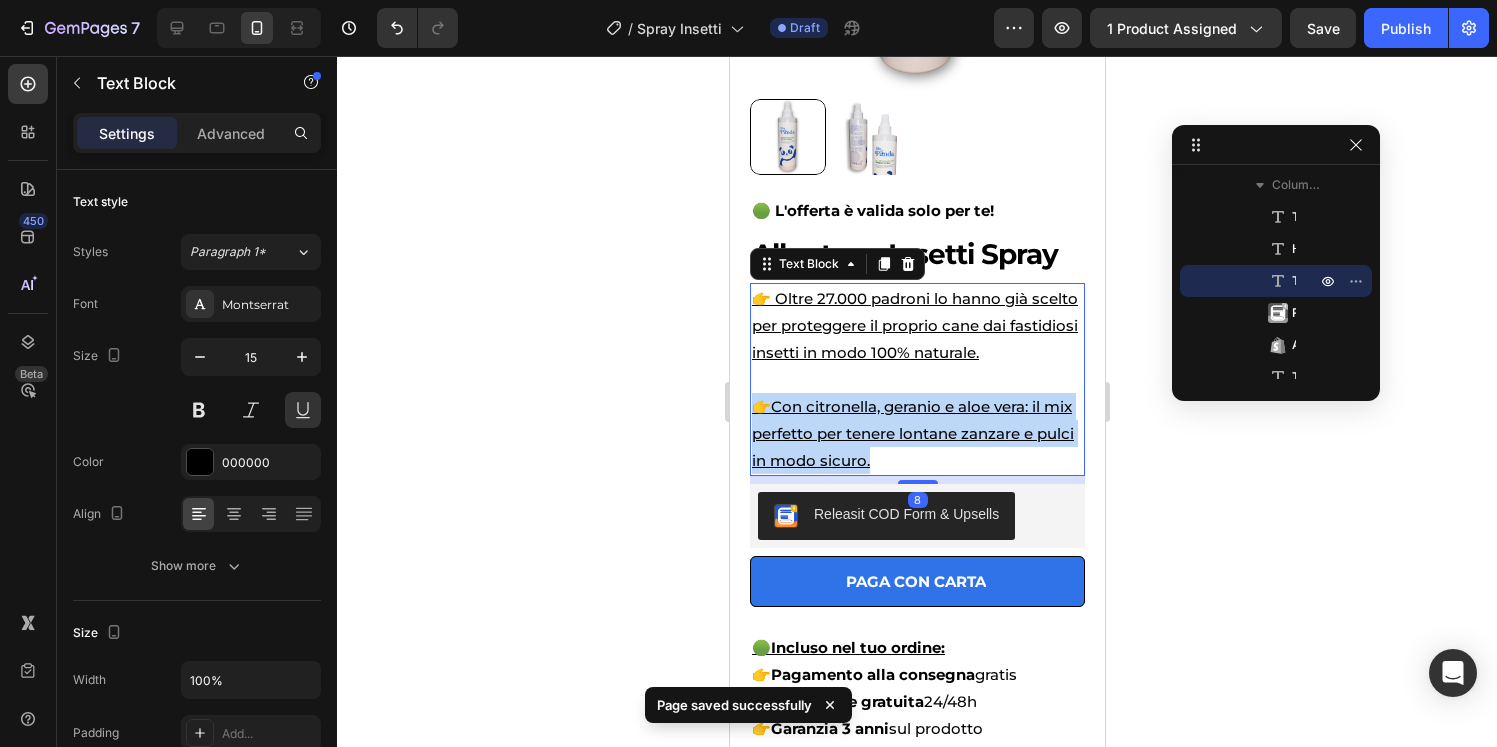 click on "👉 Oltre 27.000 padroni lo hanno già scelto per proteggere il proprio cane dai fastidiosi insetti in modo 100% naturale. 👉Con citronella, geranio e aloe vera: il mix perfetto per tenere lontane zanzare e pulci in modo sicuro." at bounding box center (916, 379) 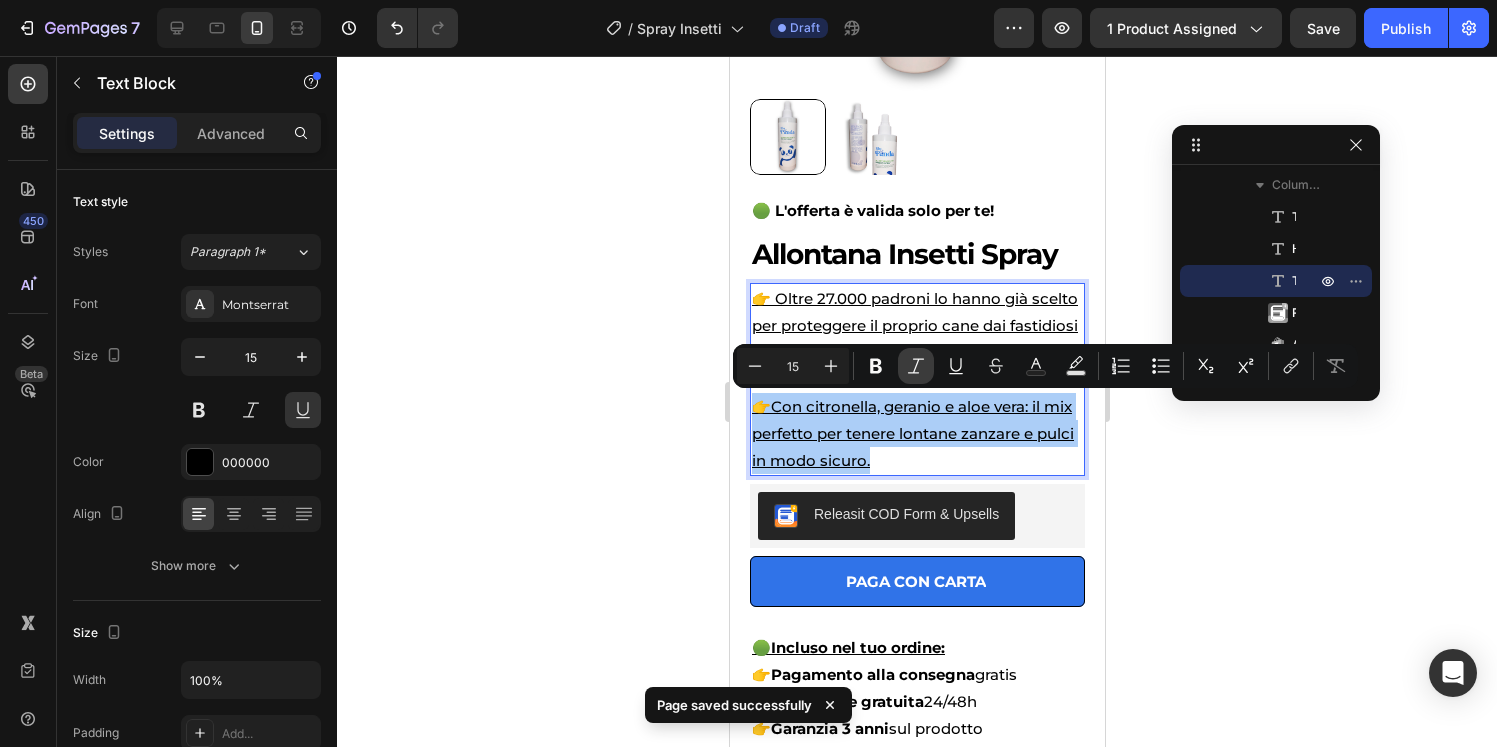 click 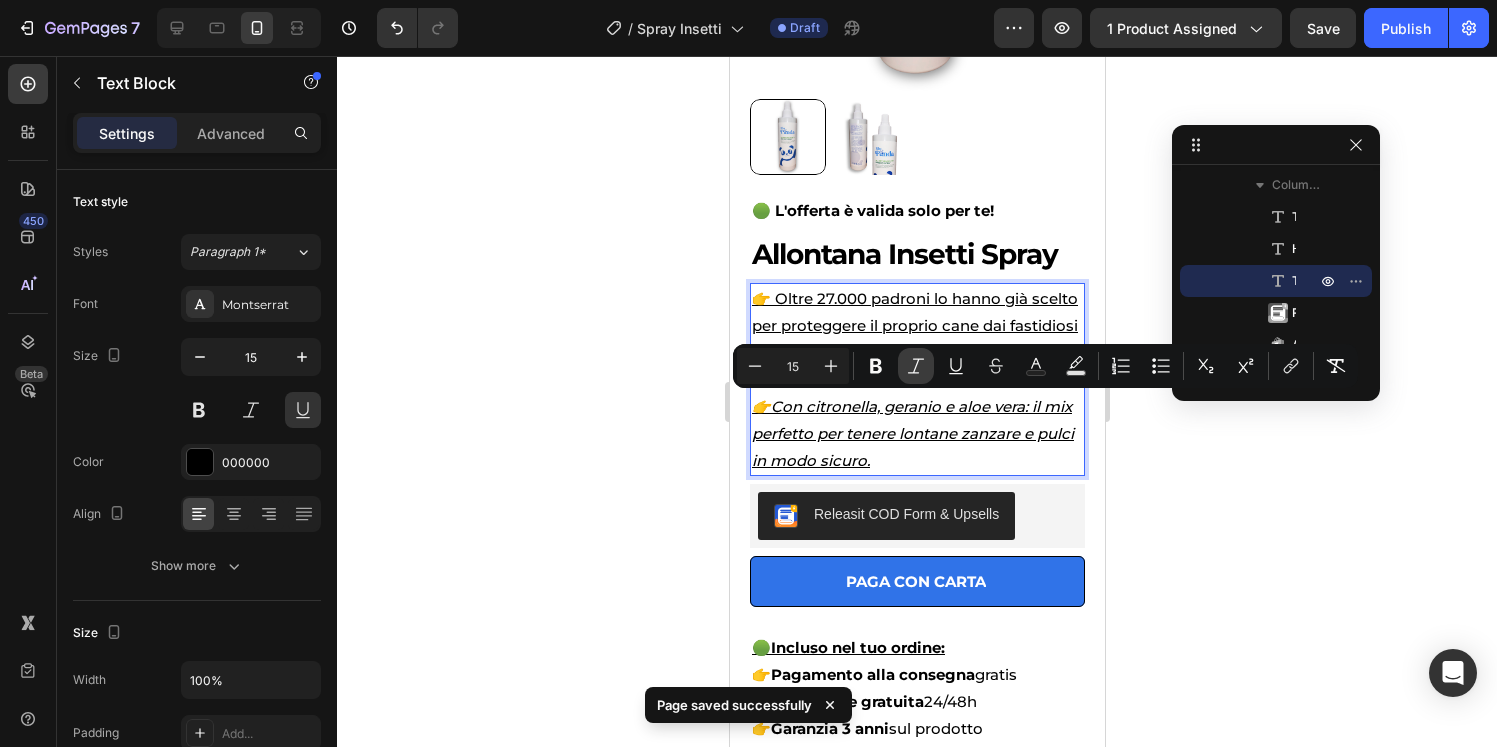 click 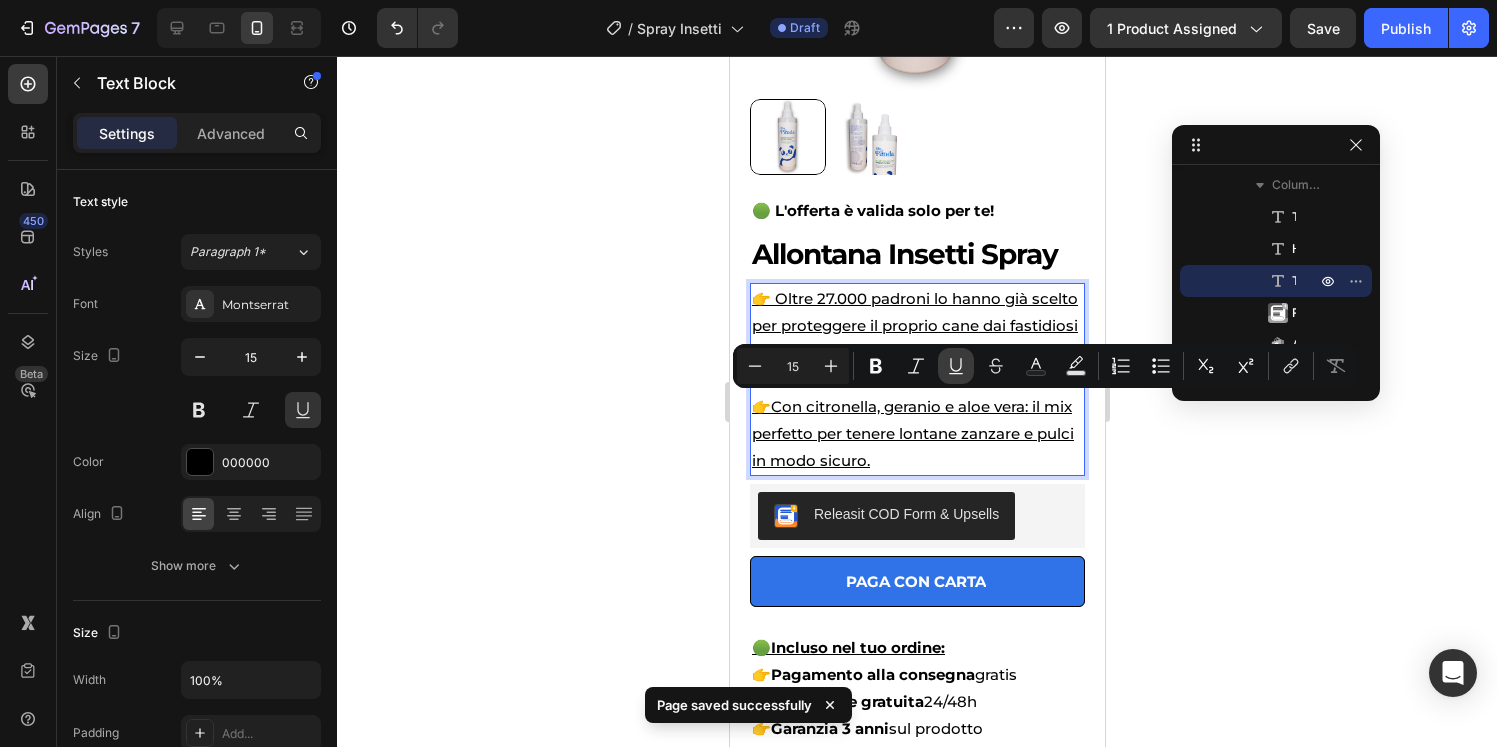 click 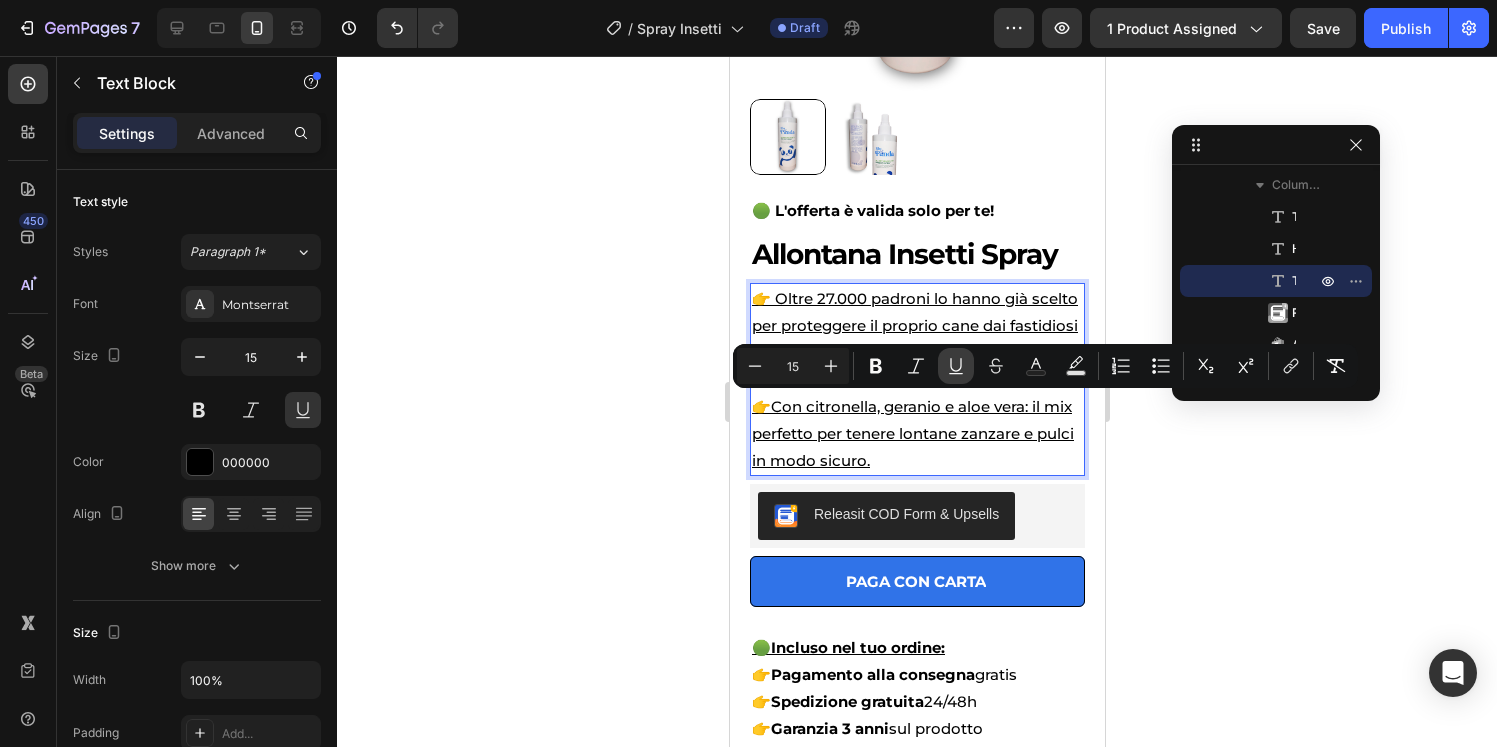 click 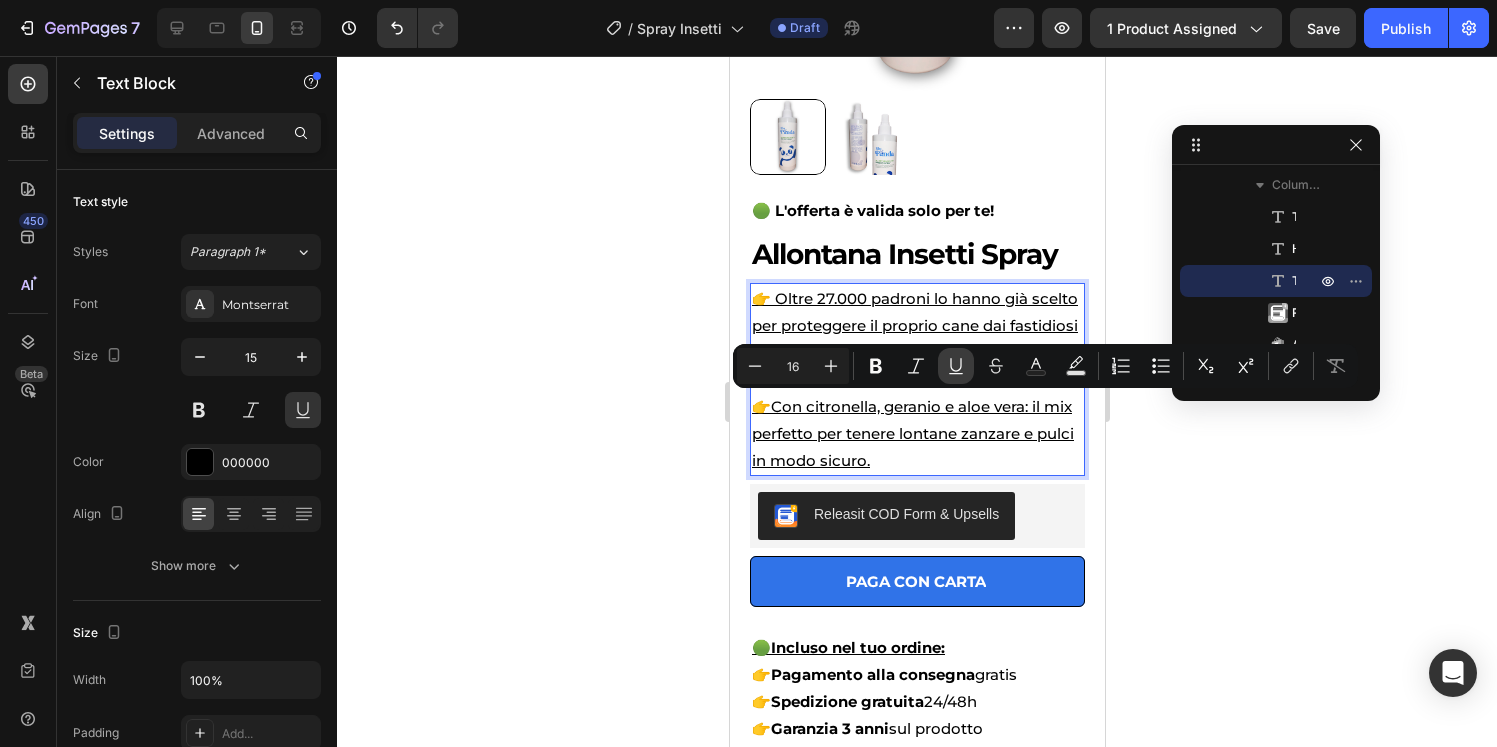 click 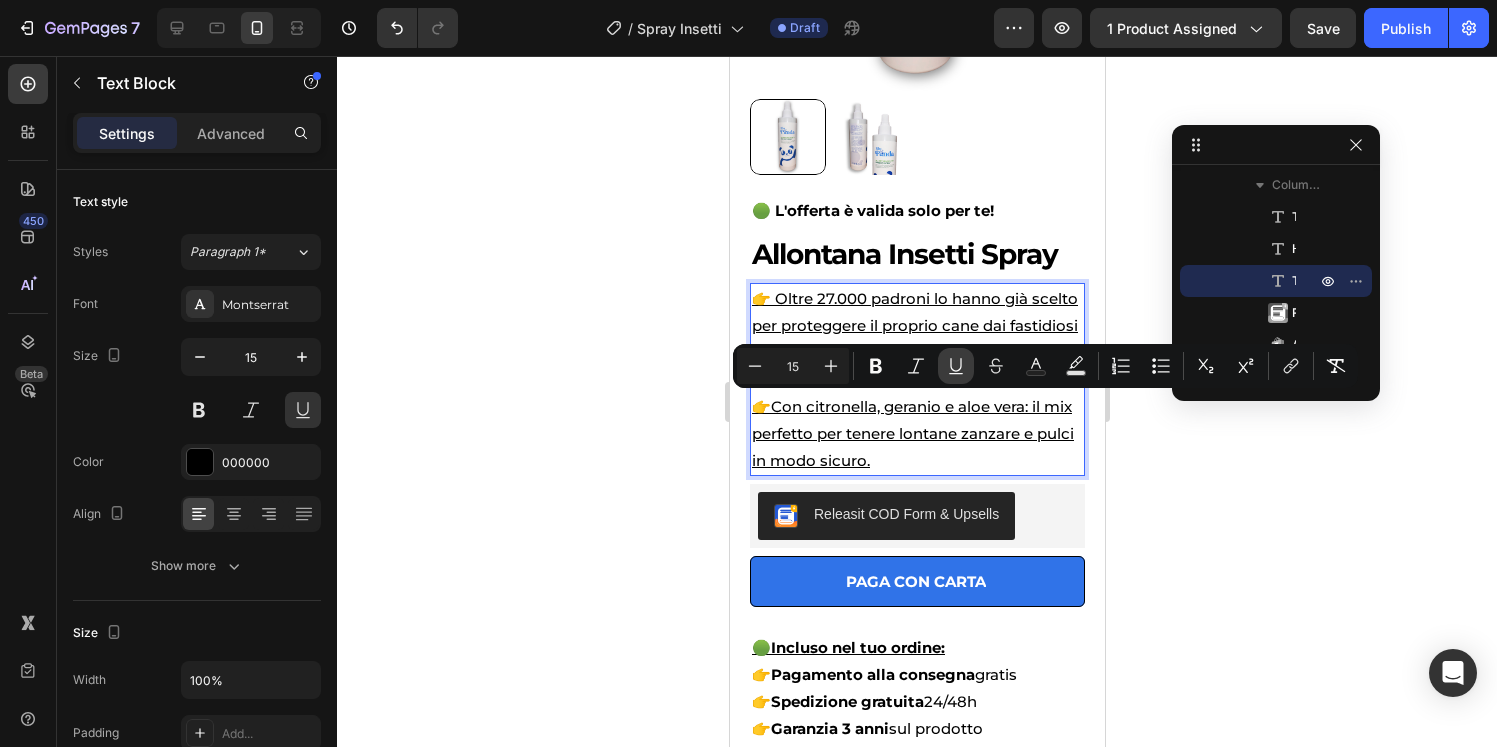 click 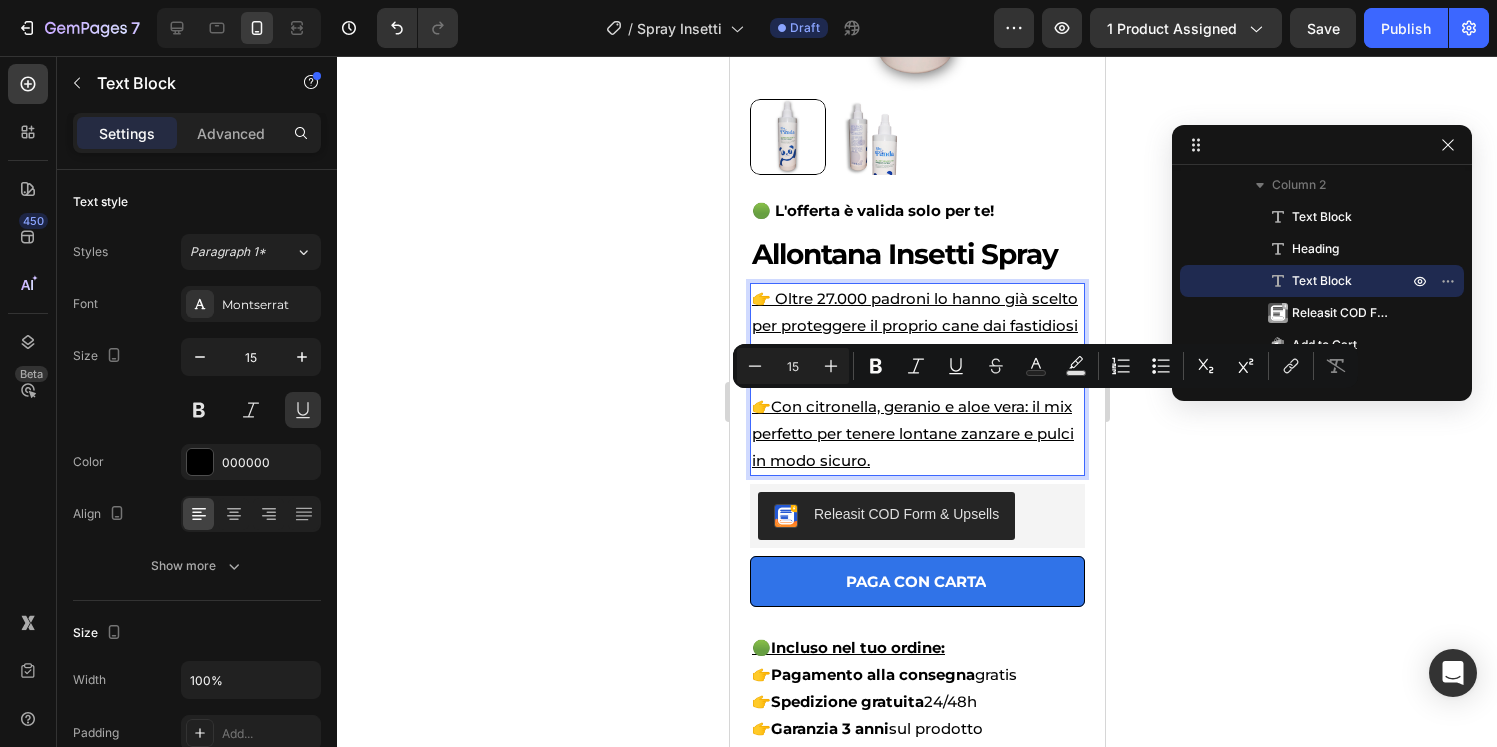 drag, startPoint x: 1376, startPoint y: 298, endPoint x: 1468, endPoint y: 298, distance: 92 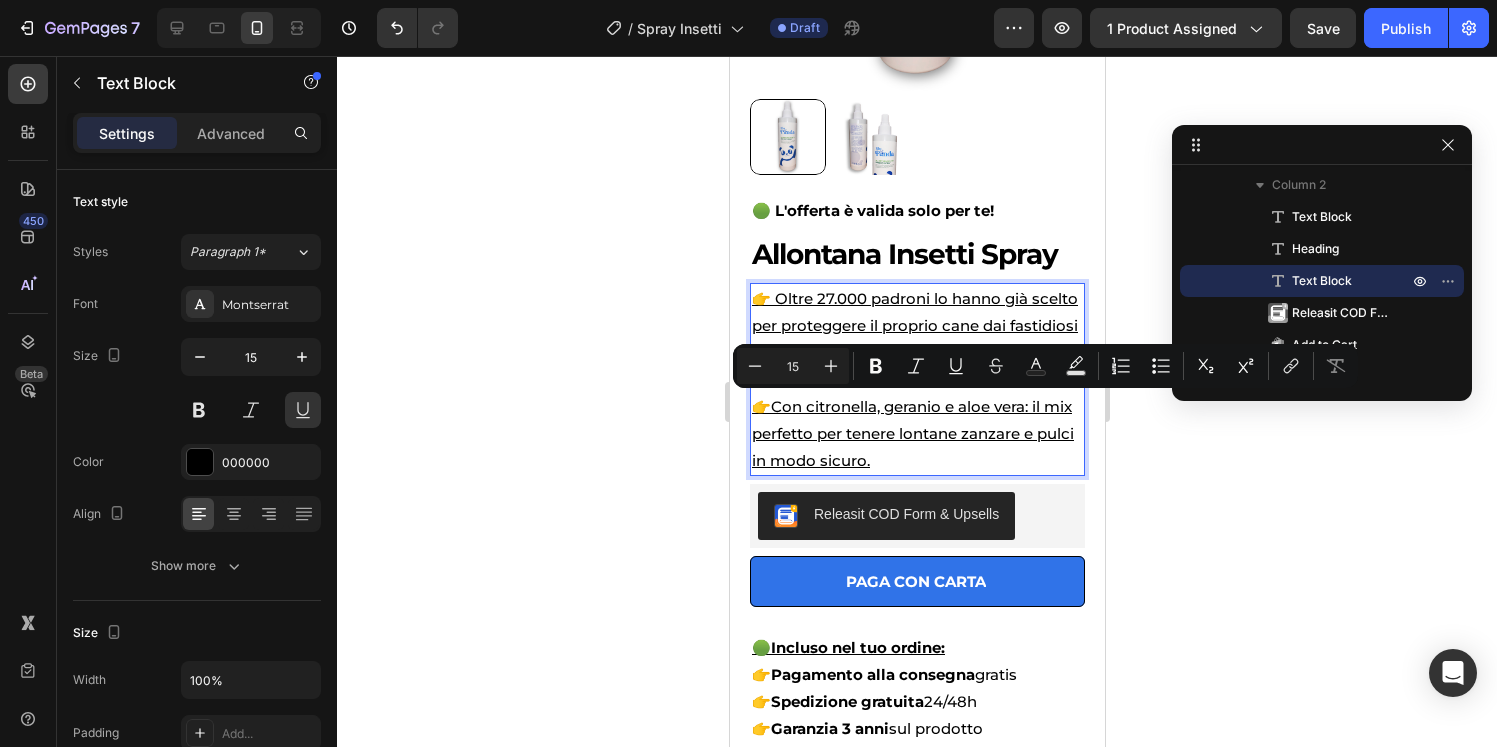 click 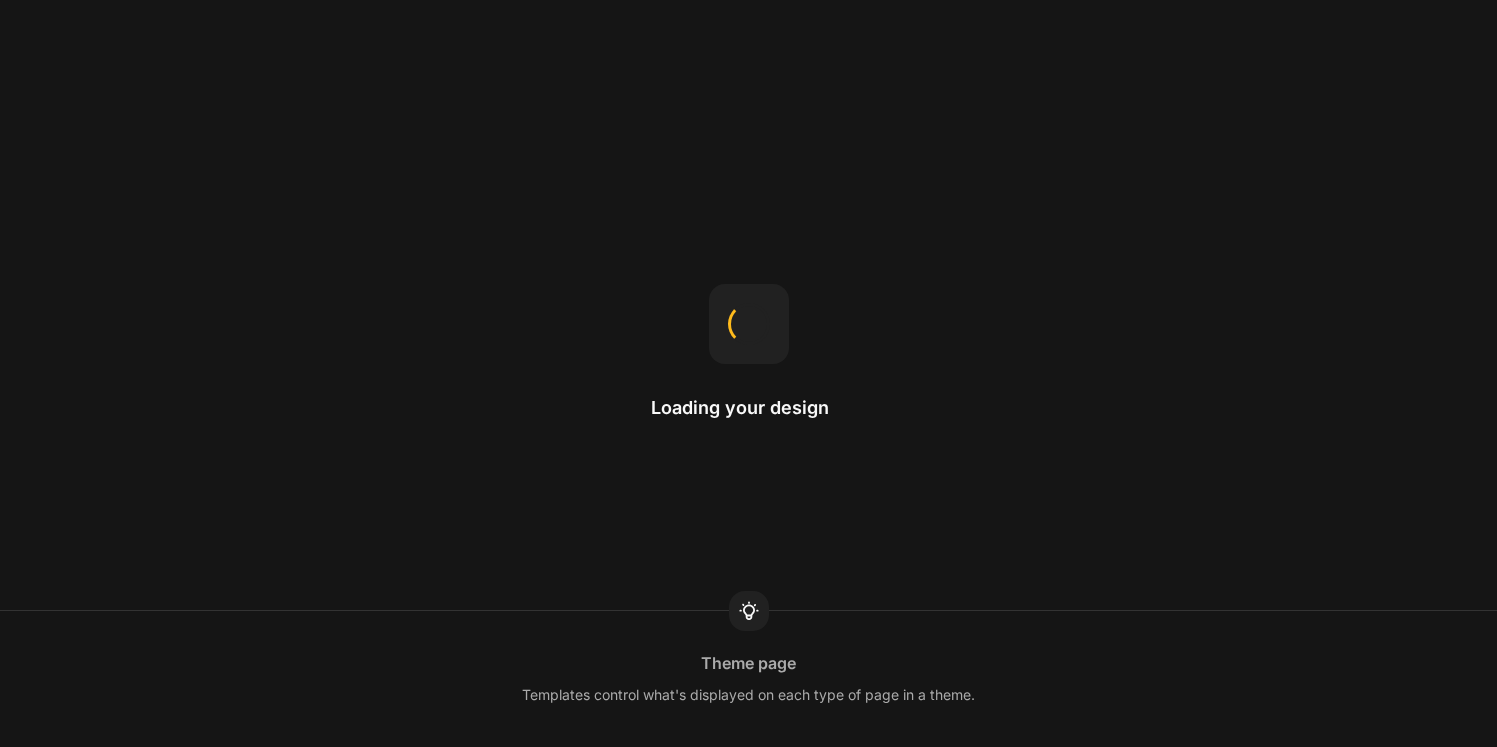 scroll, scrollTop: 0, scrollLeft: 0, axis: both 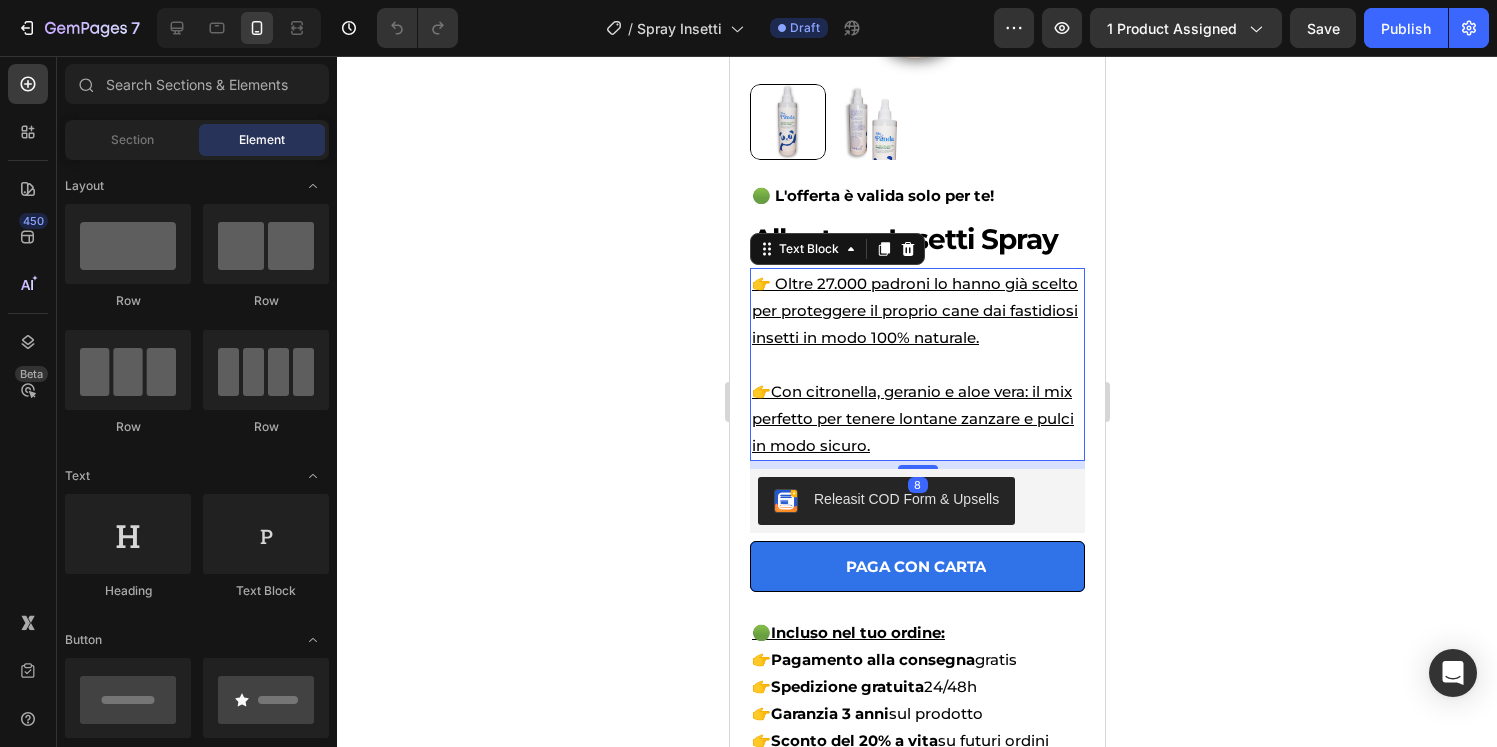 click on "👉 Oltre 27.000 padroni lo hanno già scelto per proteggere il proprio cane dai fastidiosi insetti in modo 100% naturale. 👉Con citronella, geranio e aloe vera: il mix perfetto per tenere lontane zanzare e pulci in modo sicuro." at bounding box center (916, 364) 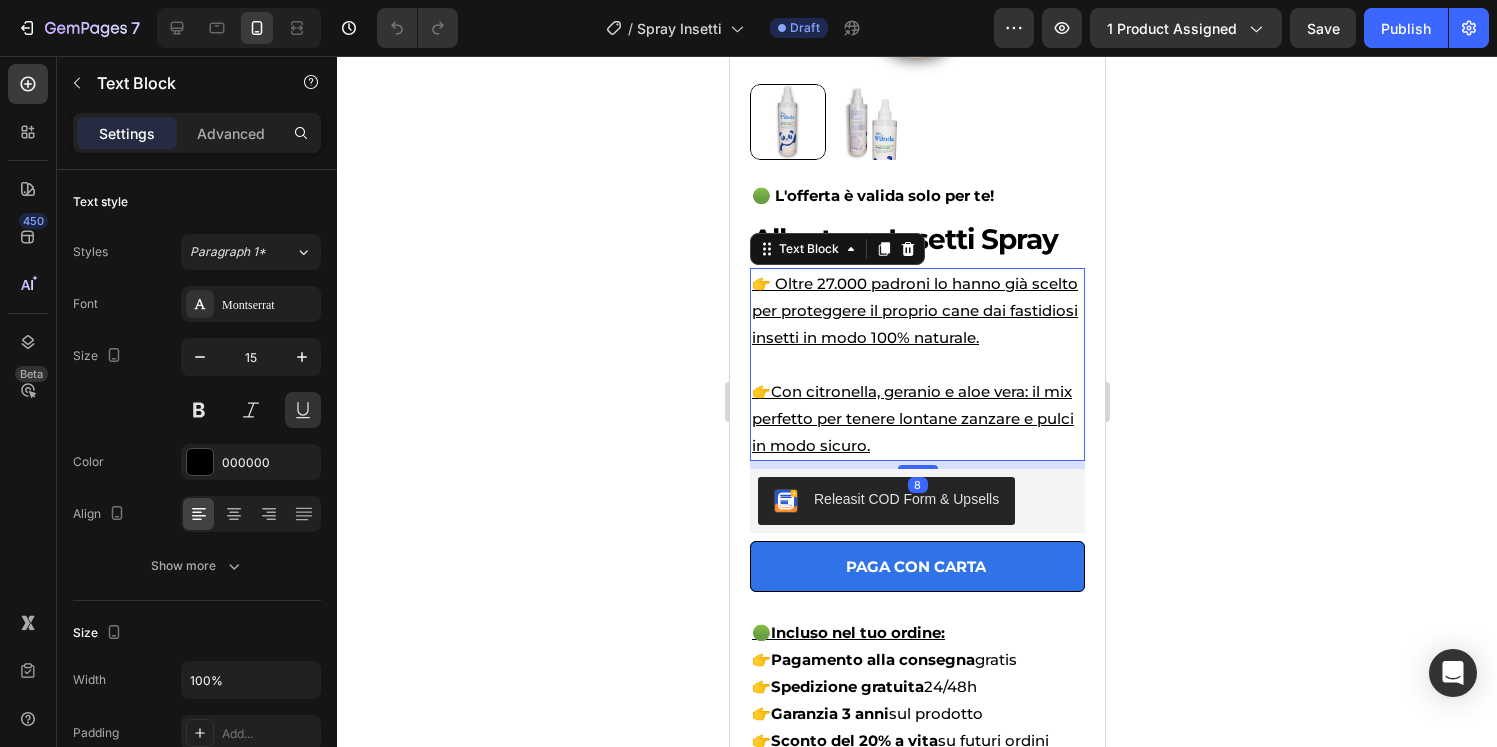 click on "👉 Oltre 27.000 padroni lo hanno già scelto per proteggere il proprio cane dai fastidiosi insetti in modo 100% naturale. 👉Con citronella, geranio e aloe vera: il mix perfetto per tenere lontane zanzare e pulci in modo sicuro." at bounding box center [916, 364] 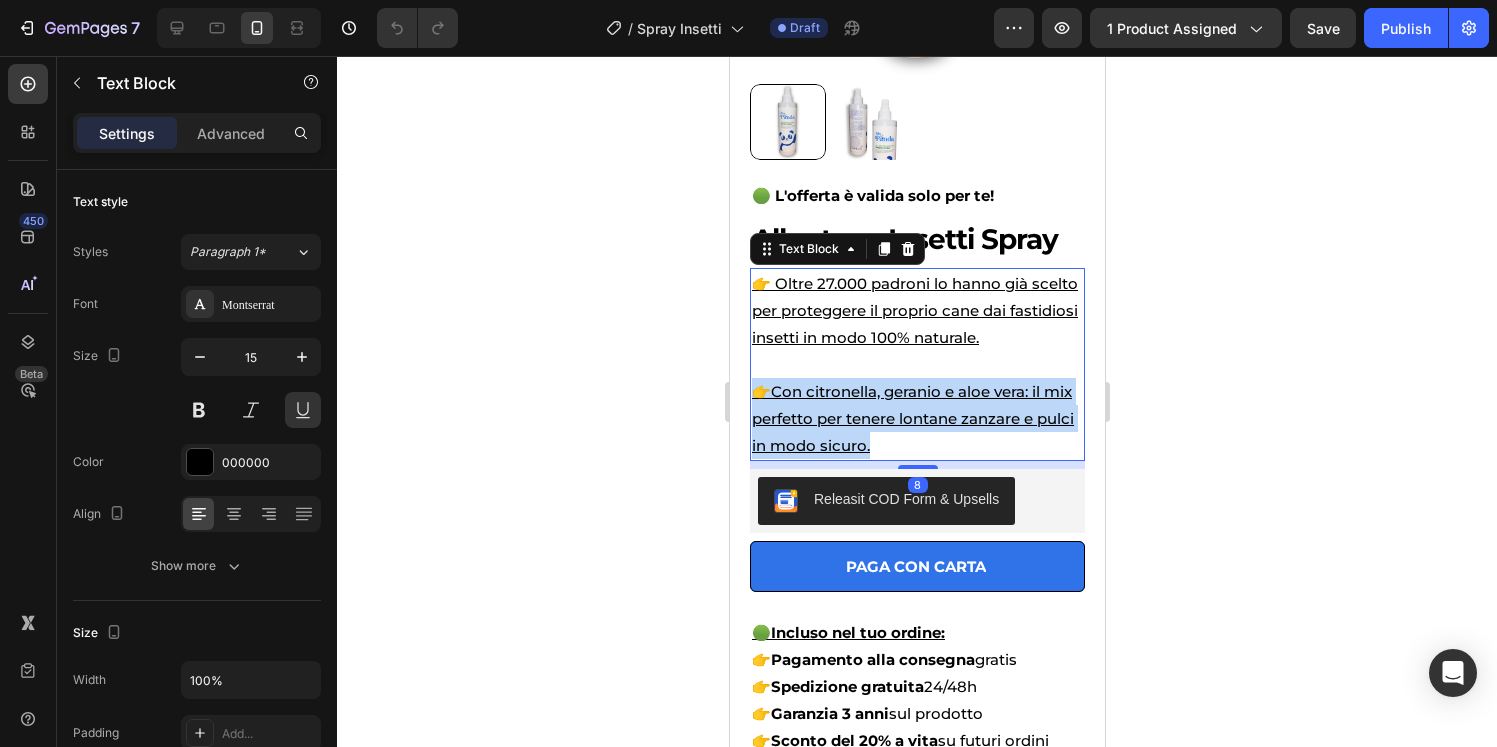click on "👉 Oltre 27.000 padroni lo hanno già scelto per proteggere il proprio cane dai fastidiosi insetti in modo 100% naturale. 👉Con citronella, geranio e aloe vera: il mix perfetto per tenere lontane zanzare e pulci in modo sicuro." at bounding box center (916, 364) 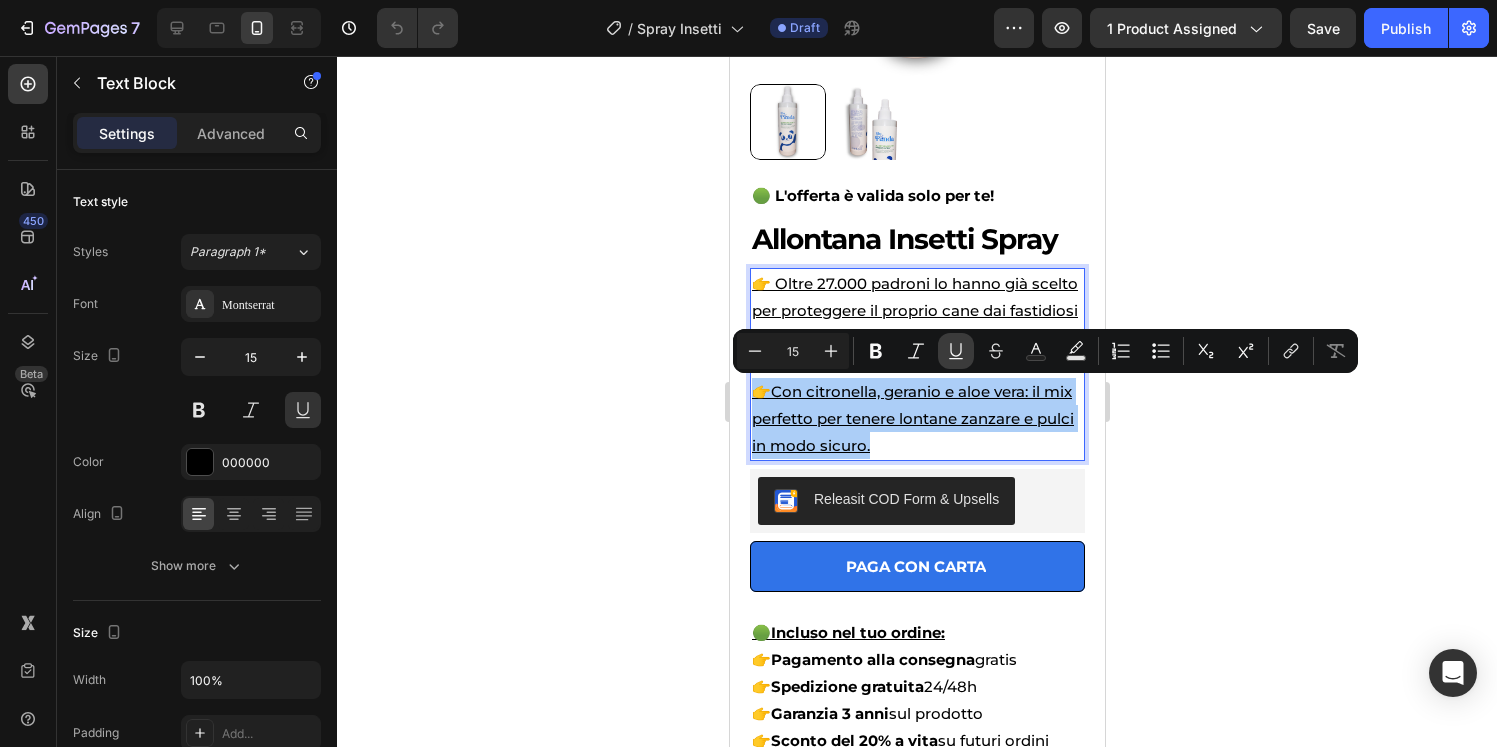 click 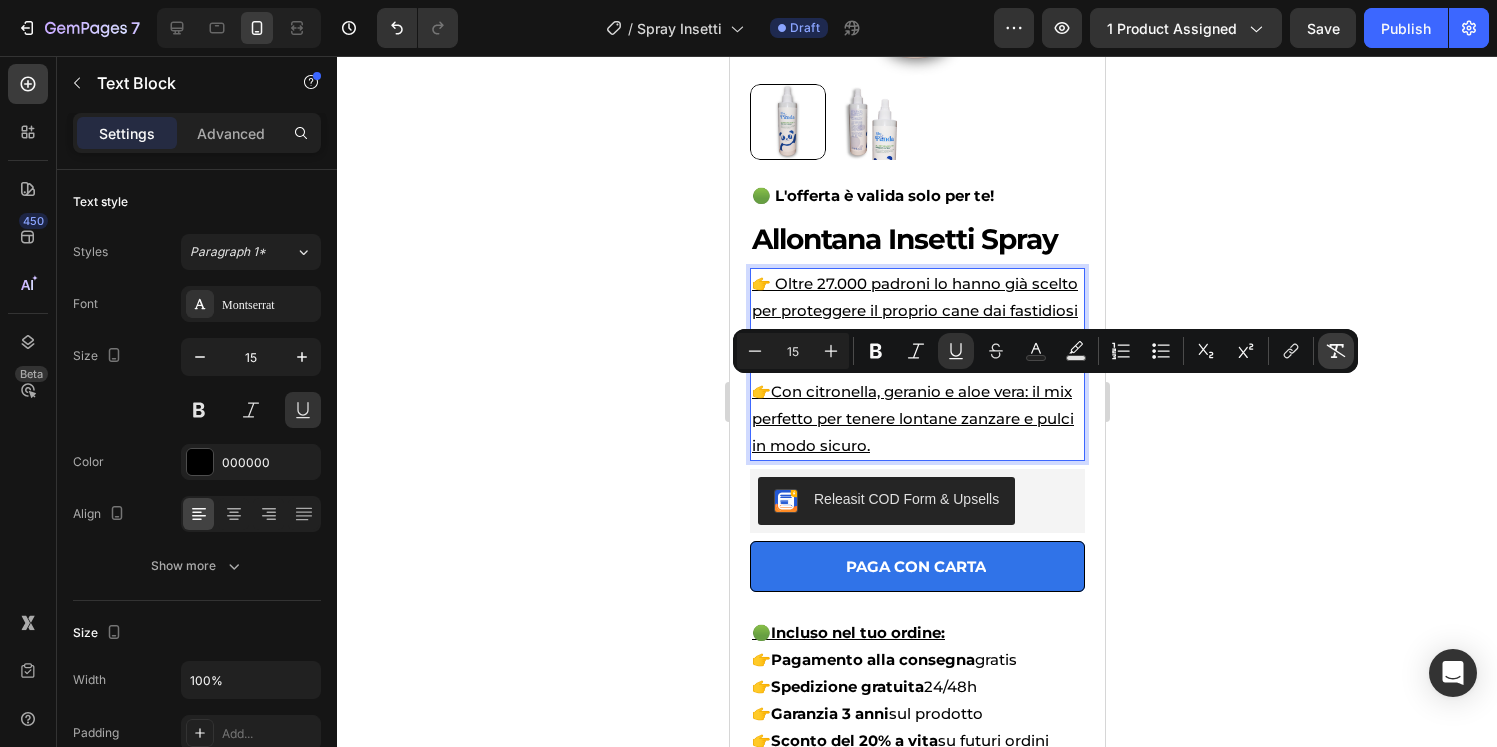 click 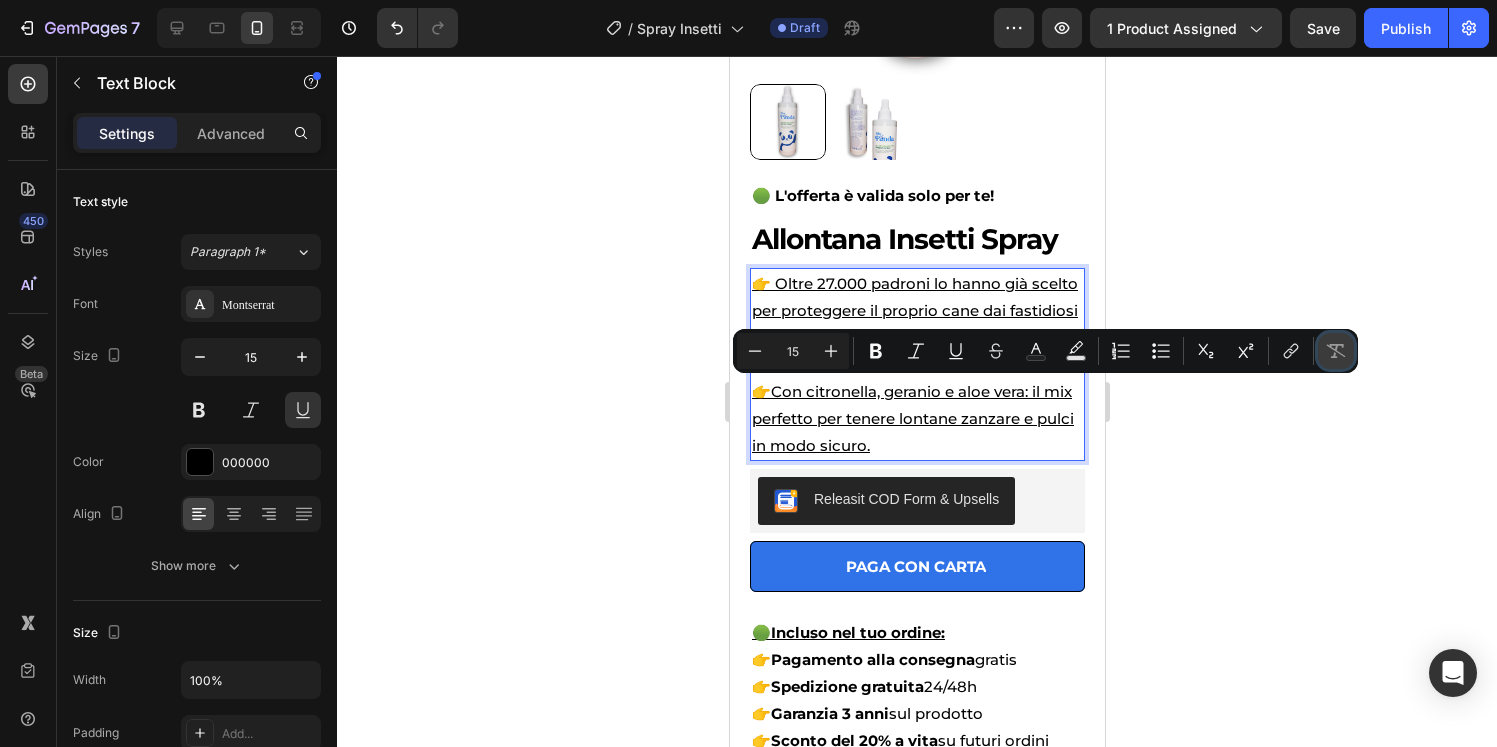 click 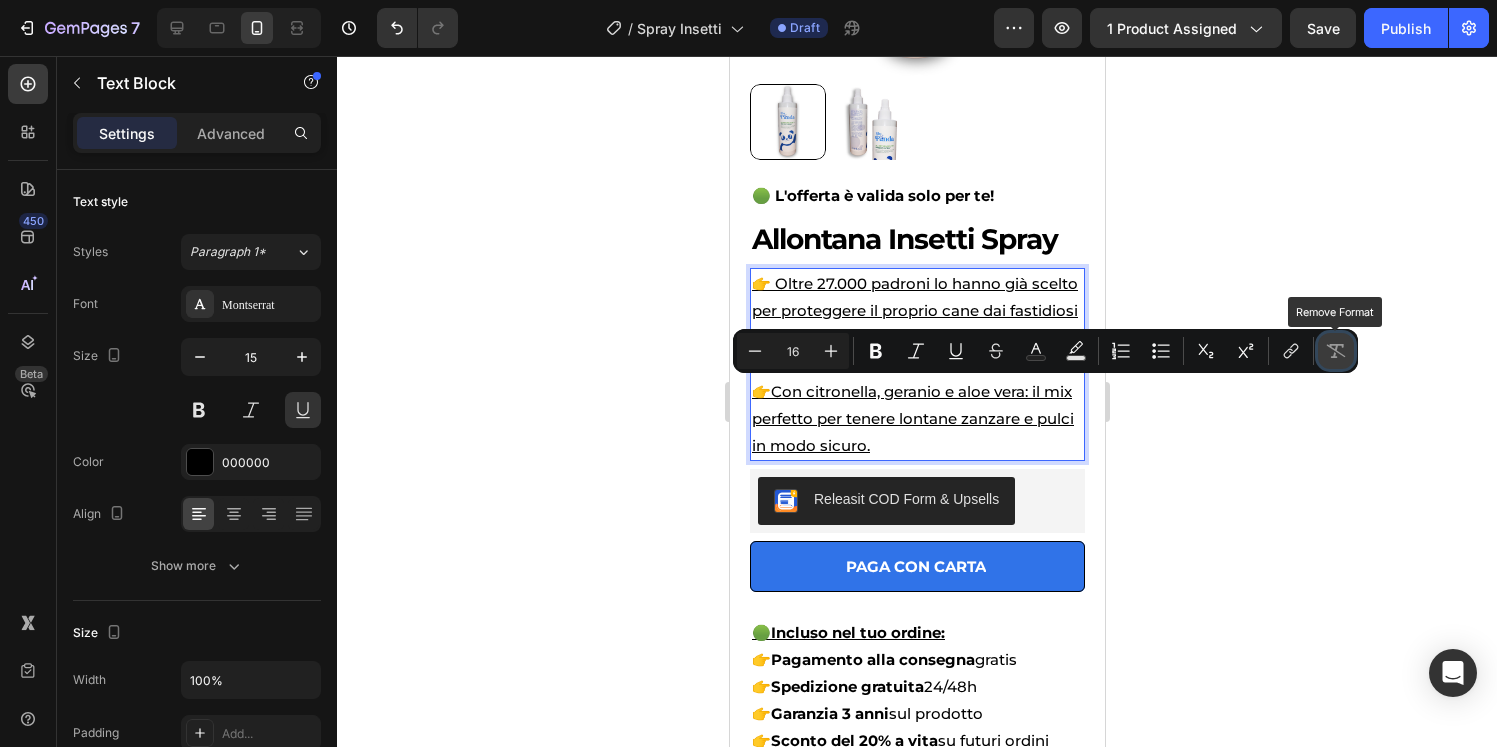 click 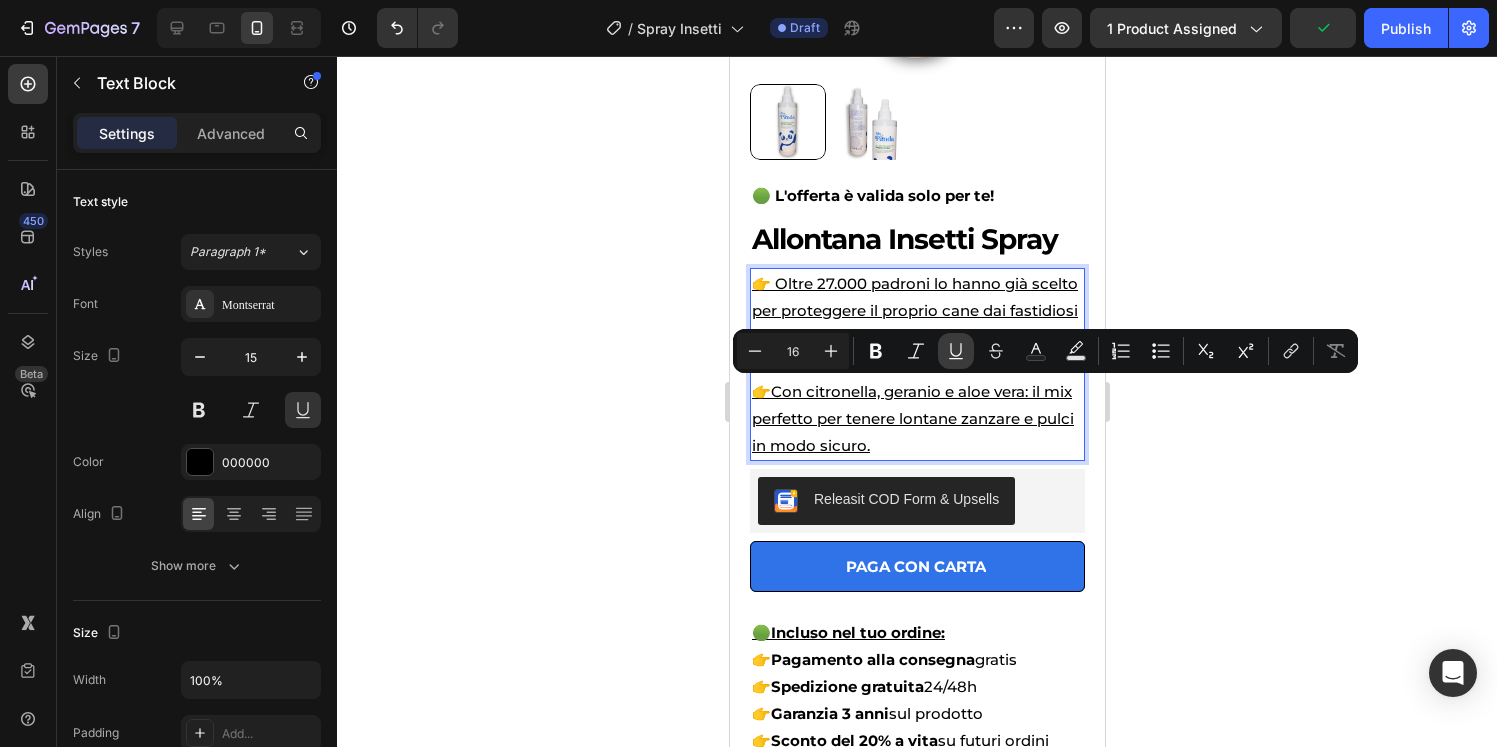 click on "Underline" at bounding box center (956, 351) 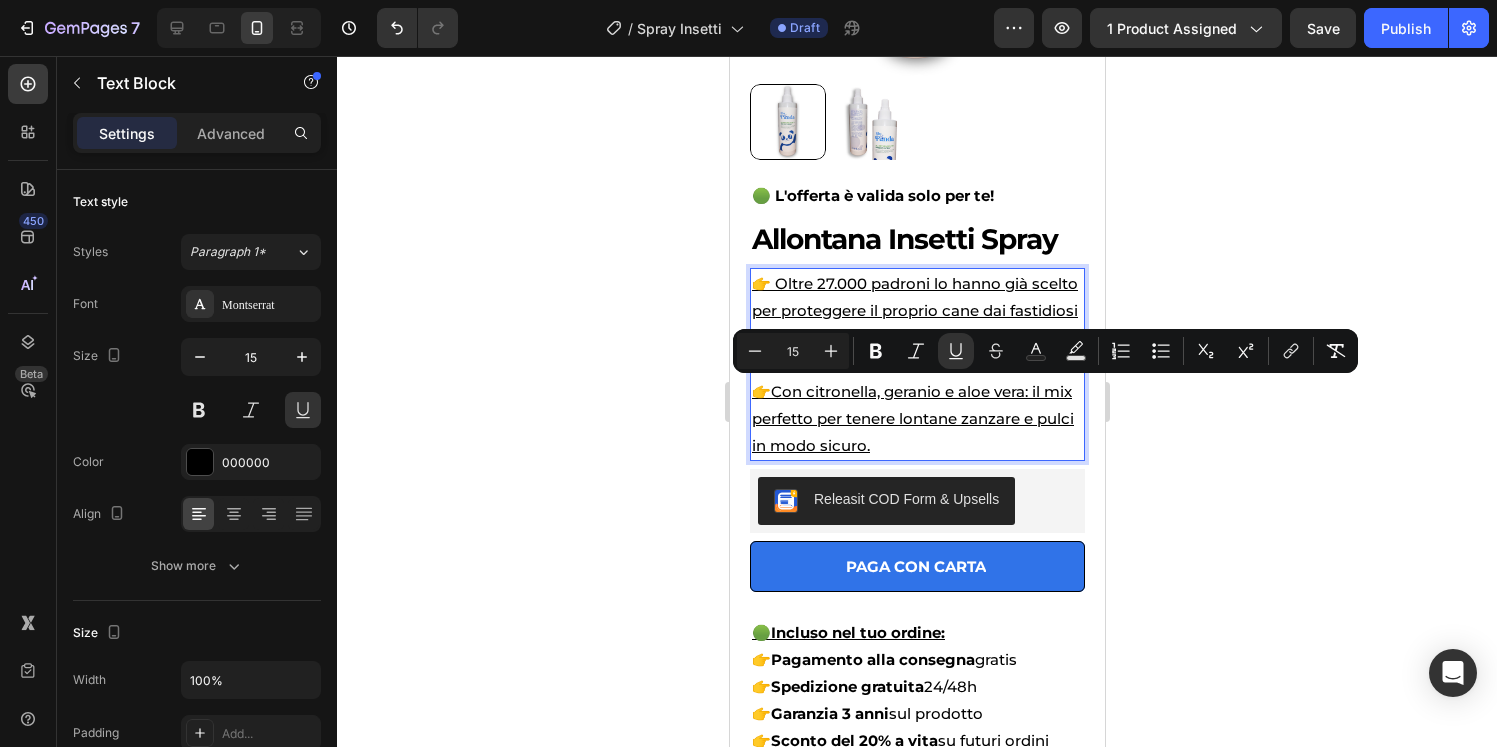 click 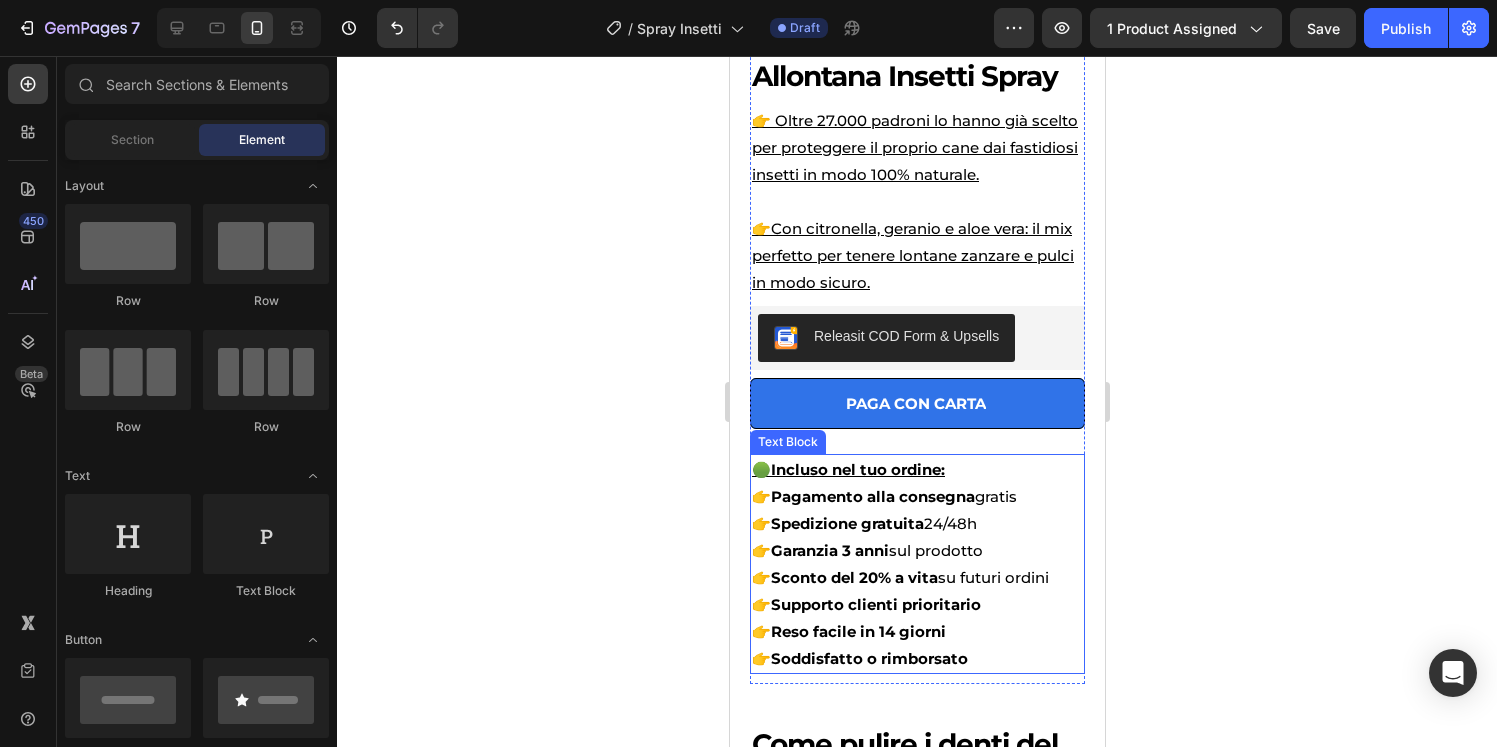 scroll, scrollTop: 724, scrollLeft: 0, axis: vertical 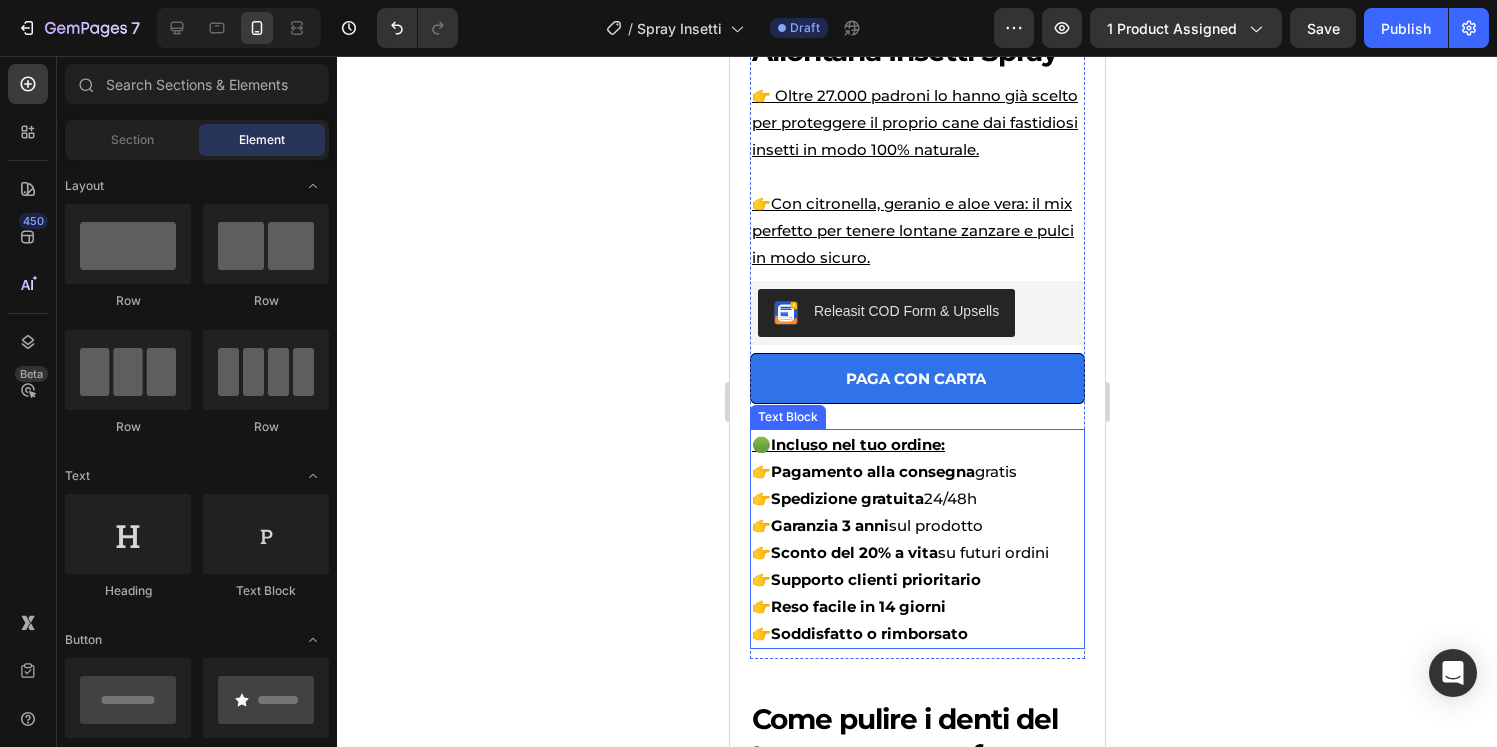 click on "🟢  Incluso nel tuo ordine:" at bounding box center (916, 444) 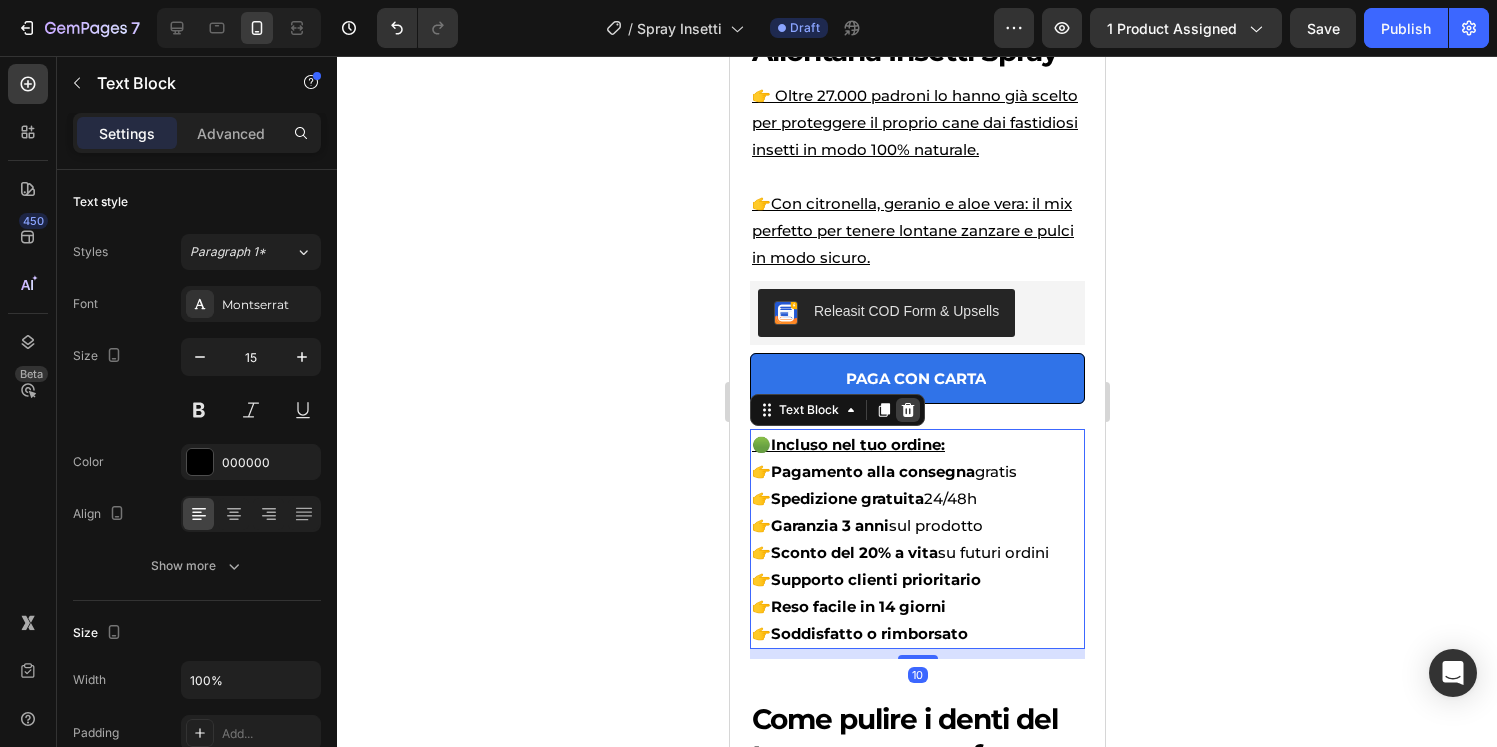 click 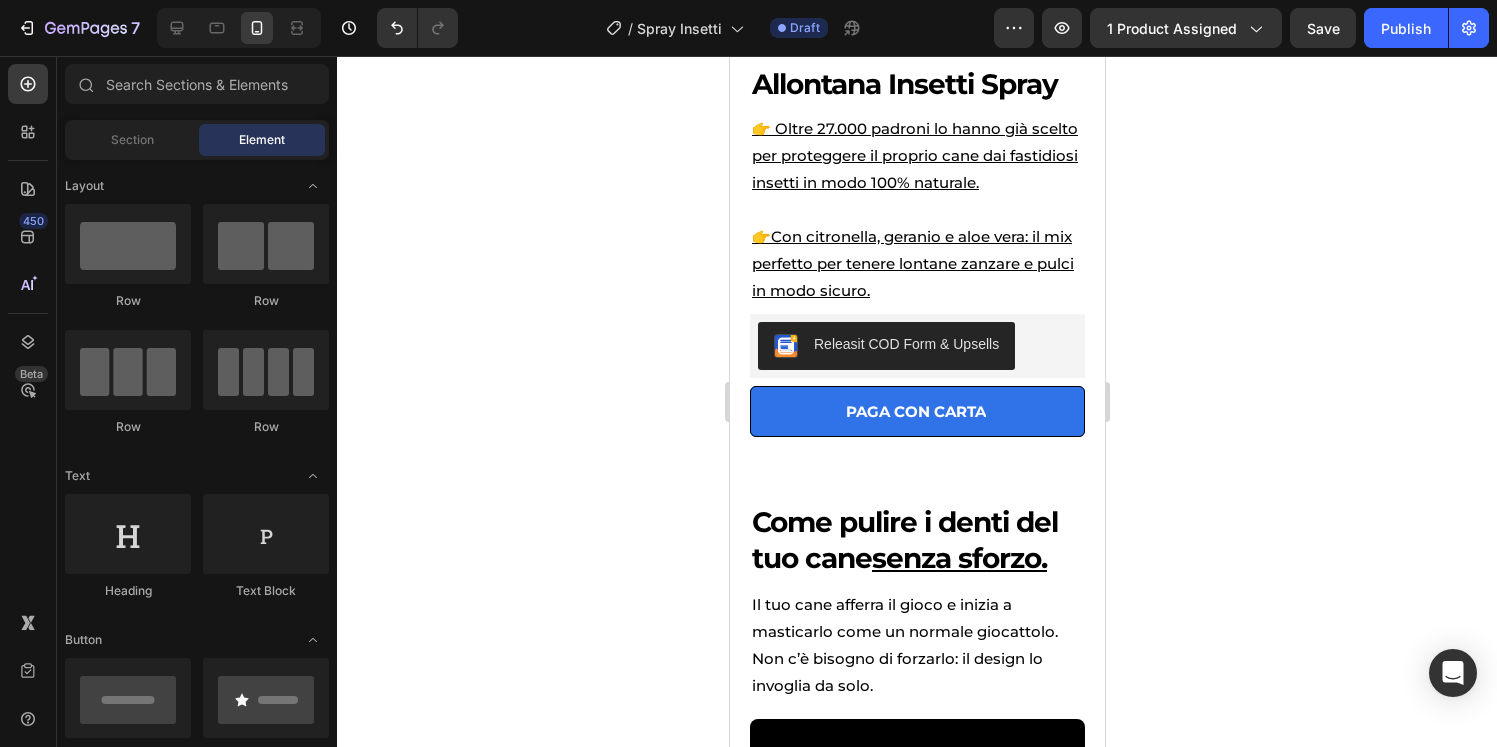 scroll, scrollTop: 665, scrollLeft: 0, axis: vertical 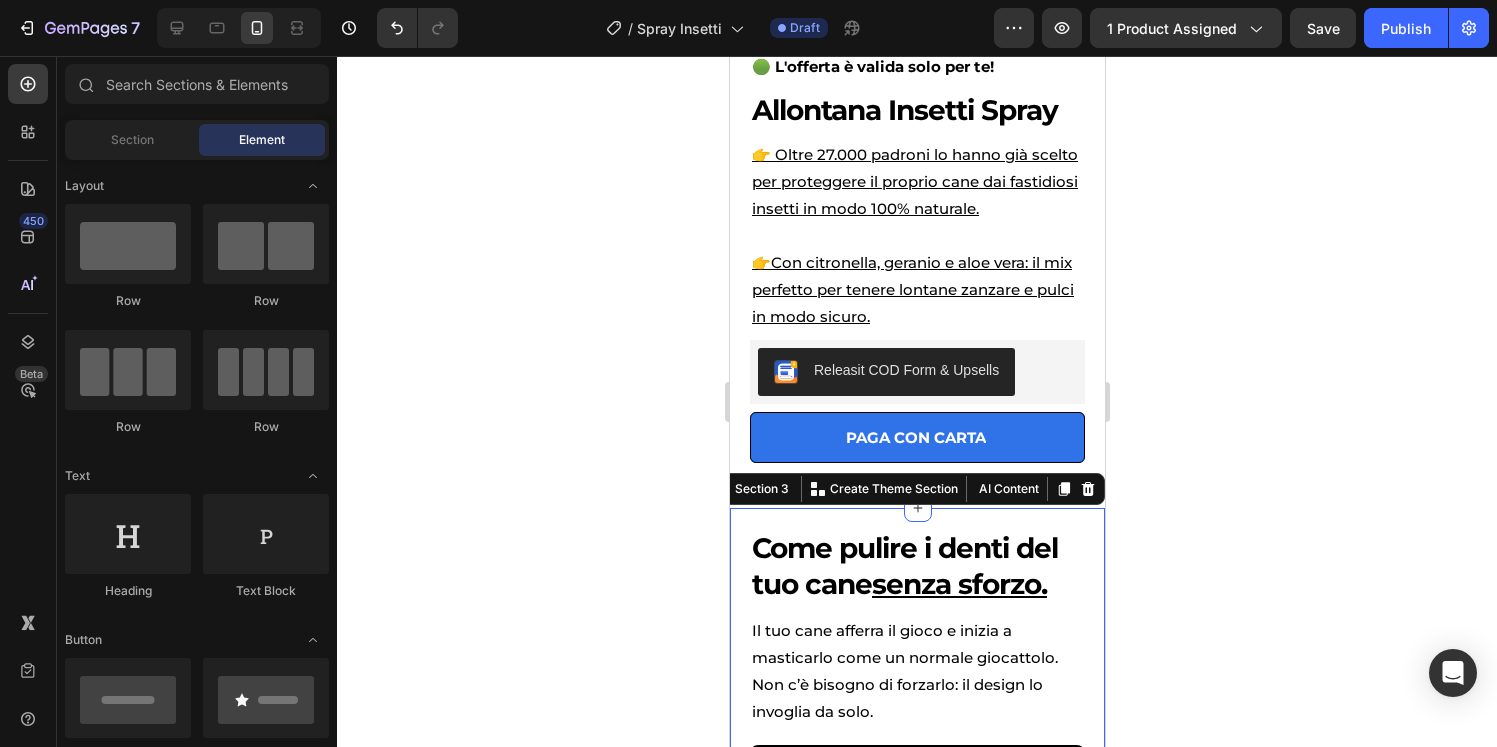click on "Come pulire i denti del tuo cane  senza sforzo. Heading Il tuo cane afferra il gioco e inizia a masticarlo come un normale giocattolo. Non c’è bisogno di forzarlo: il design lo invoglia da solo. Text Block Video Row Pulizia automatica   dei denti Heading Le speciali scanalature in gomma alimentare agiscono come uno spazzolino: rimuovono tartaro, residui di cibo e placca mentre il cane si diverte. Text Block Video Gengive  sane ,  alito  più fresco Heading La masticazione regolare massaggia le gengive e migliora la salute orale. Risultato? Alito più fresco e meno spese dal veterinario. Text Block Video 👉 Sapevi che l’alito cattivo colpisce oltre il 60% dei cani sopra i 2 anni? Text Block Pulisci i denti del tuo cane ora Button Section 3   You can create reusable sections Create Theme Section AI Content Write with GemAI What would you like to describe here? Tone and Voice Persuasive Product Getting products... Show more Generate" at bounding box center [916, 1360] 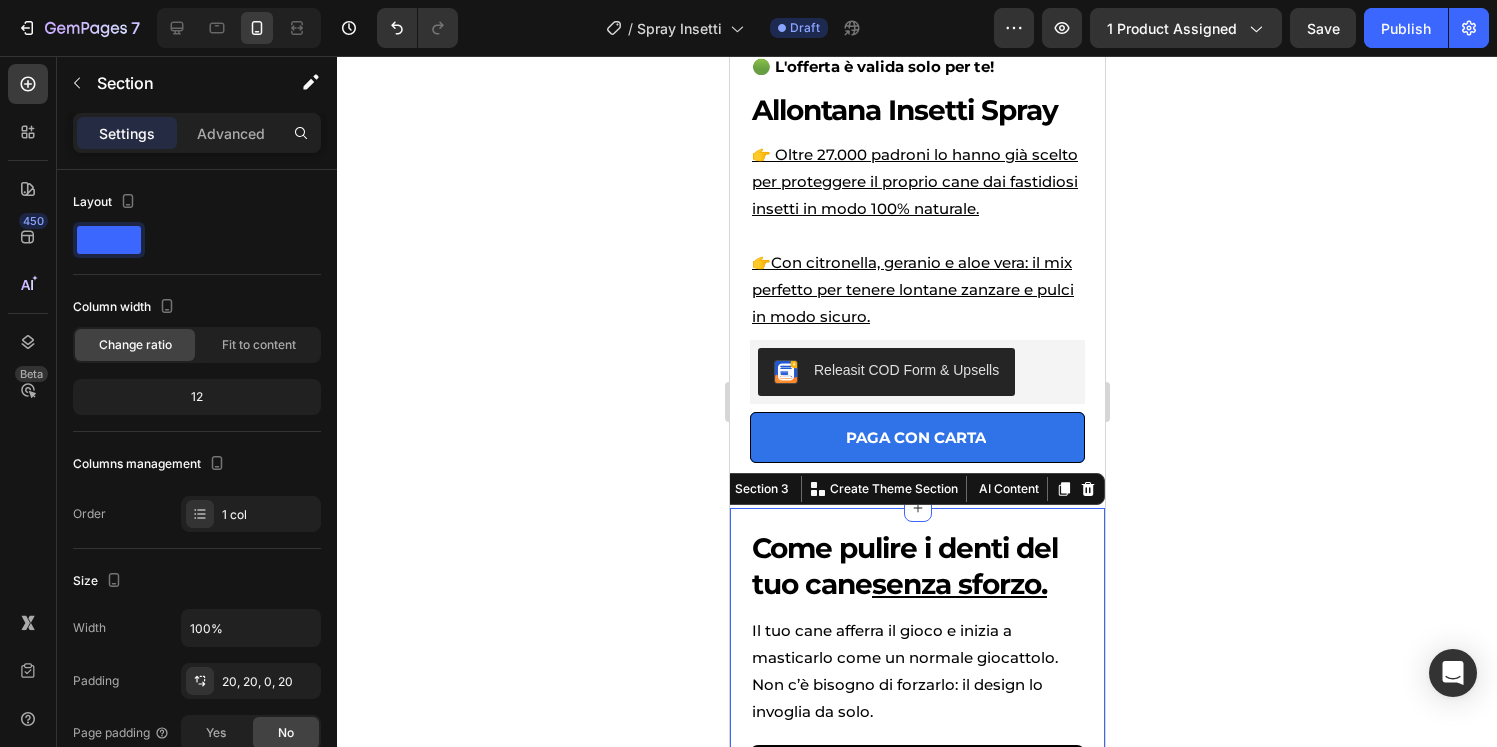 click 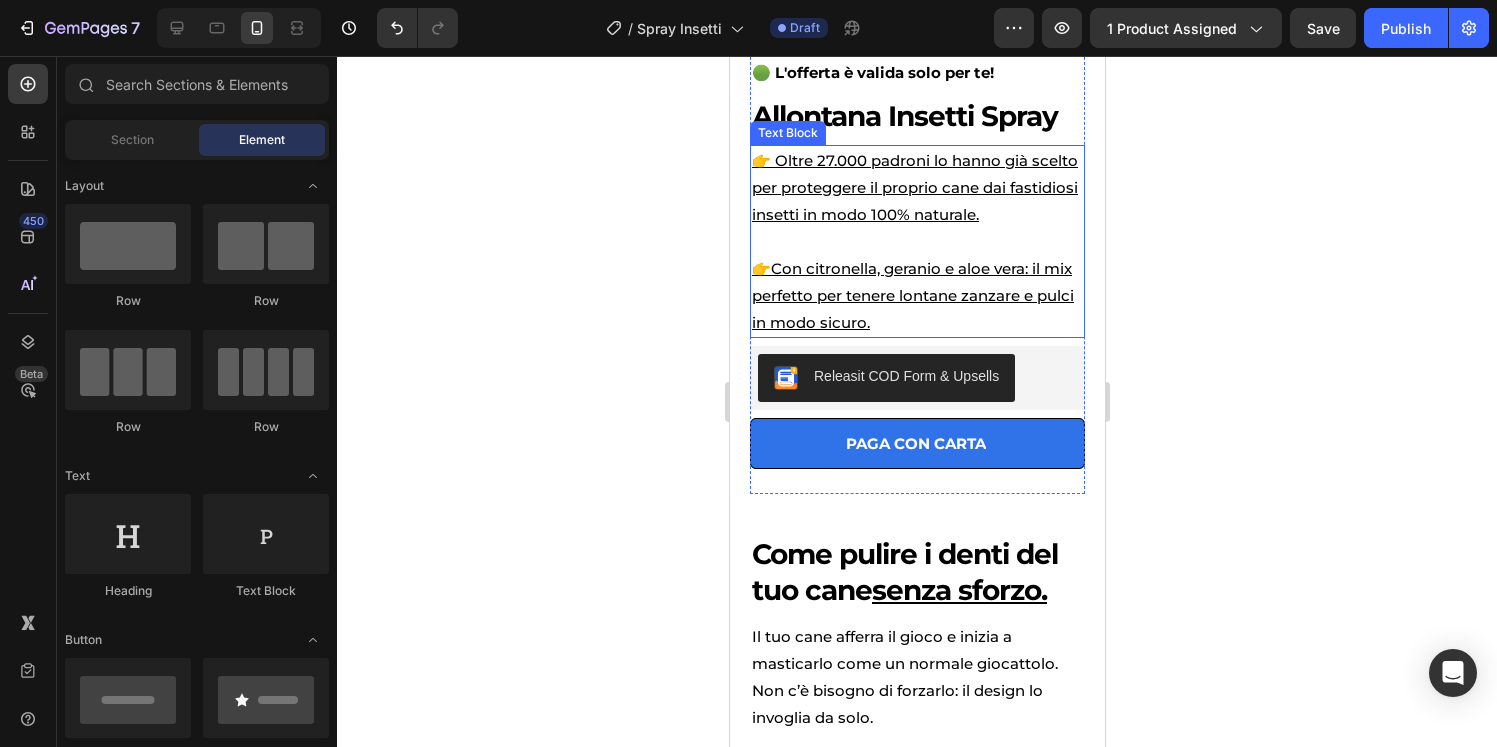 scroll, scrollTop: 607, scrollLeft: 0, axis: vertical 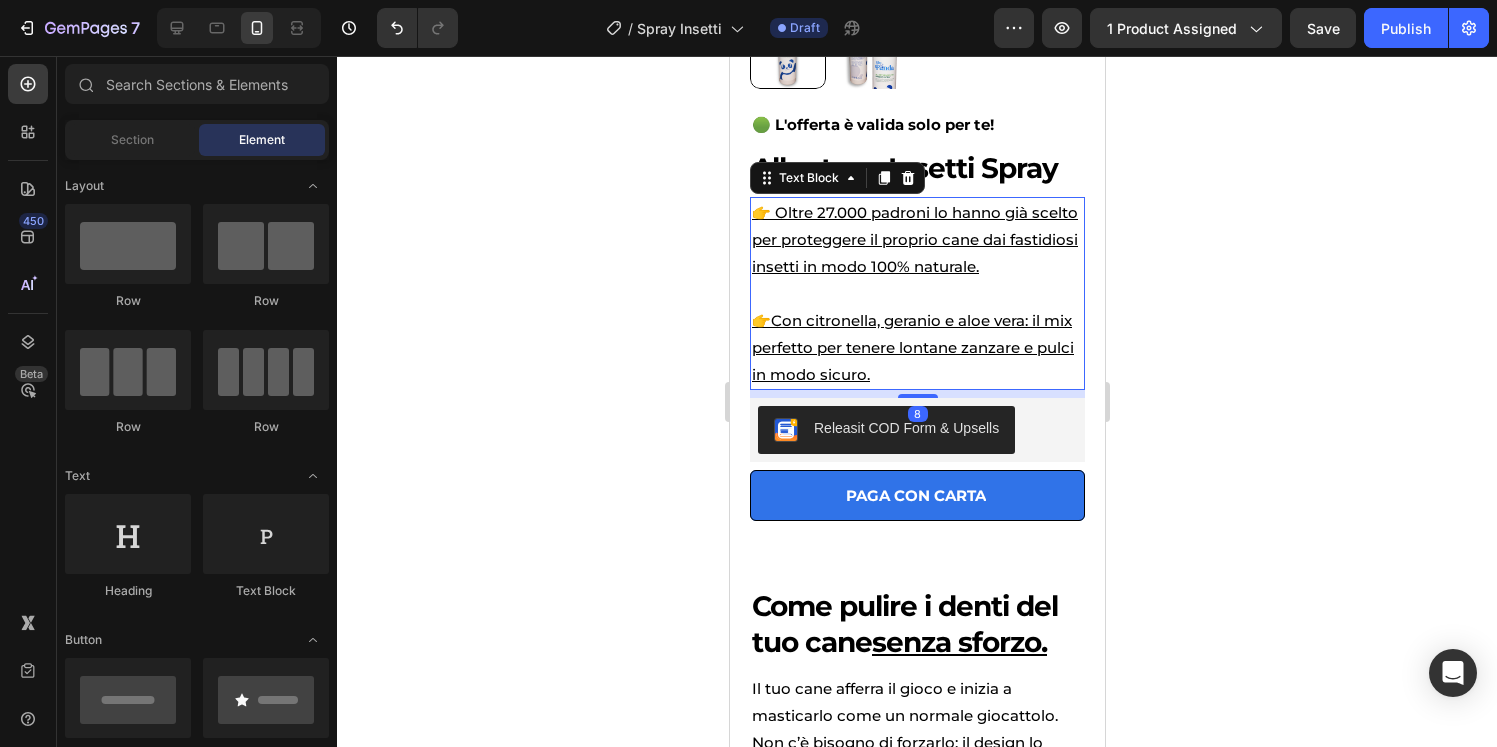 click on "👉Con citronella, geranio e aloe vera: il mix perfetto per tenere lontane zanzare e pulci in modo sicuro." at bounding box center (912, 347) 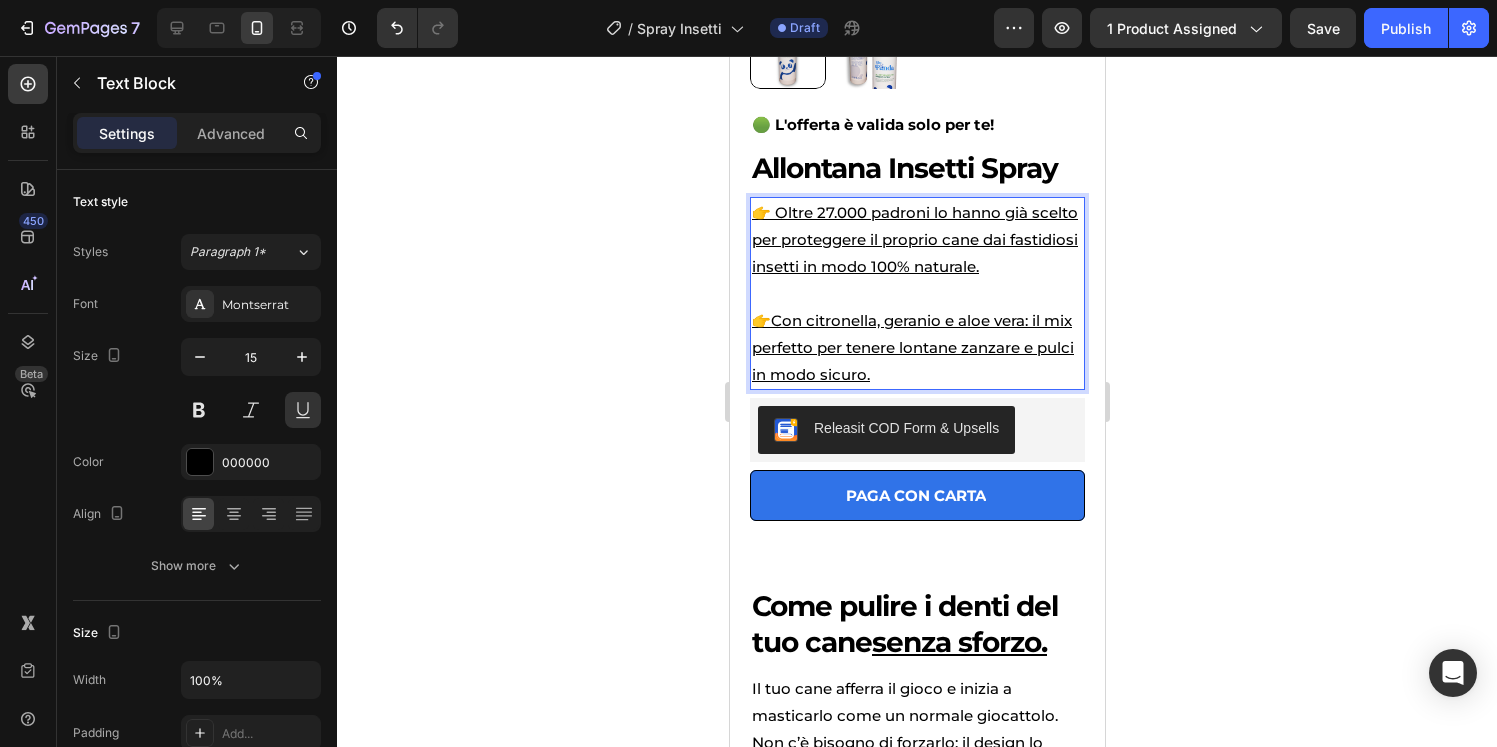 click on "👉Con citronella, geranio e aloe vera: il mix perfetto per tenere lontane zanzare e pulci in modo sicuro." at bounding box center (912, 347) 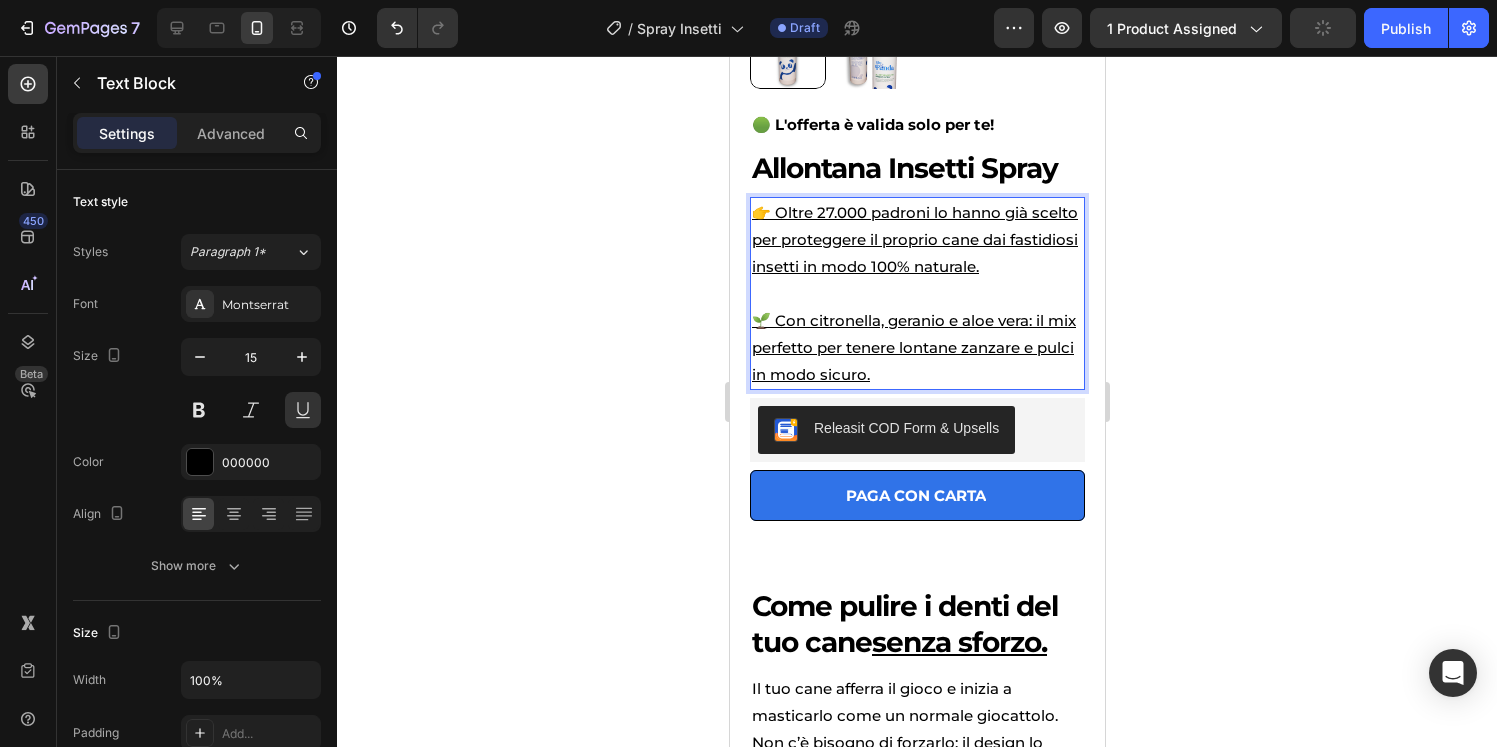 click 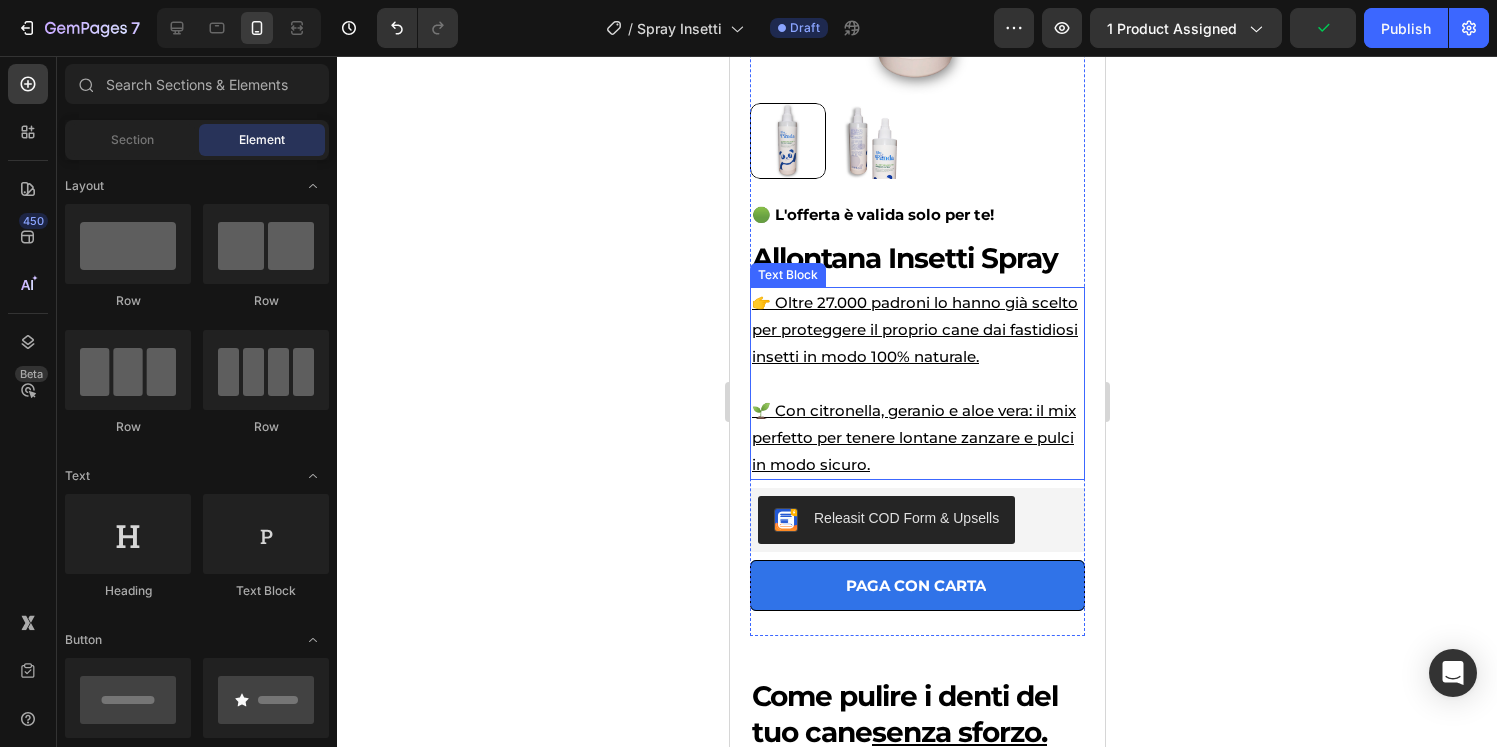 scroll, scrollTop: 520, scrollLeft: 0, axis: vertical 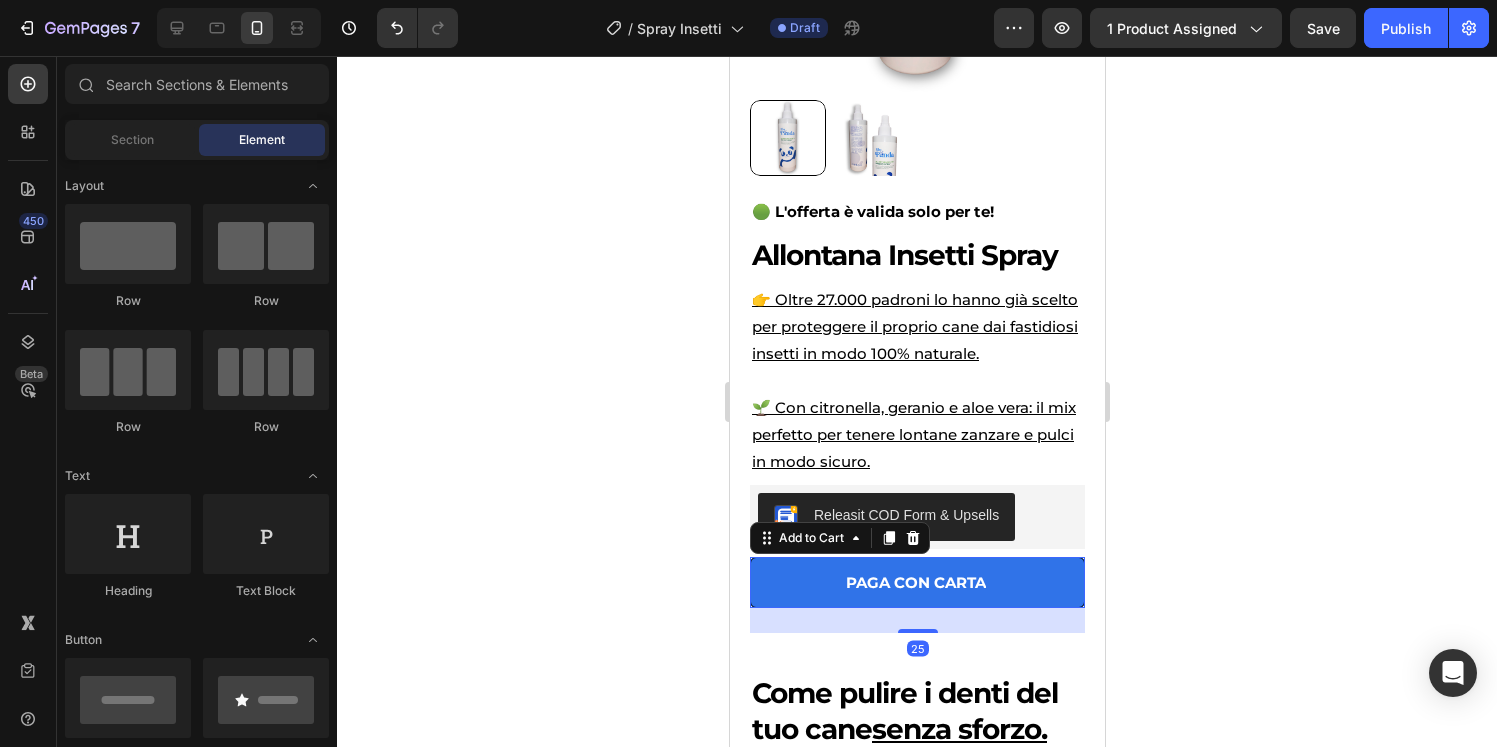 click on "PAGA CON CARTA" at bounding box center [916, 582] 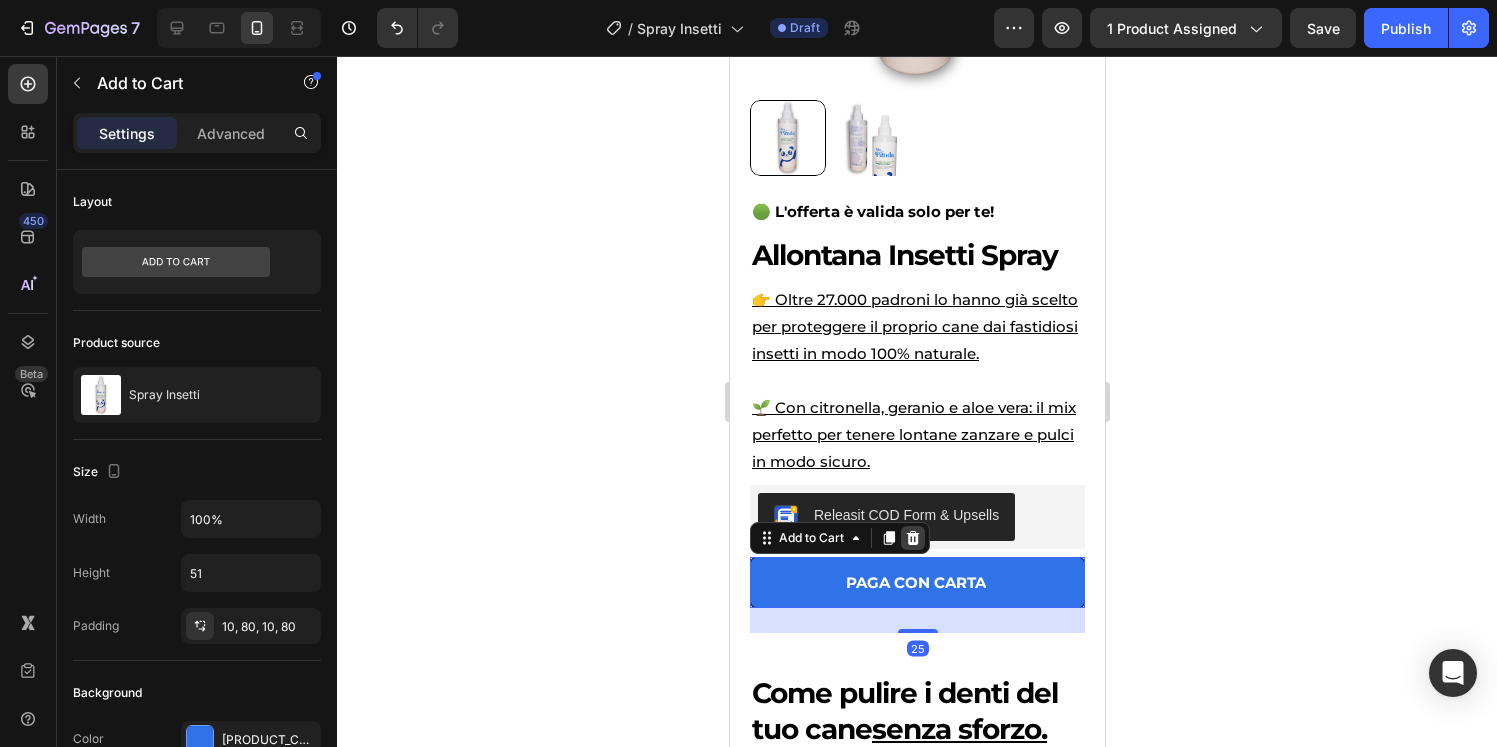 click 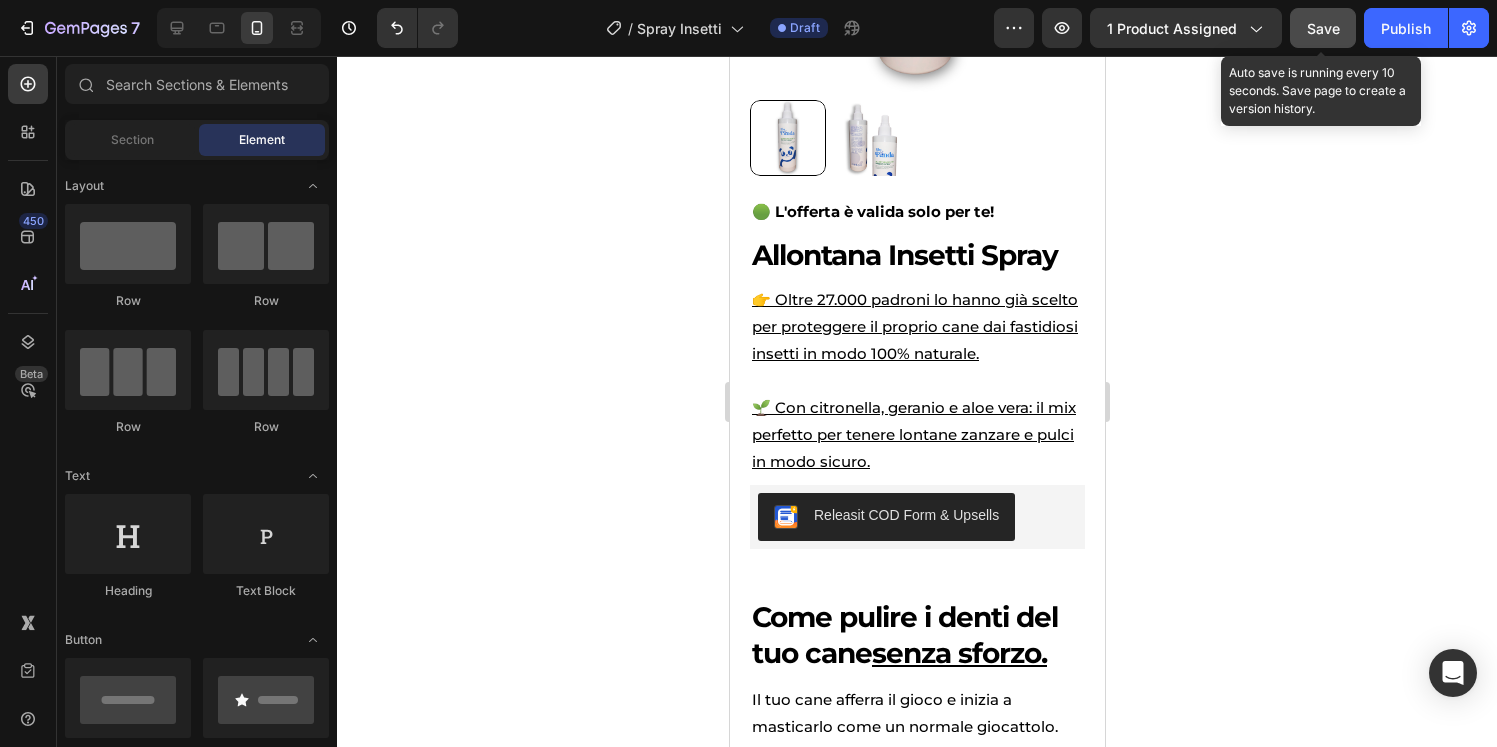 click on "Save" at bounding box center (1323, 28) 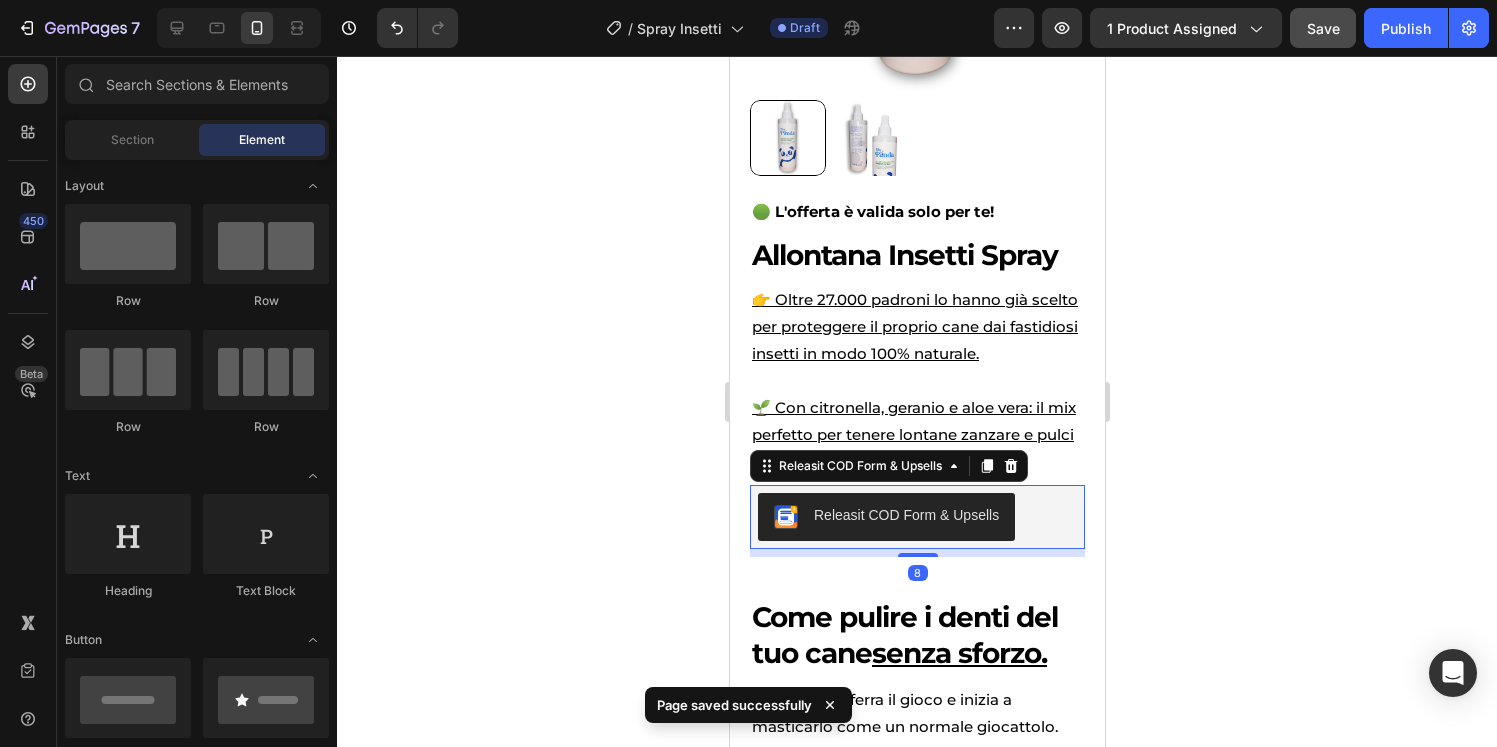 click on "Releasit COD Form & Upsells" at bounding box center [916, 517] 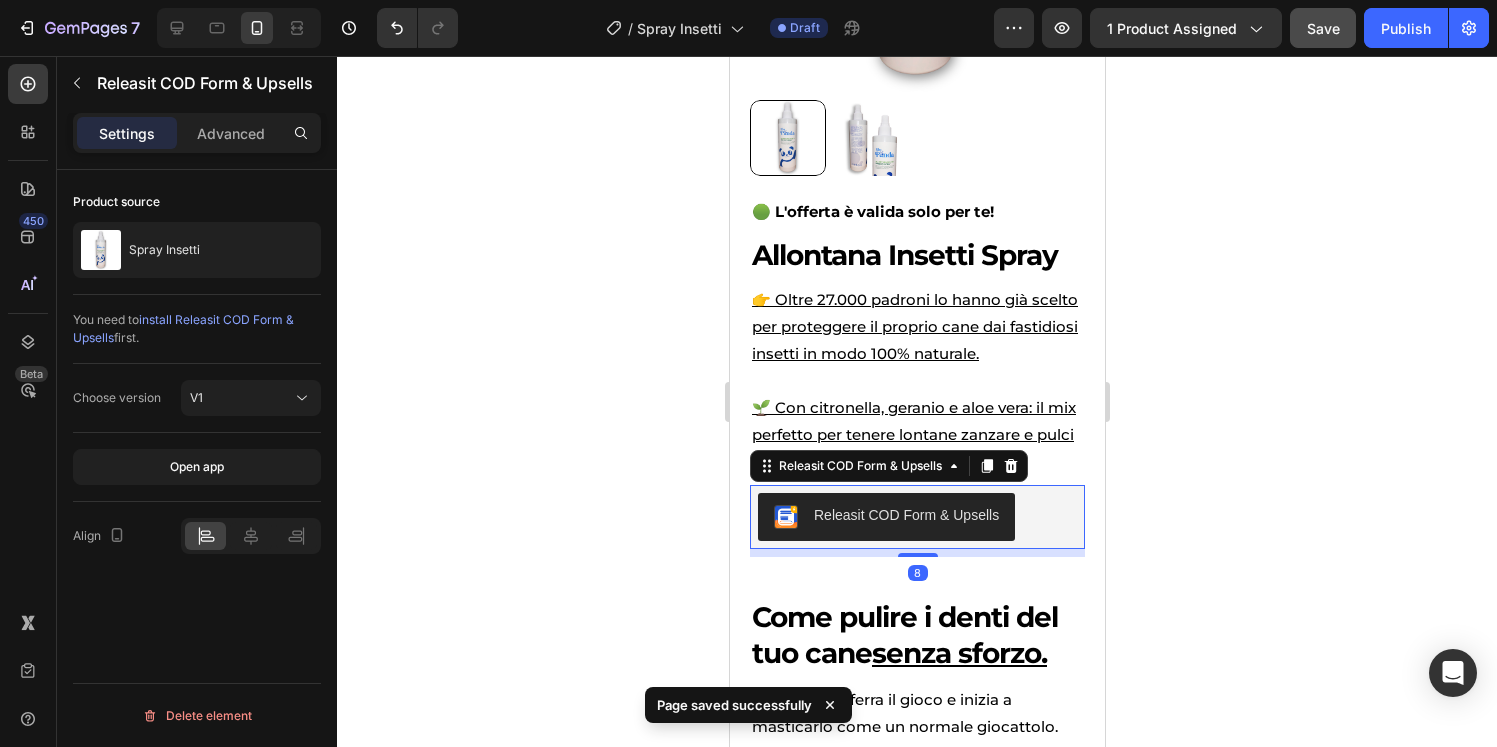 click 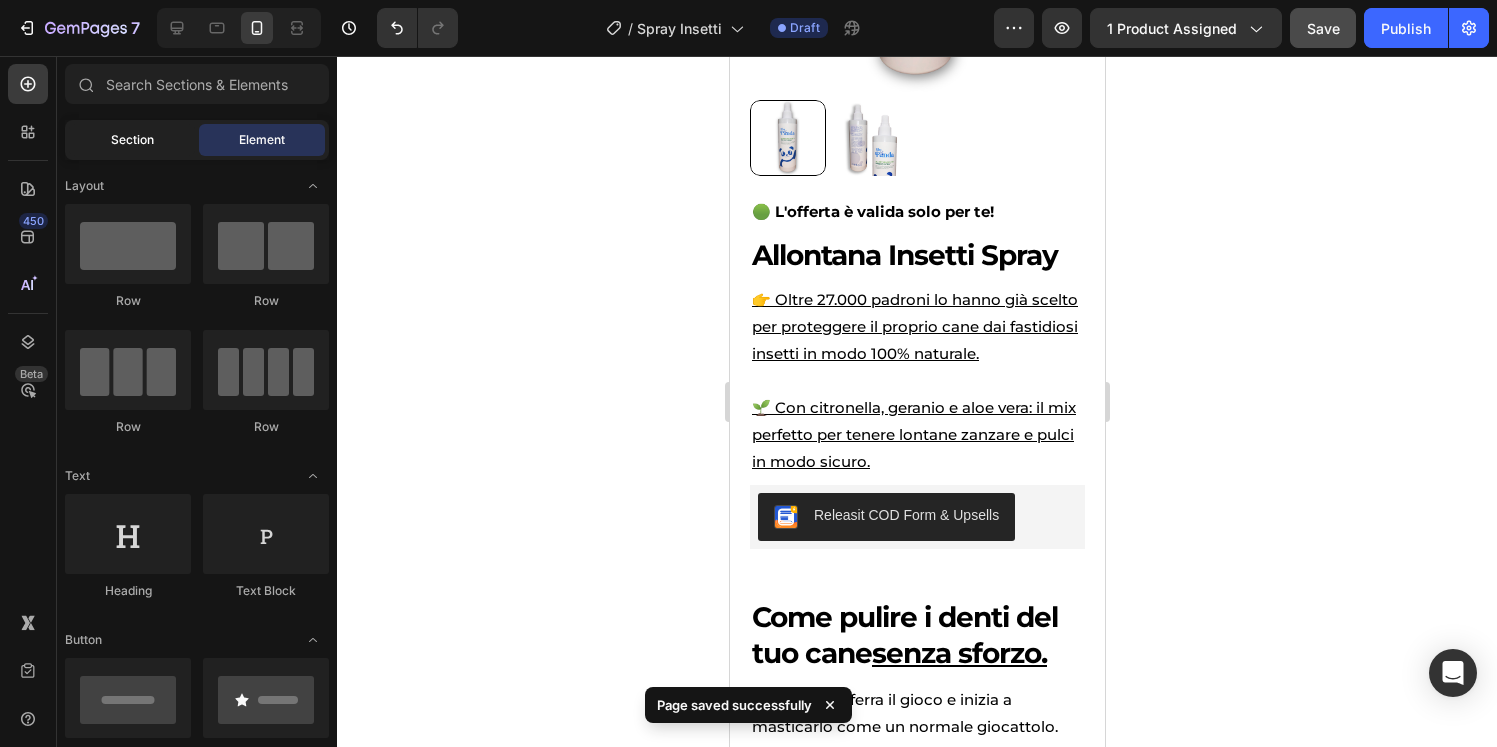 click on "Section" at bounding box center [132, 140] 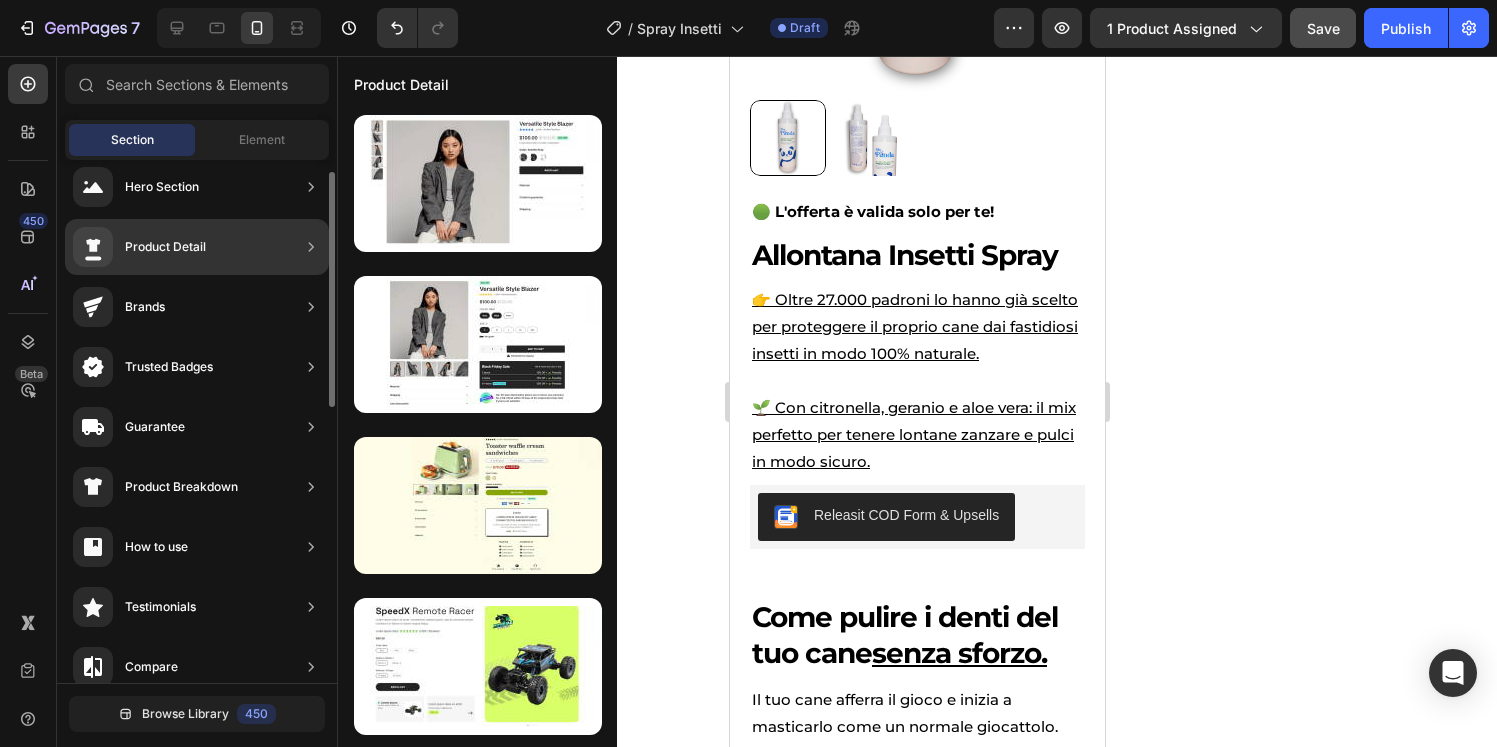 scroll, scrollTop: 16, scrollLeft: 0, axis: vertical 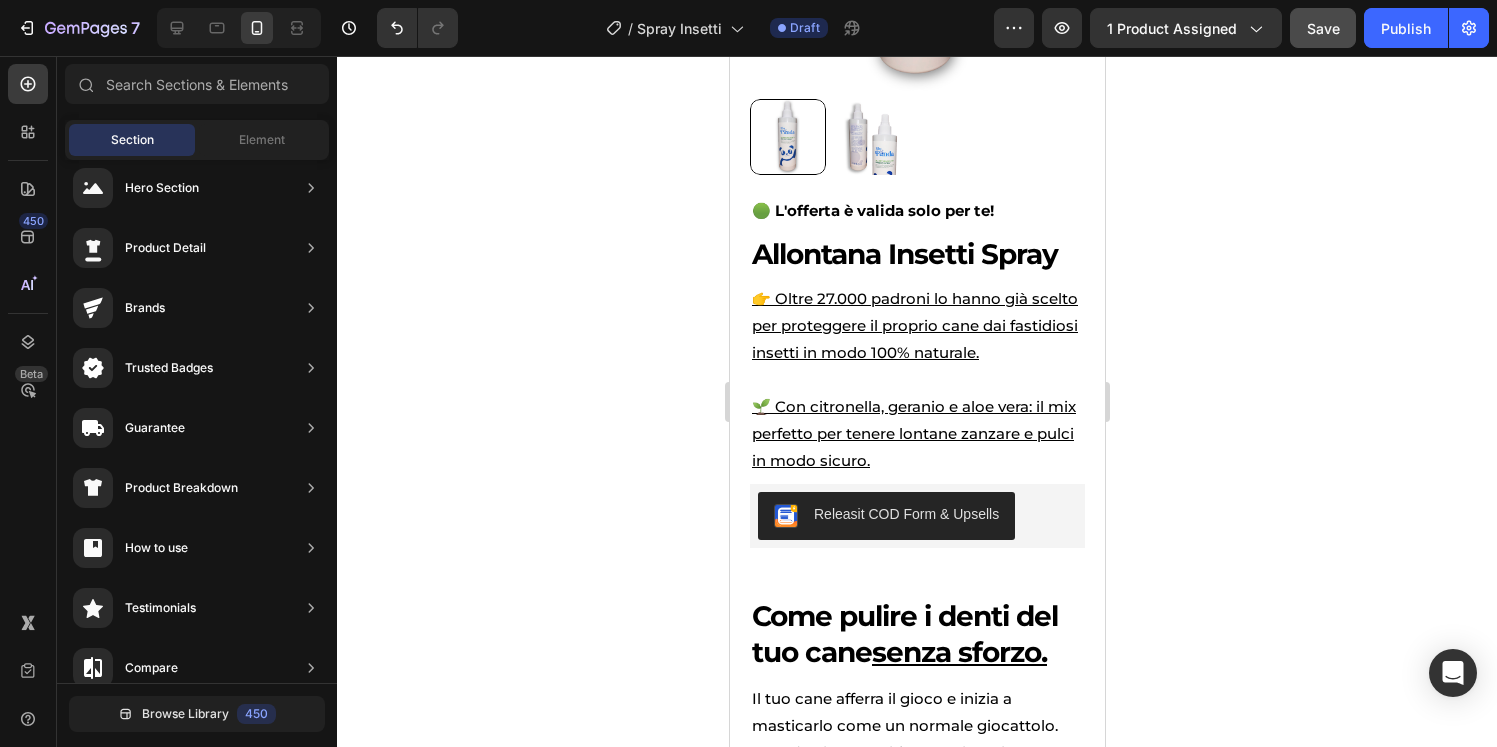 drag, startPoint x: 177, startPoint y: 243, endPoint x: 359, endPoint y: 423, distance: 255.97656 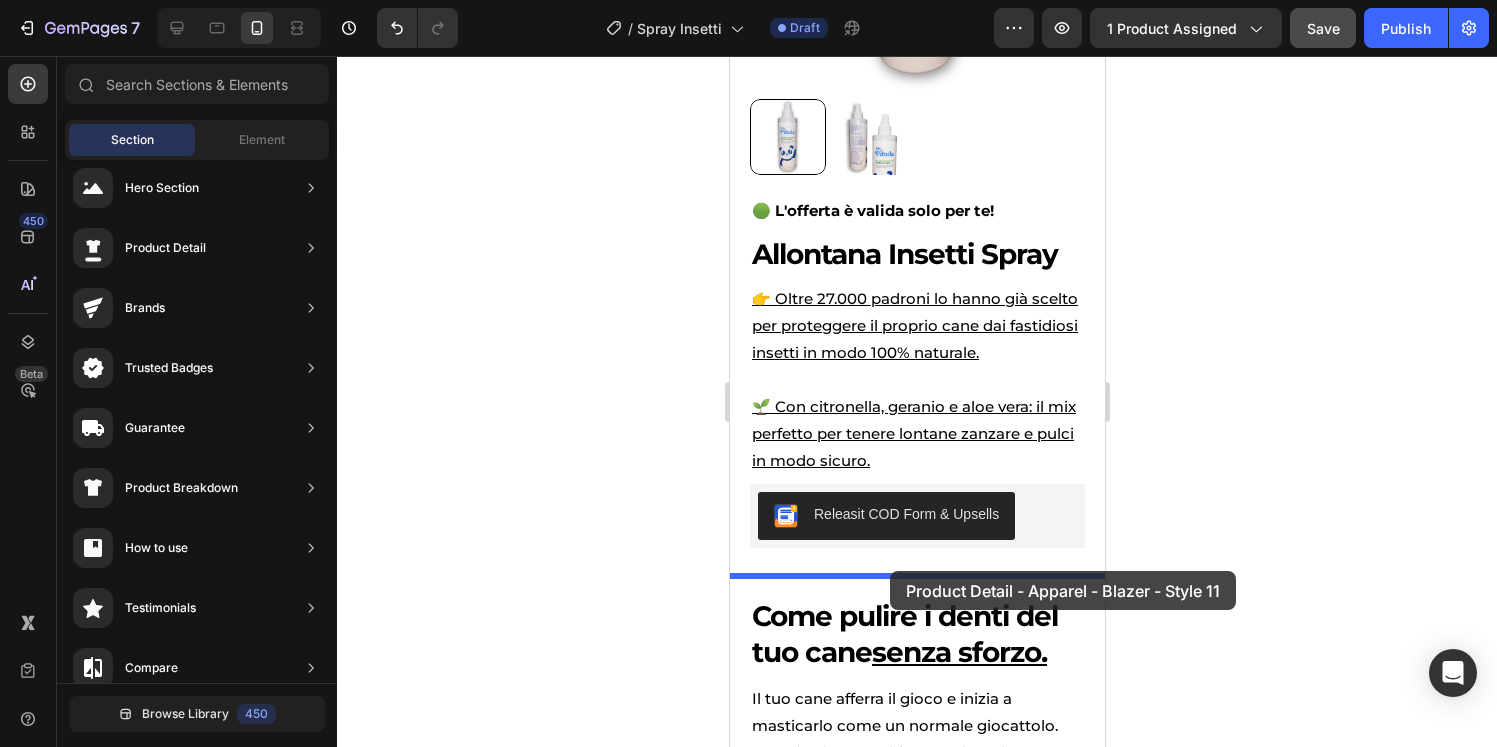 drag, startPoint x: 1210, startPoint y: 382, endPoint x: 886, endPoint y: 571, distance: 375.09598 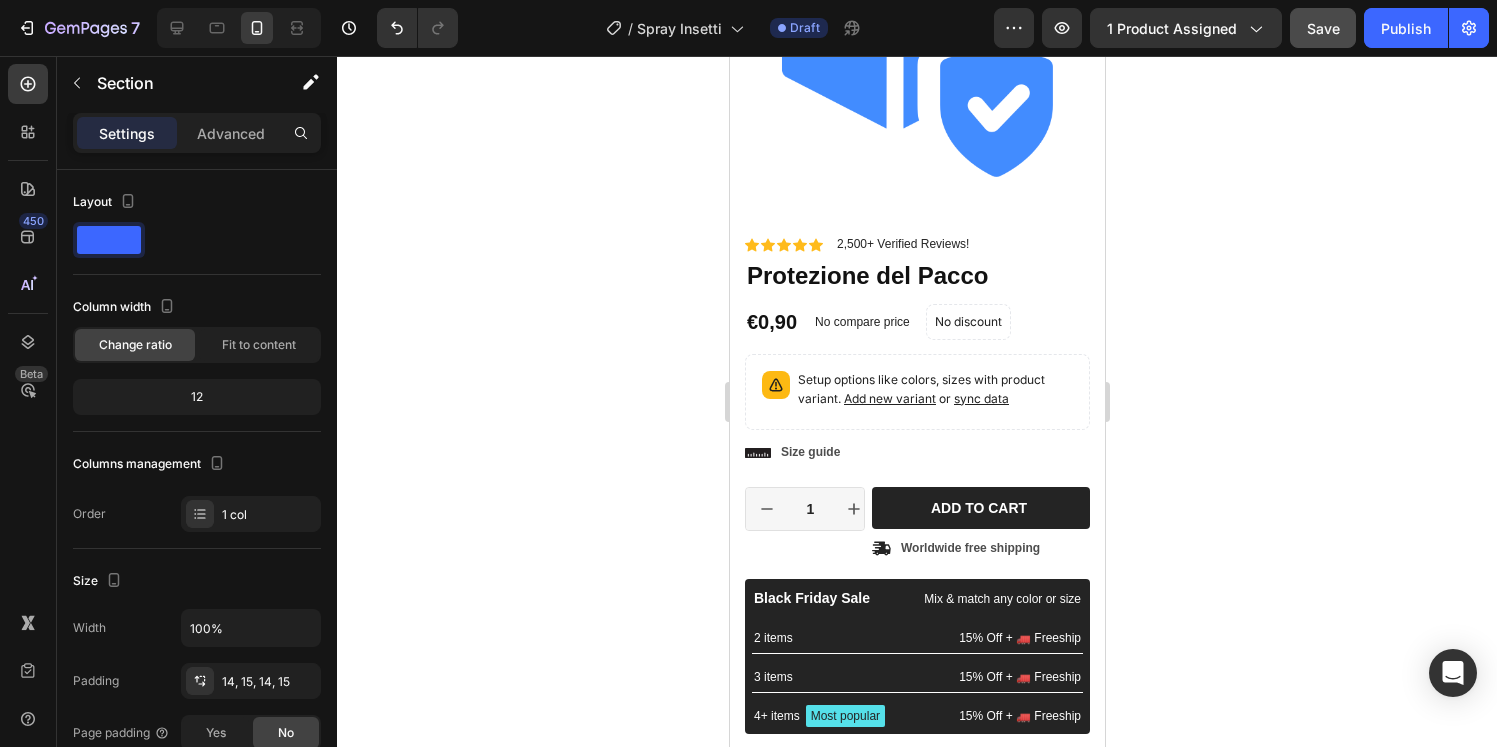 scroll, scrollTop: 1254, scrollLeft: 0, axis: vertical 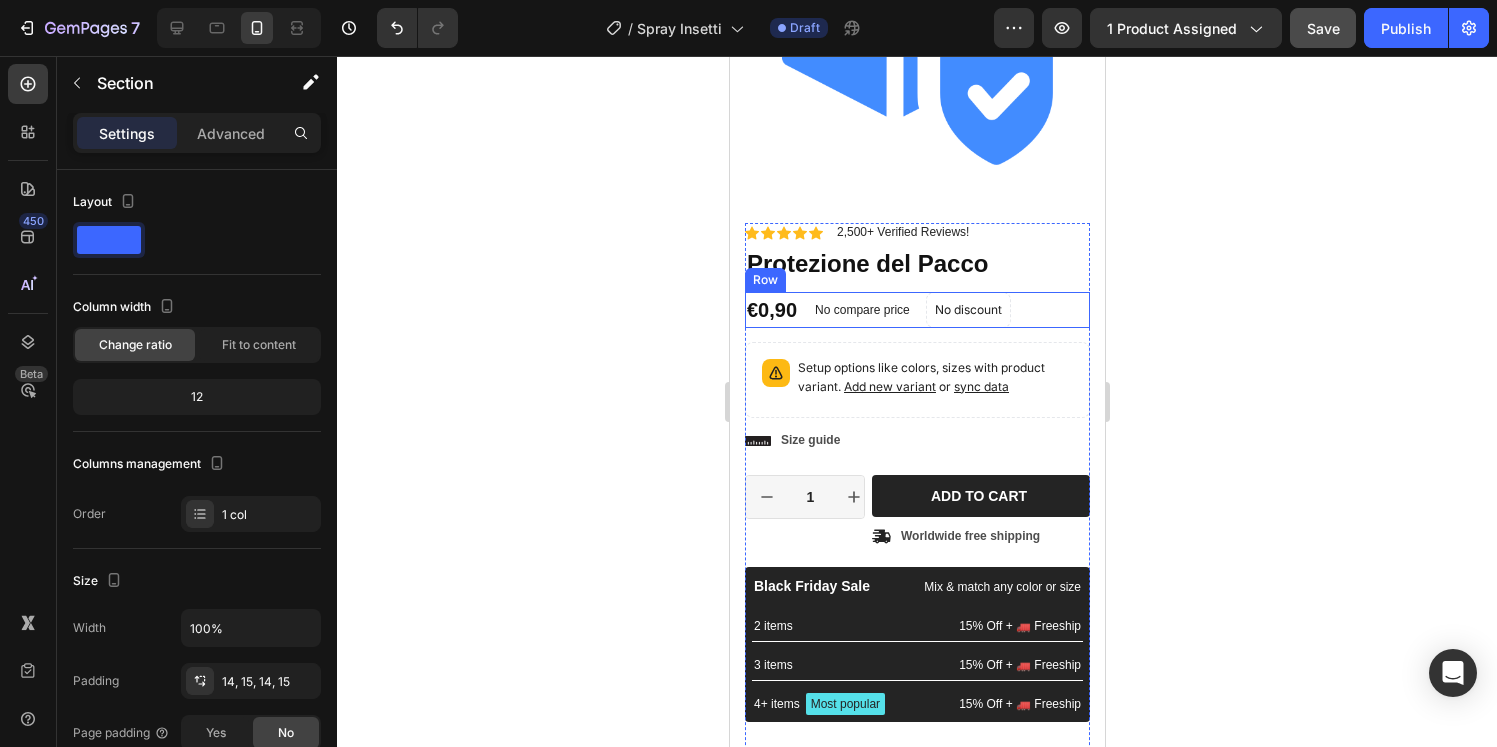 click on "€0,90 Product Price Product Price No compare price Product Price No discount   Not be displayed when published Product Badge Row" at bounding box center (916, 310) 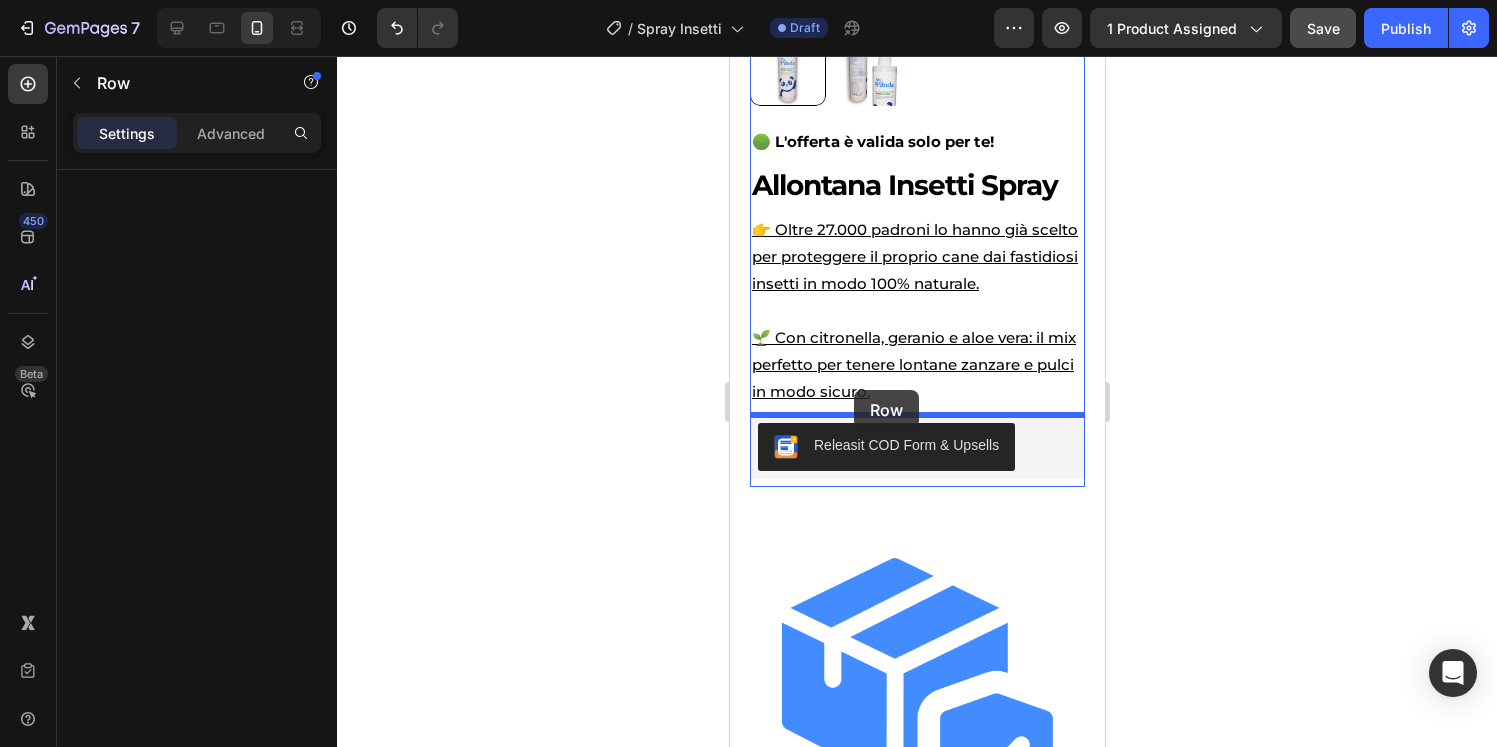 scroll, scrollTop: 650, scrollLeft: 0, axis: vertical 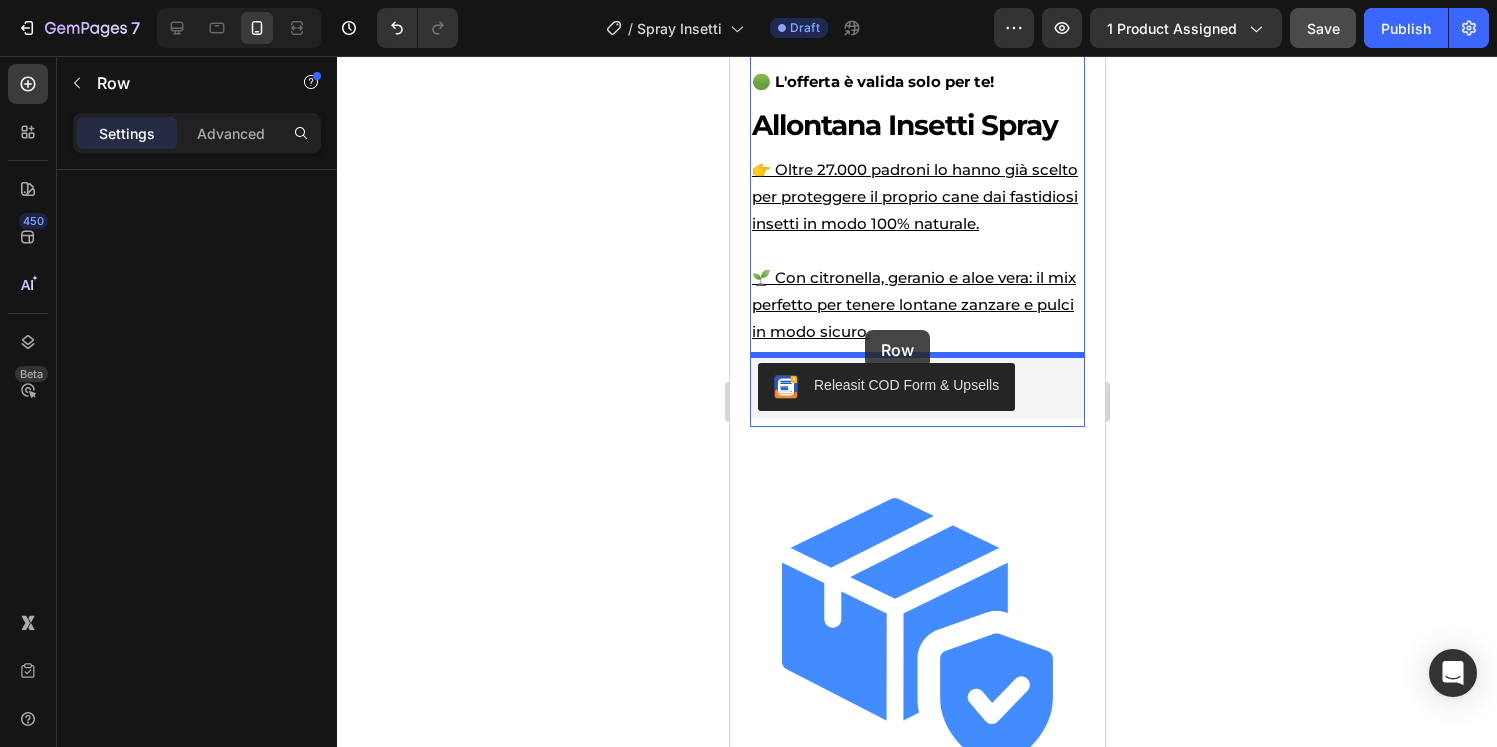 drag, startPoint x: 759, startPoint y: 274, endPoint x: 864, endPoint y: 330, distance: 119 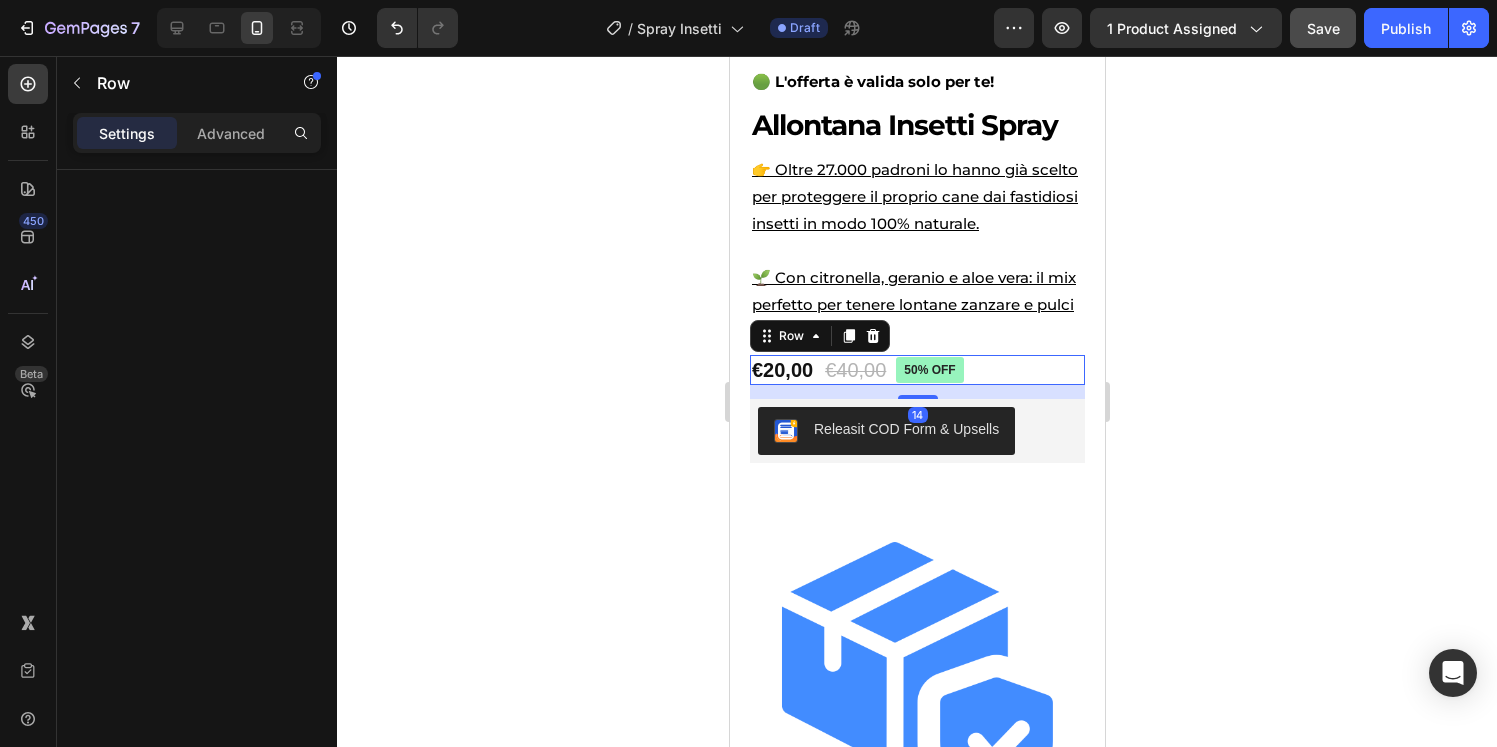 click 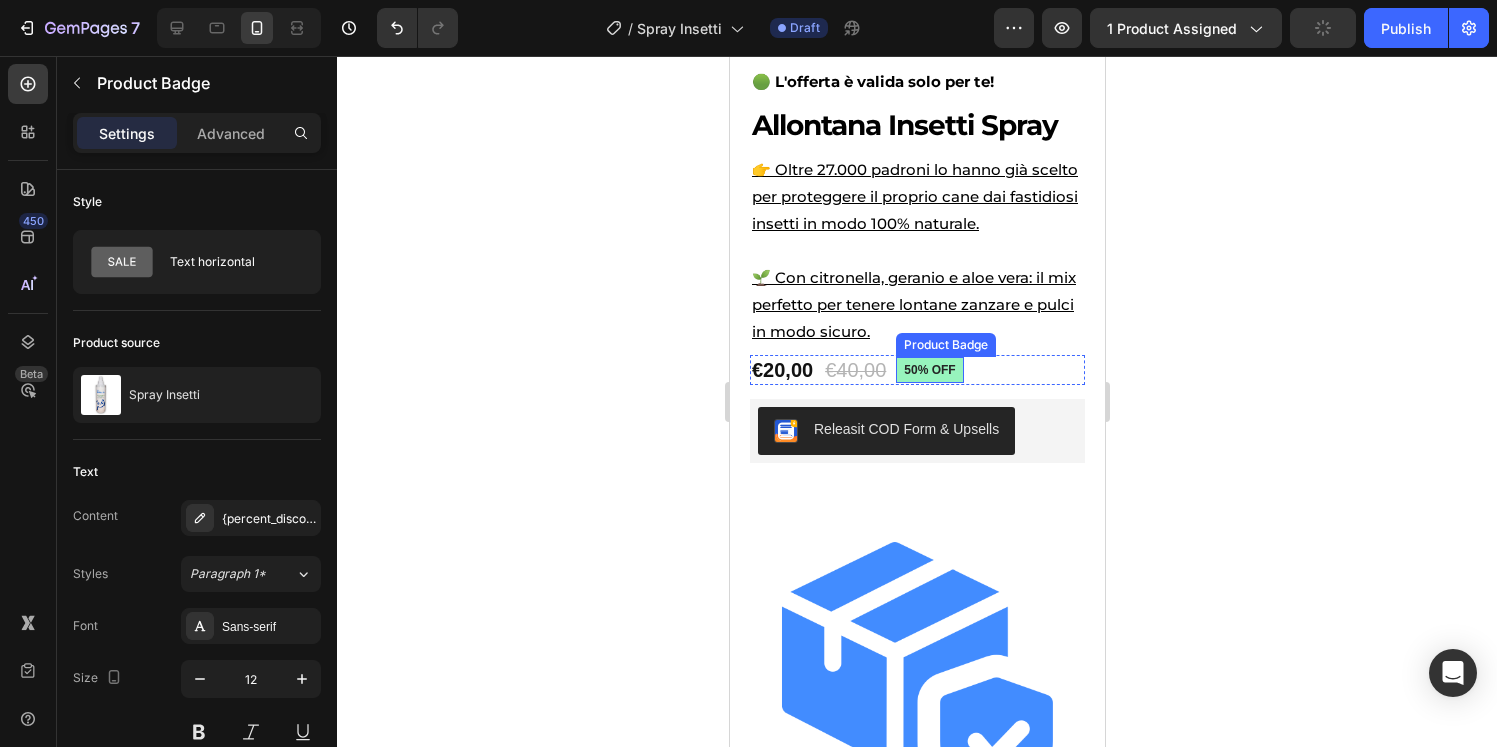 click on "50% off" at bounding box center (928, 370) 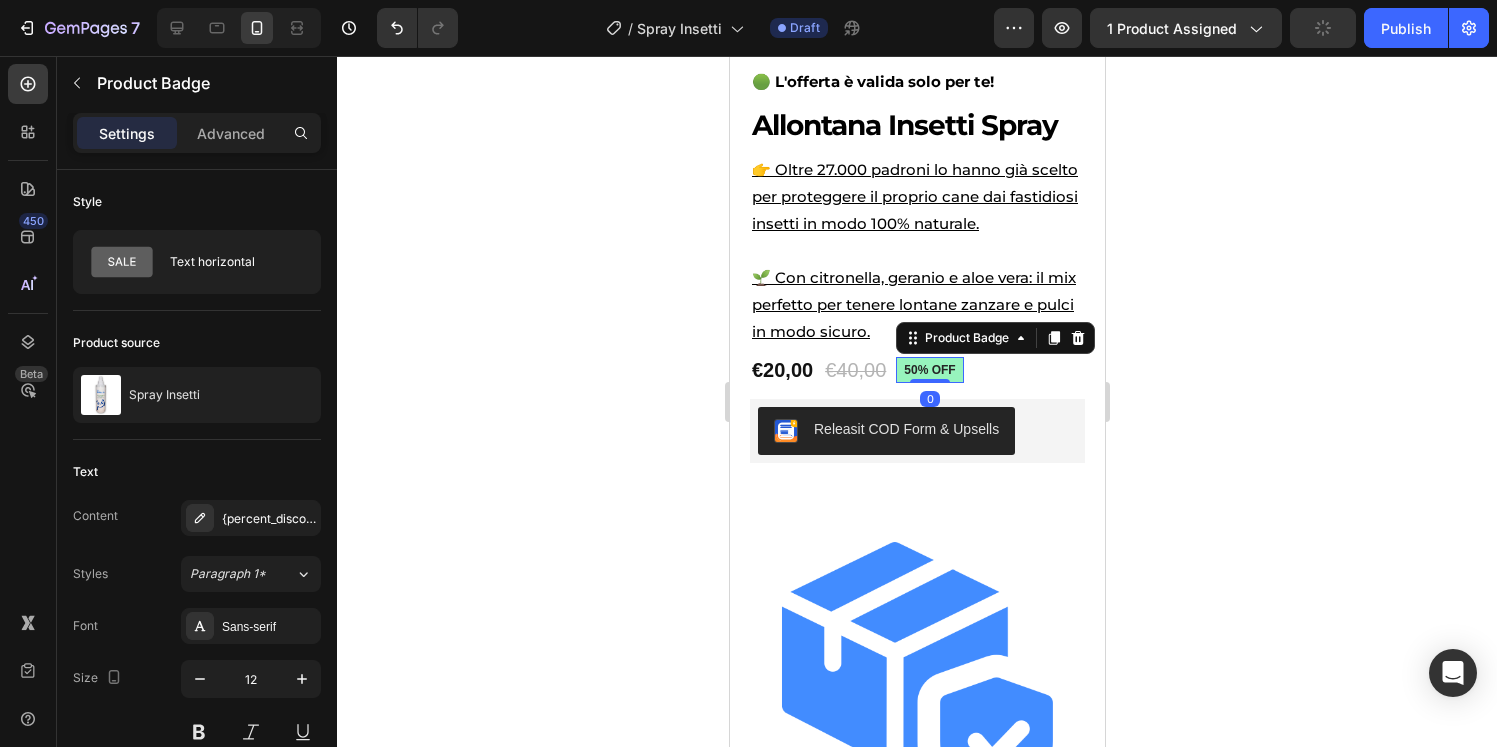 click on "50% off" at bounding box center (928, 370) 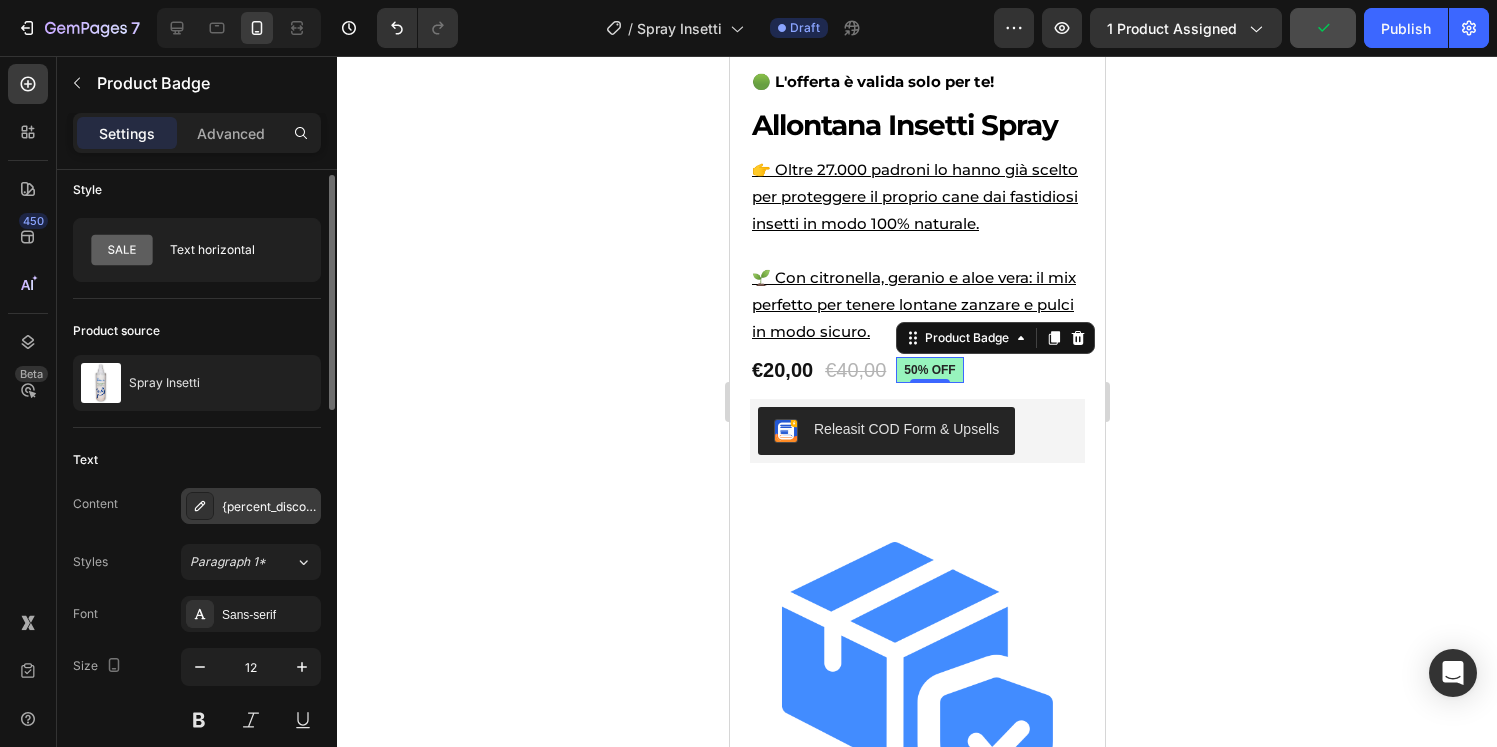scroll, scrollTop: 15, scrollLeft: 0, axis: vertical 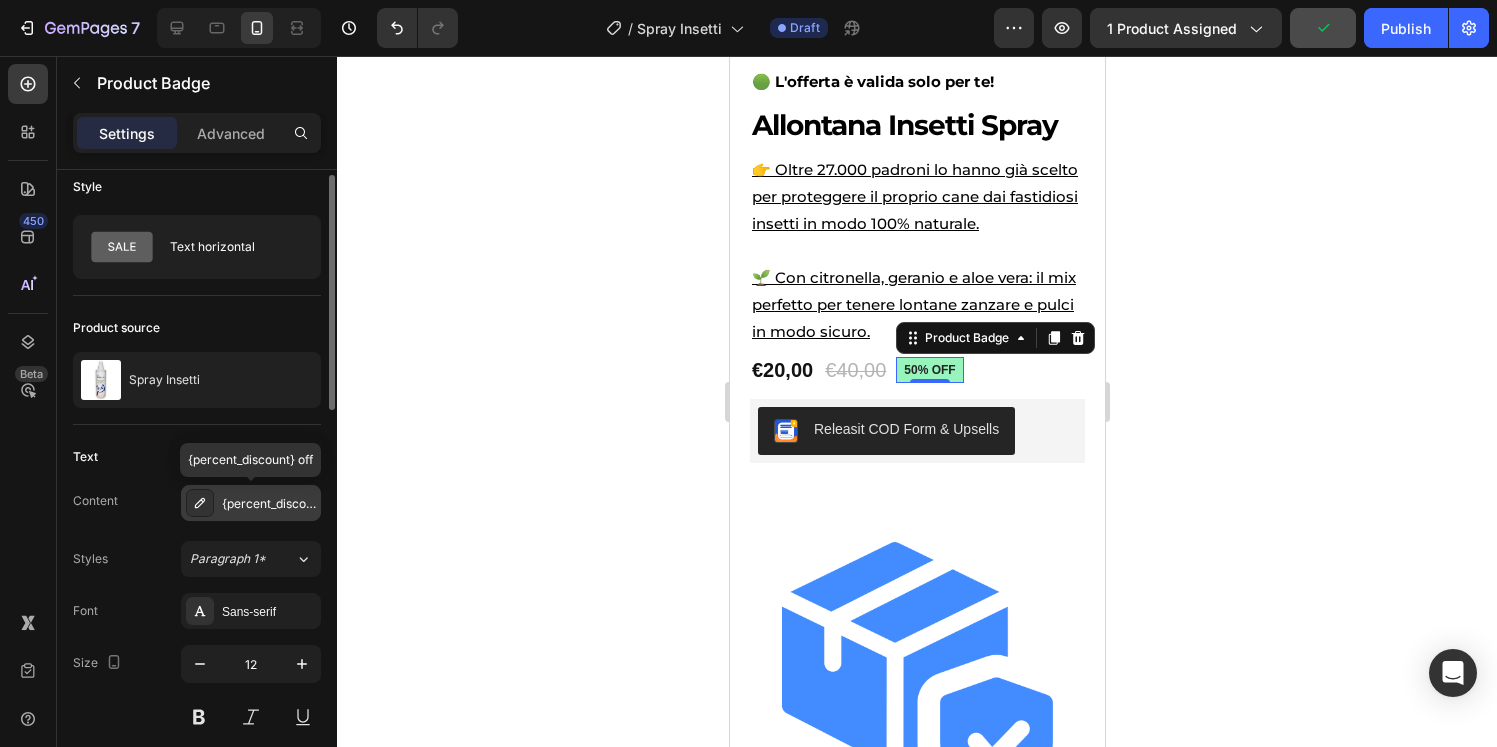 click on "{percent_discount} off" at bounding box center [269, 504] 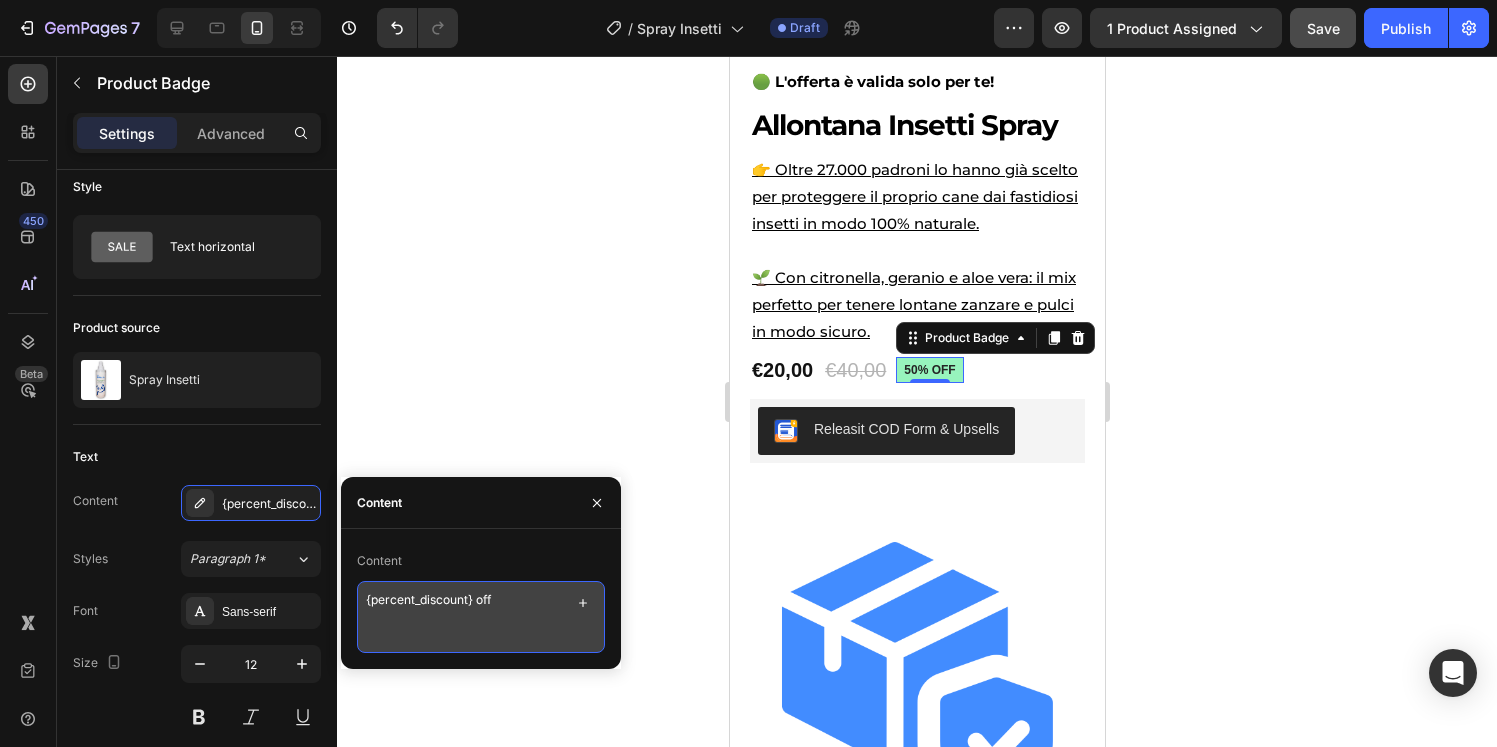 click on "{percent_discount} off" at bounding box center [481, 617] 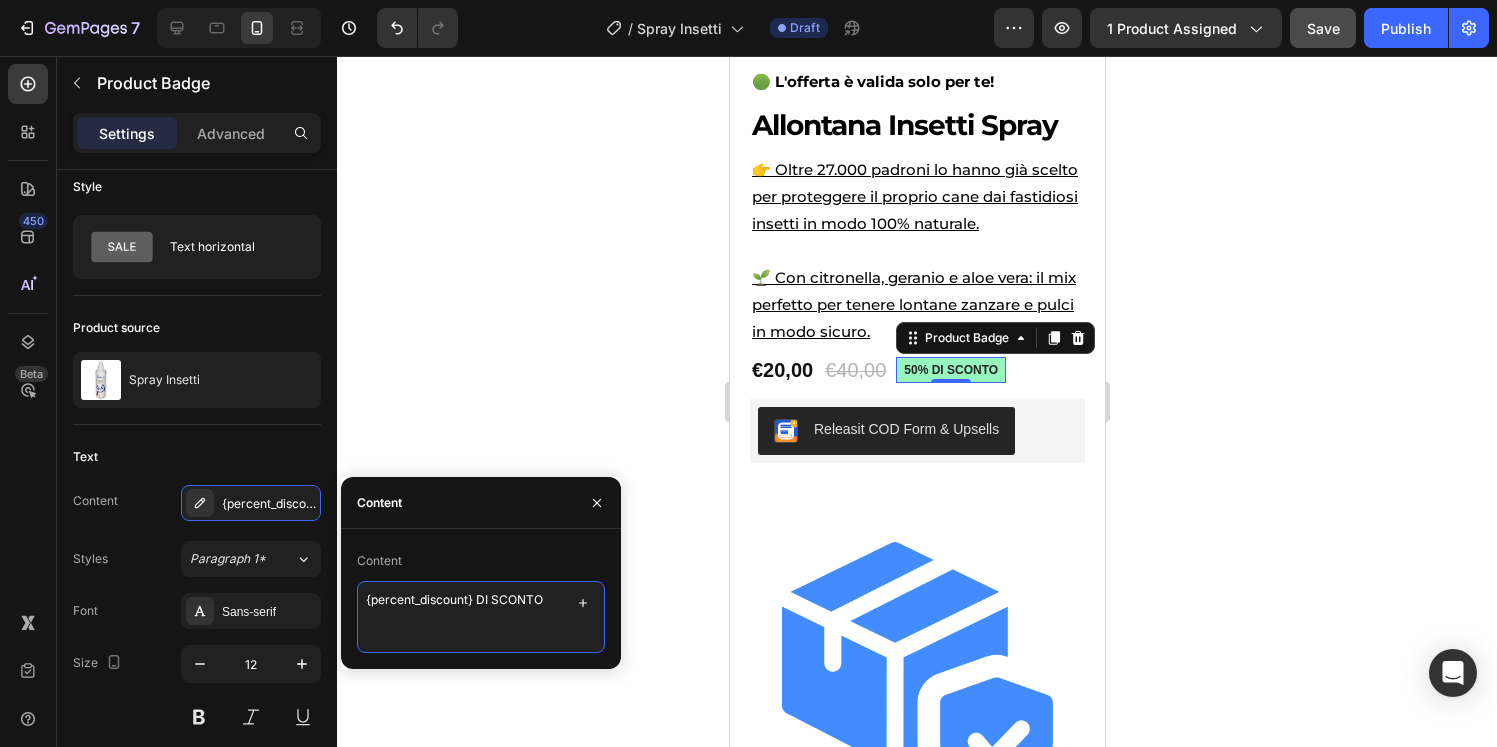 type on "{percent_discount} DI SCONTO!" 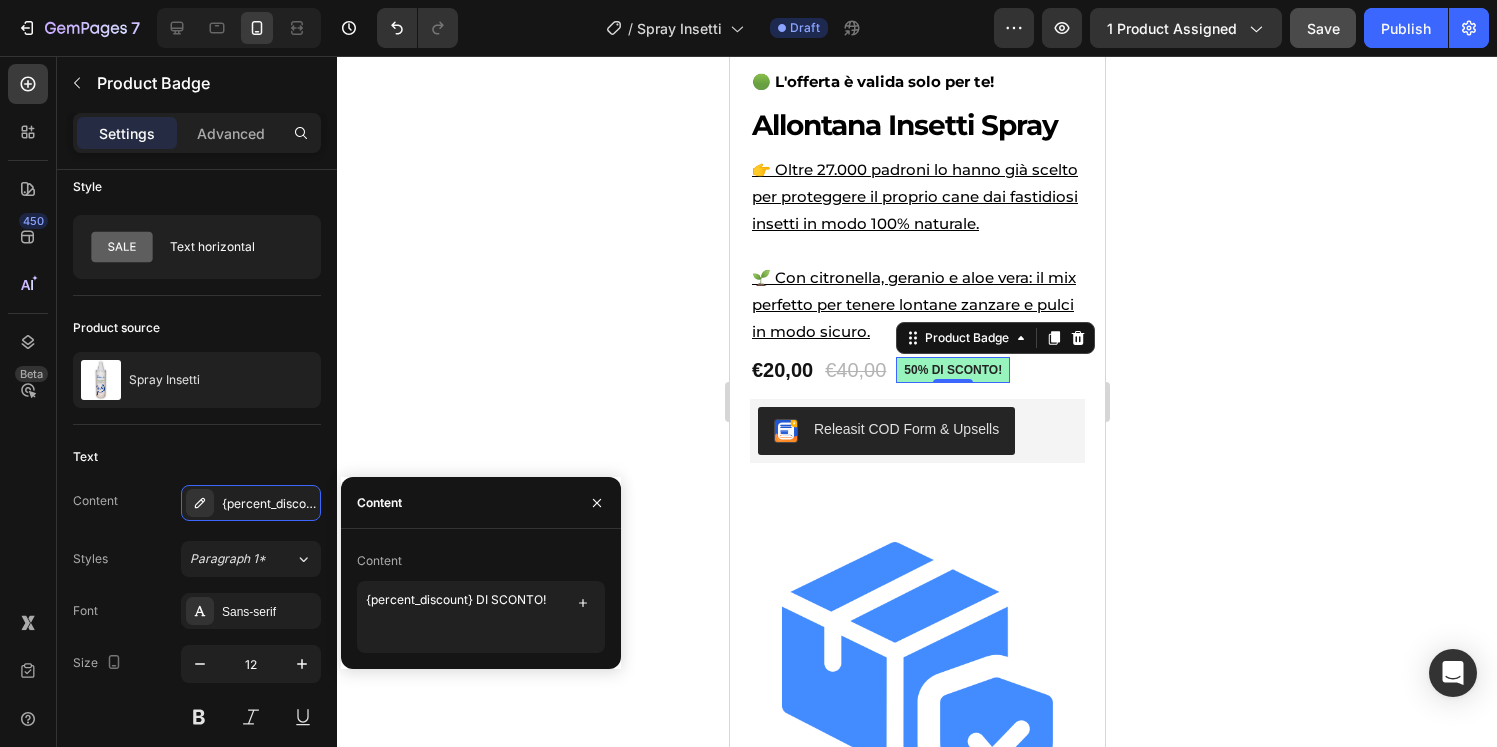 click 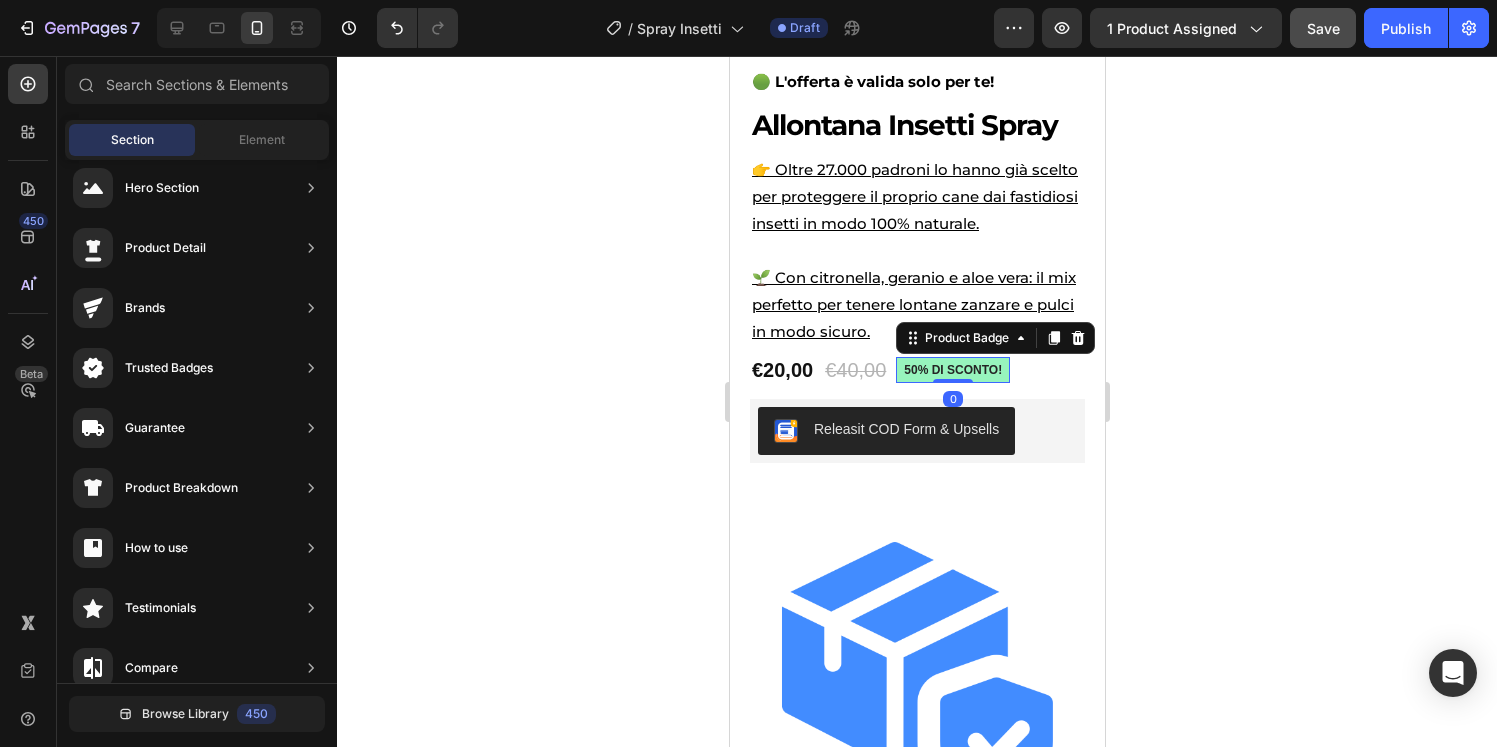 click on "50% DI SCONTO!" at bounding box center [952, 370] 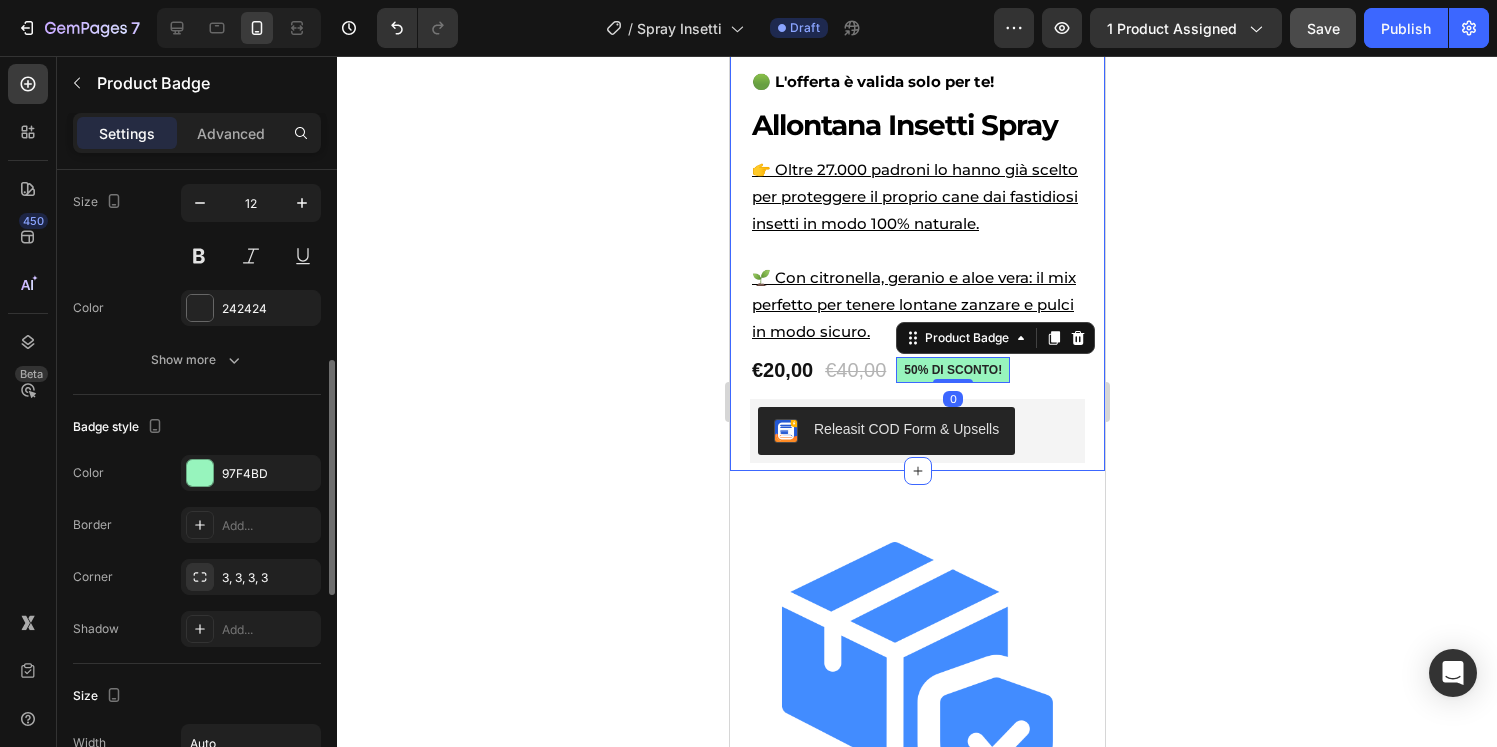 scroll, scrollTop: 486, scrollLeft: 0, axis: vertical 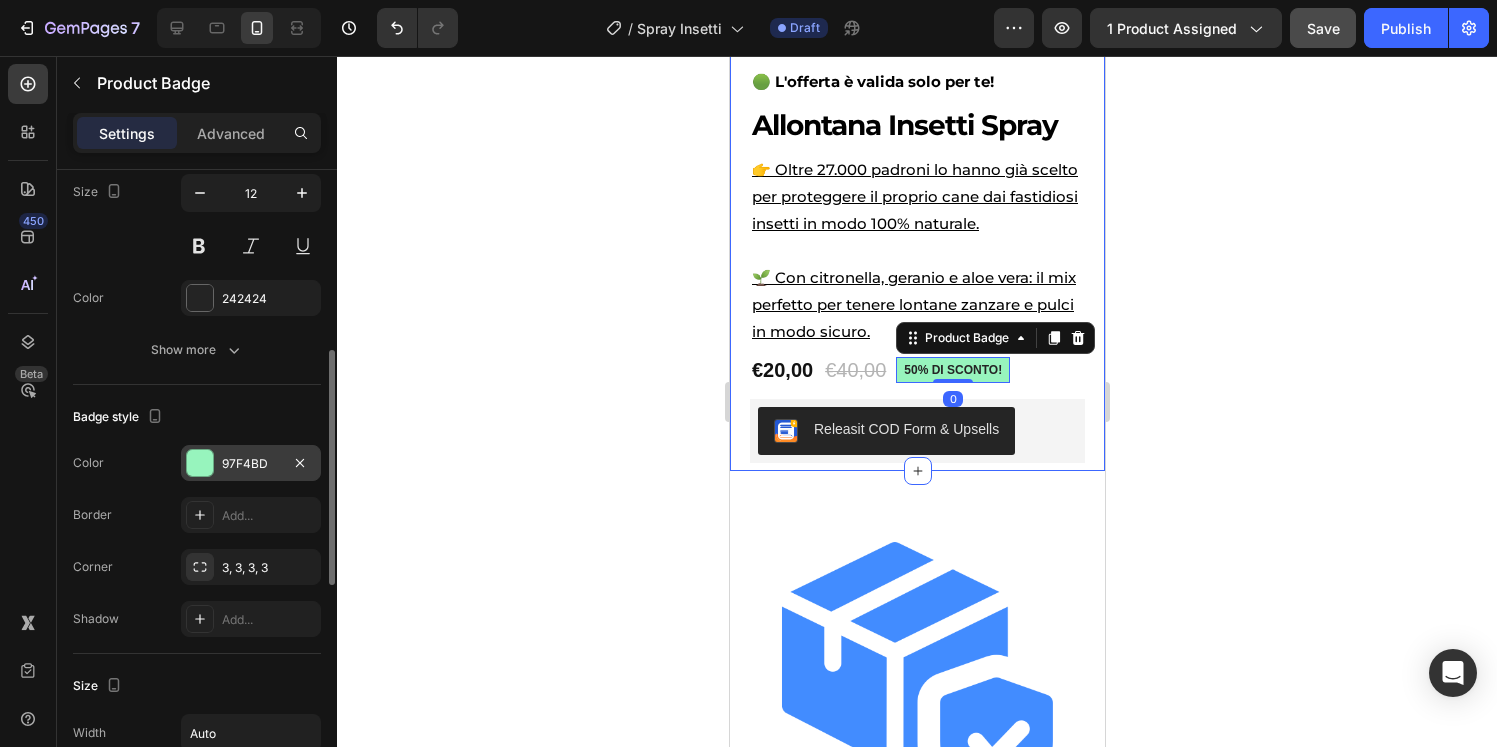 click at bounding box center (200, 463) 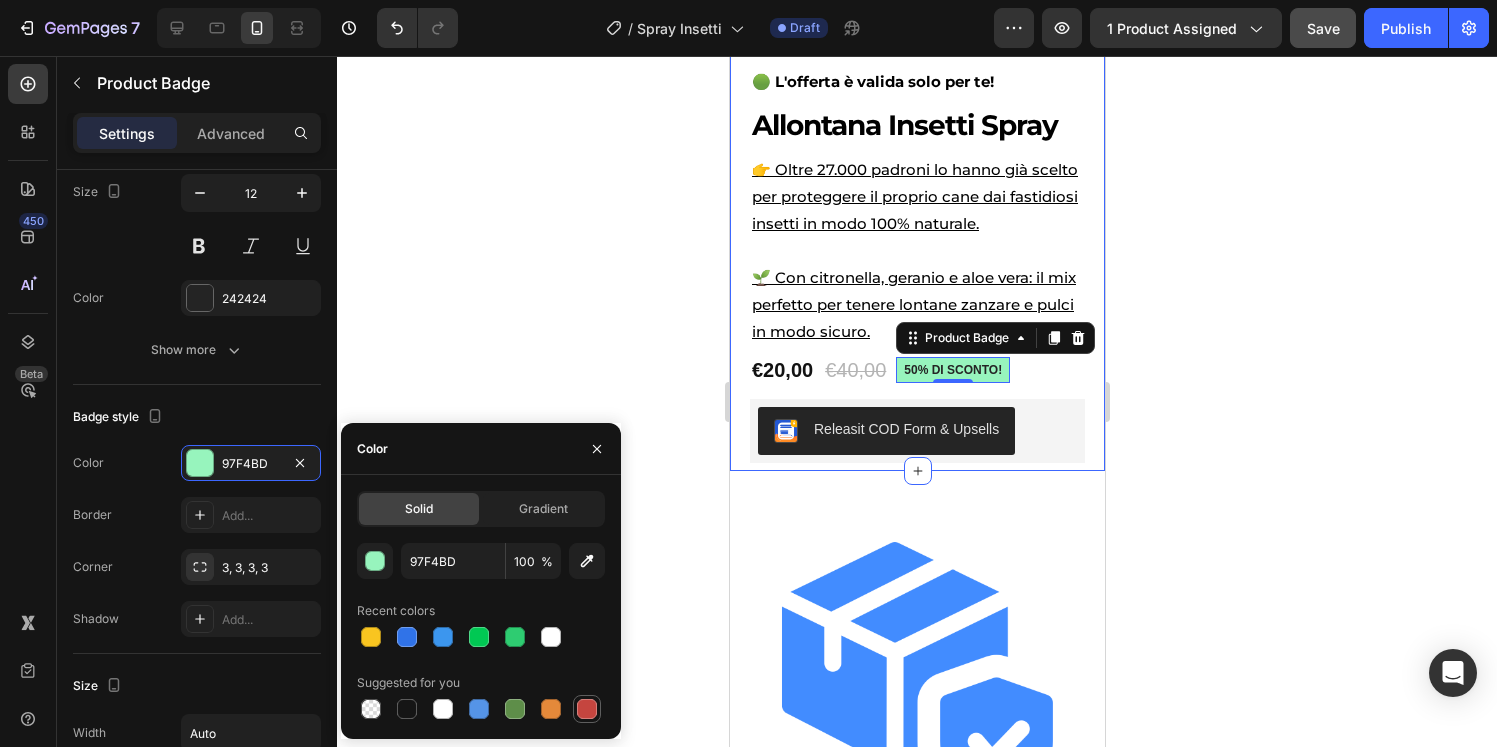 click at bounding box center (587, 709) 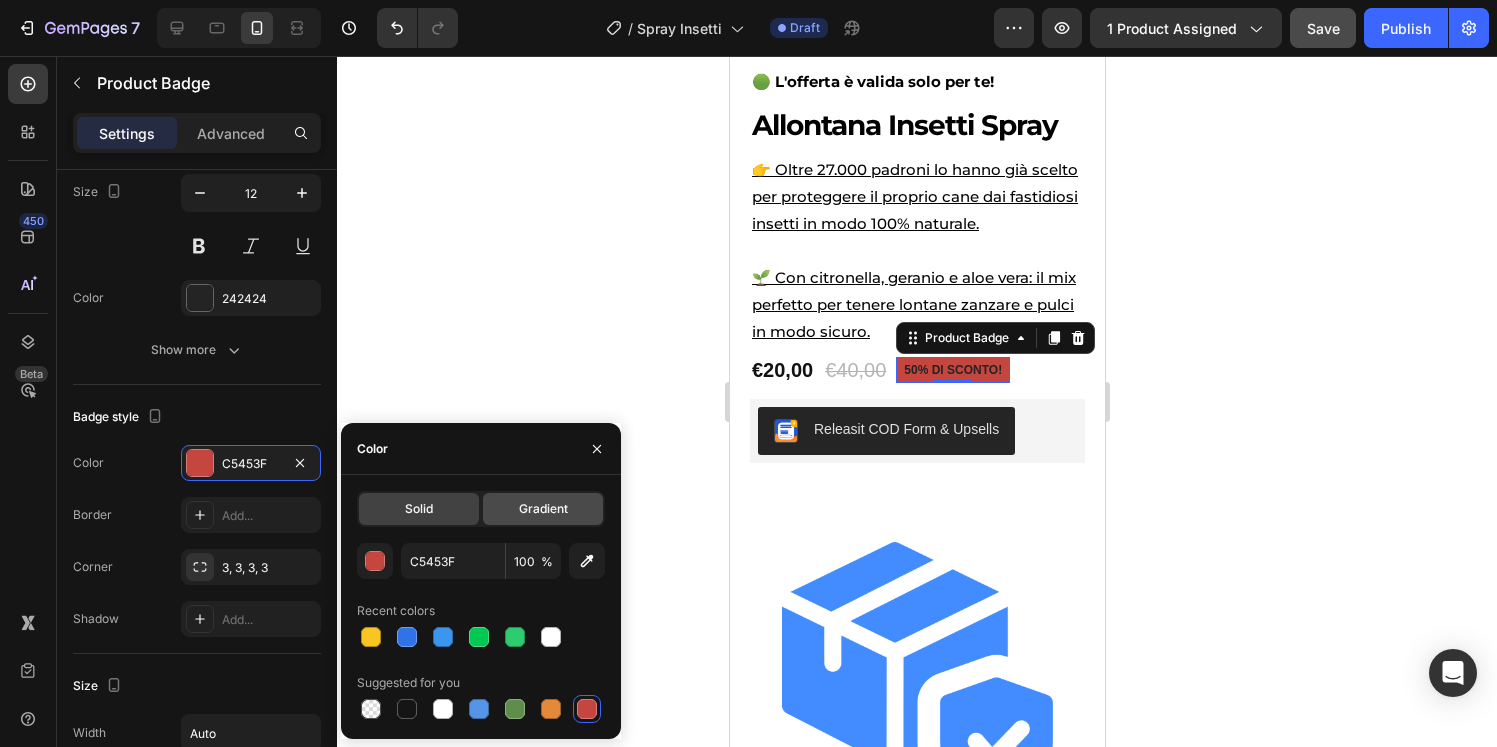 click on "Gradient" 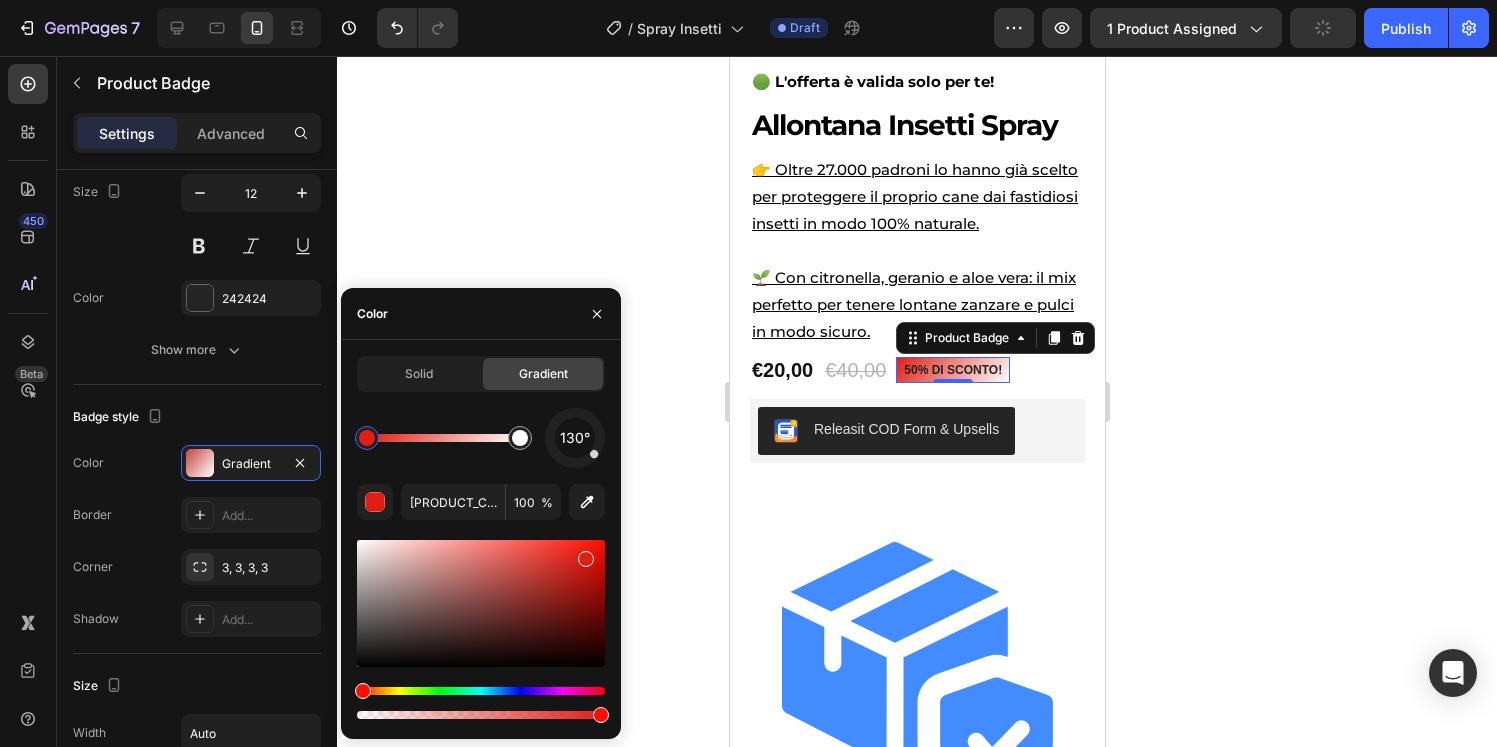 type on "[PRODUCT_CODE]" 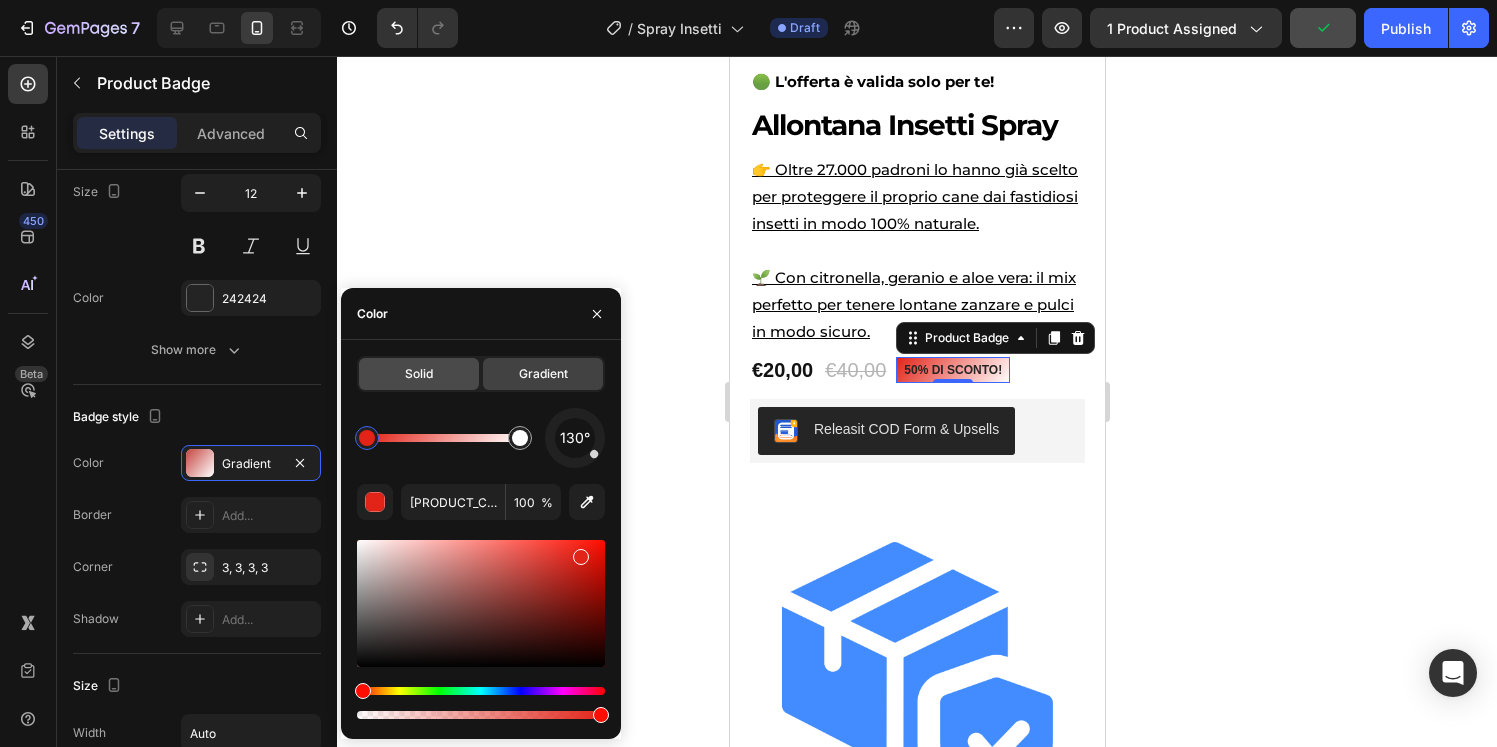 click on "Solid" 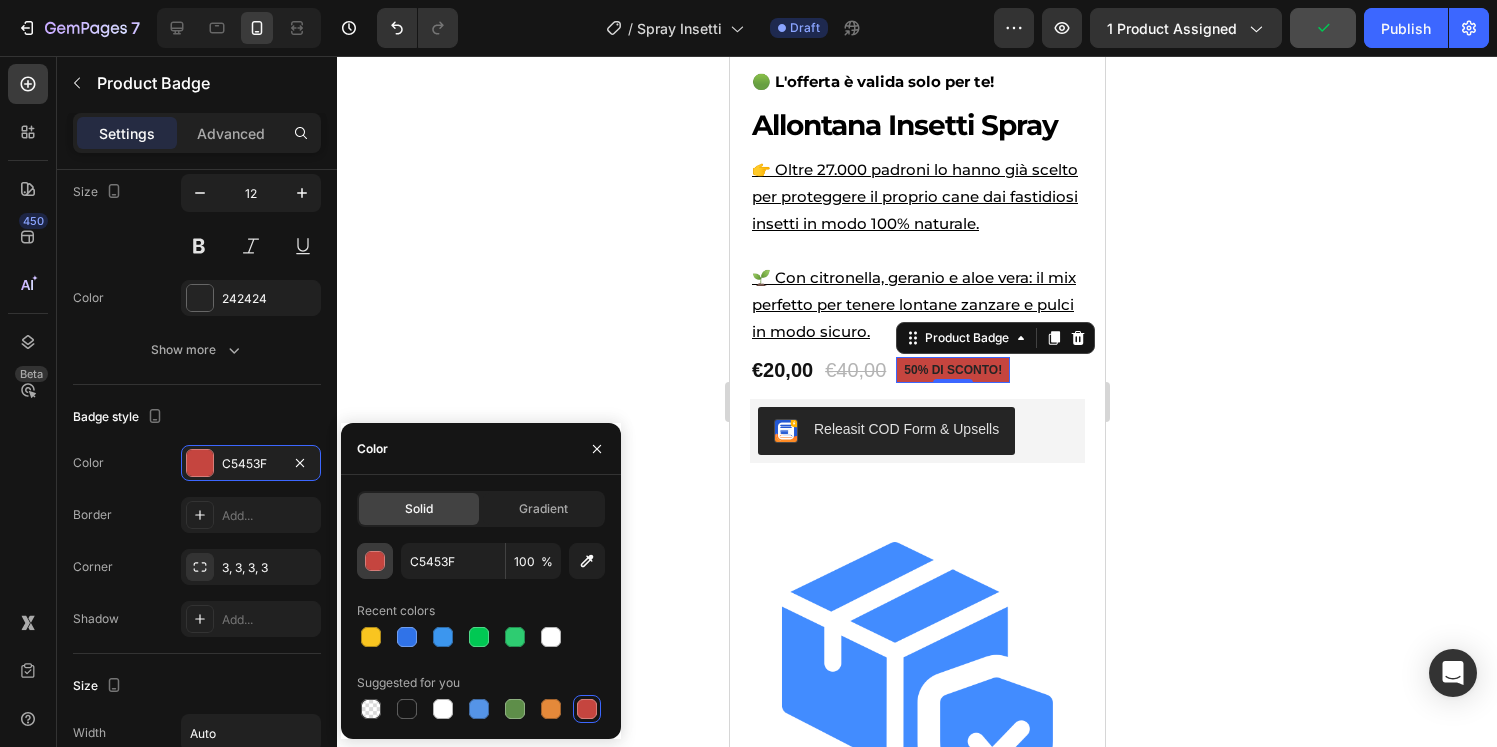 click at bounding box center (376, 562) 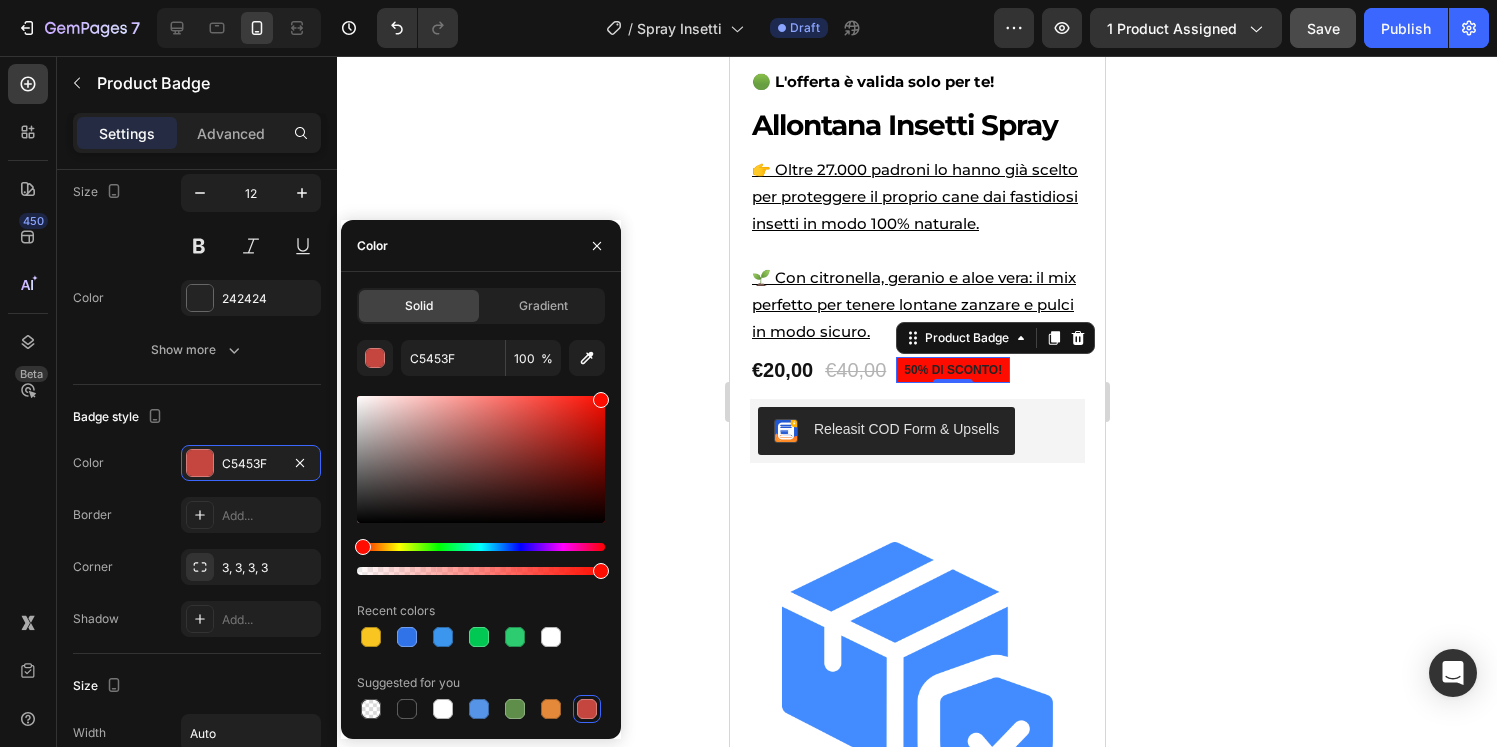 drag, startPoint x: 535, startPoint y: 424, endPoint x: 611, endPoint y: 395, distance: 81.34495 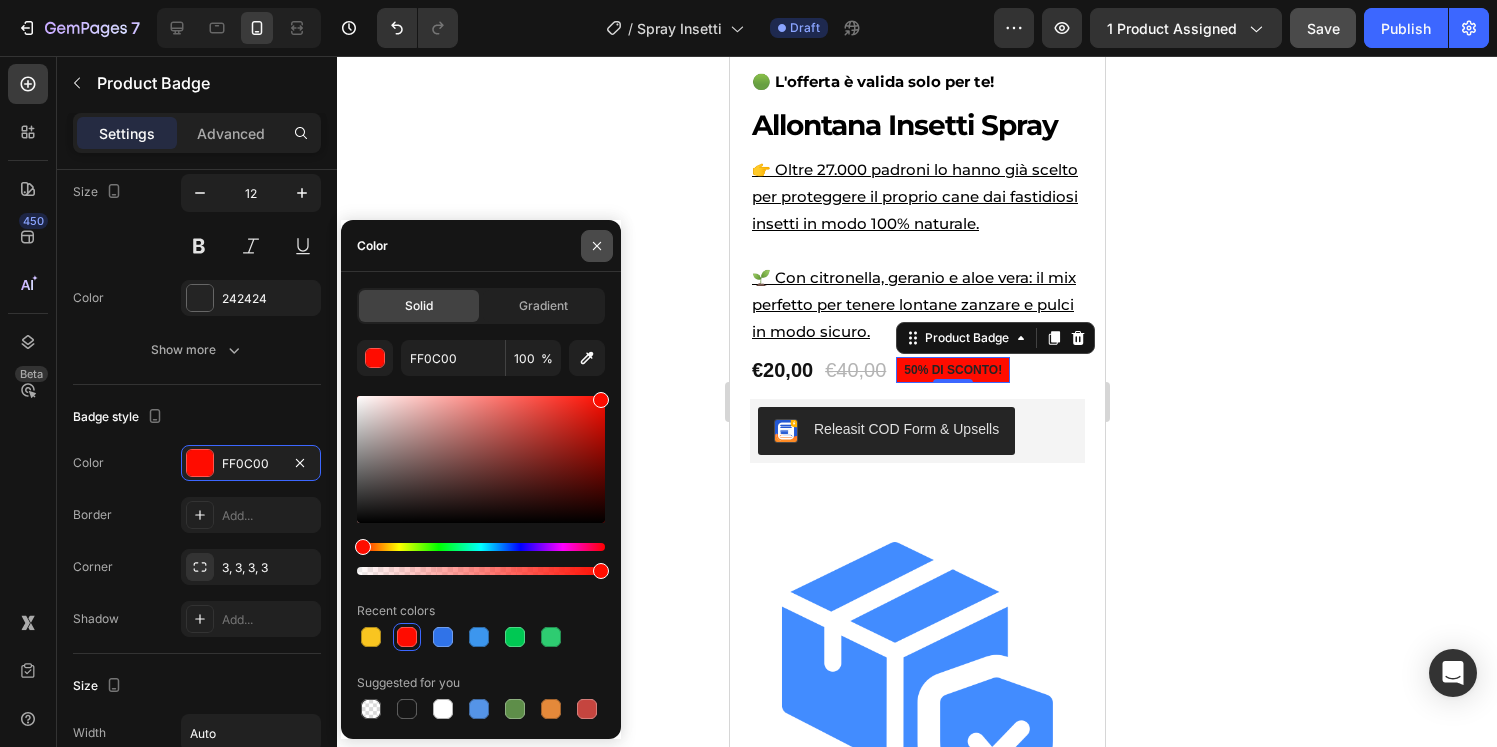 click 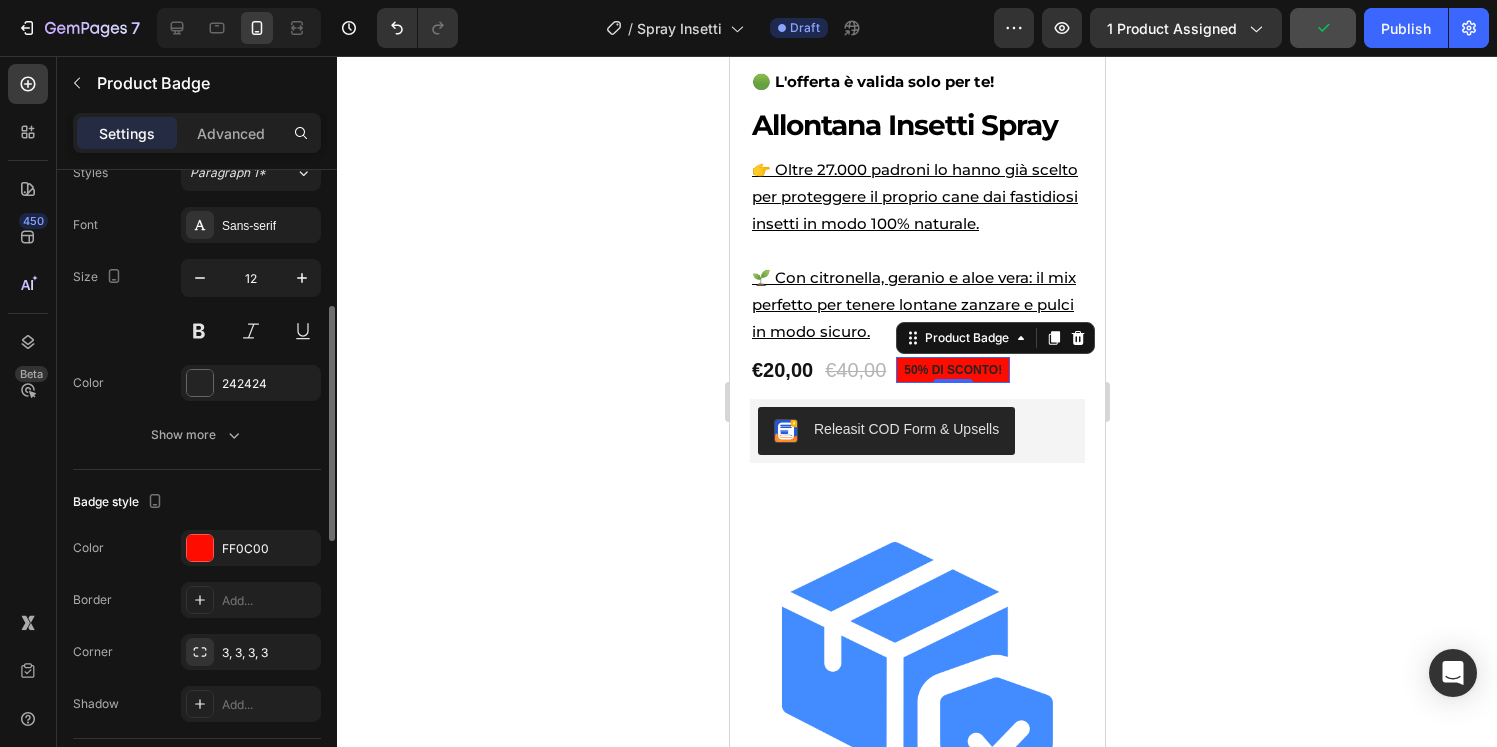 scroll, scrollTop: 338, scrollLeft: 0, axis: vertical 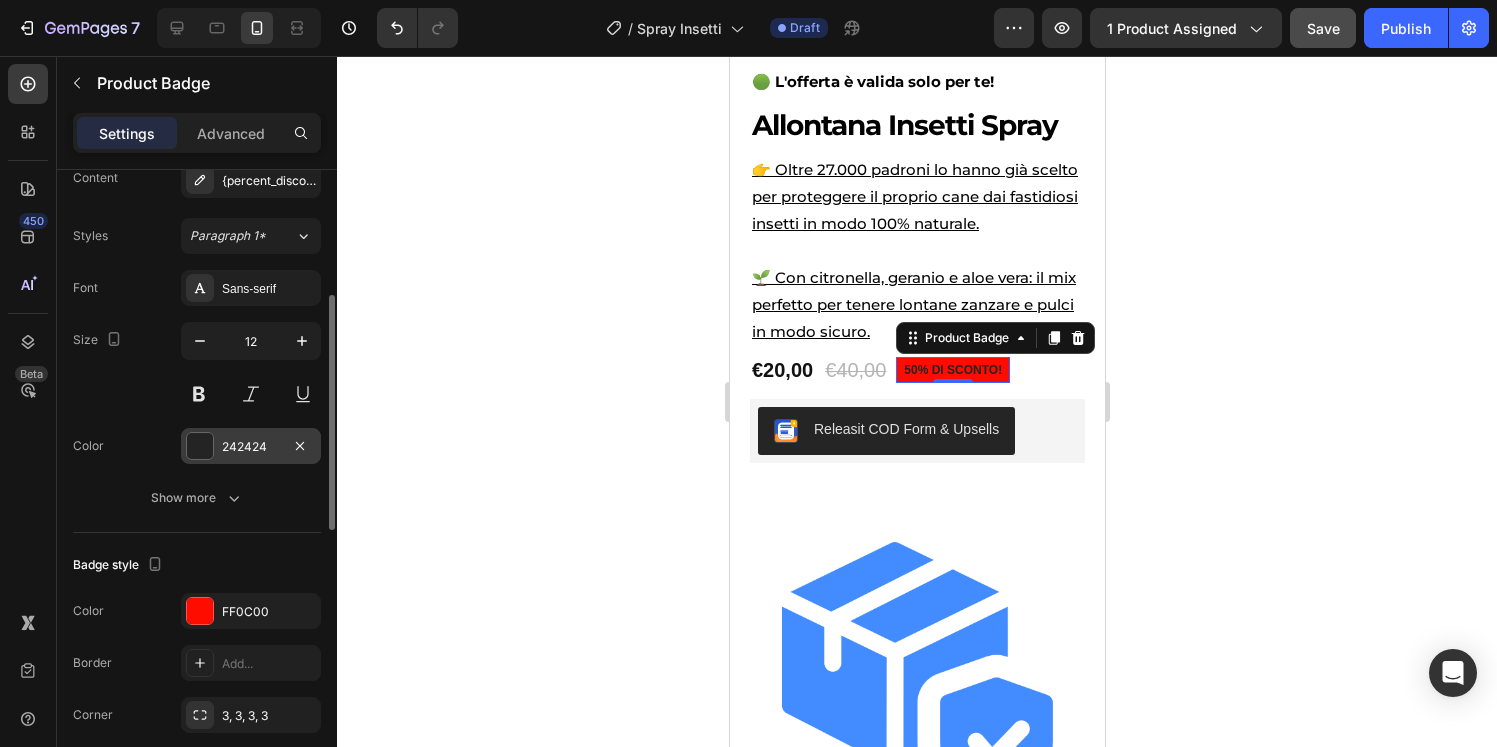 click at bounding box center (200, 446) 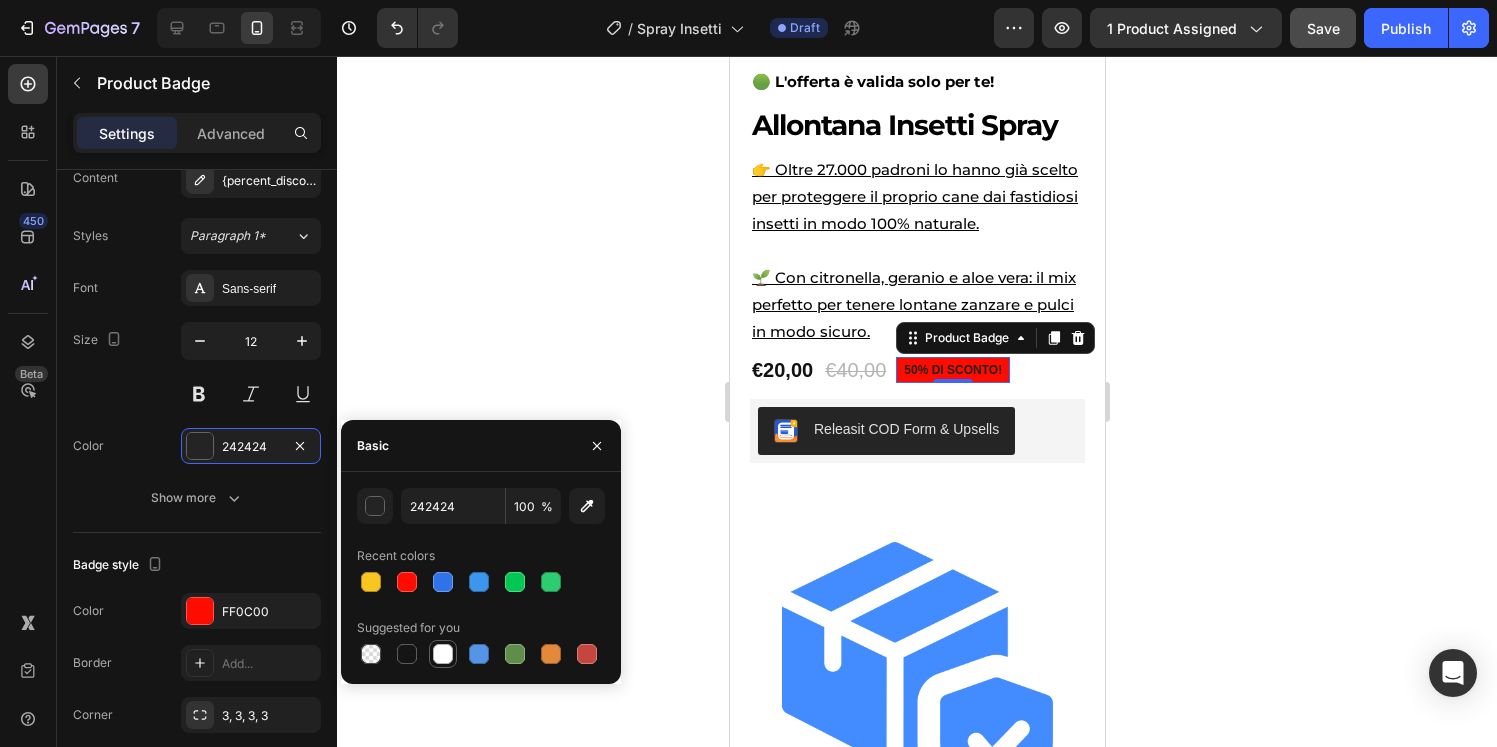 click at bounding box center (443, 654) 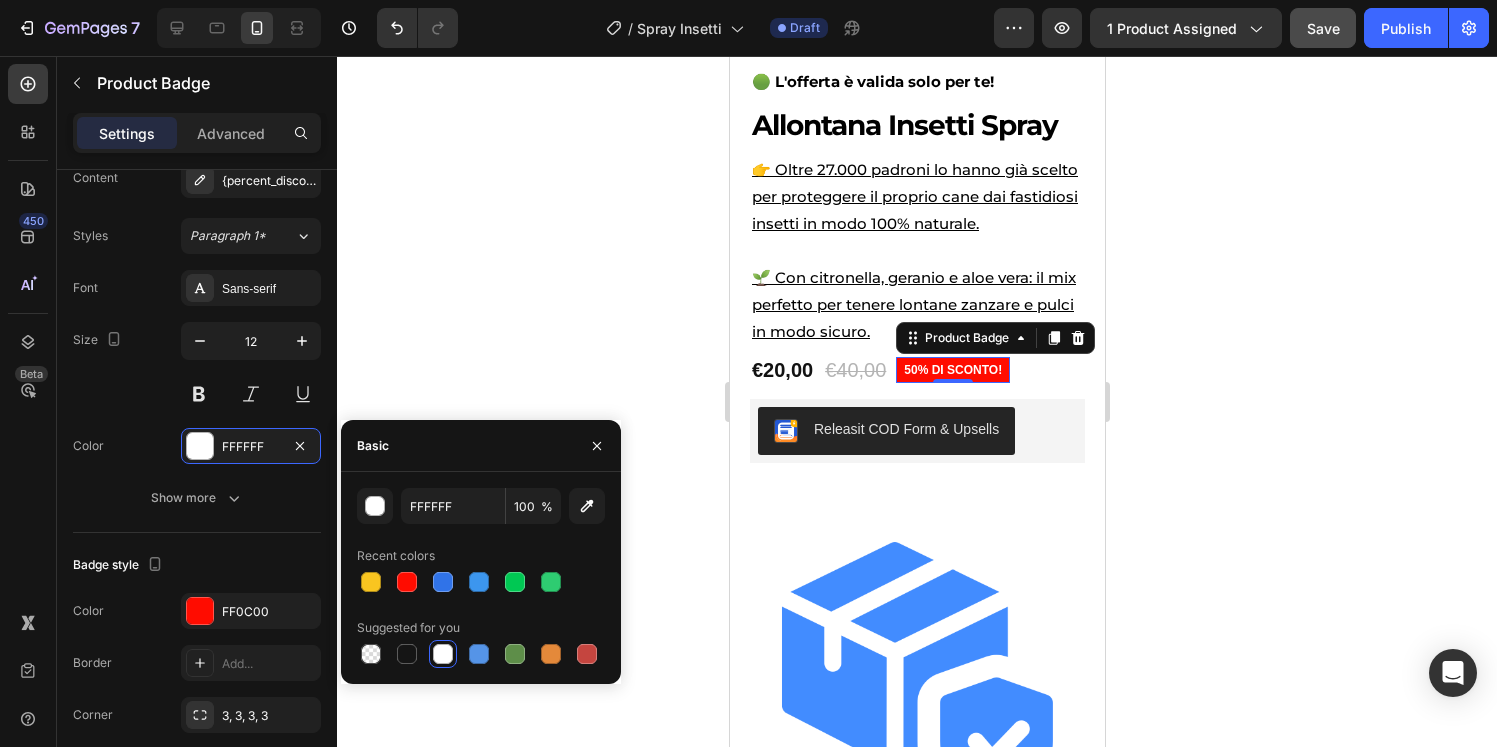 click 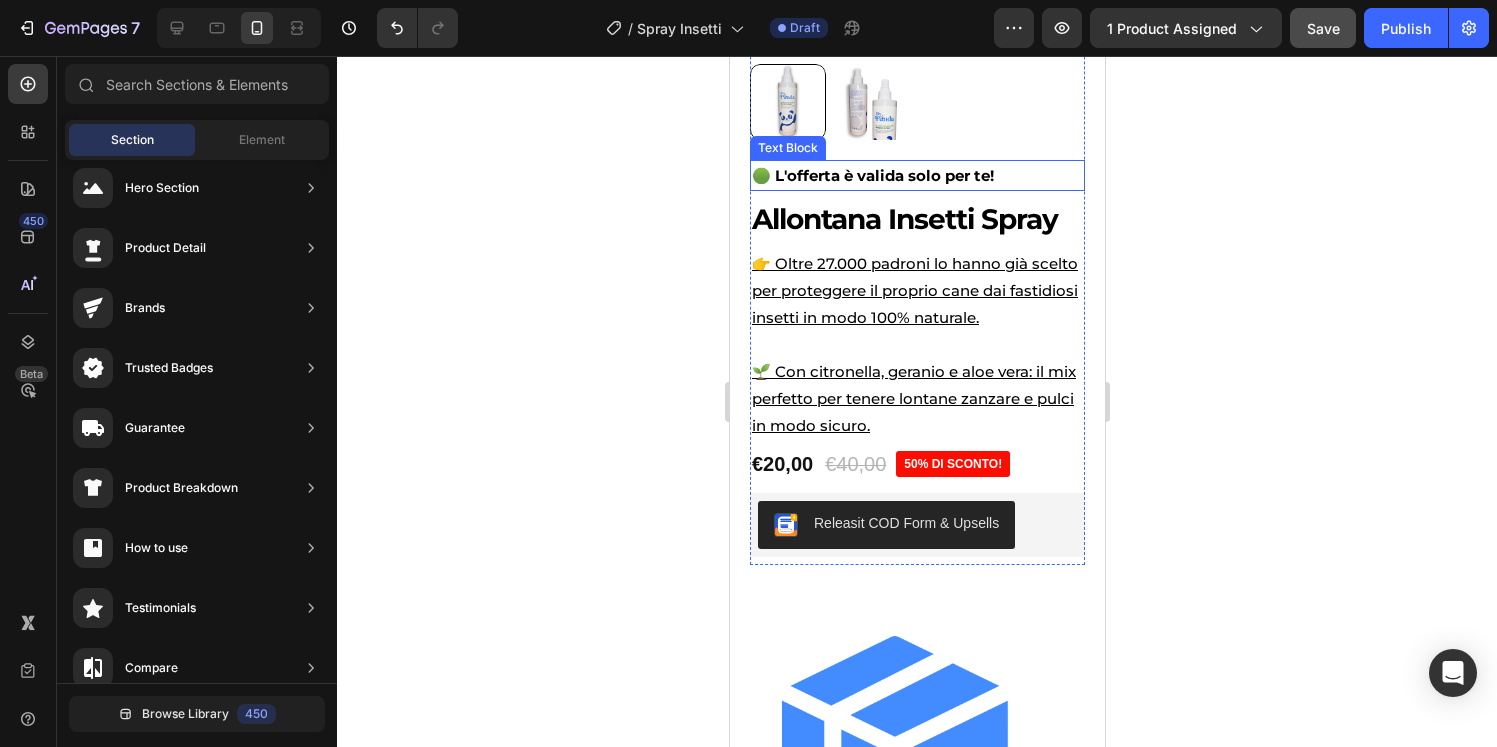 scroll, scrollTop: 553, scrollLeft: 0, axis: vertical 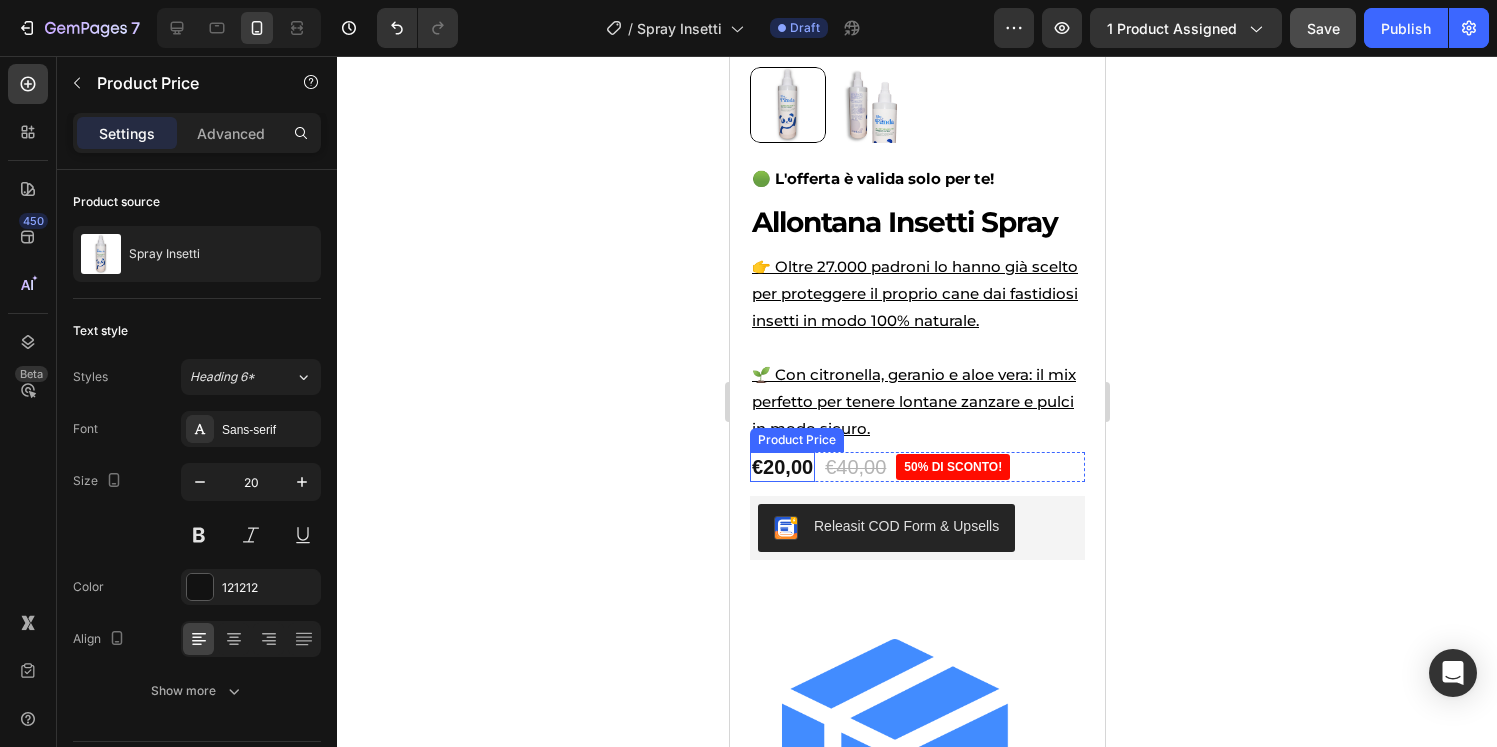 click on "€20,00" at bounding box center (781, 467) 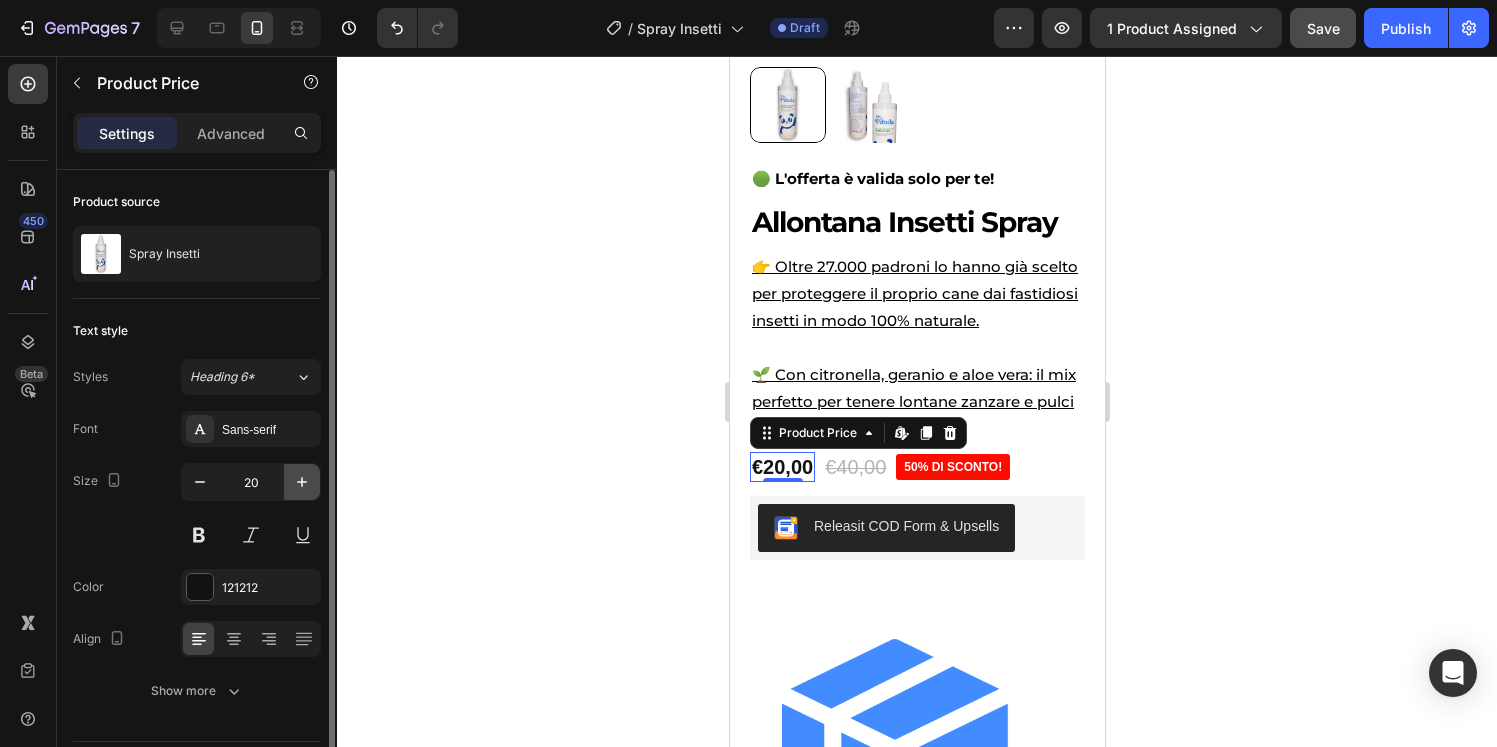 click 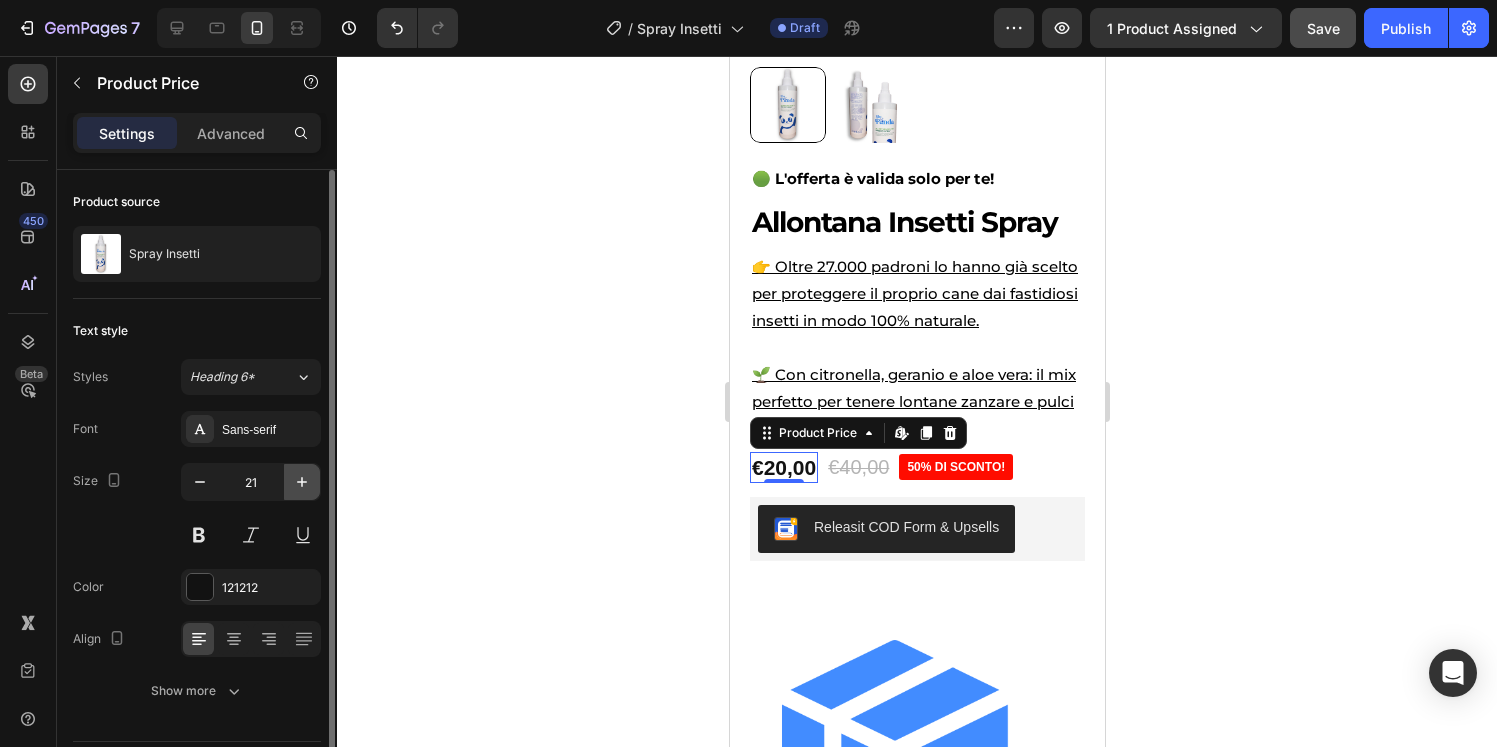click 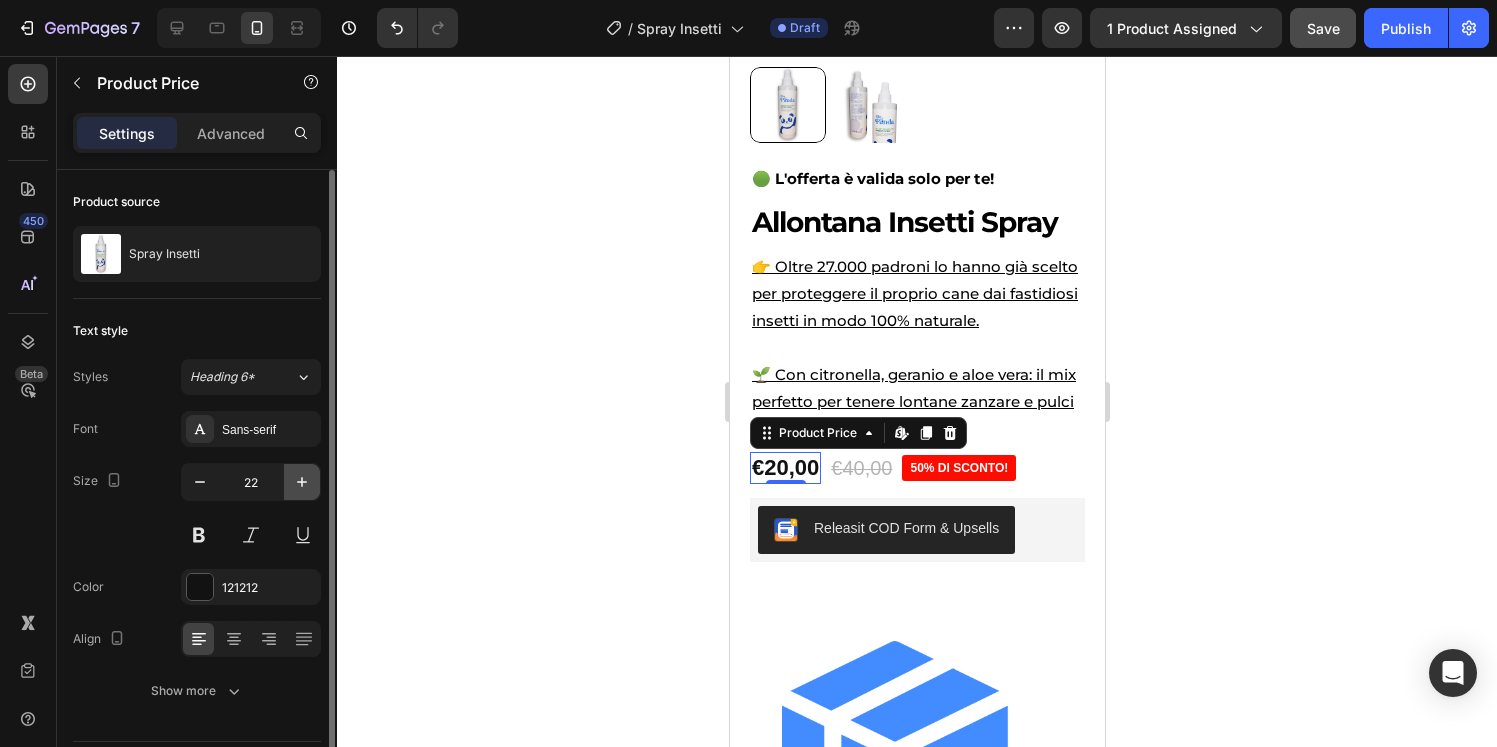 click 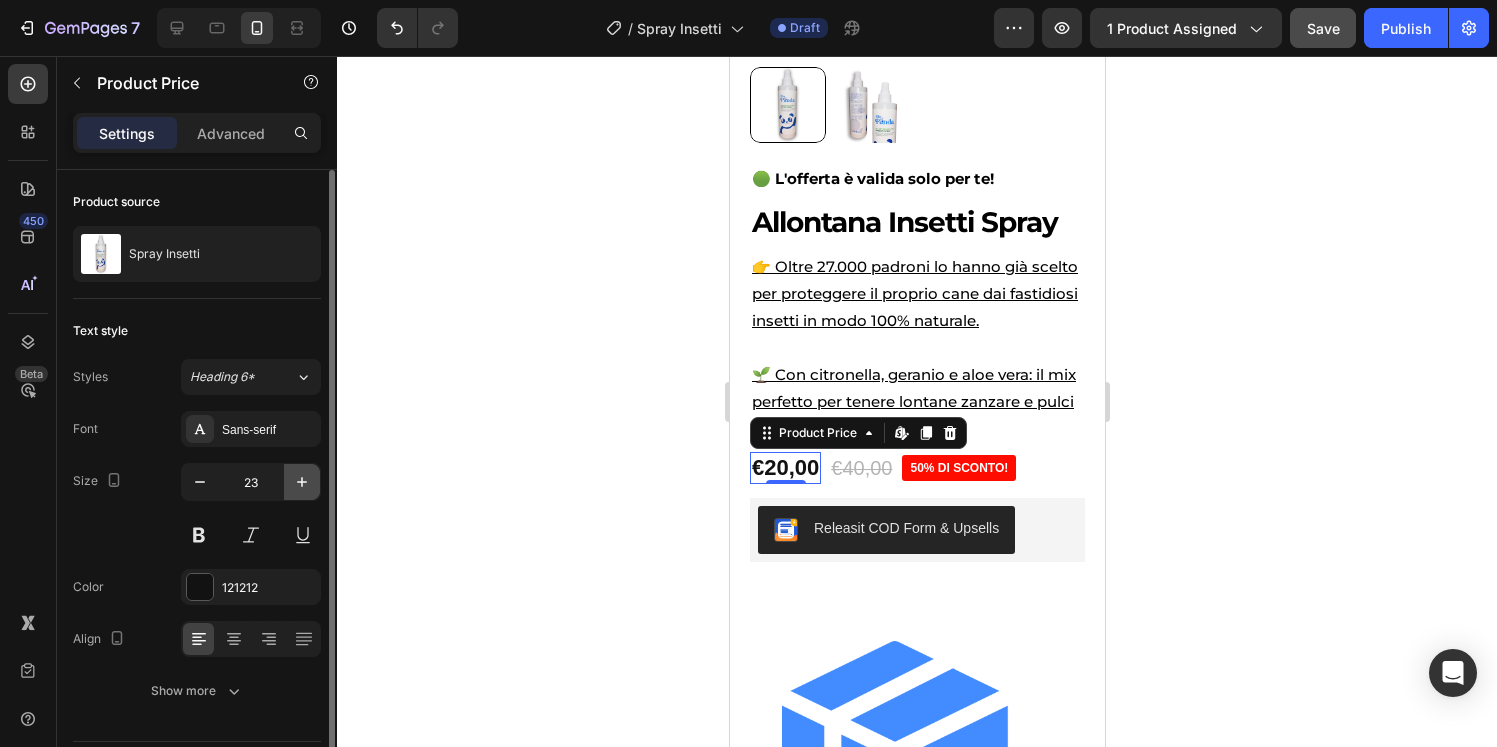 click 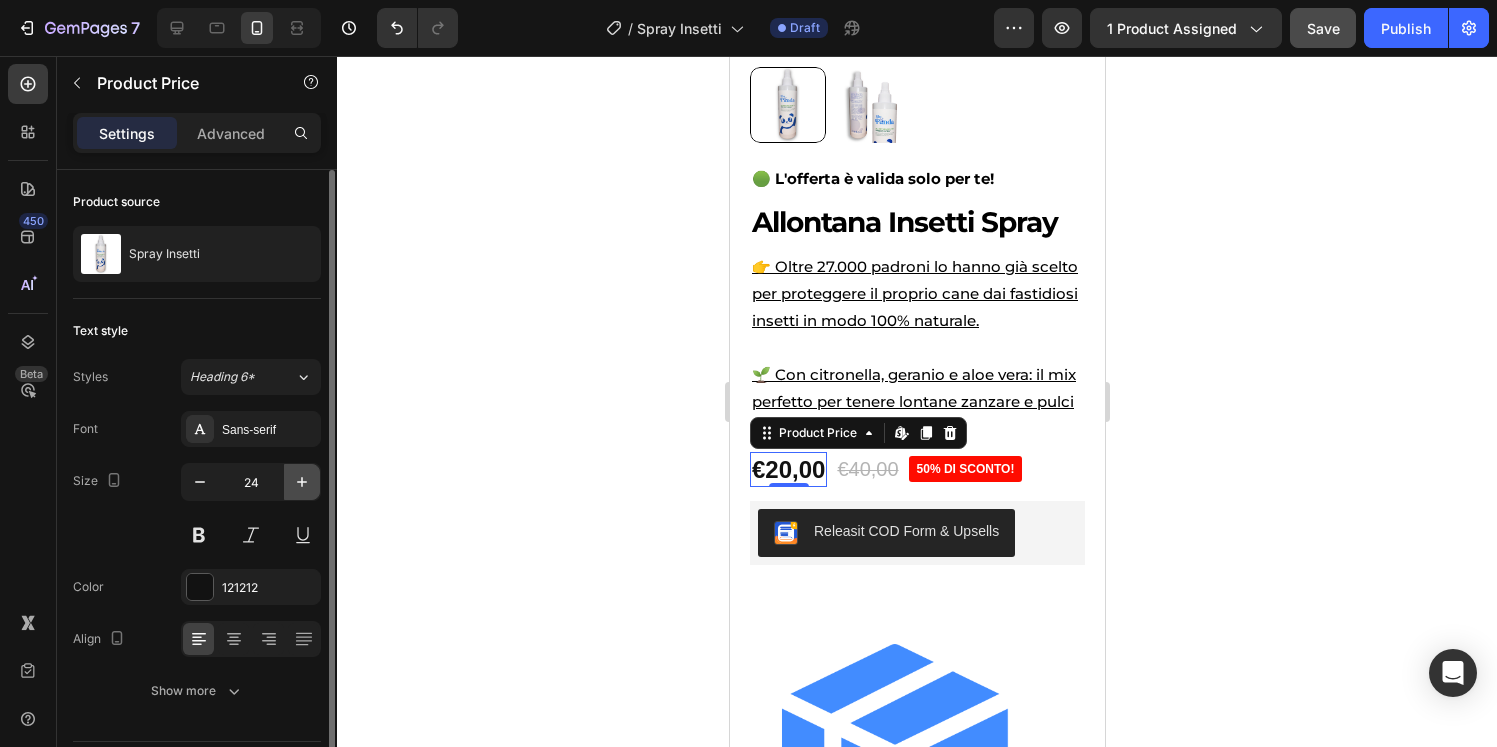 click 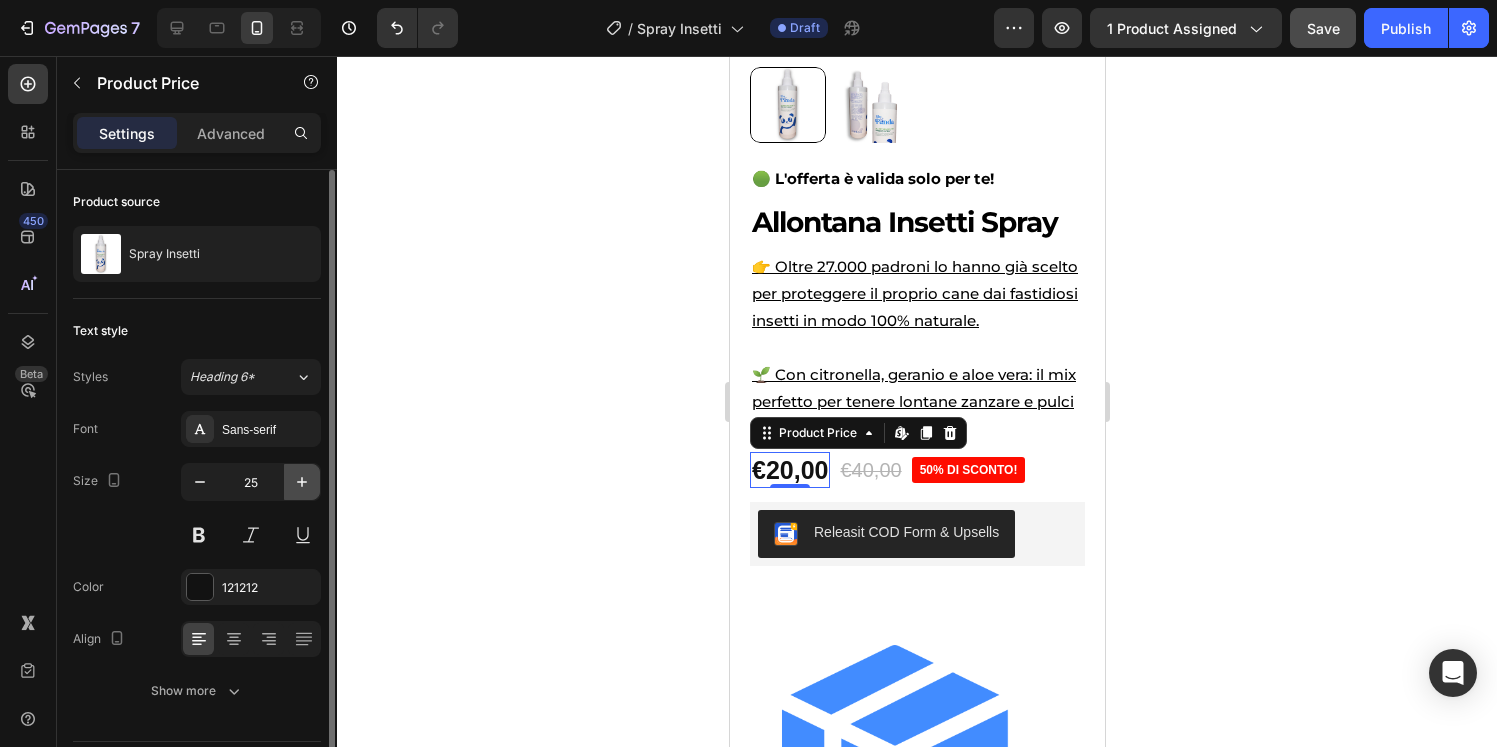 click 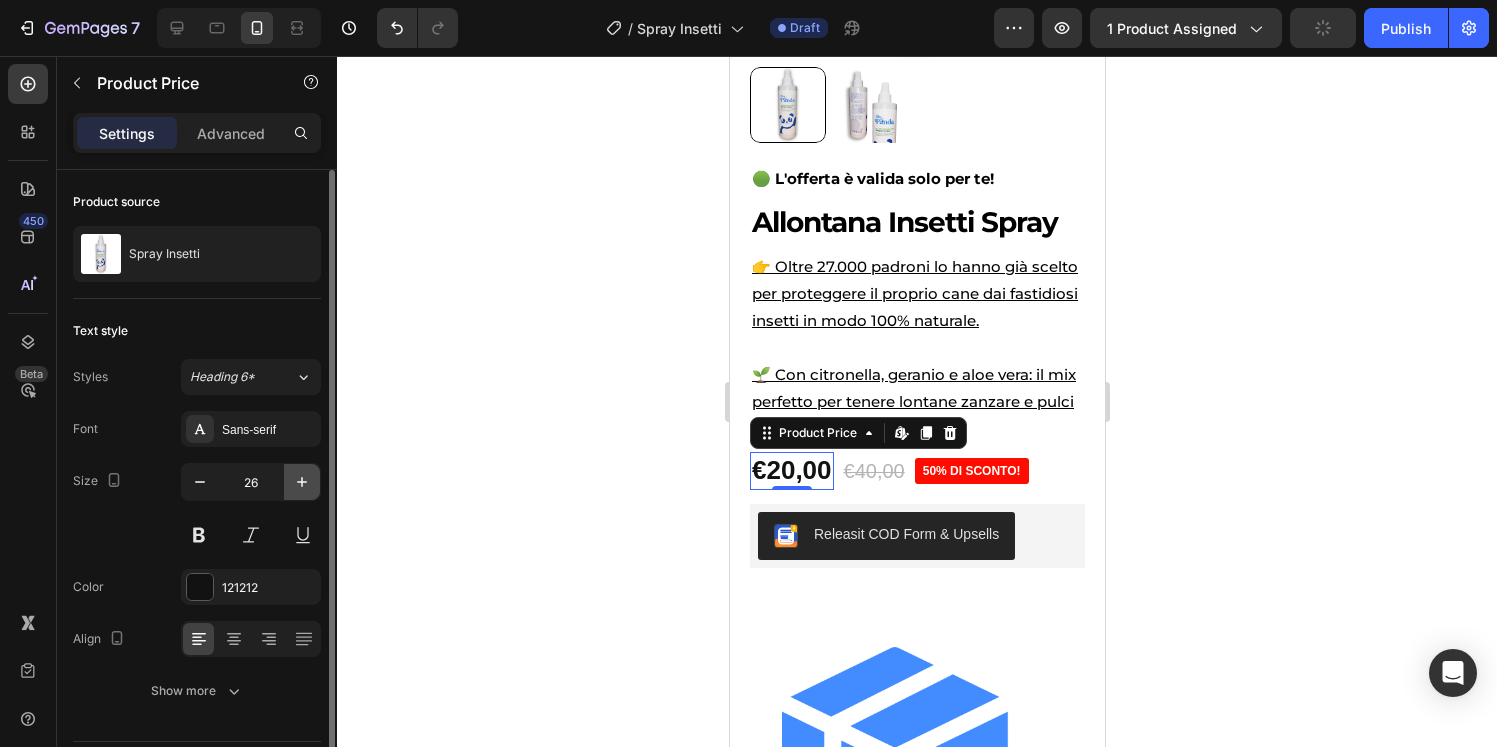 click 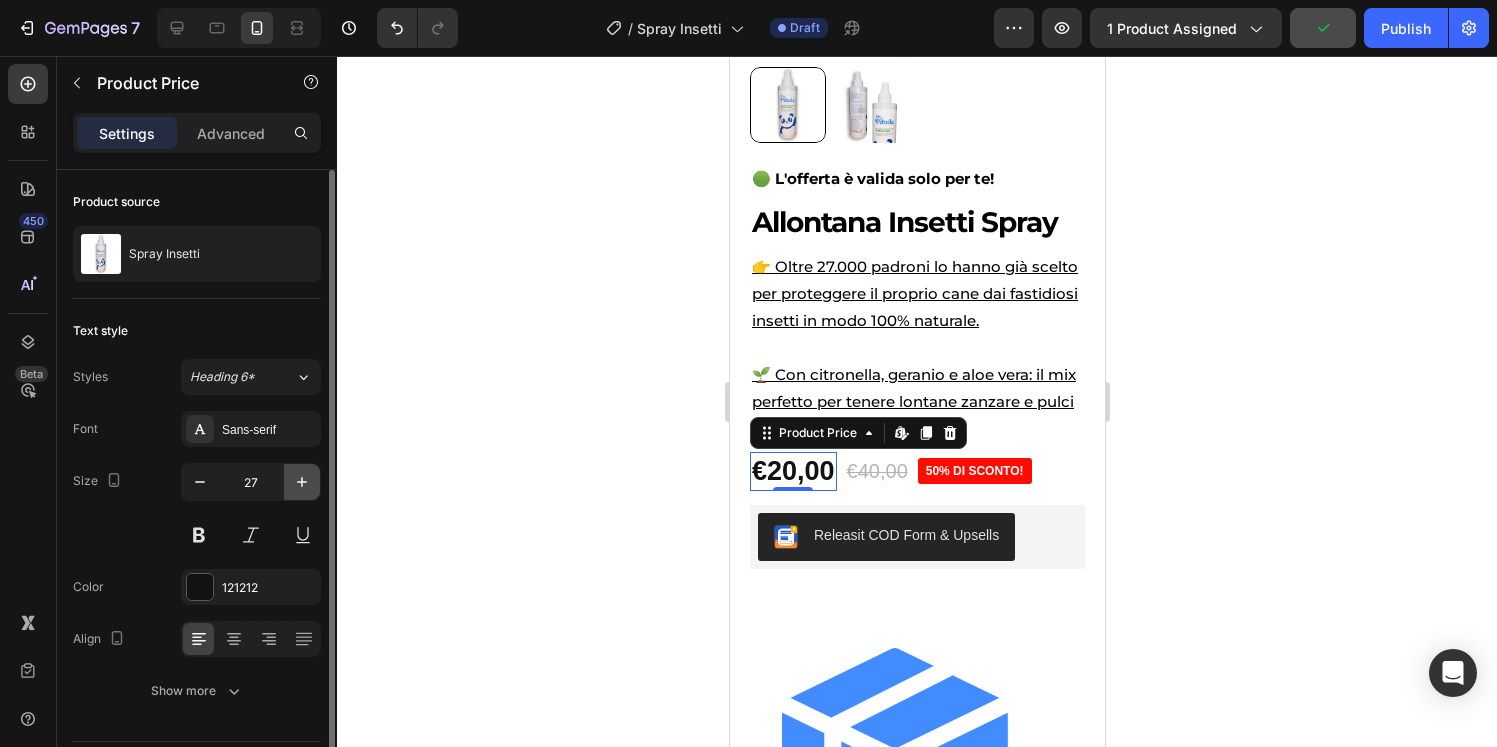 click 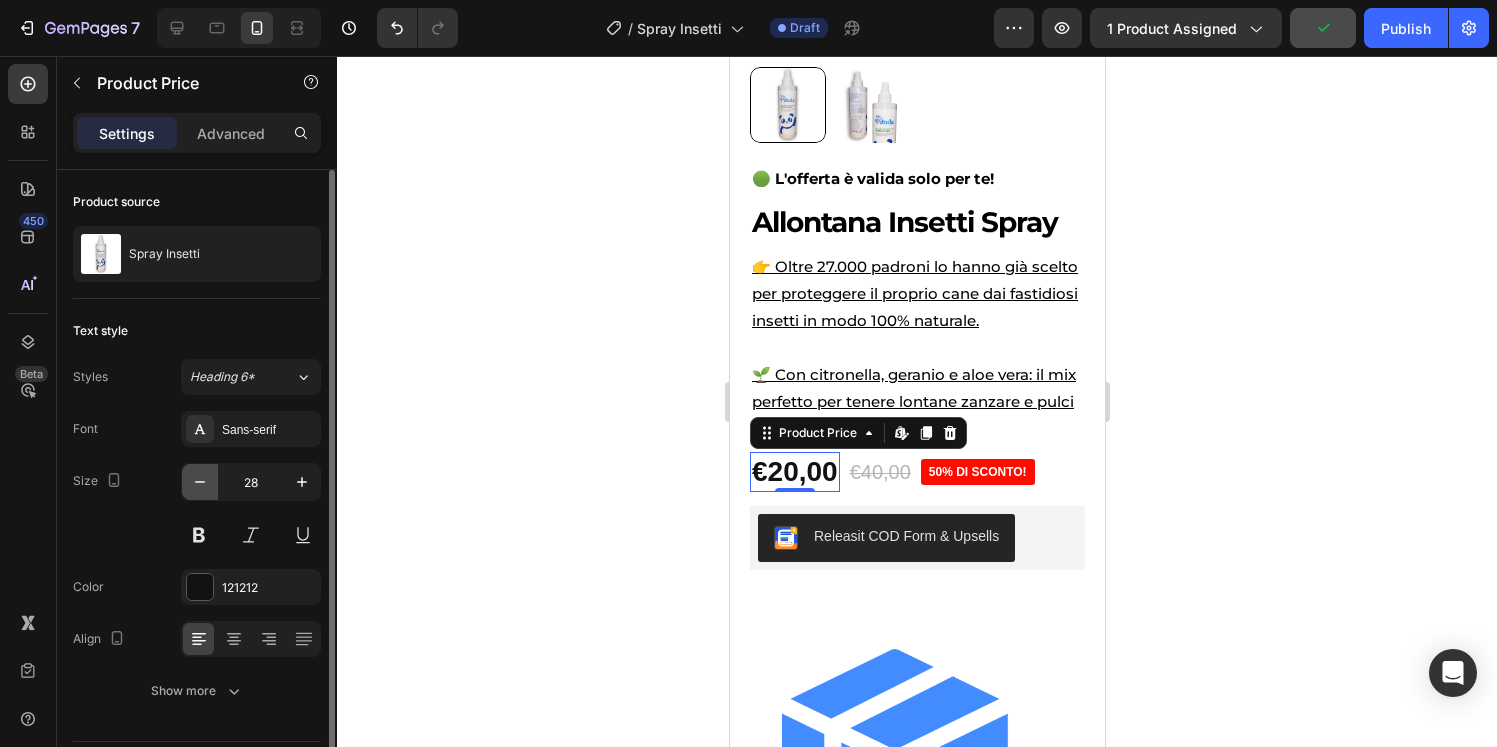 click 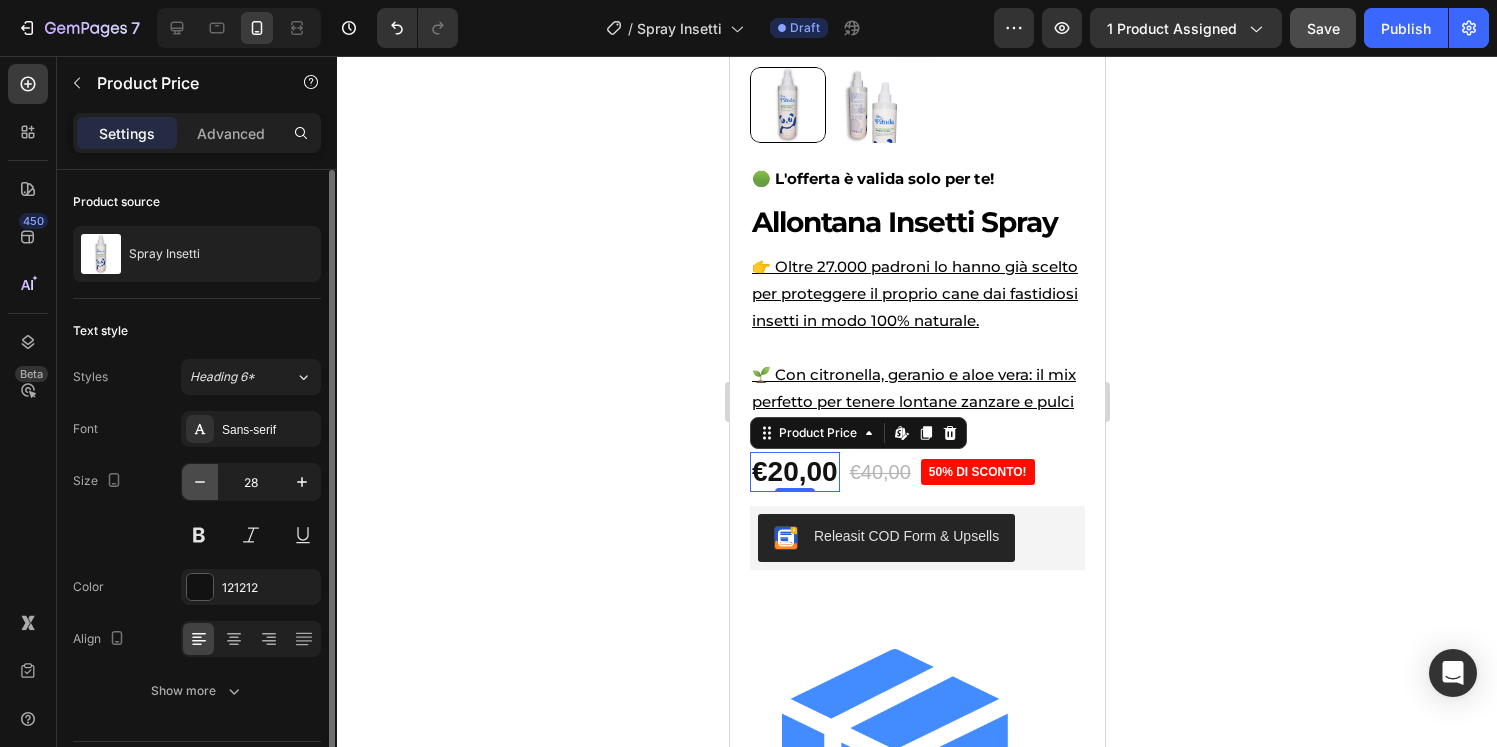 type on "27" 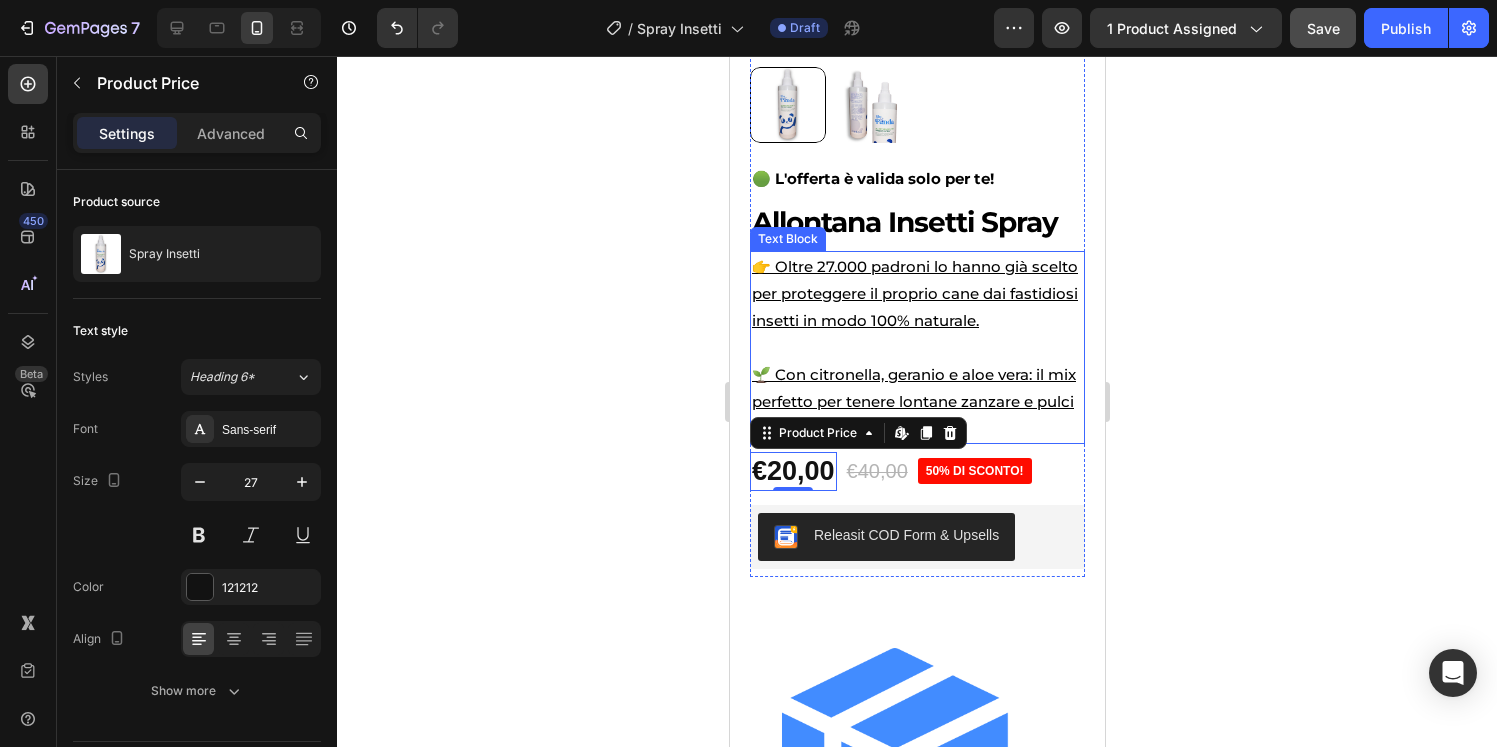 click 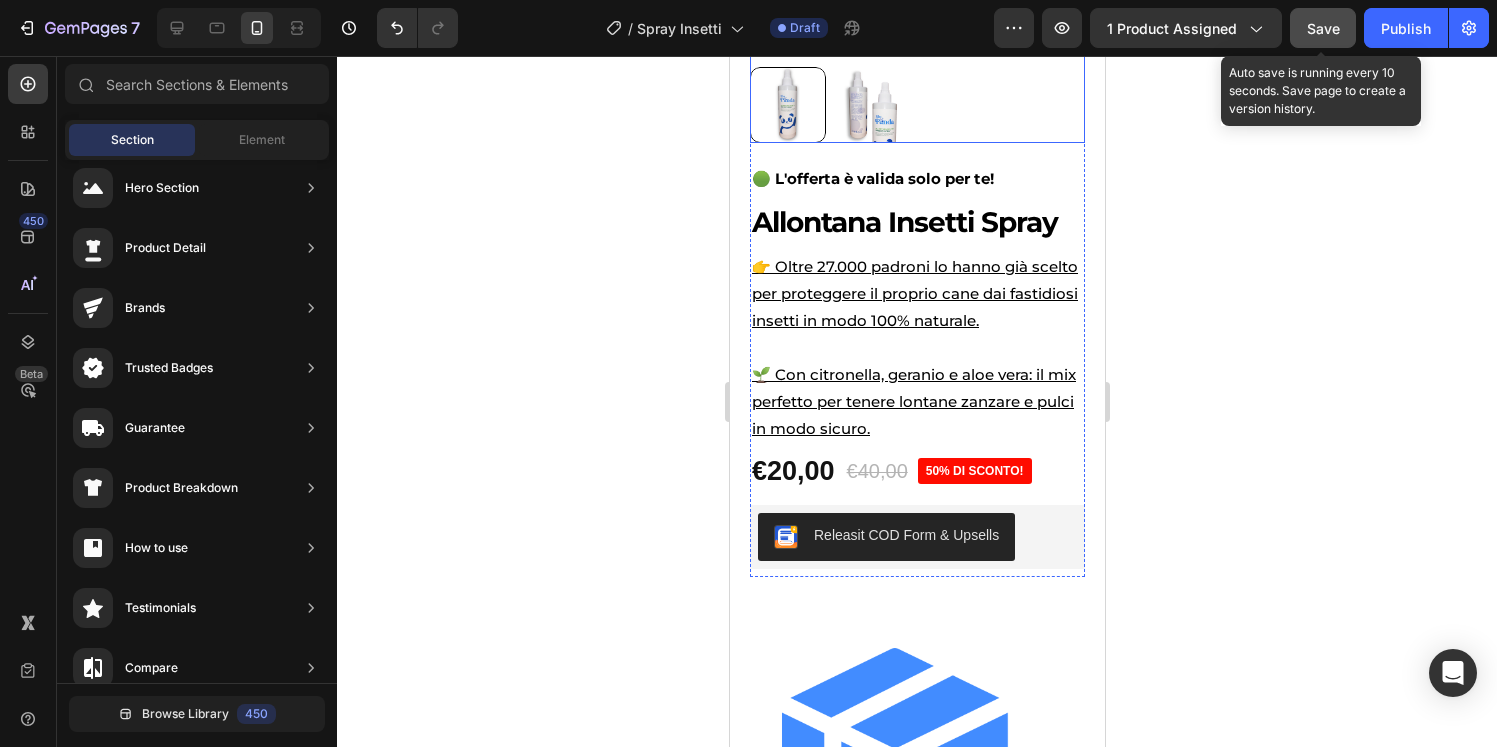 click on "Save" 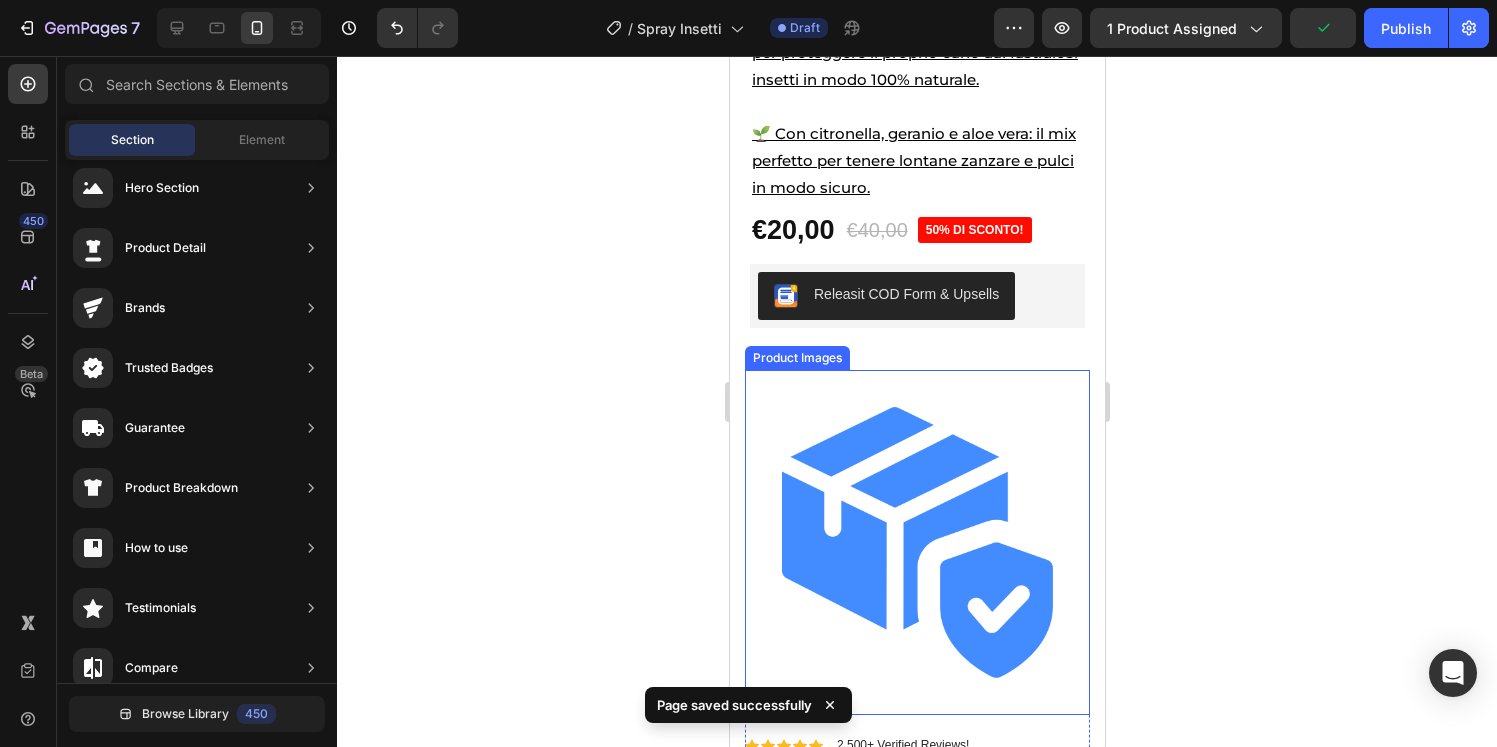 scroll, scrollTop: 836, scrollLeft: 0, axis: vertical 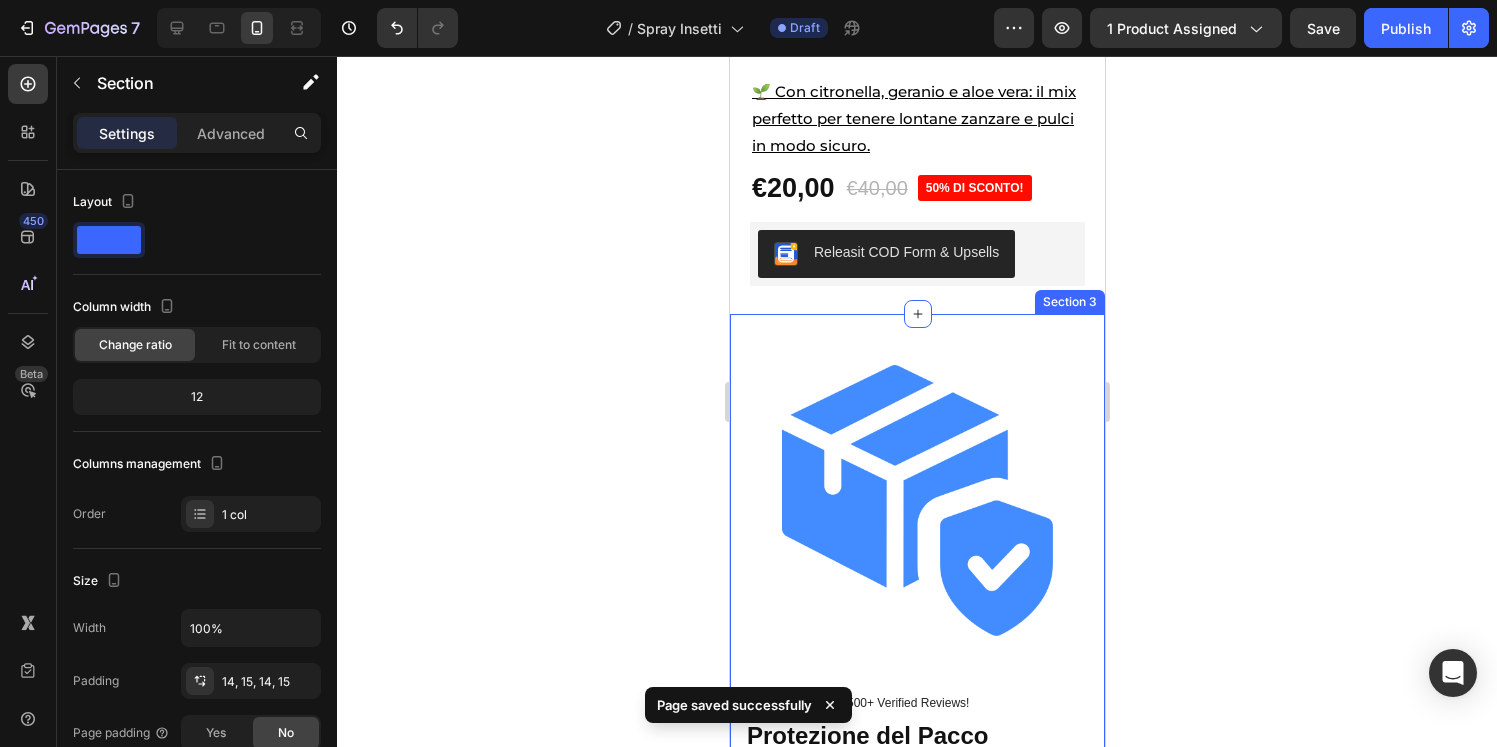 click on "Product Images
Material
Shipping
Care instruction Accordion Icon Icon Icon Icon Icon Icon List 2,500+ Verified Reviews! Text Block Row No discount   Not be displayed when published Product Badge Protezione del Pacco Product Title Icon Icon Icon Icon Icon Icon List 2,500+ Verified Reviews! Text Block Row Setup options like colors, sizes with product variant.       Add new variant   or   sync data Product Variants & Swatches Setup options like colors, sizes with product variant.       Add new variant   or   sync data Product Variants & Swatches
Icon Size guide Text Block Row
1
Product Quantity Row Add to cart Add to Cart
Icon Worldwide free shipping Text Block Row Row Black Friday Sale Text Block Mix & match any color or size Text Block Row 2 items Text Block 15% Off + 🚛 Freeship Text Block Row 3 items Text Block 15% Off + 🚛 Freeship Text Block Row 4+ items Text Block Most popular Text Block Row 15% Off + 🚛 Freeship" at bounding box center (916, 798) 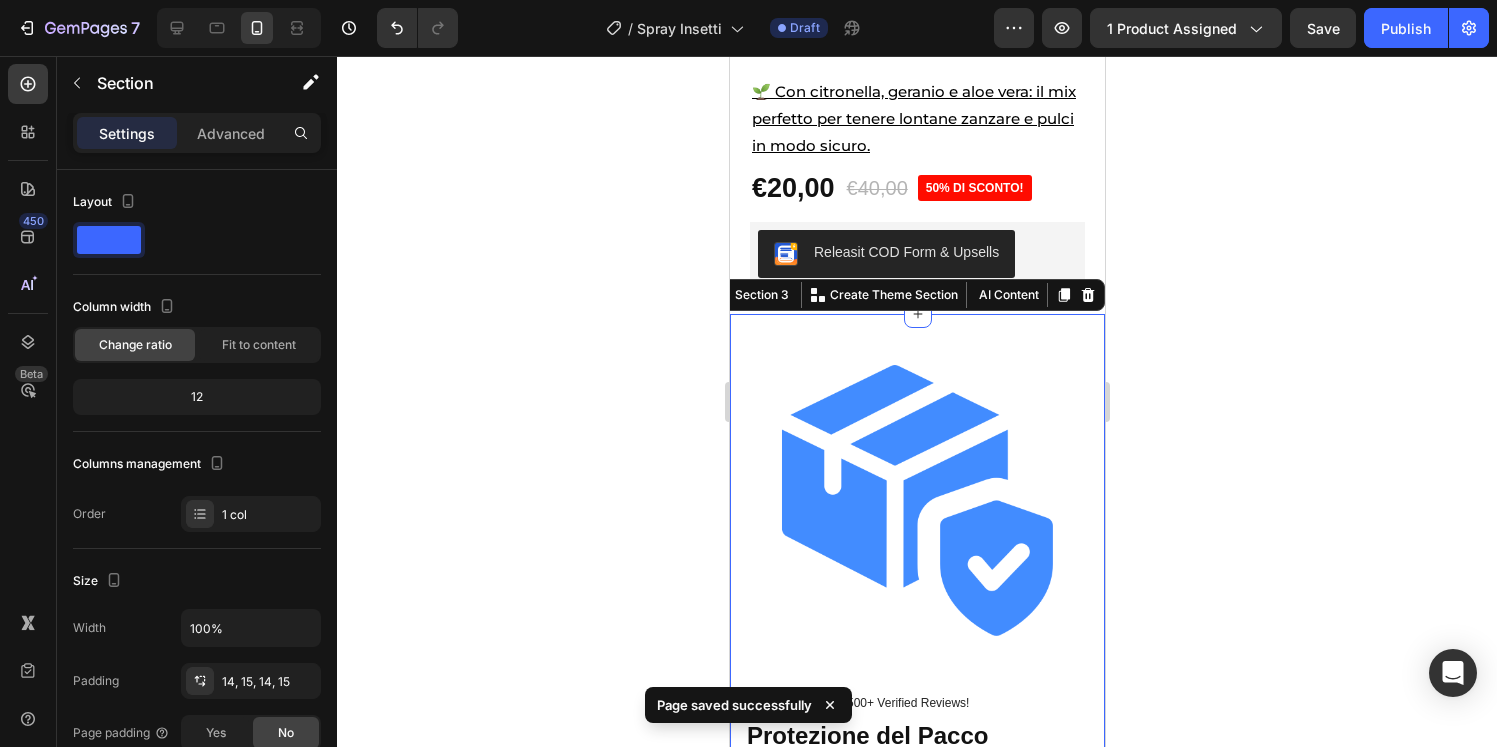 click 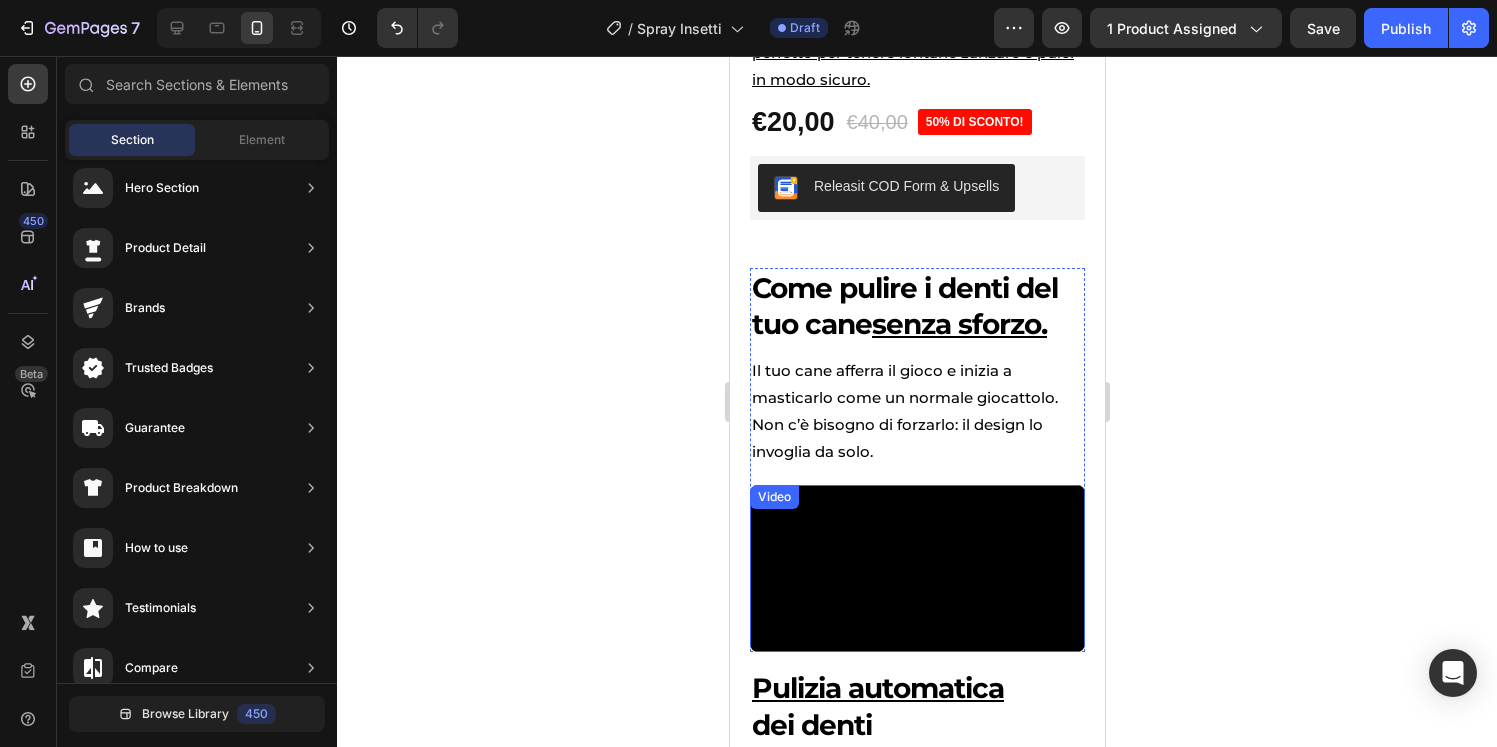 scroll, scrollTop: 838, scrollLeft: 0, axis: vertical 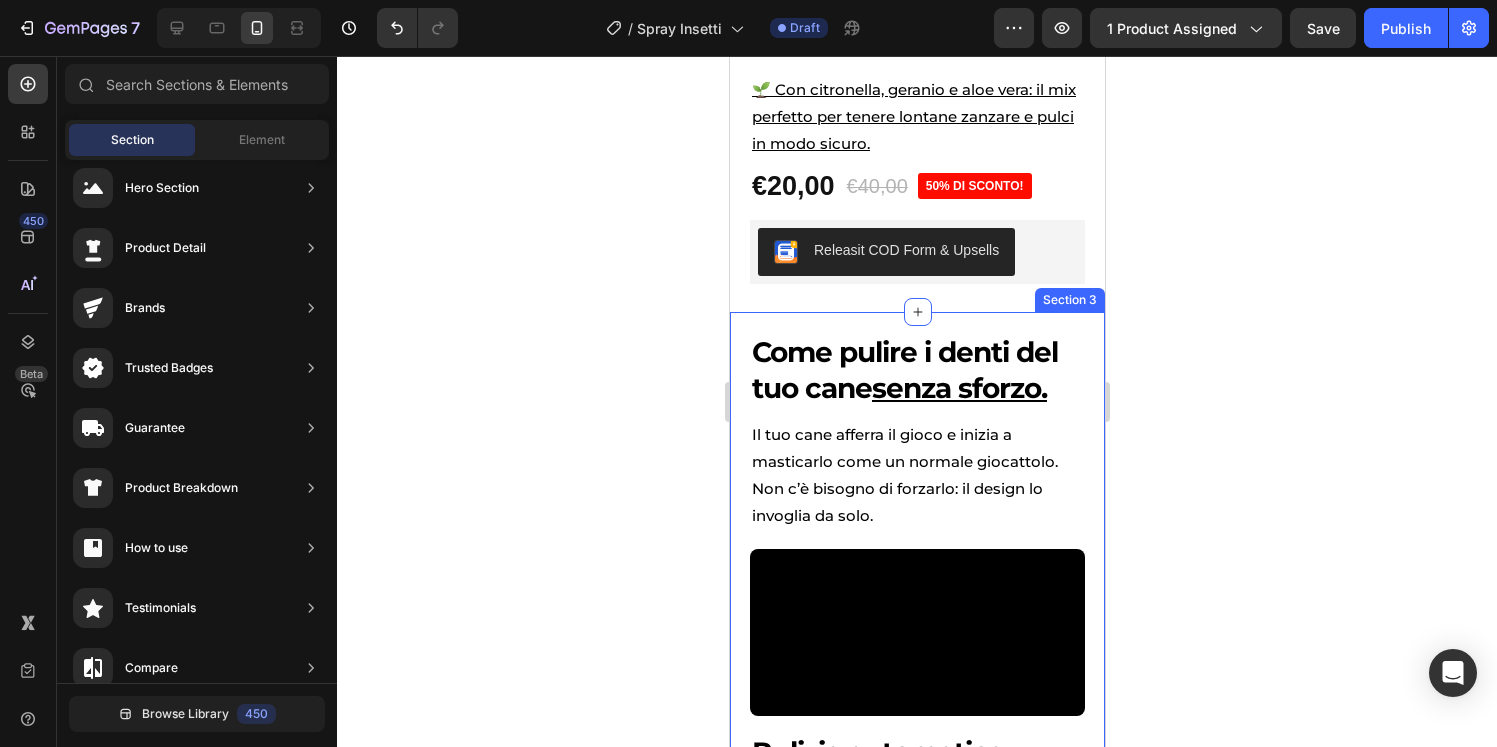 click on "Come pulire i denti del tuo cane  senza sforzo. Heading Il tuo cane afferra il gioco e inizia a masticarlo come un normale giocattolo. Non c’è bisogno di forzarlo: il design lo invoglia da solo. Text Block Video Row Pulizia automatica   dei denti Heading Le speciali scanalature in gomma alimentare agiscono come uno spazzolino: rimuovono tartaro, residui di cibo e placca mentre il cane si diverte. Text Block Video Gengive  sane ,  alito  più fresco Heading La masticazione regolare massaggia le gengive e migliora la salute orale. Risultato? Alito più fresco e meno spese dal veterinario. Text Block Video 👉 Sapevi che l’alito cattivo colpisce oltre il 60% dei cani sopra i 2 anni? Text Block Pulisci i denti del tuo cane ora Button Section 3" at bounding box center [916, 1164] 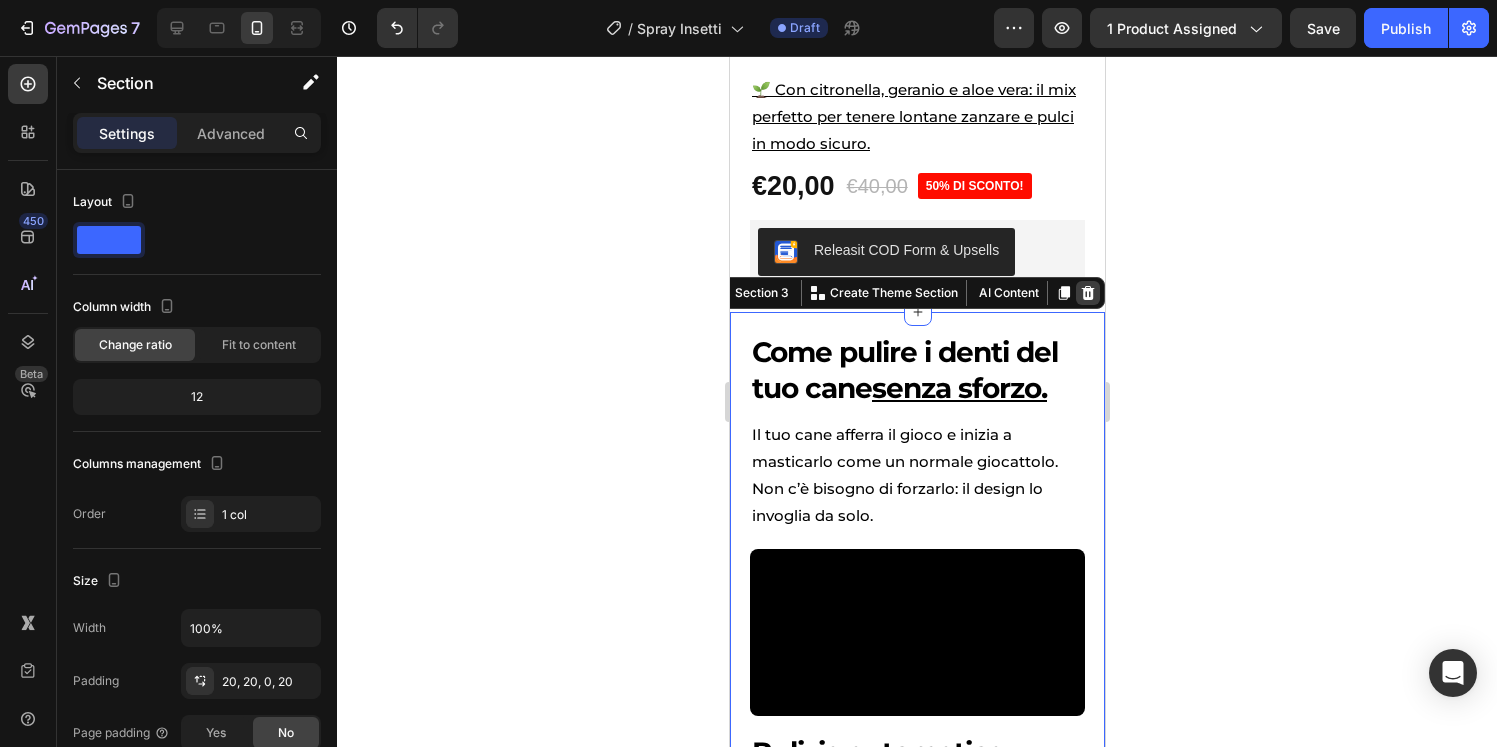 click 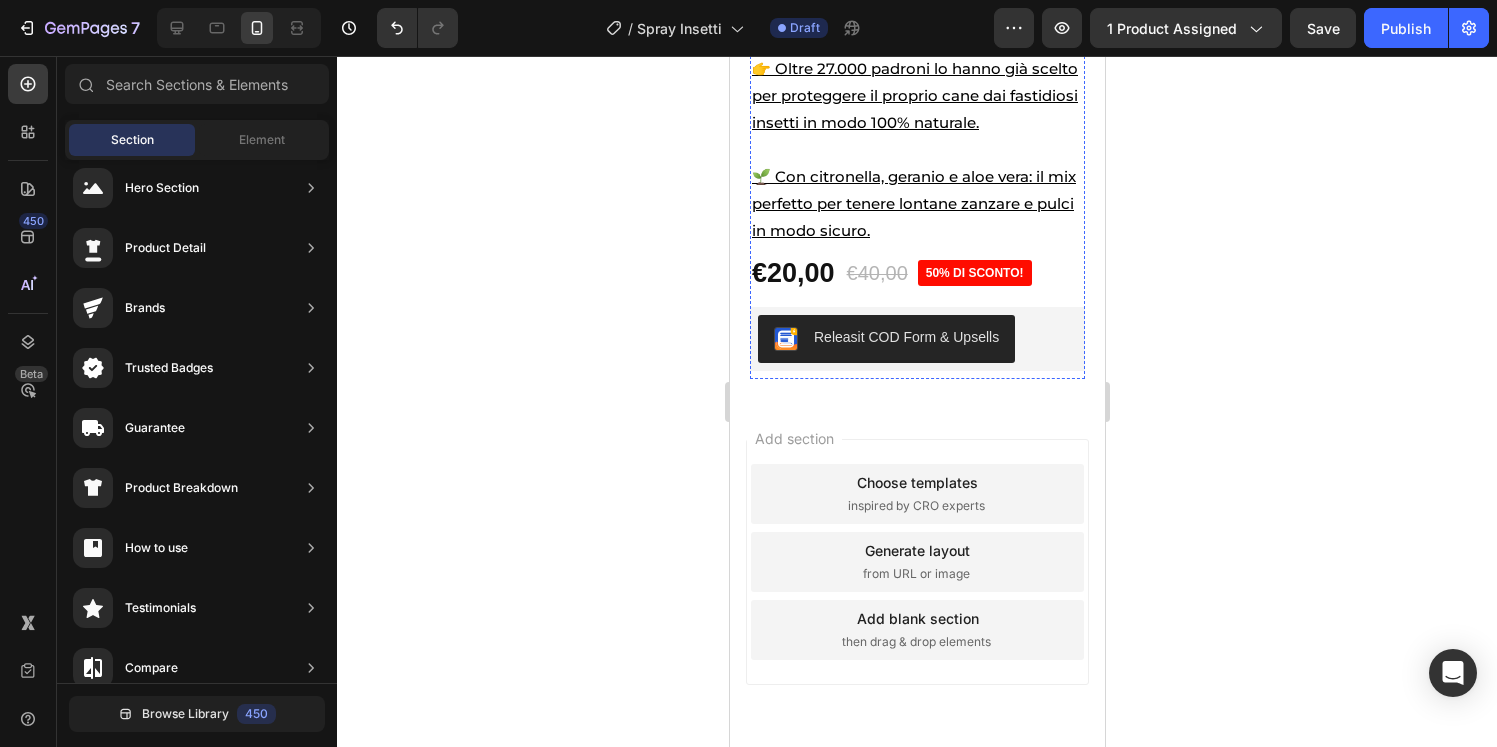 scroll, scrollTop: 752, scrollLeft: 0, axis: vertical 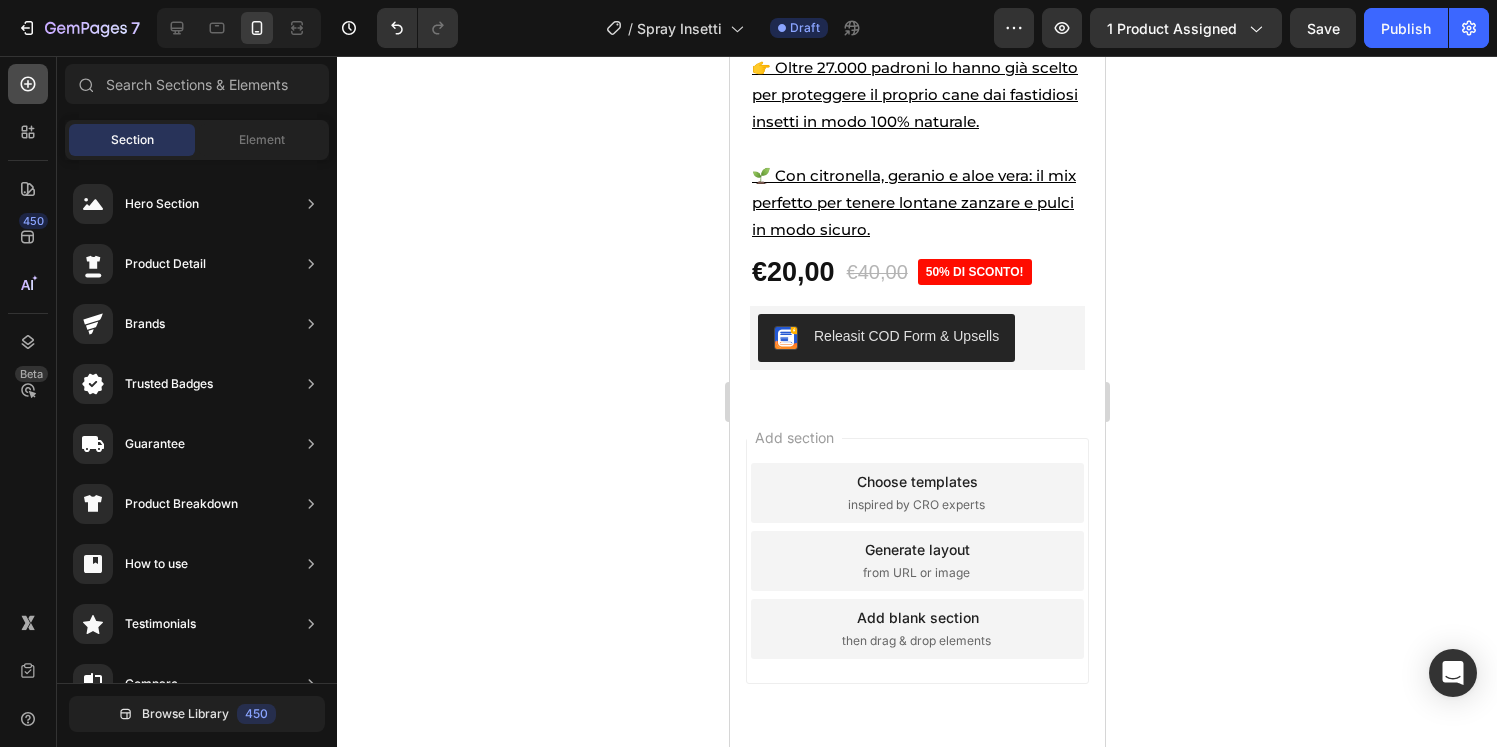click 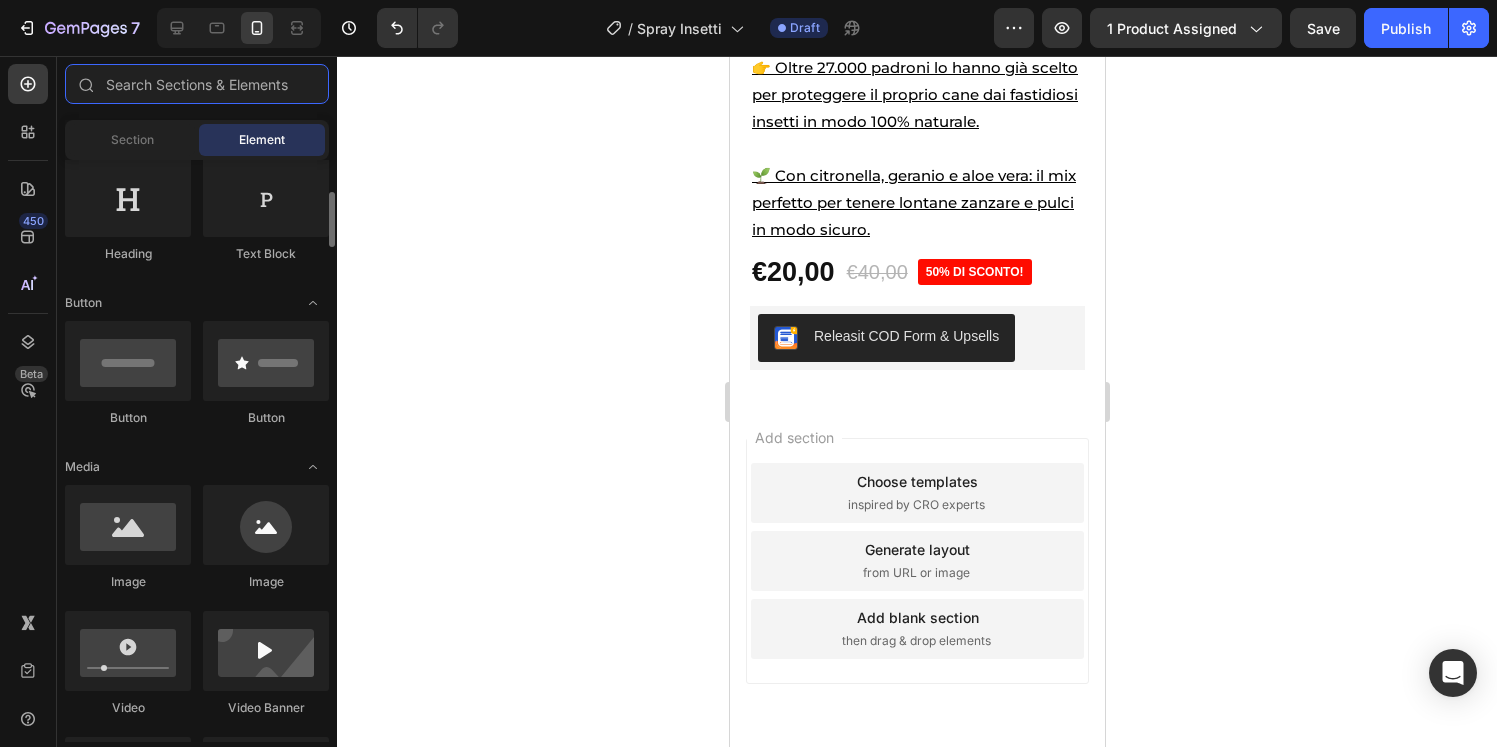 scroll, scrollTop: 348, scrollLeft: 0, axis: vertical 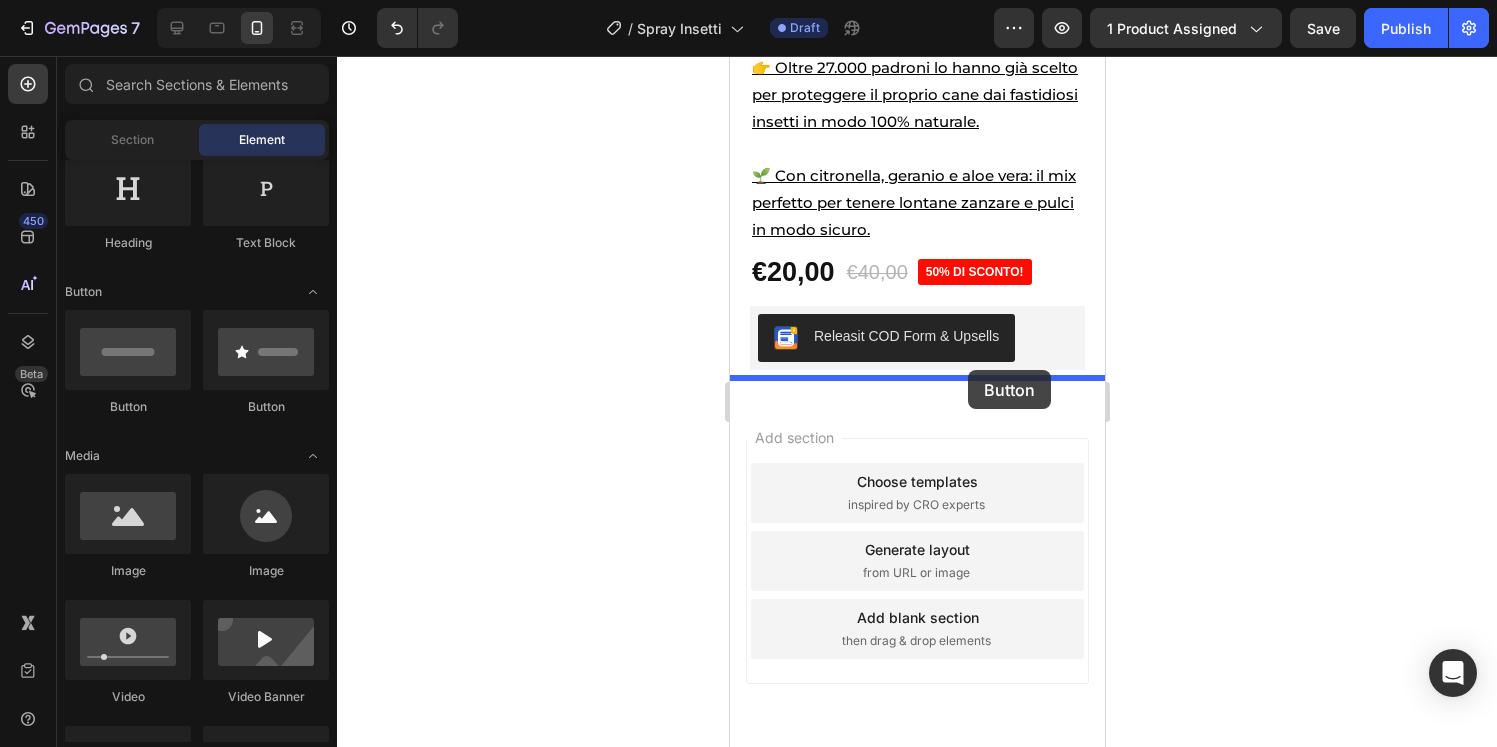 drag, startPoint x: 875, startPoint y: 410, endPoint x: 967, endPoint y: 370, distance: 100.31949 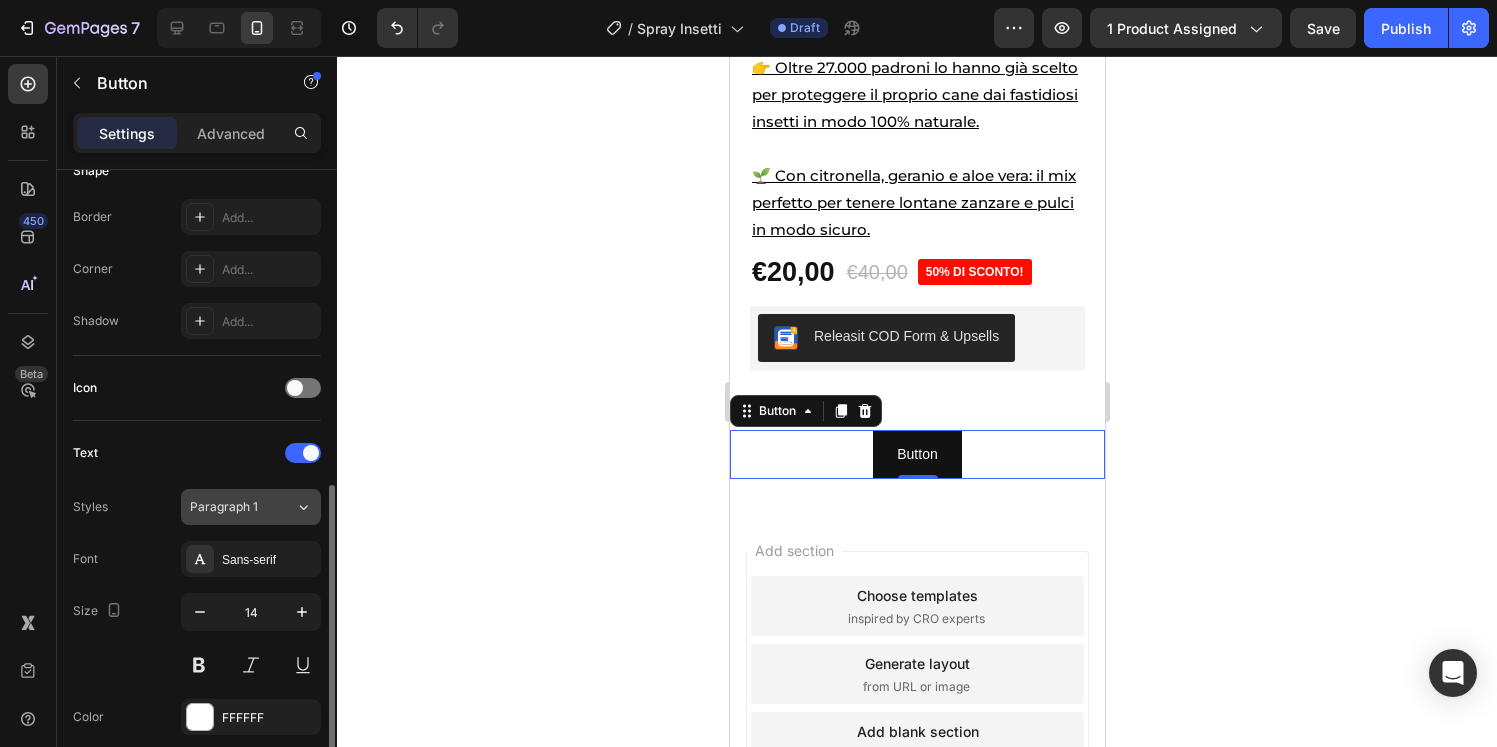 scroll, scrollTop: 800, scrollLeft: 0, axis: vertical 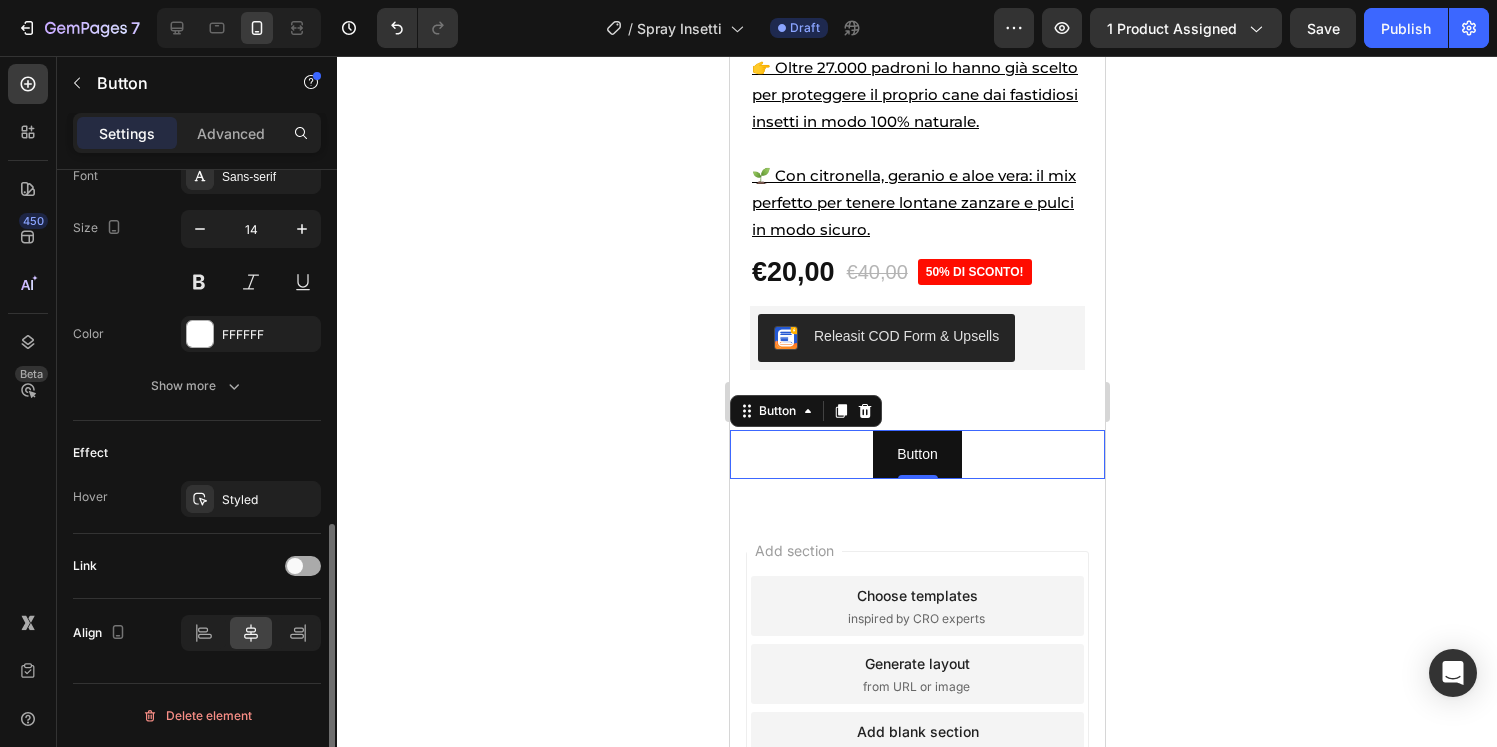 click at bounding box center [303, 566] 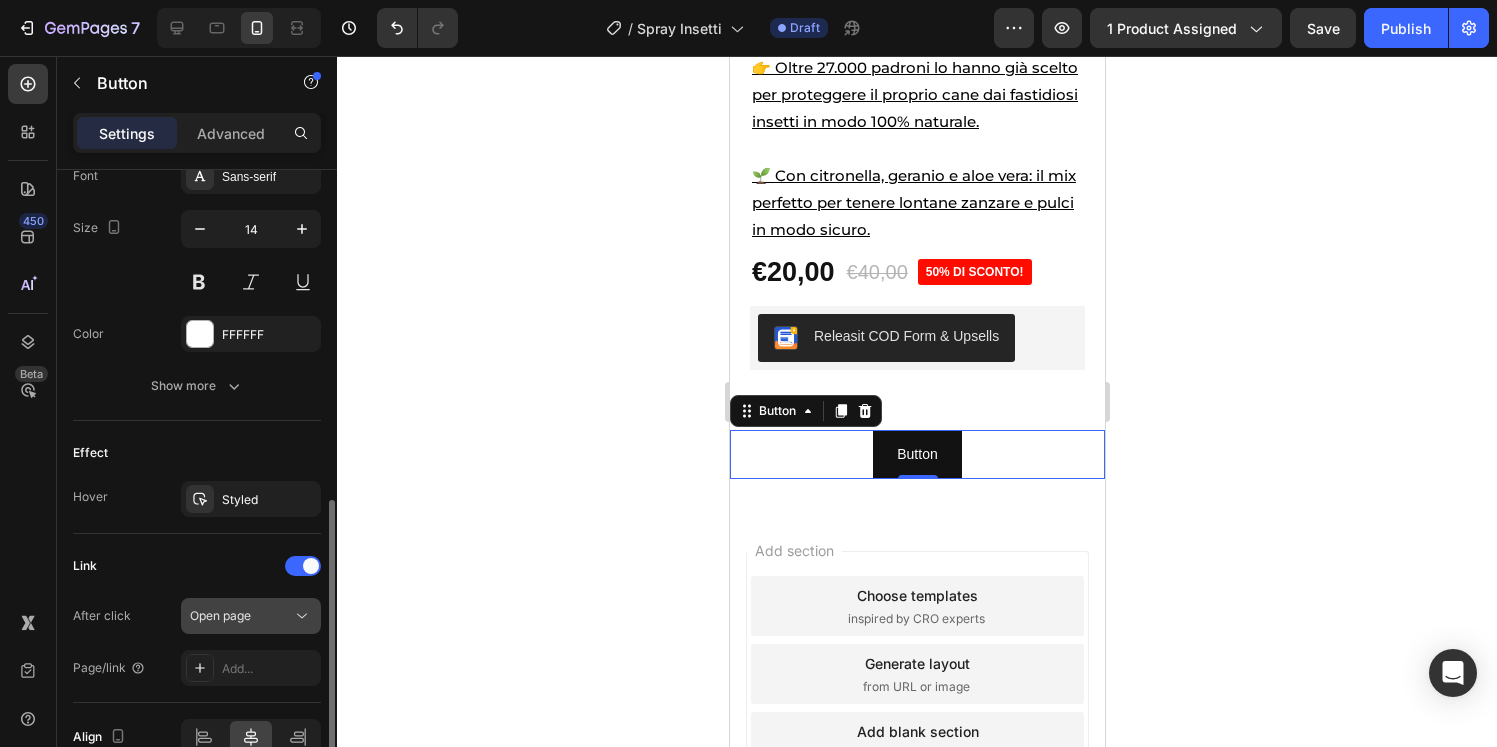 click on "Open page" at bounding box center (241, 616) 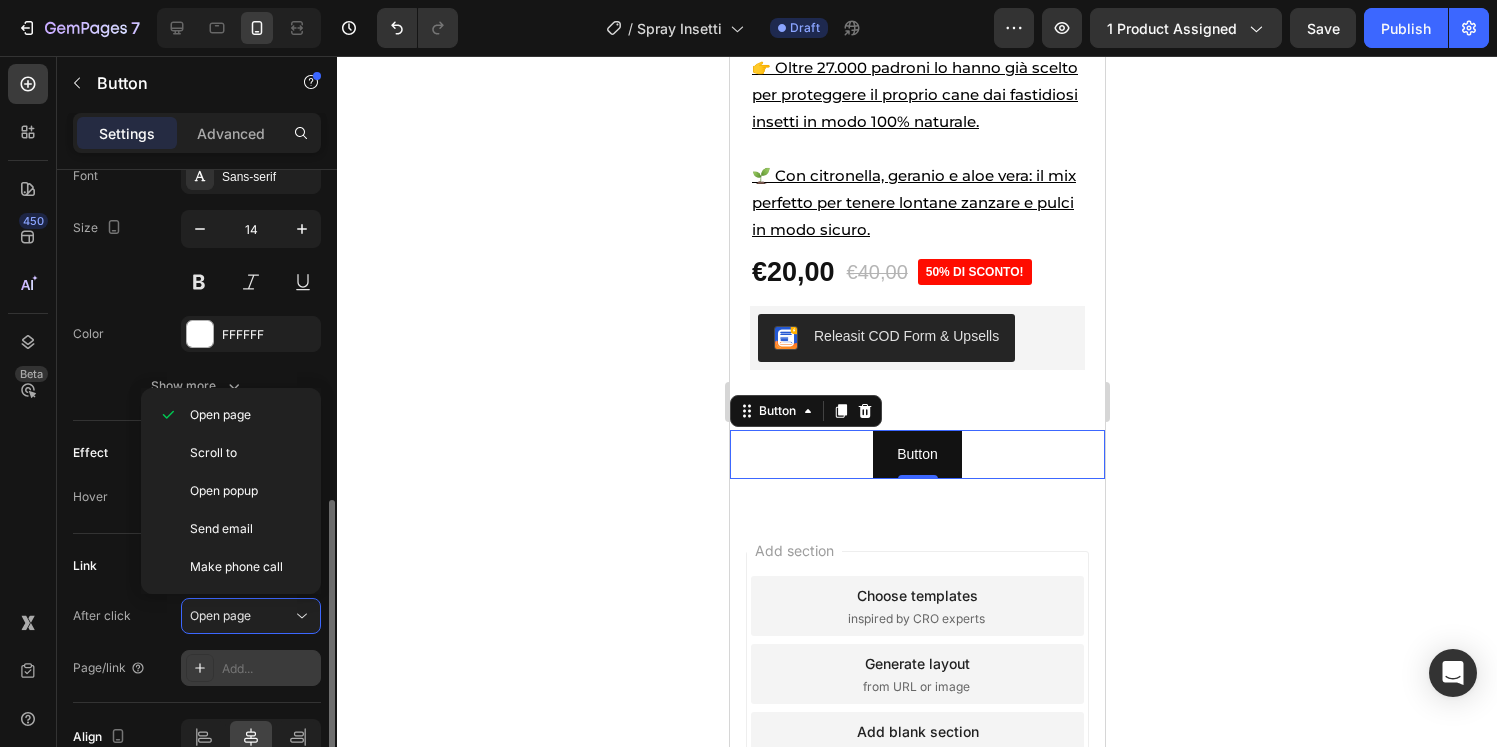 click on "Add..." at bounding box center [269, 669] 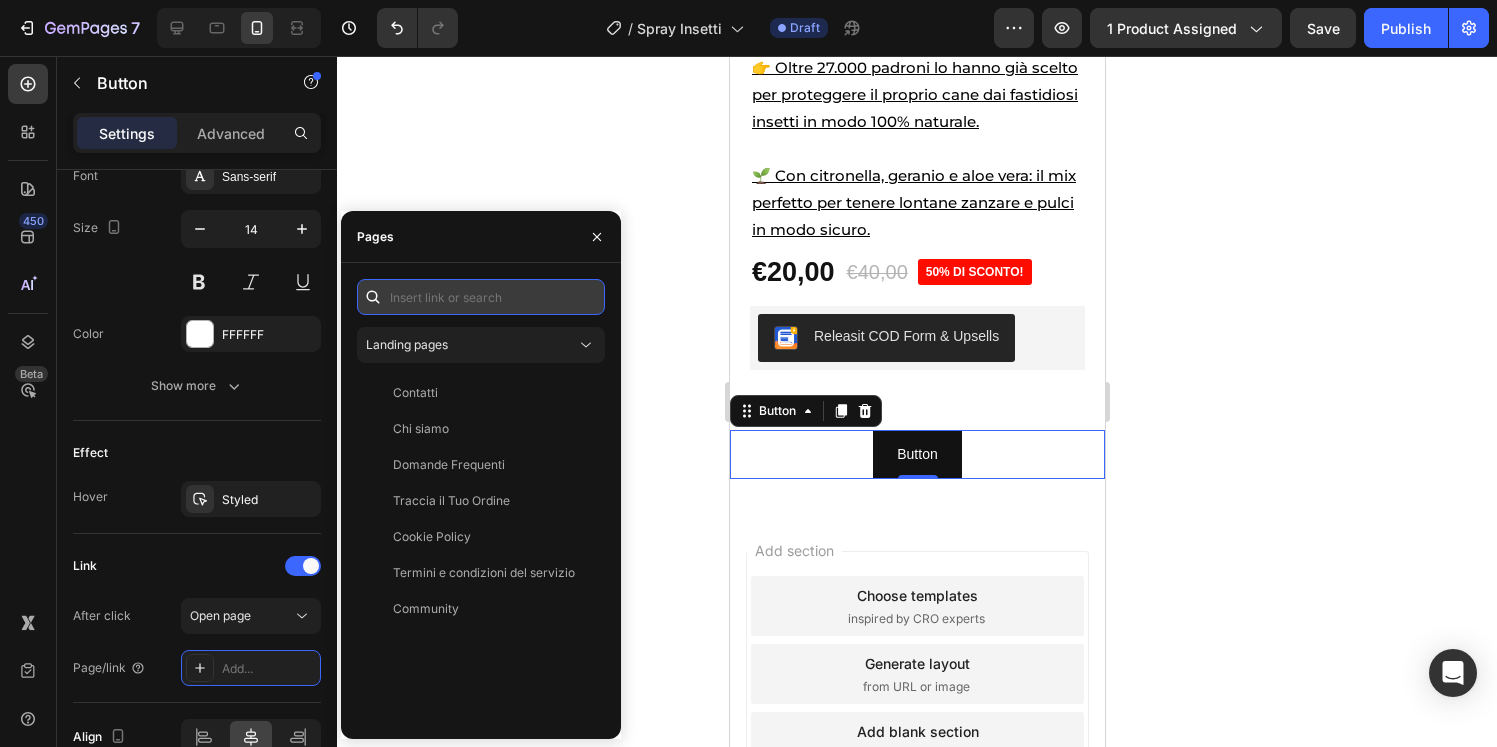 click at bounding box center [481, 297] 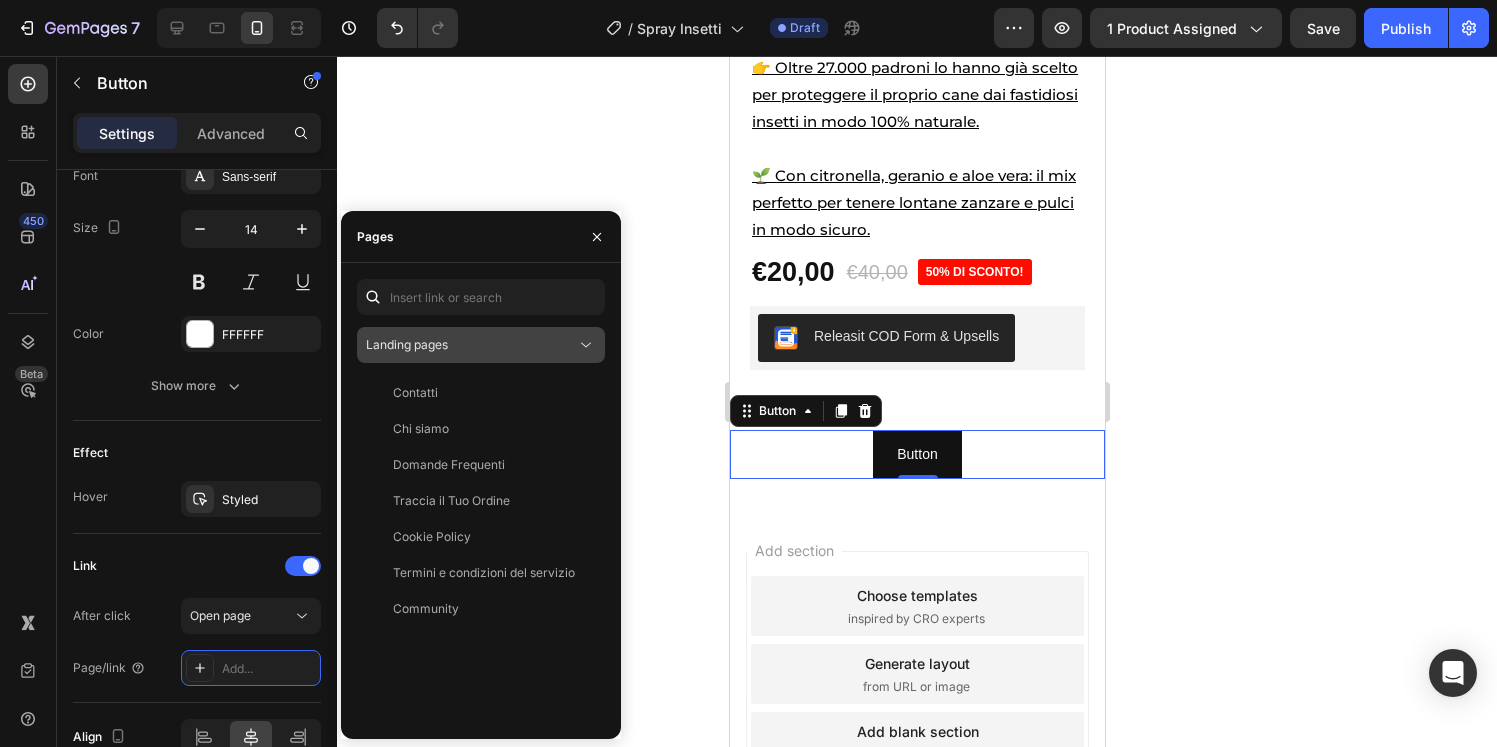 click on "Landing pages" at bounding box center (471, 345) 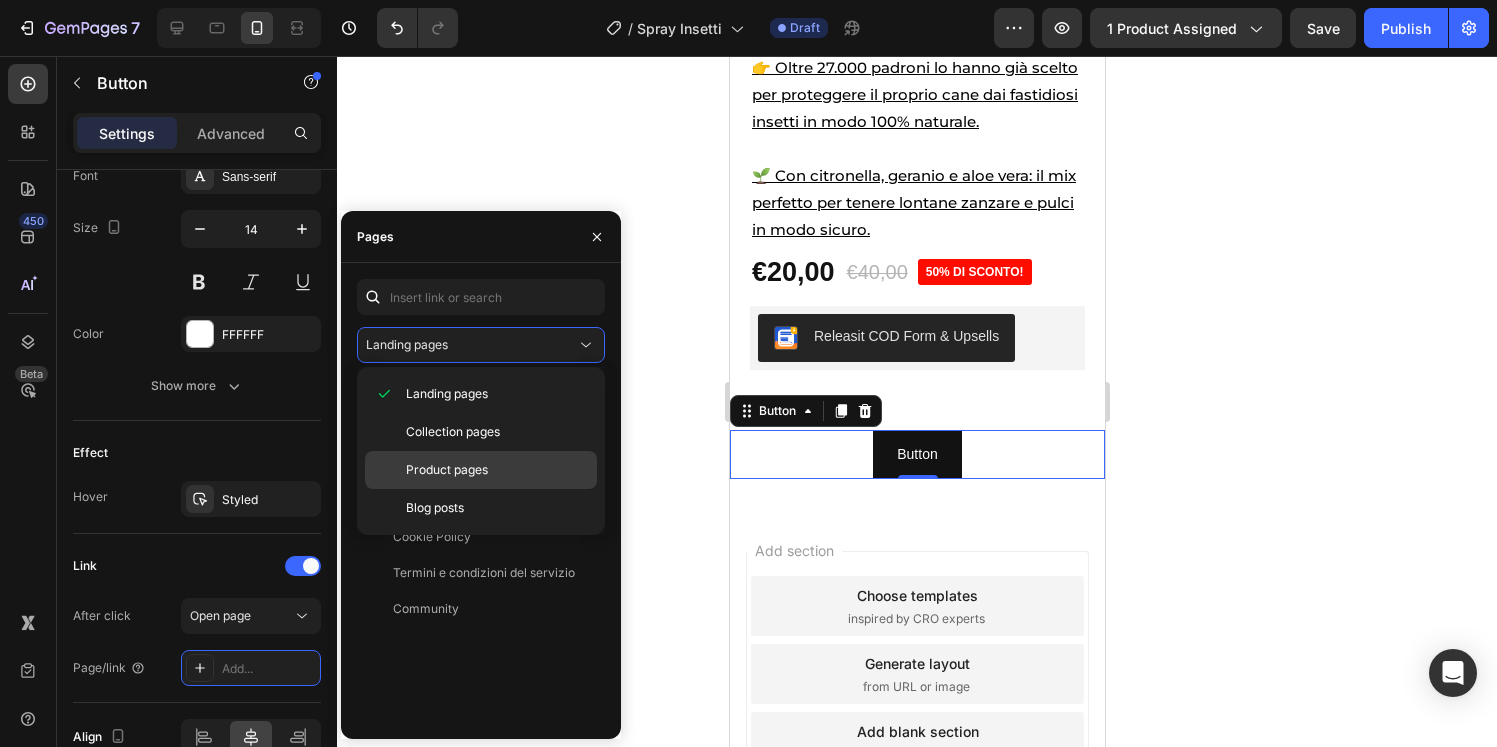 click on "Product pages" 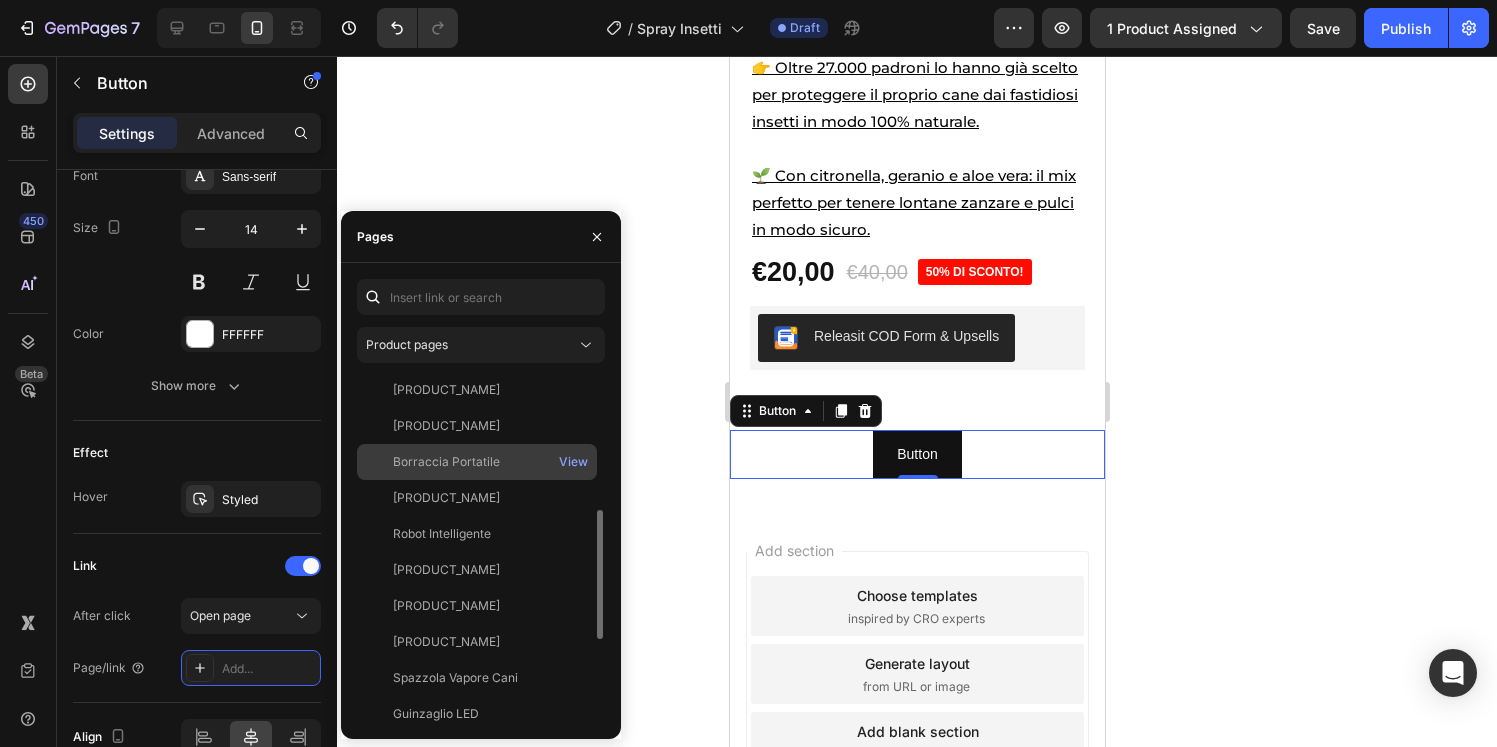scroll, scrollTop: 0, scrollLeft: 0, axis: both 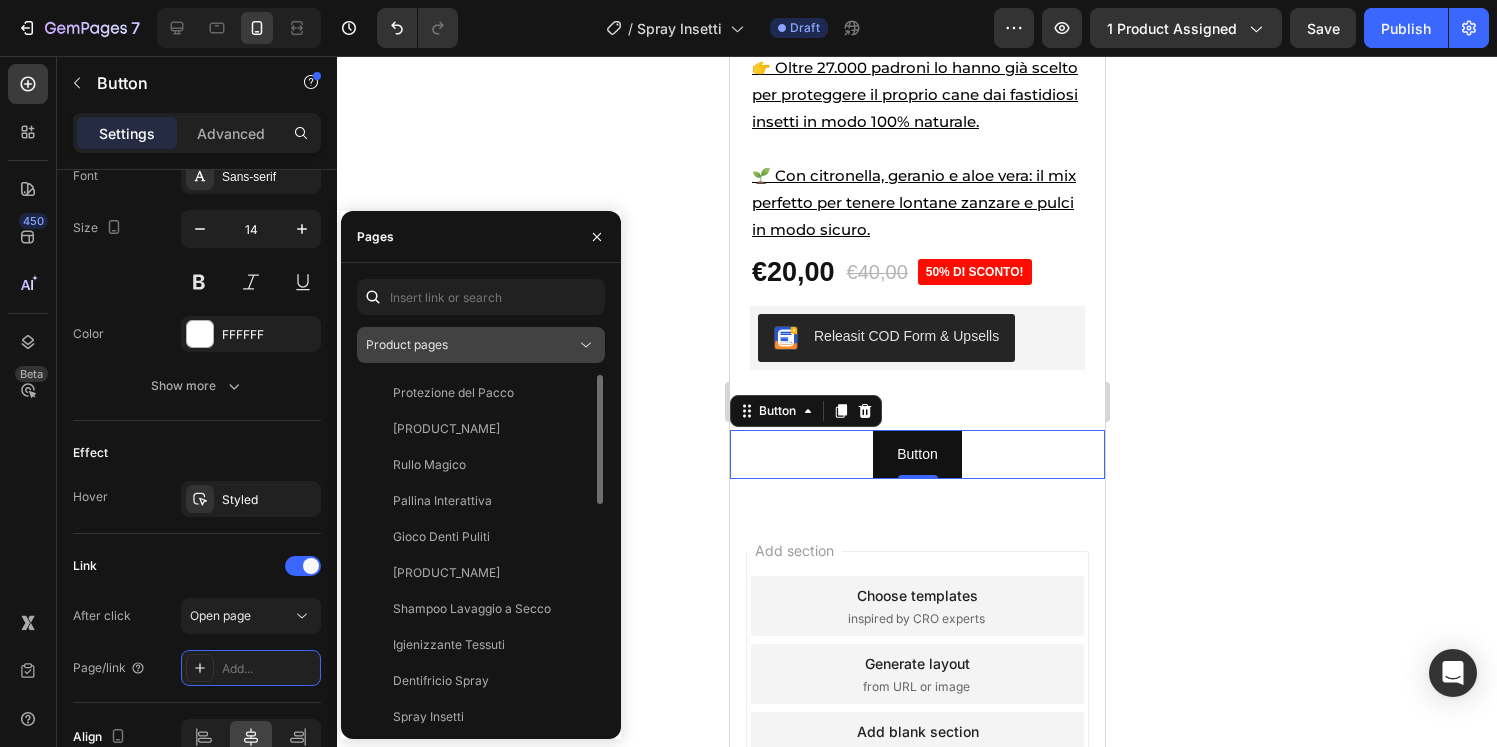 click 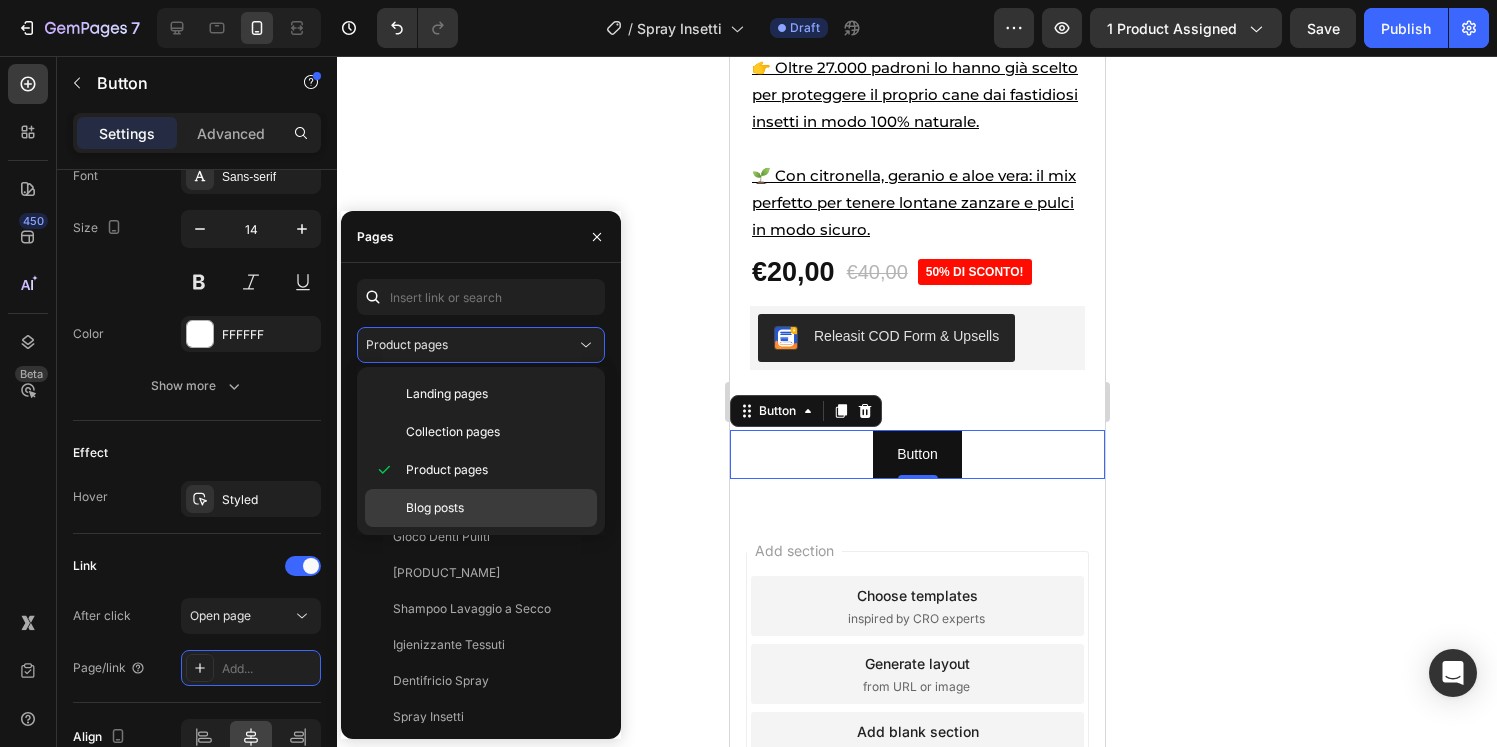 click on "Blog posts" at bounding box center [435, 508] 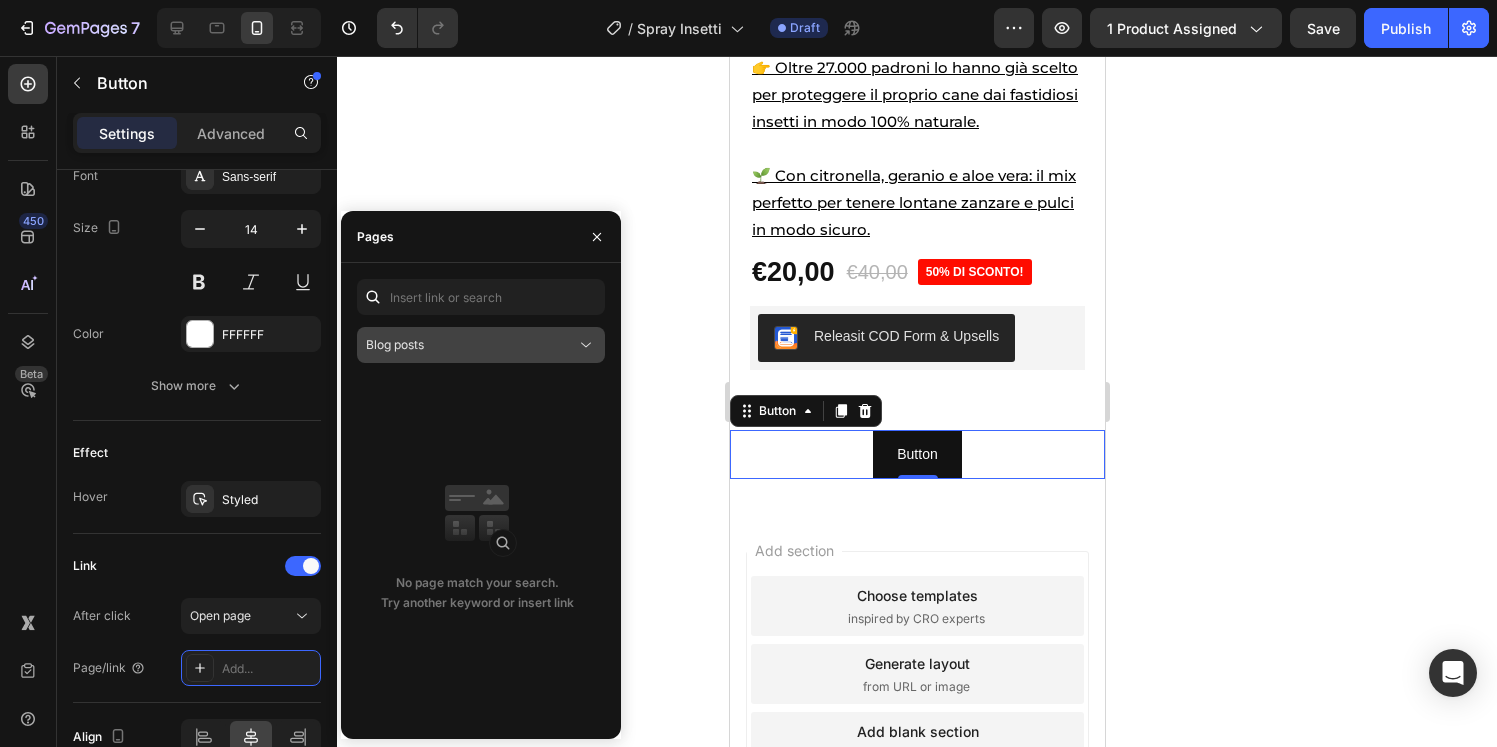 click 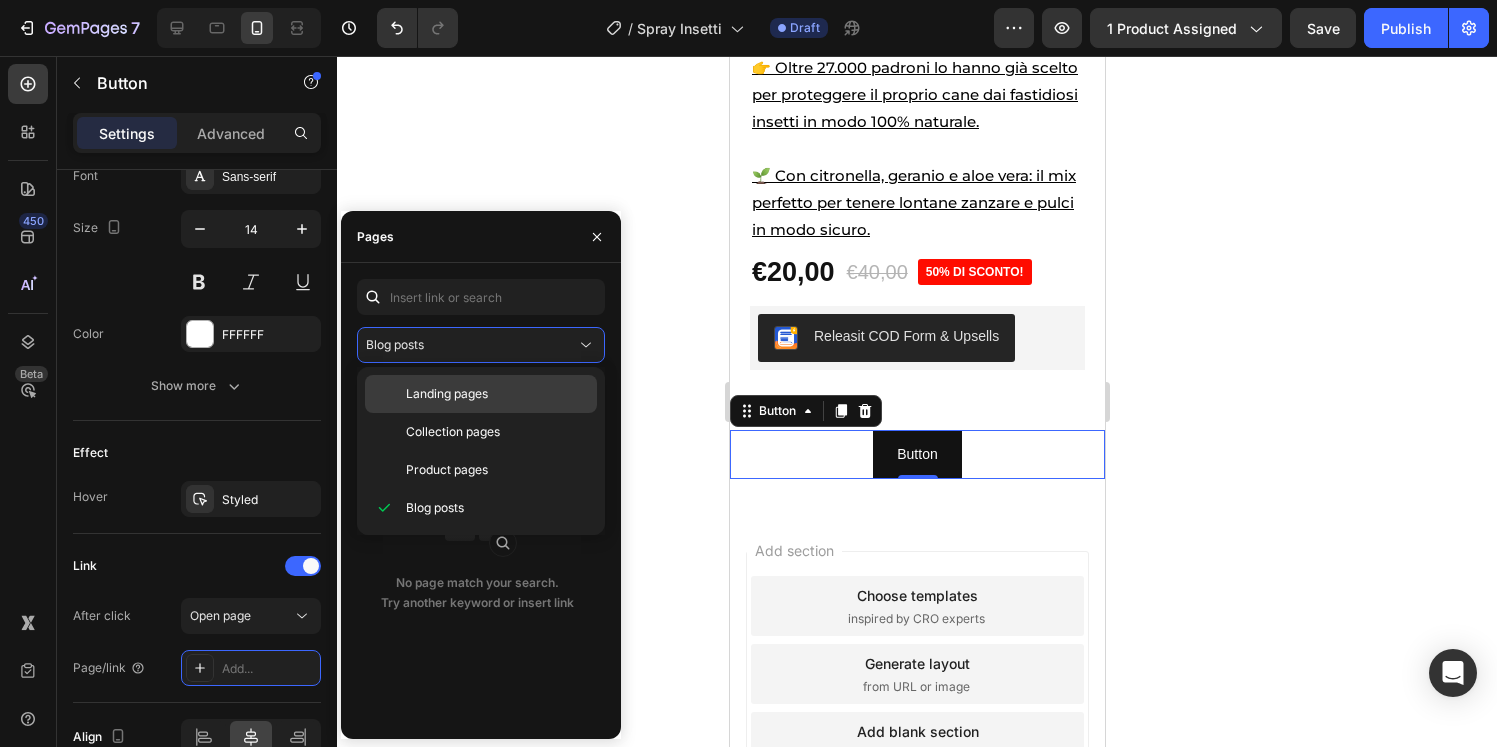 click on "Landing pages" at bounding box center [447, 394] 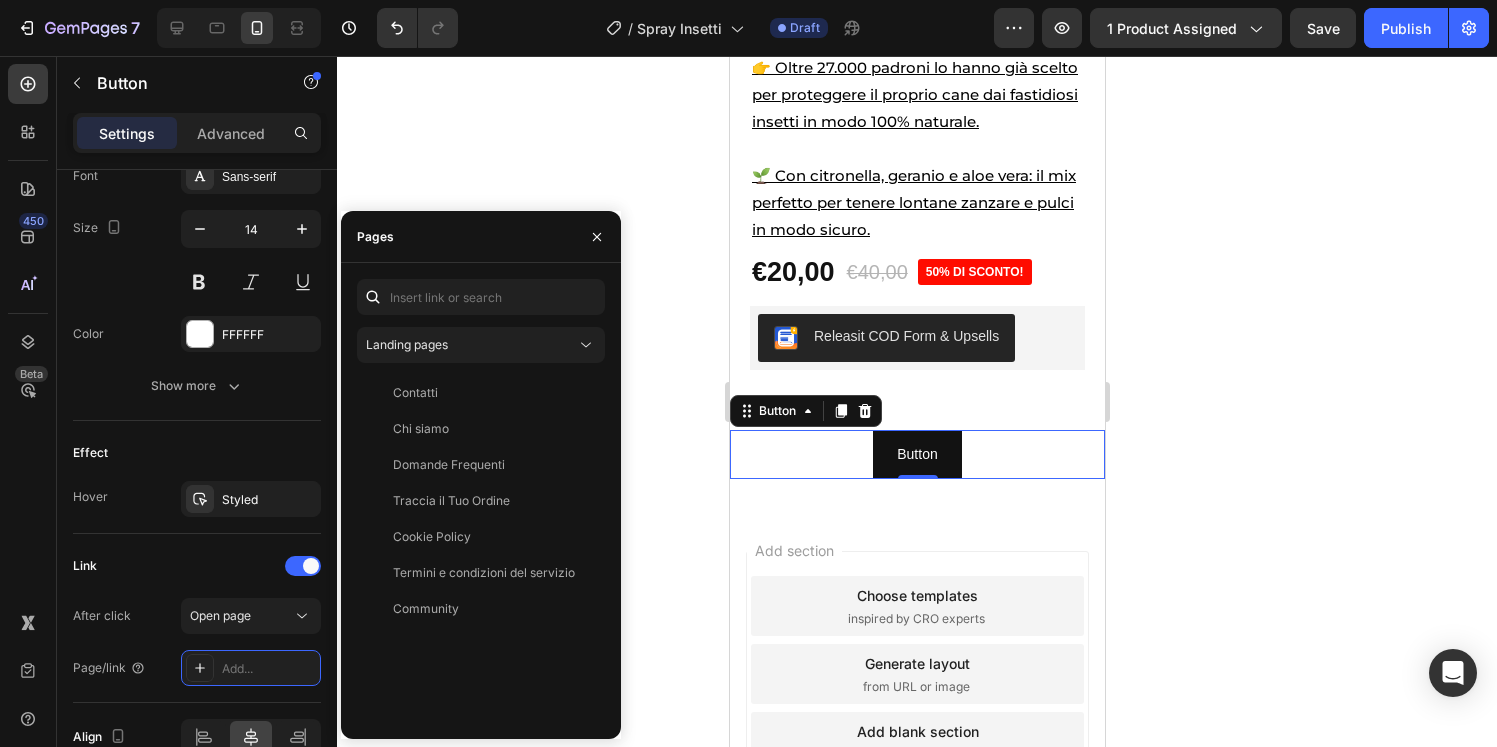 click at bounding box center [597, 237] 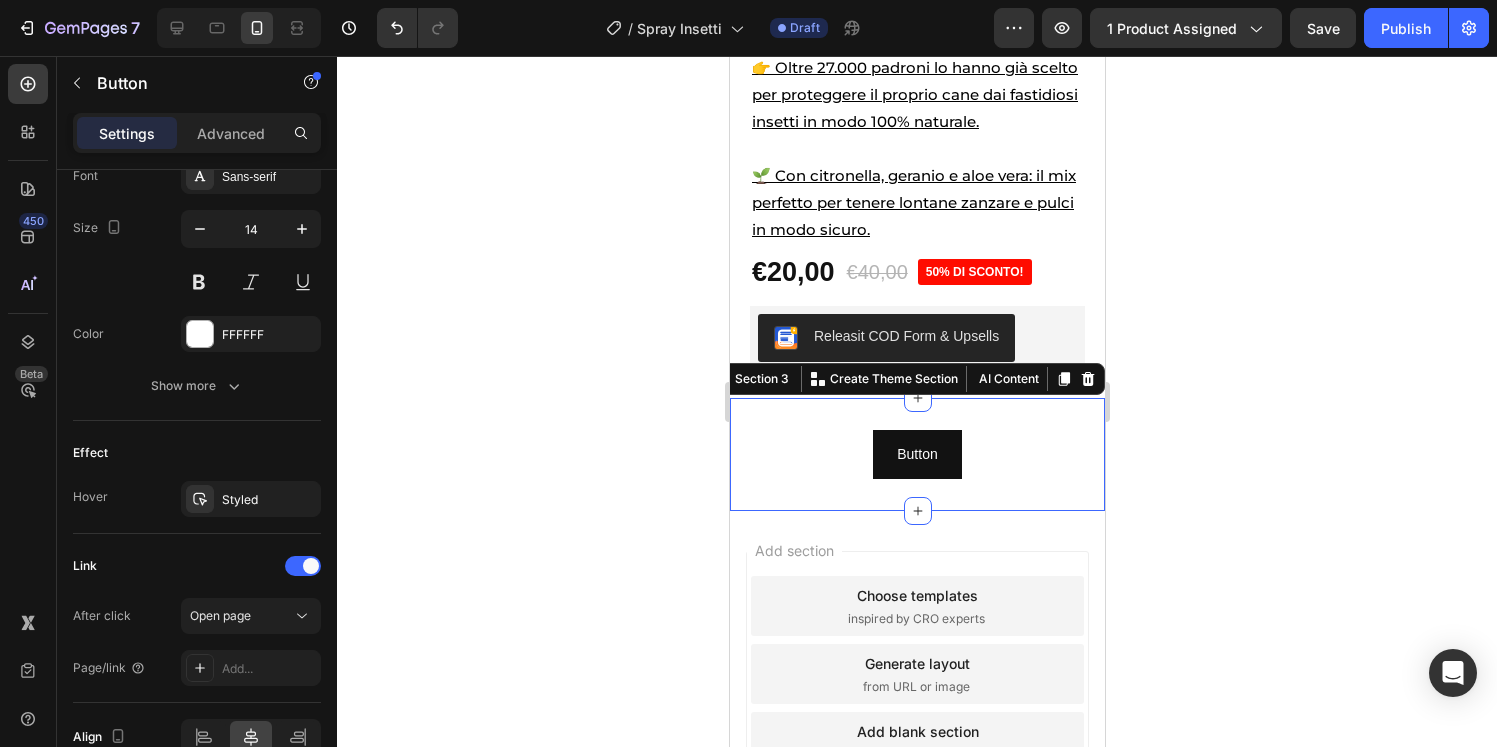 click on "Button Button Section 3   You can create reusable sections Create Theme Section AI Content Write with GemAI What would you like to describe here? Tone and Voice Persuasive Product Protezione del Pacco Show more Generate" at bounding box center [916, 454] 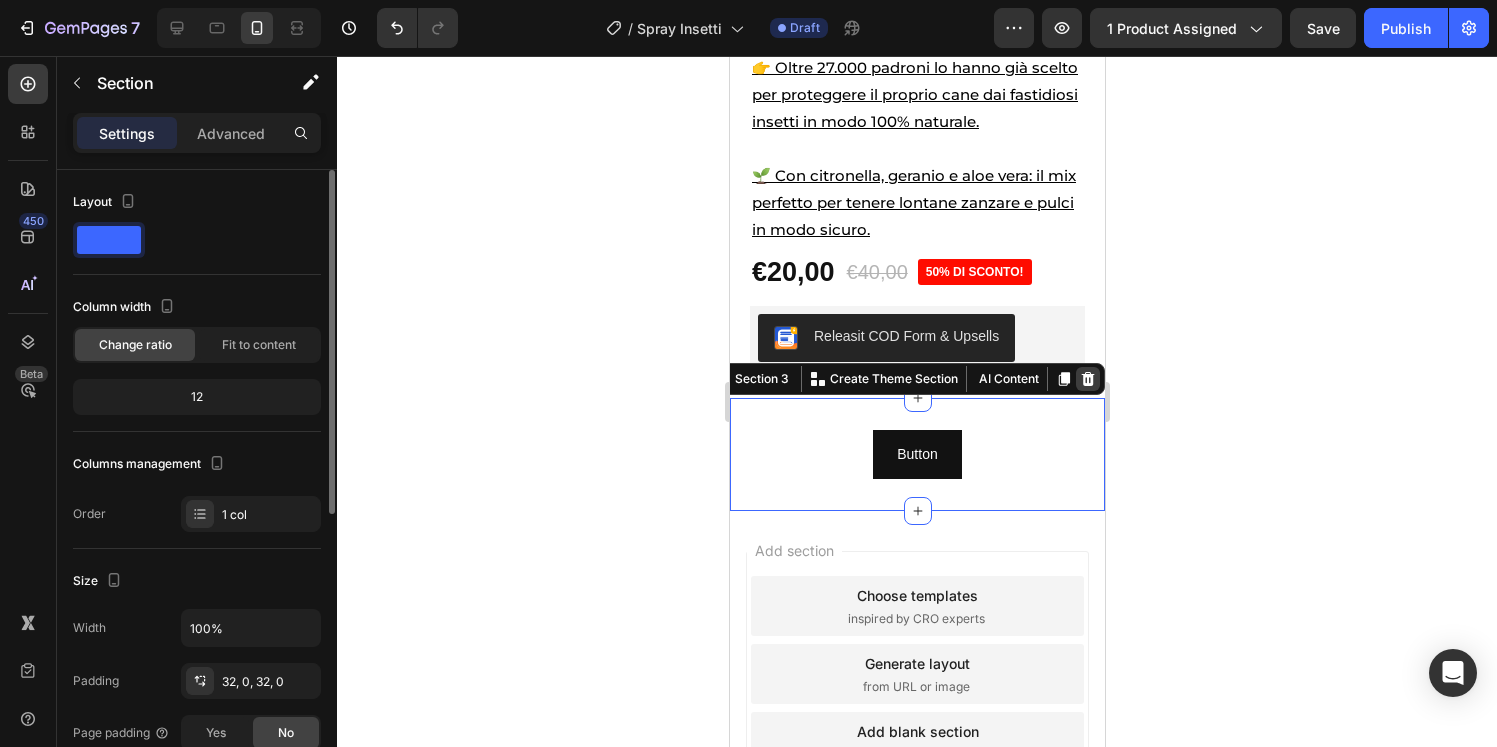 click 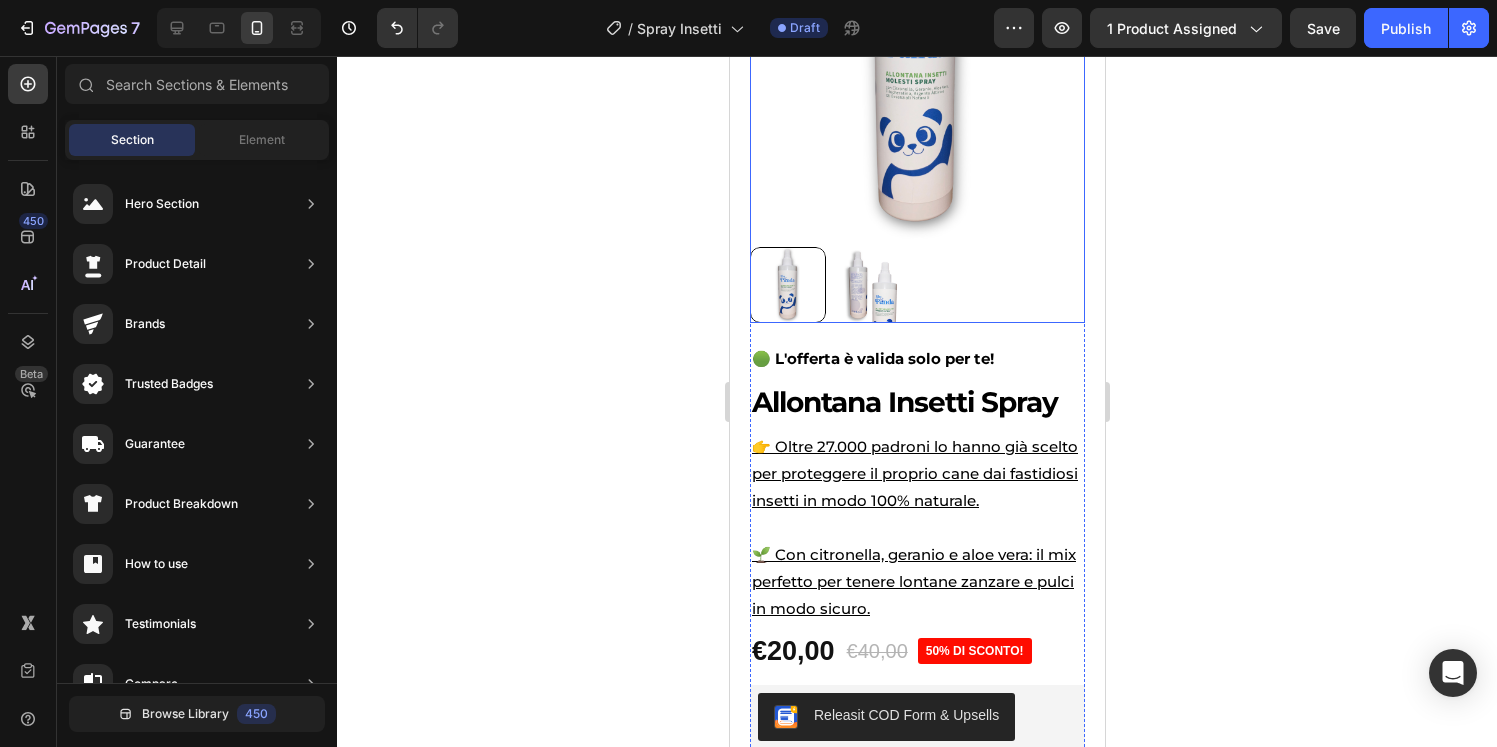 scroll, scrollTop: 383, scrollLeft: 0, axis: vertical 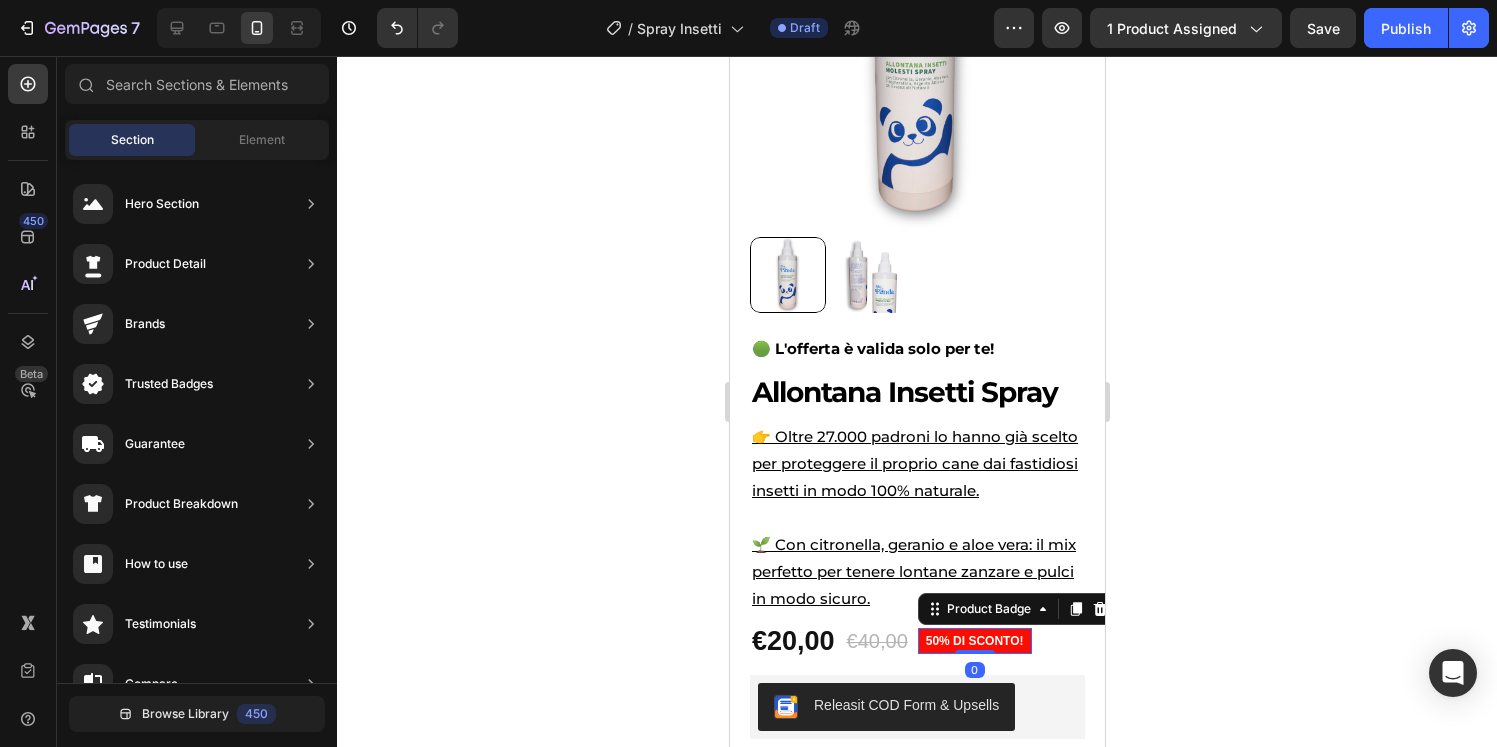click on "50% DI SCONTO!" at bounding box center [974, 641] 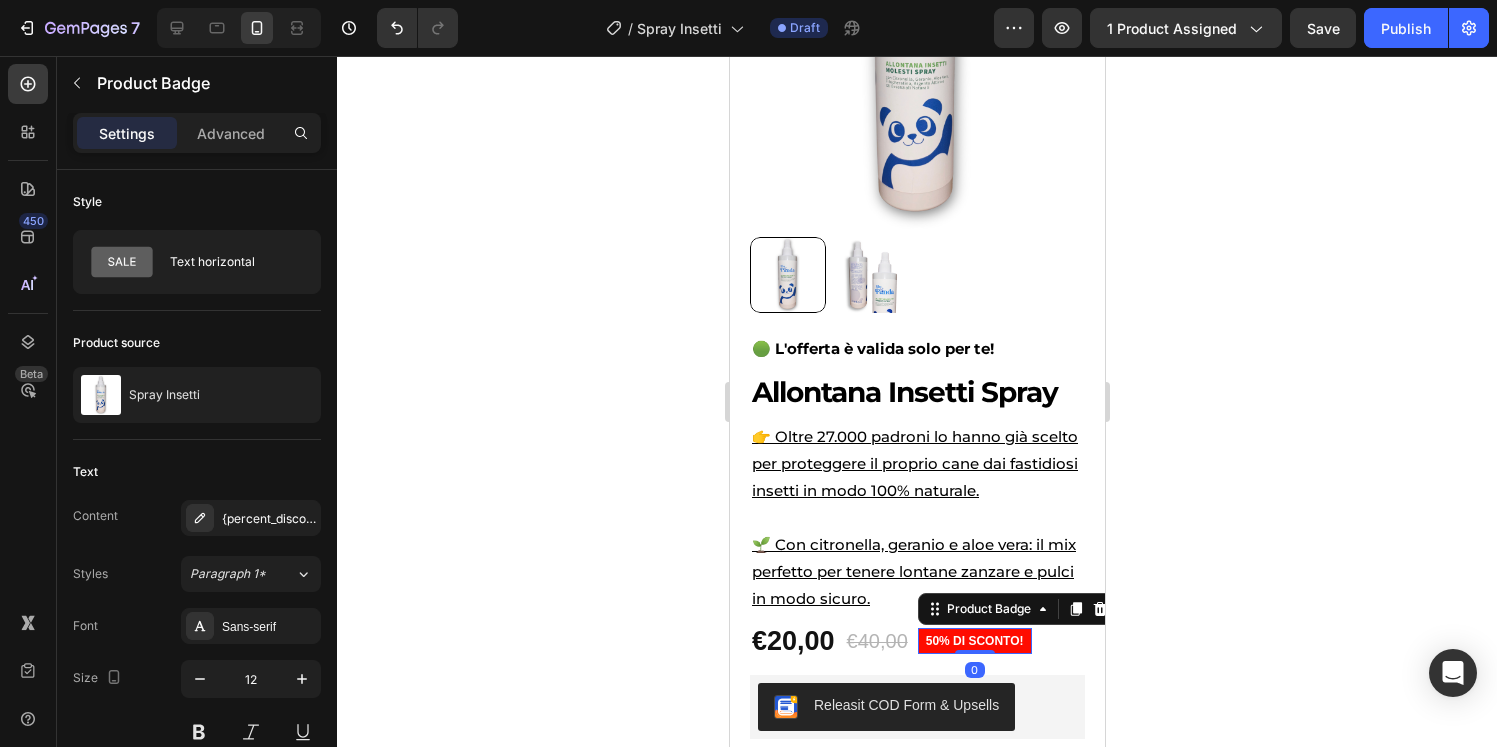 click on "50% DI SCONTO!" at bounding box center [974, 641] 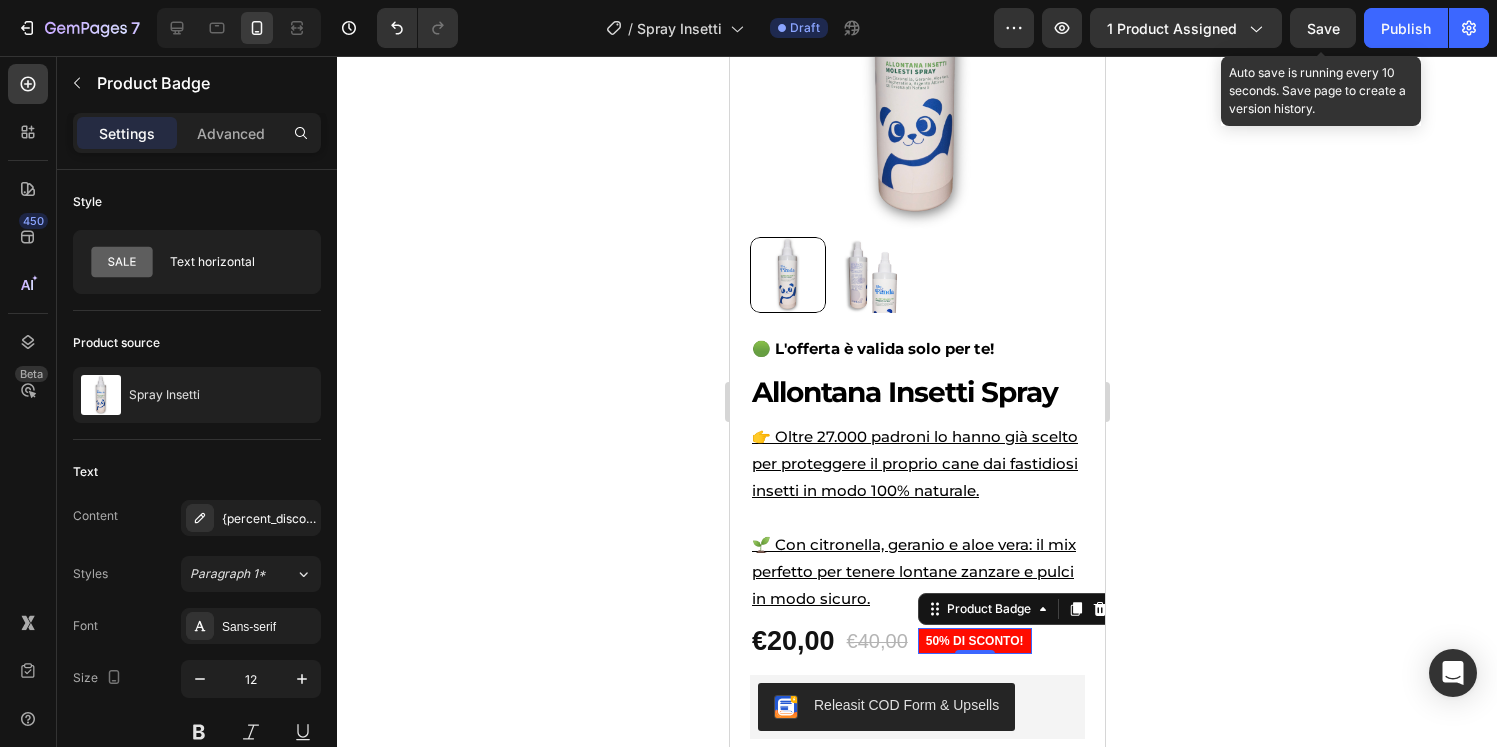 click on "Save" at bounding box center (1323, 28) 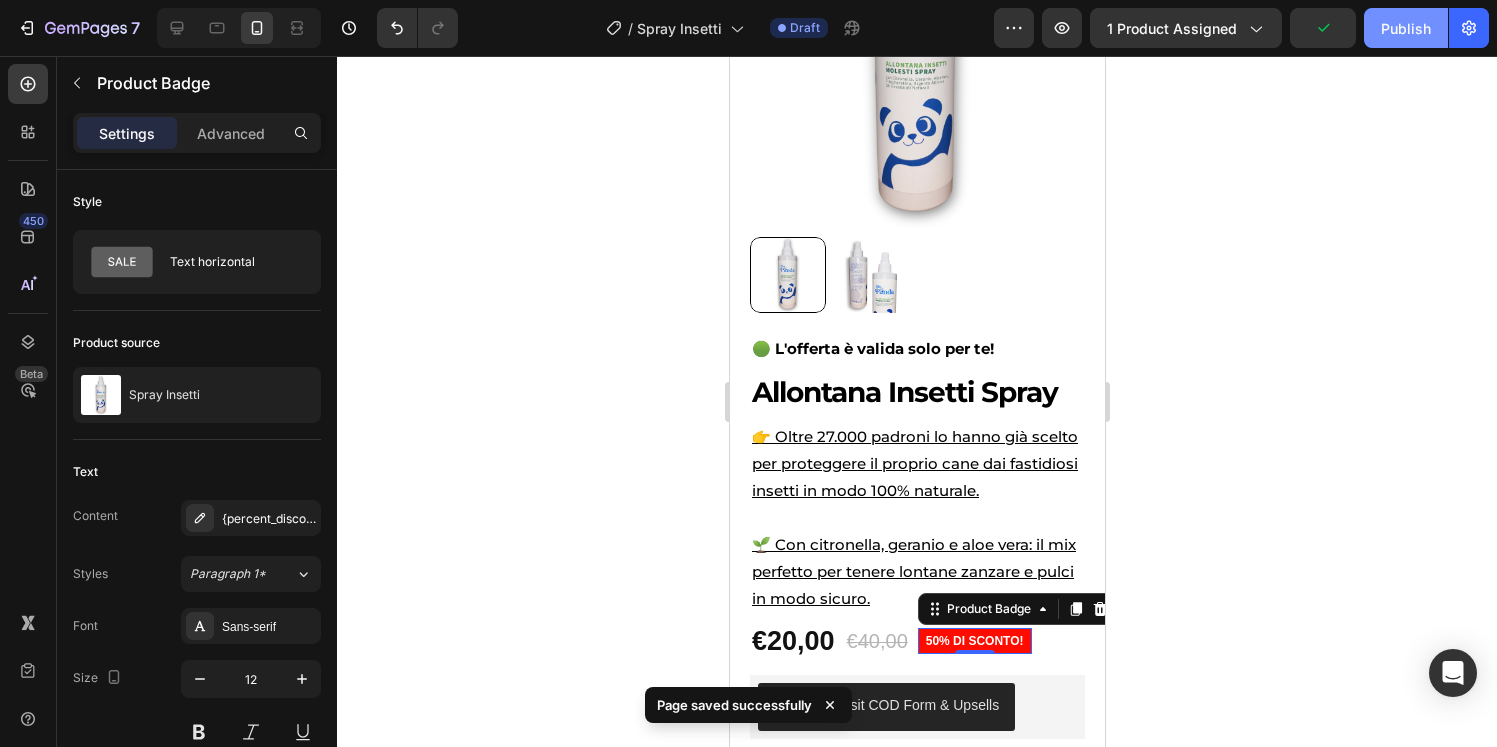 click on "Publish" at bounding box center (1406, 28) 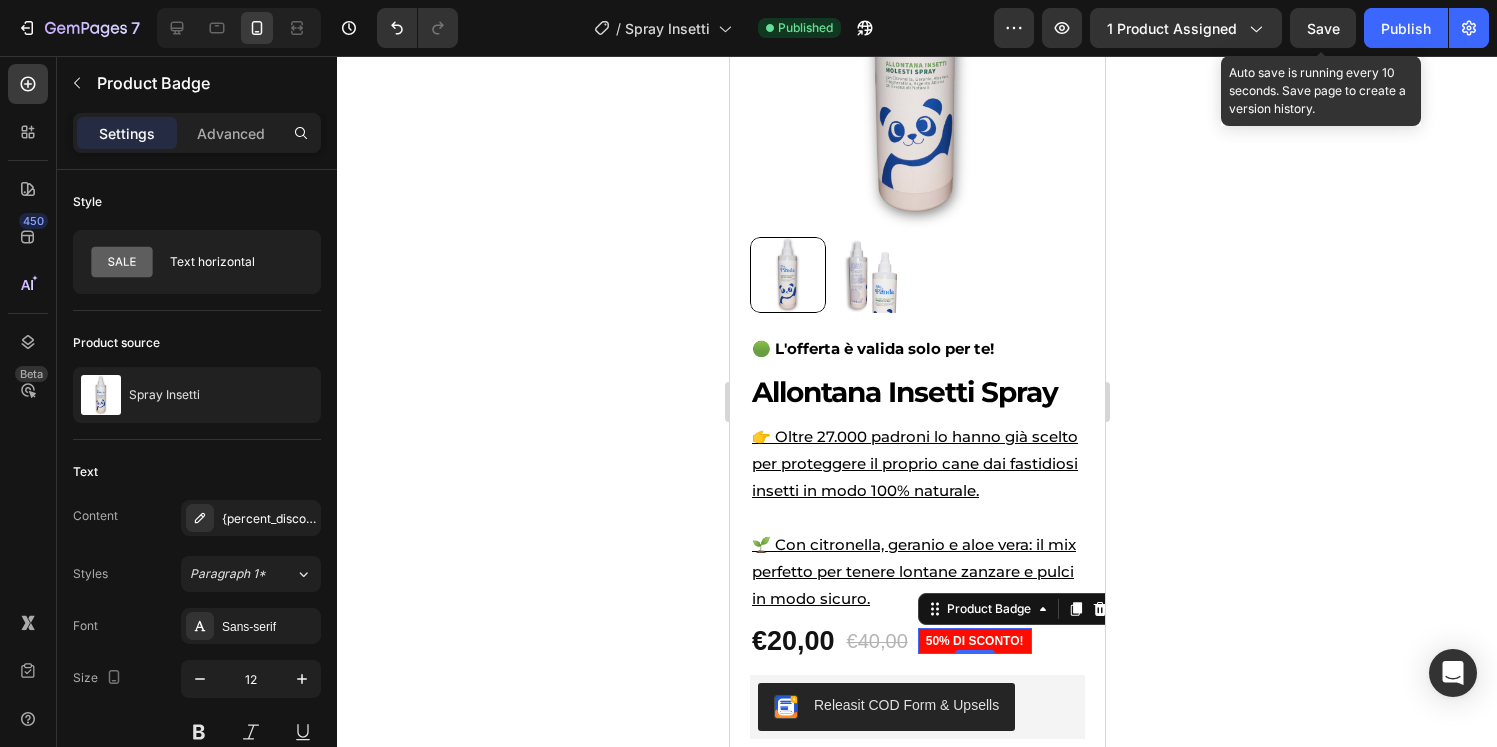 click on "Save" at bounding box center (1323, 28) 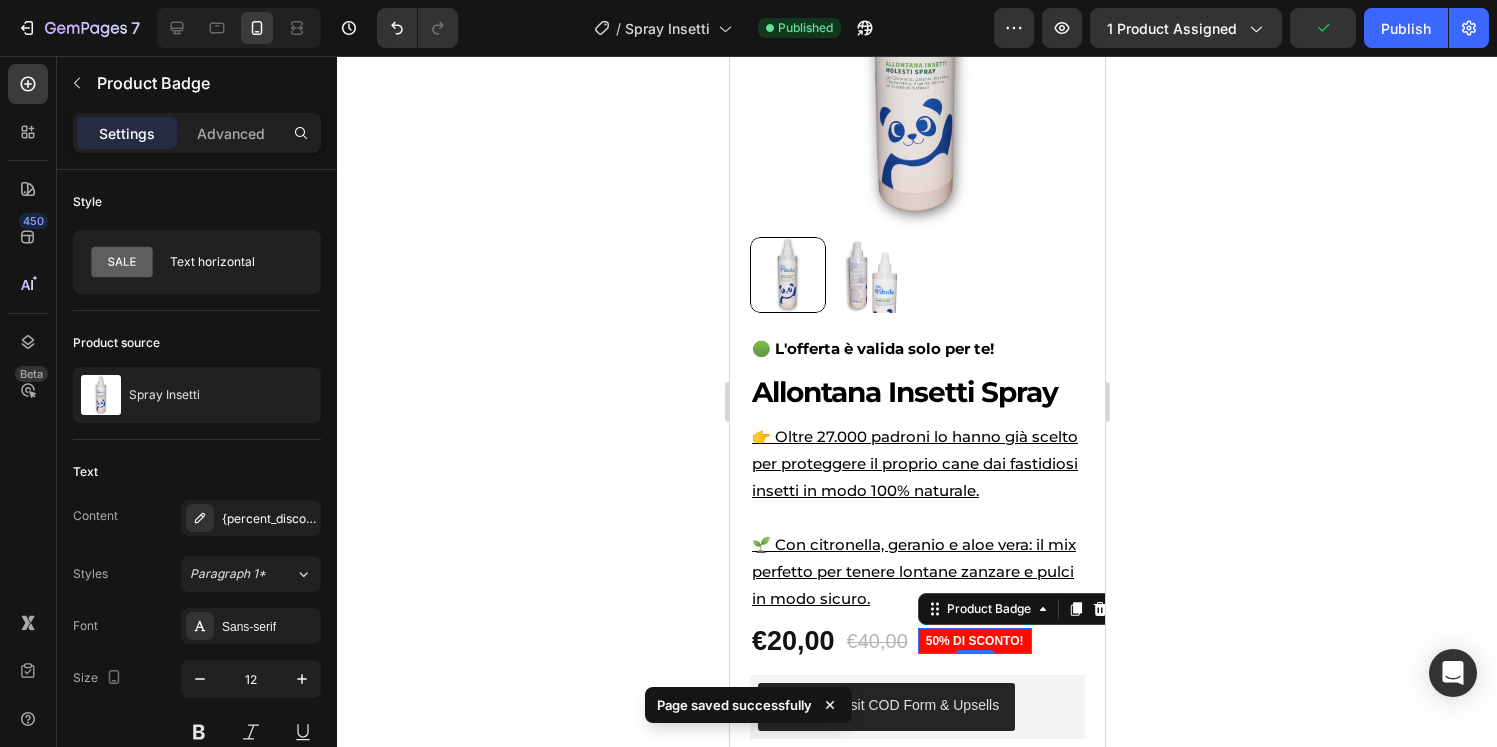 click on "50% DI SCONTO!" at bounding box center [974, 641] 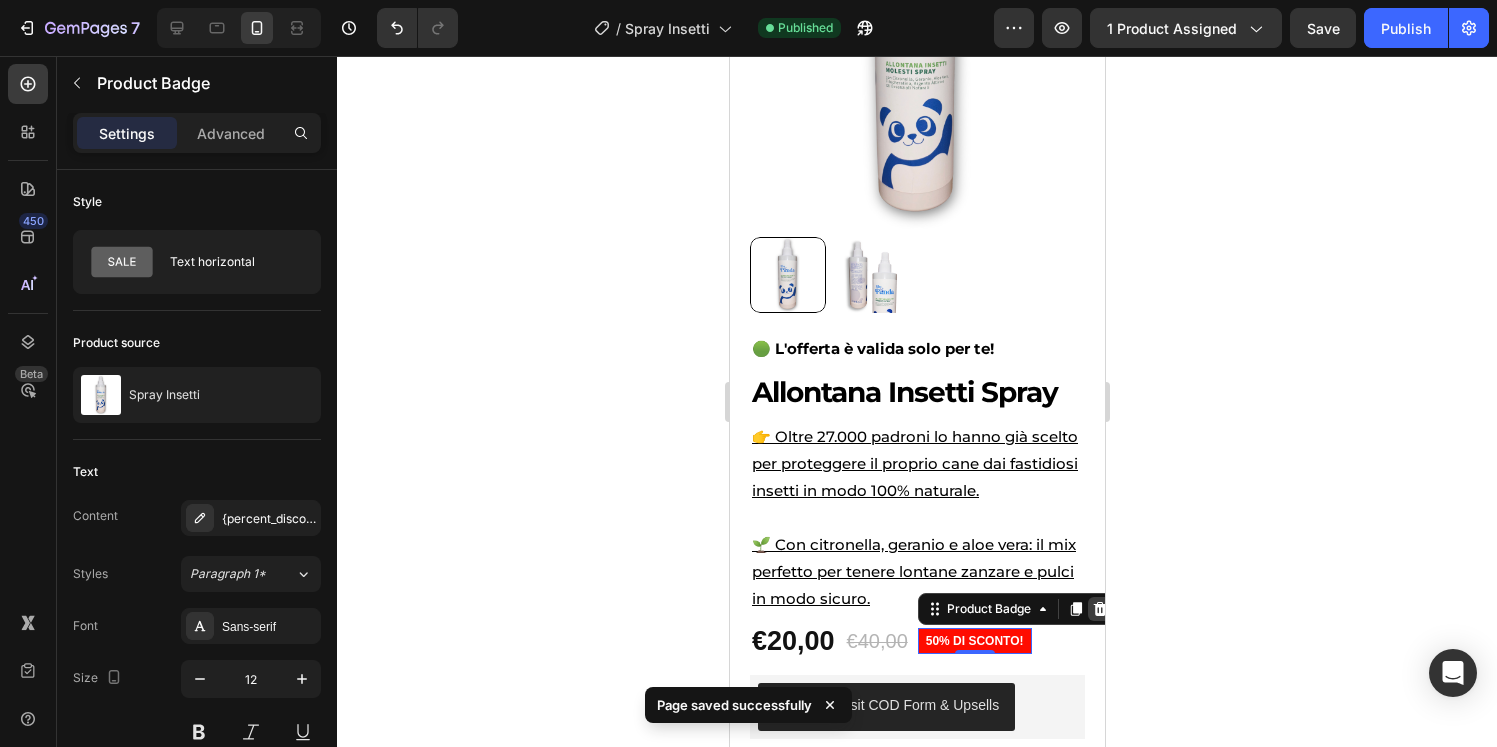 click 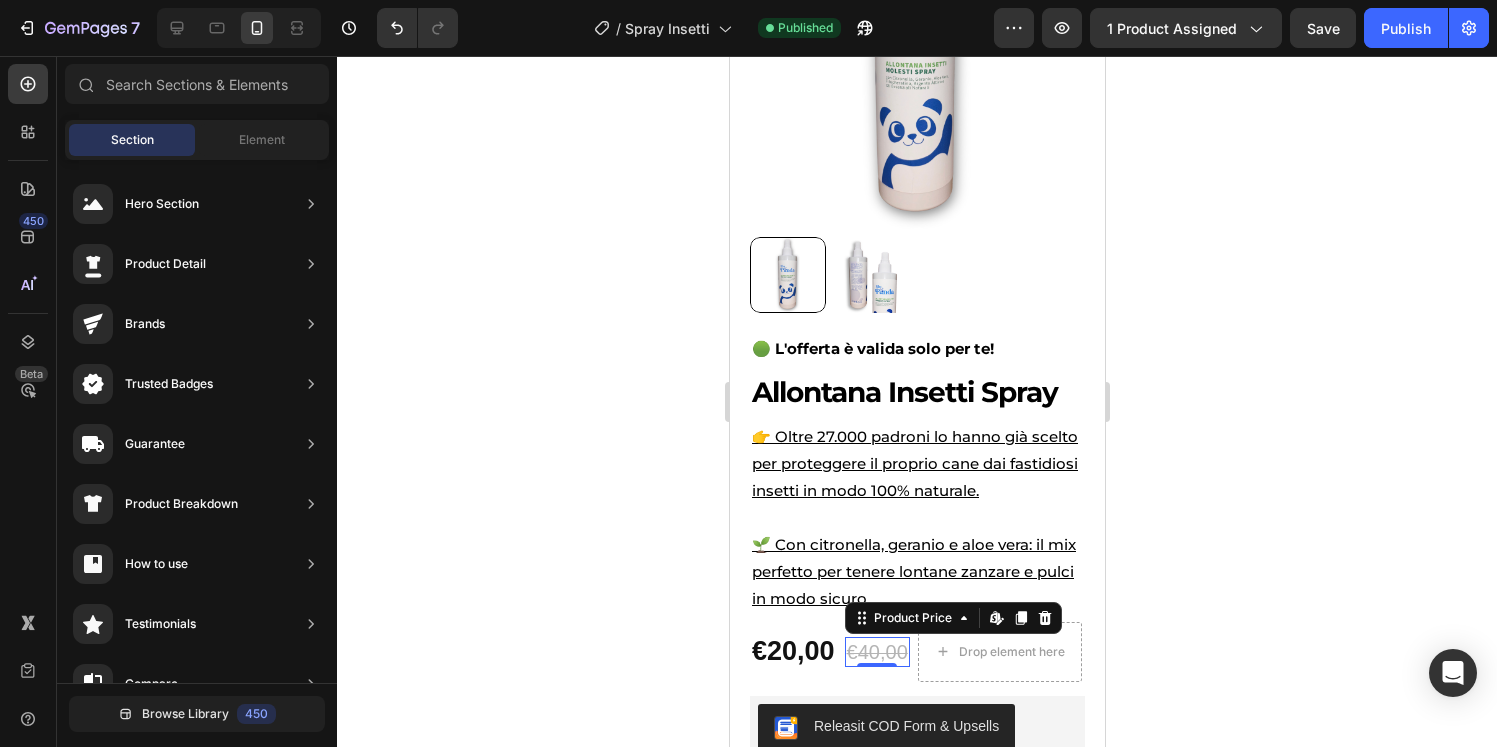 click on "€40,00" at bounding box center (876, 652) 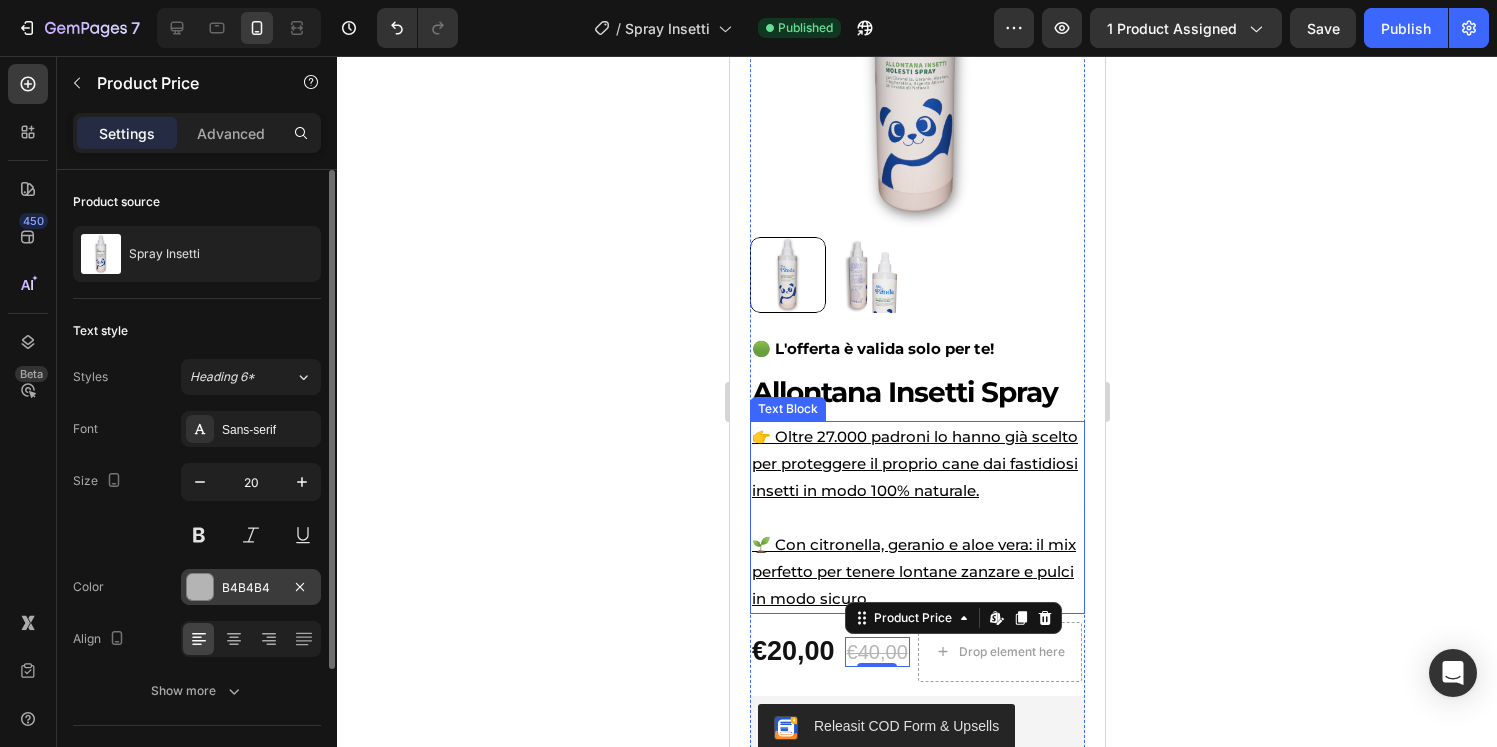 click at bounding box center (200, 587) 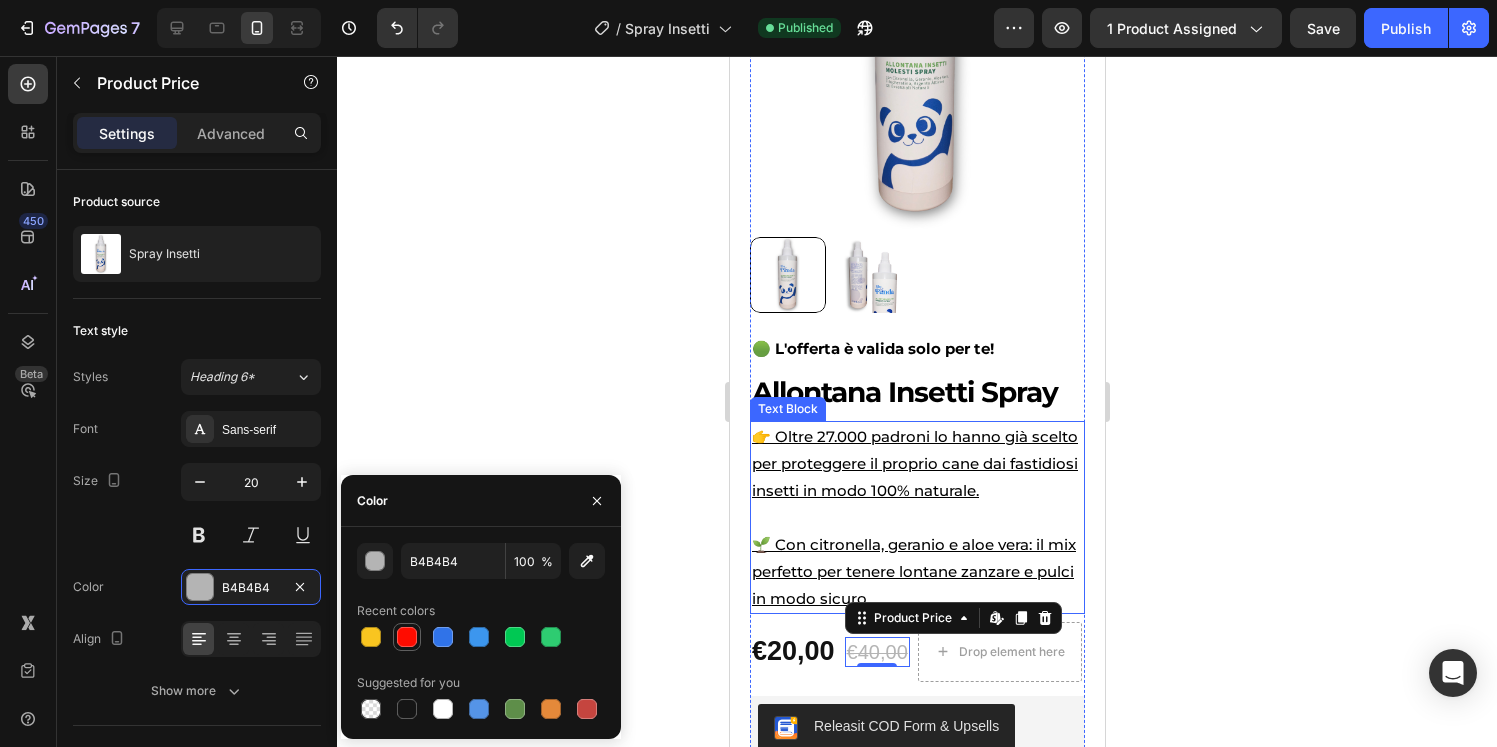 click at bounding box center (407, 637) 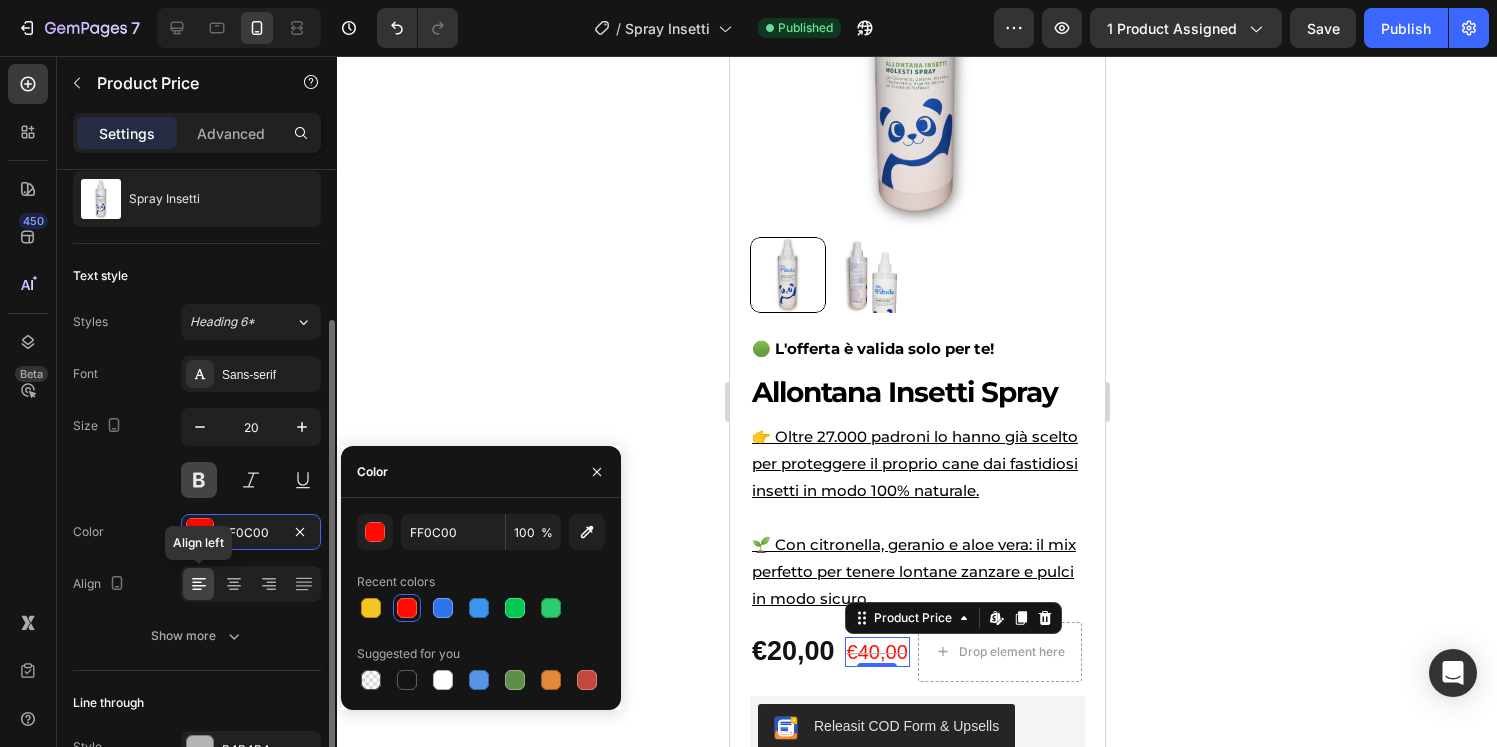 scroll, scrollTop: 171, scrollLeft: 0, axis: vertical 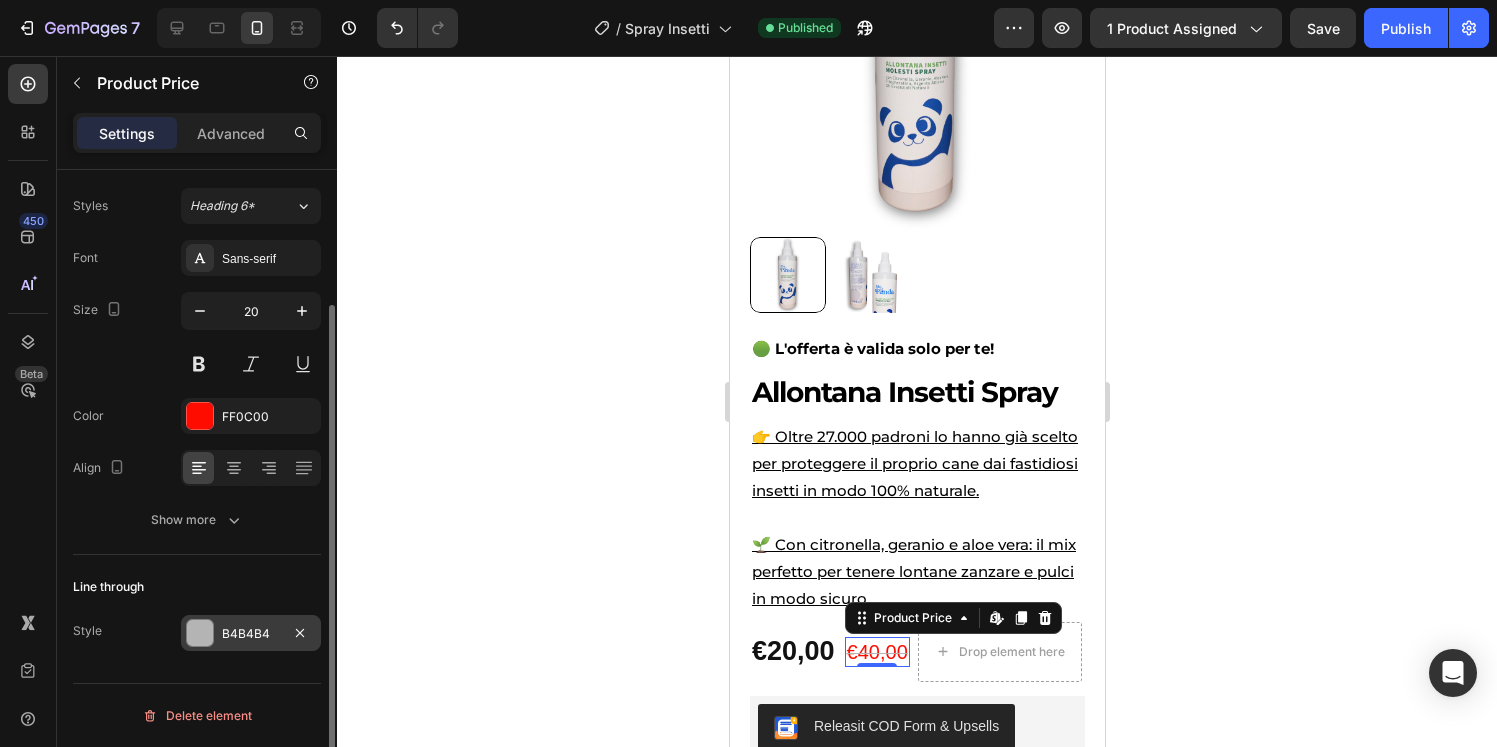 drag, startPoint x: 193, startPoint y: 624, endPoint x: 206, endPoint y: 622, distance: 13.152946 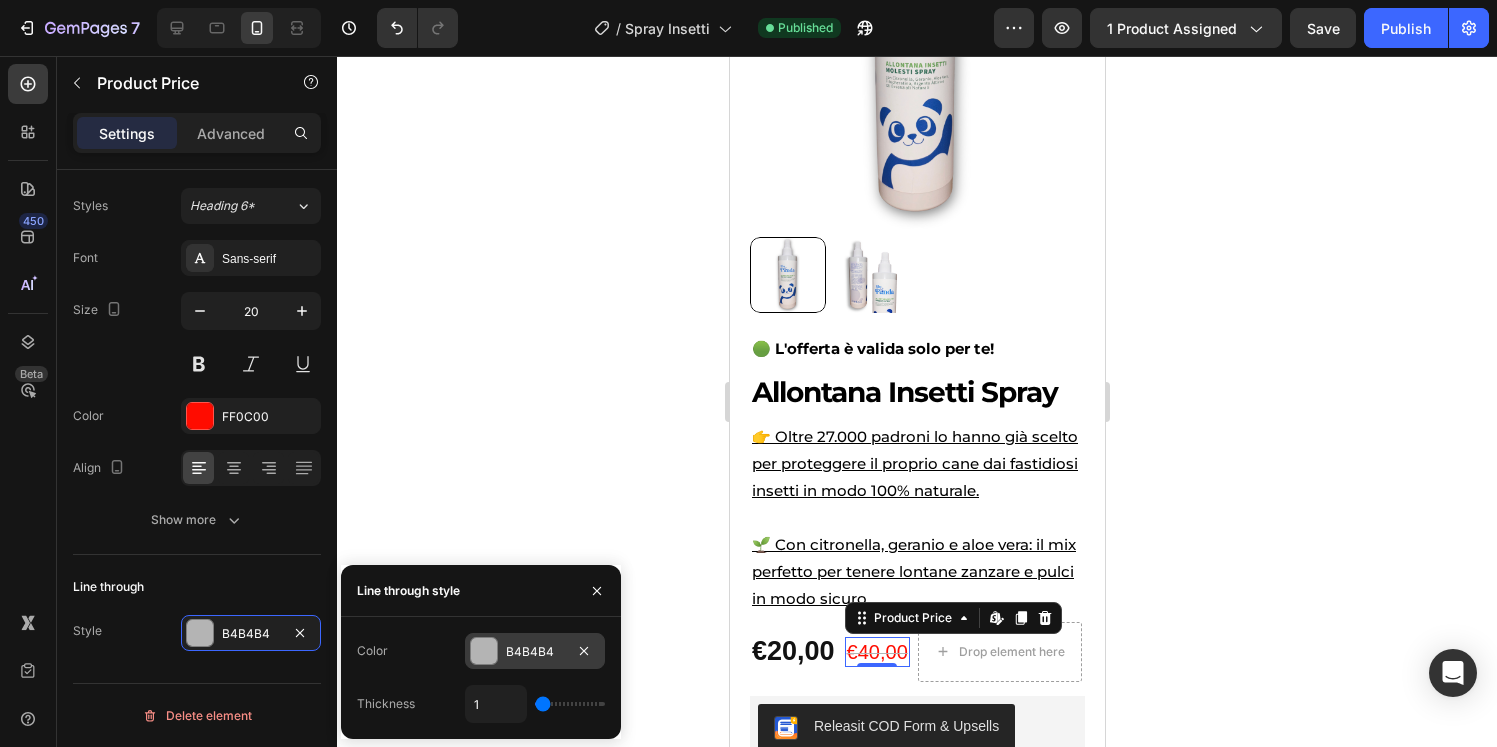 click at bounding box center (484, 651) 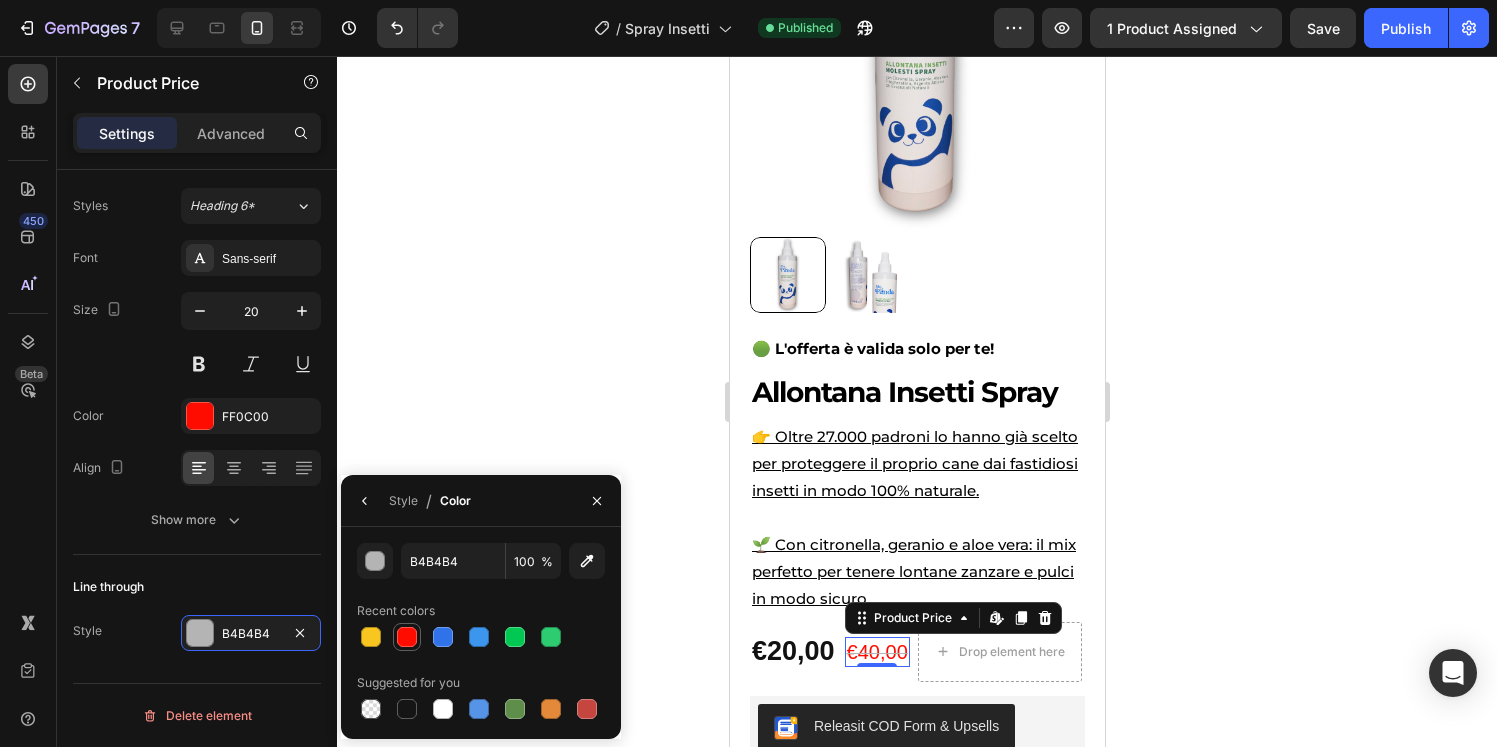 click at bounding box center [407, 637] 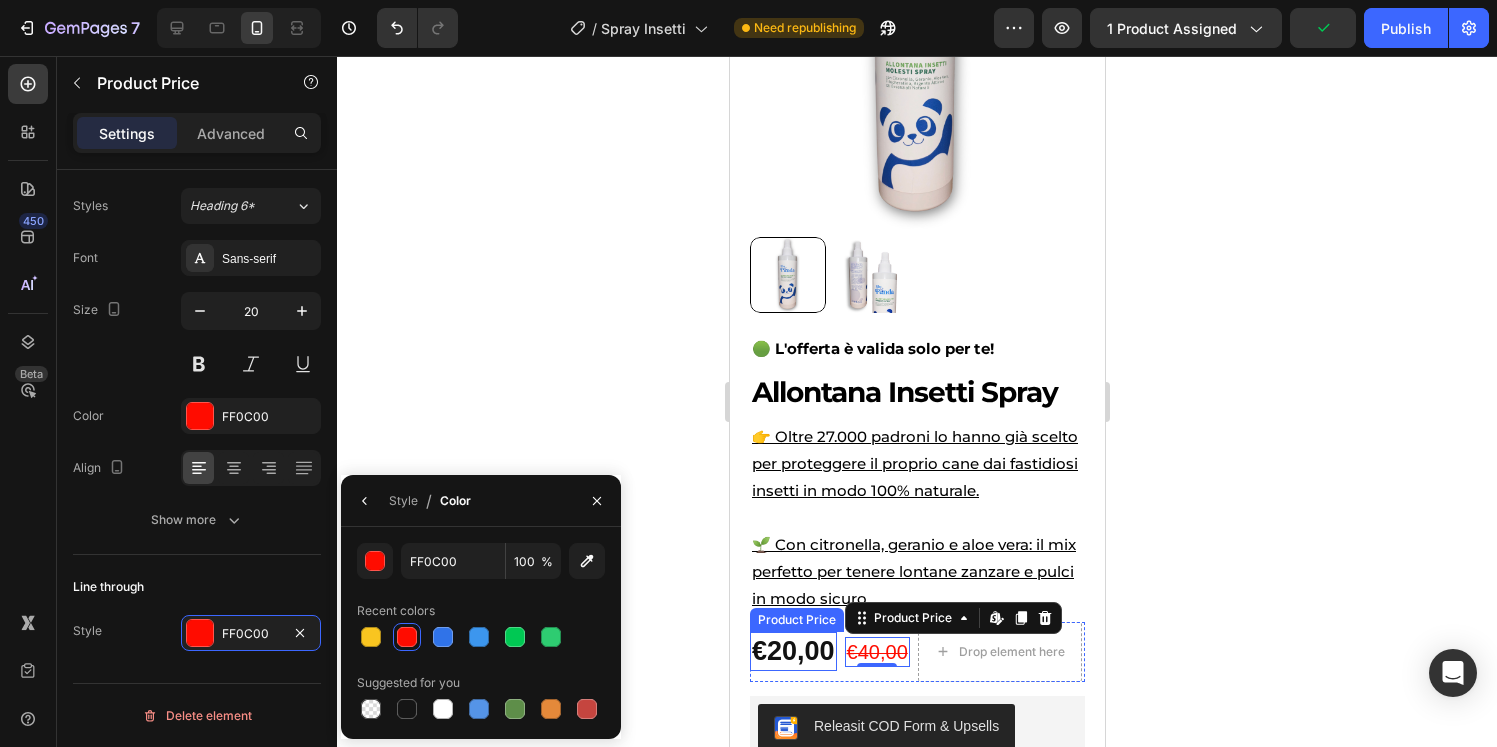 click on "€20,00" at bounding box center (792, 651) 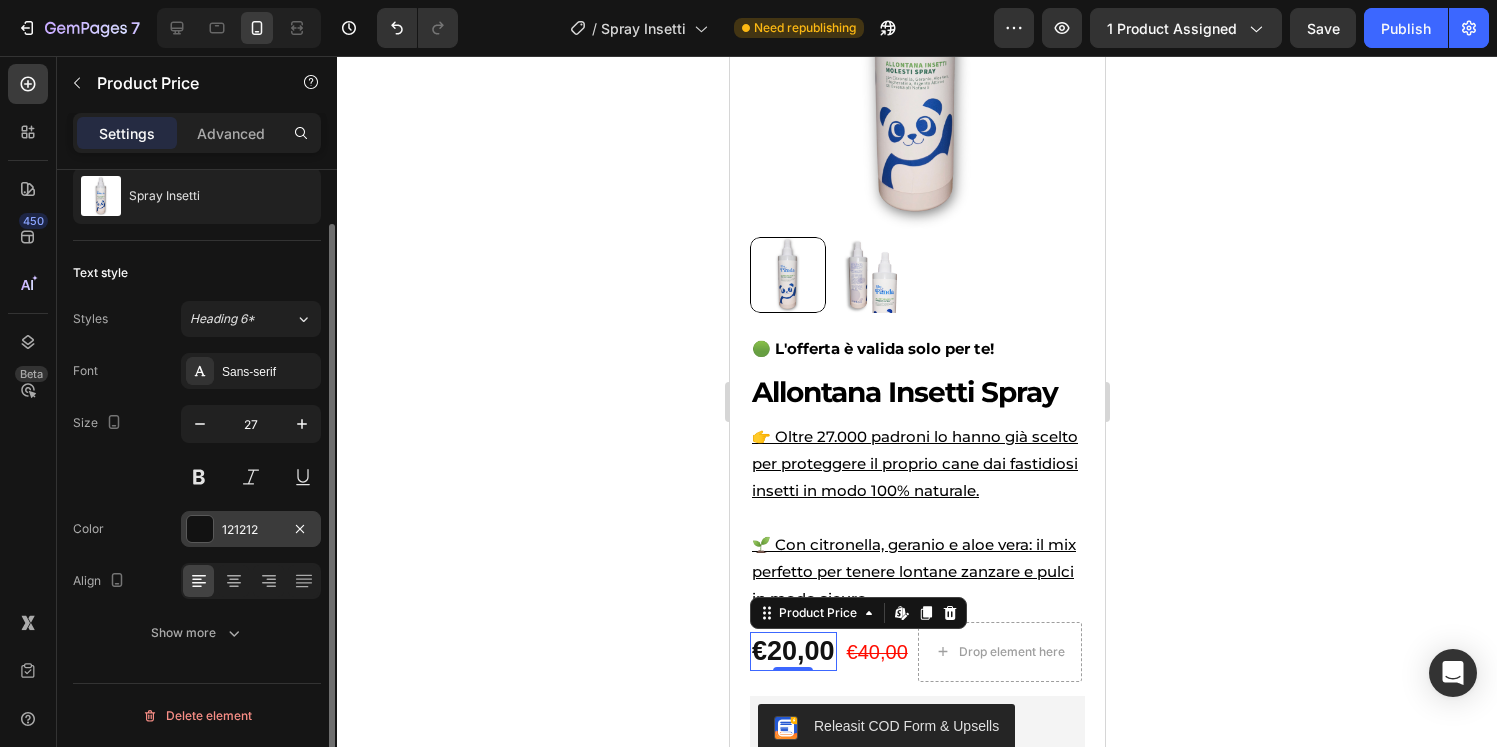 click at bounding box center [200, 529] 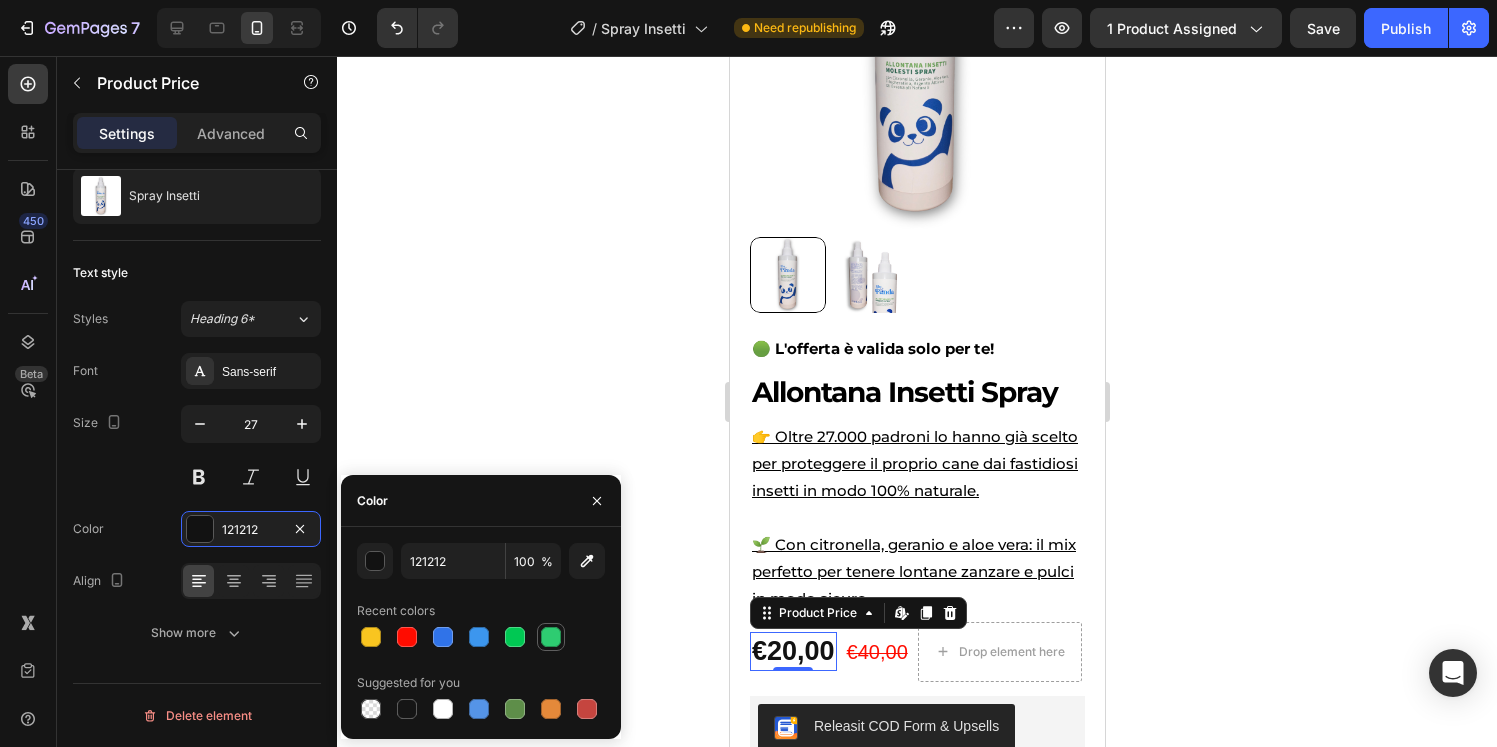 click at bounding box center (551, 637) 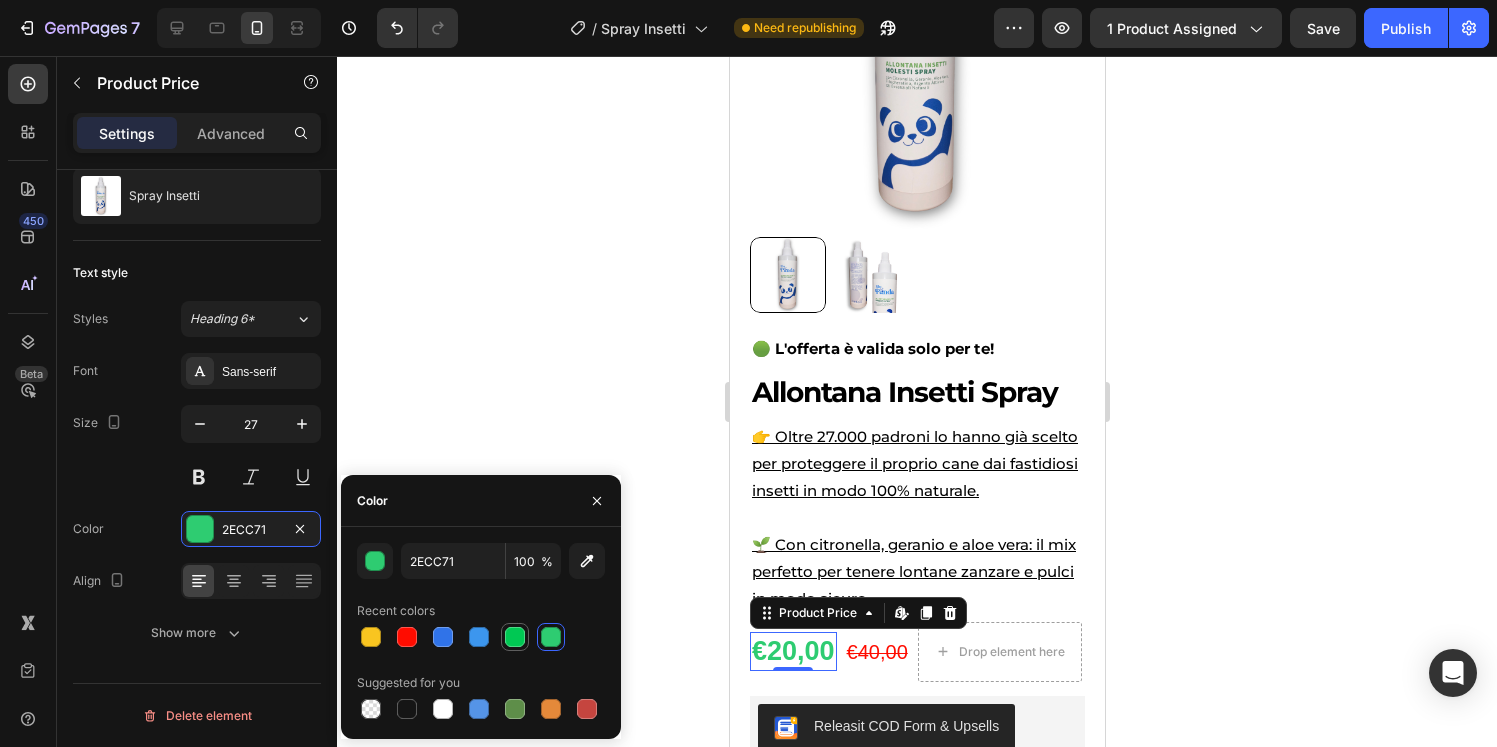 click at bounding box center [515, 637] 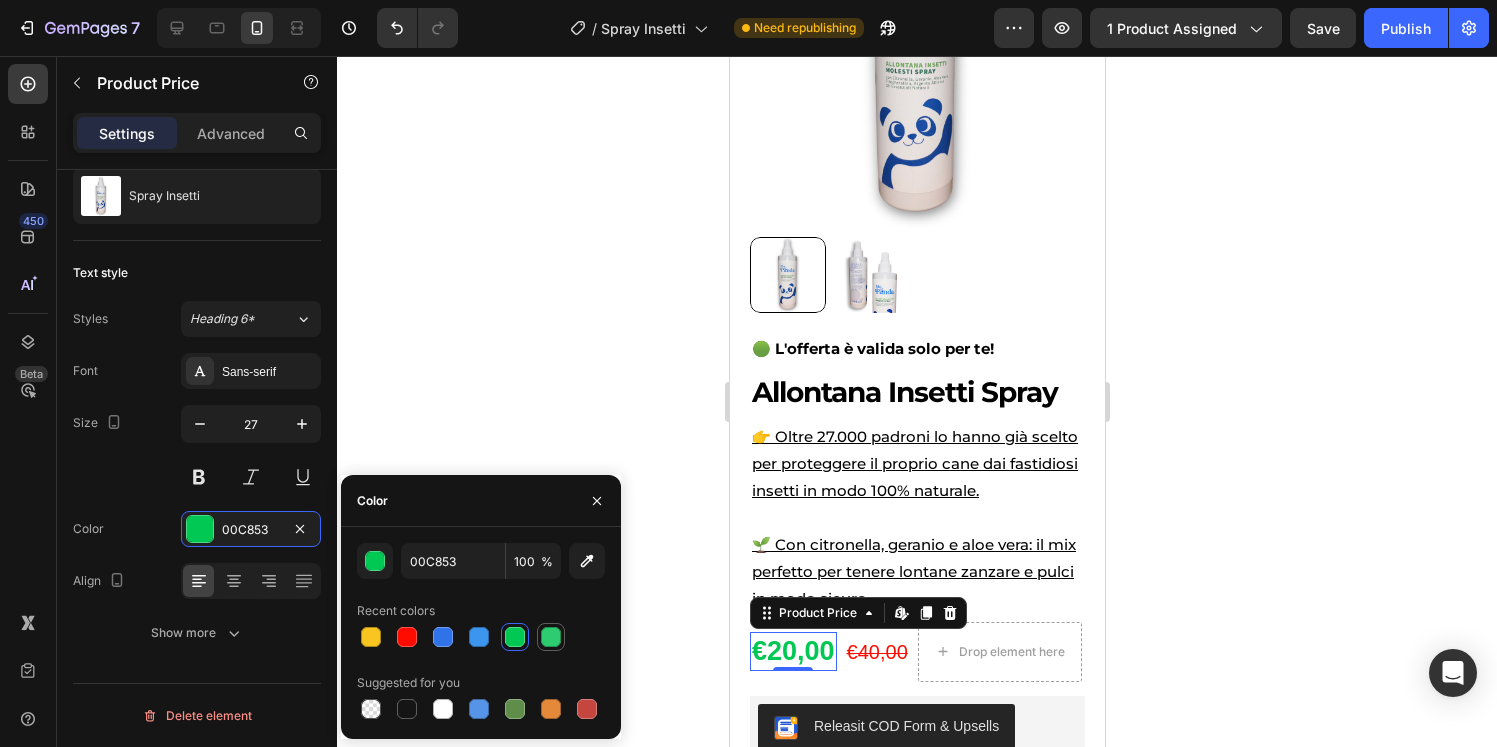 click at bounding box center (551, 637) 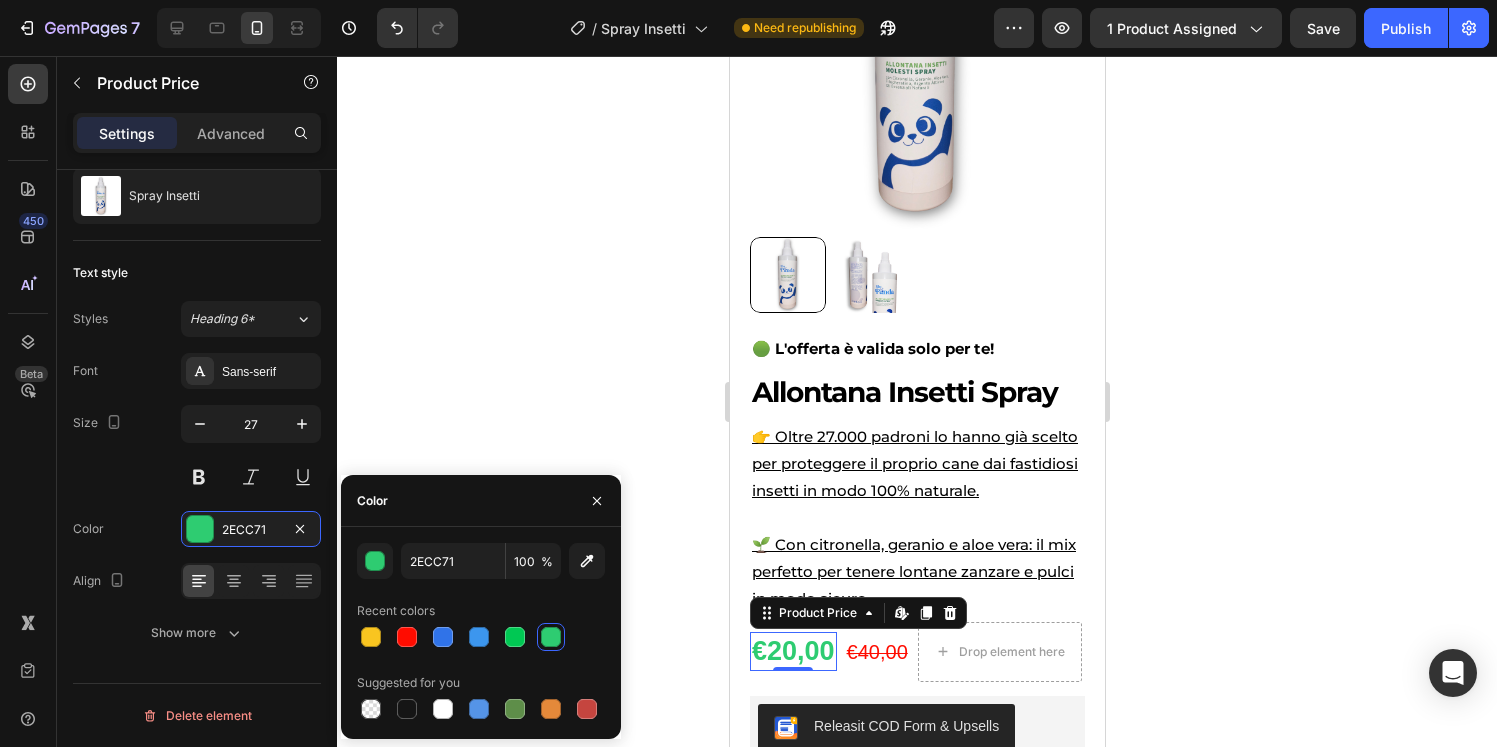 click 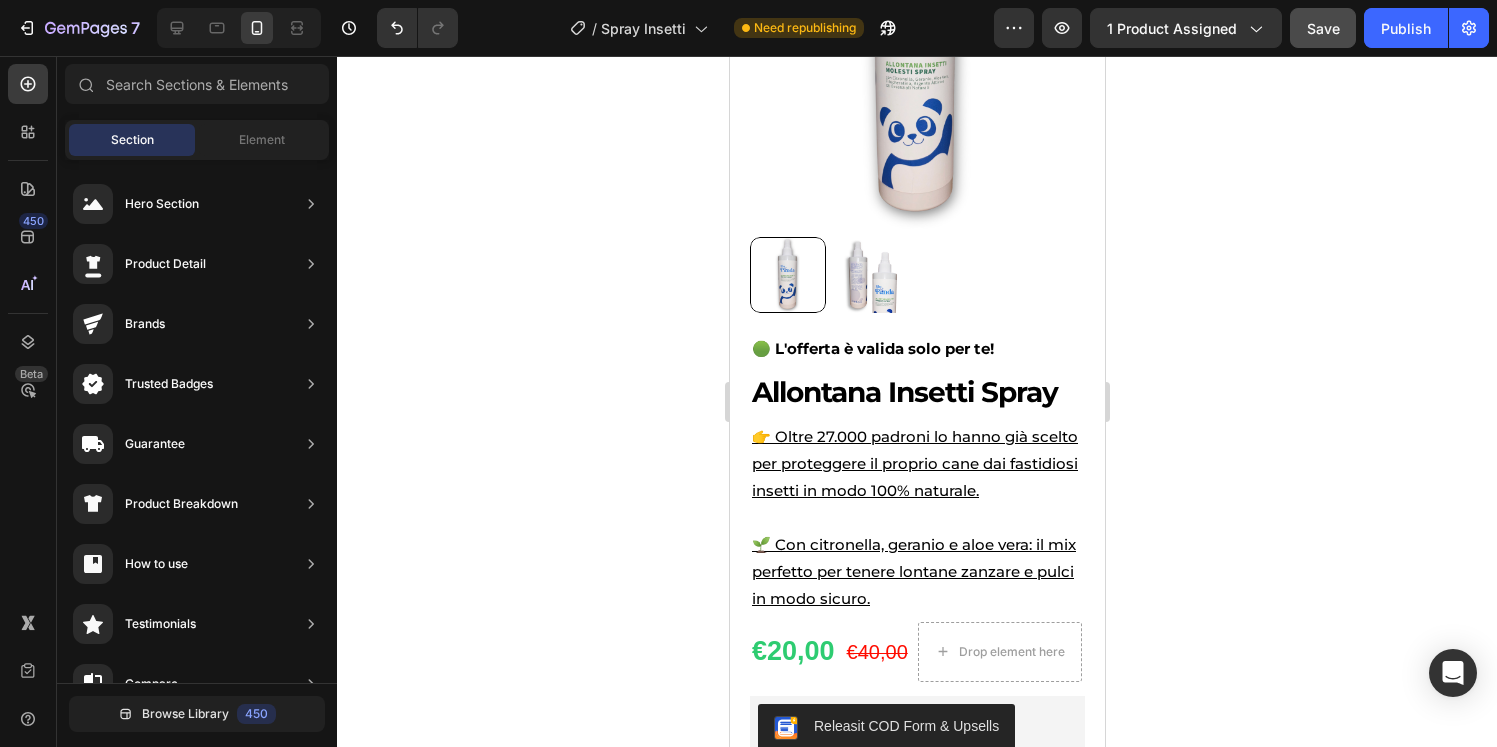click on "[PRODUCT_CODE]" 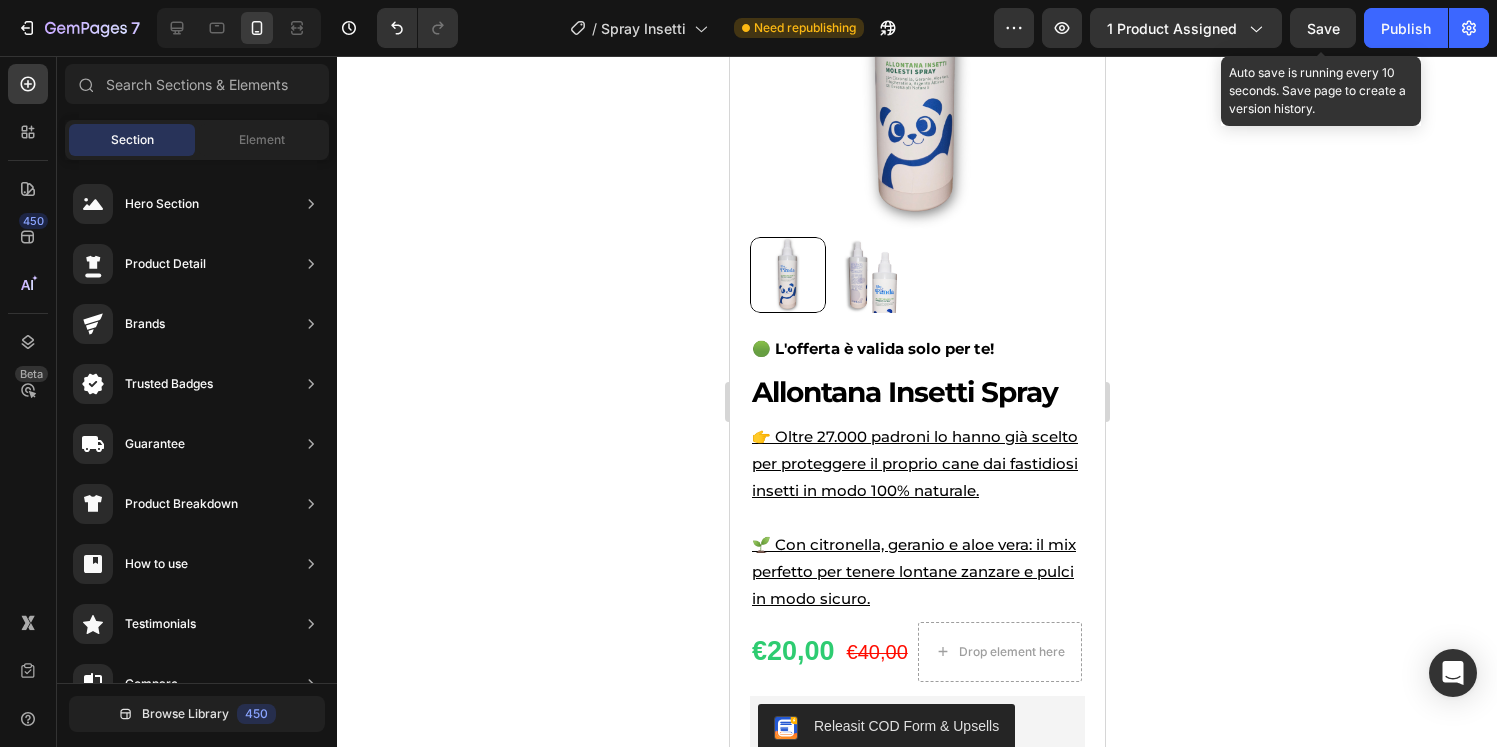 drag, startPoint x: 1318, startPoint y: 25, endPoint x: 1353, endPoint y: 36, distance: 36.687874 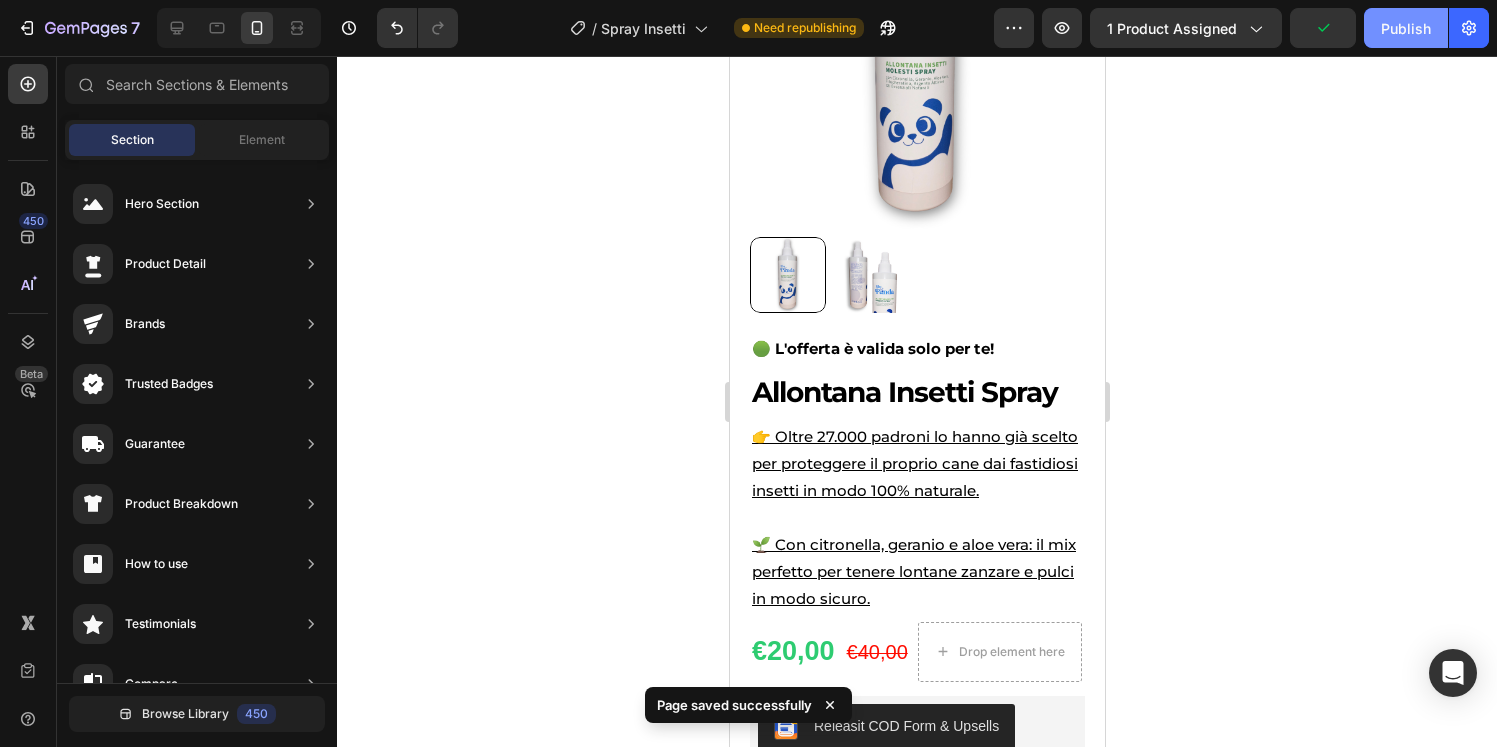 drag, startPoint x: 1390, startPoint y: 33, endPoint x: 1405, endPoint y: 36, distance: 15.297058 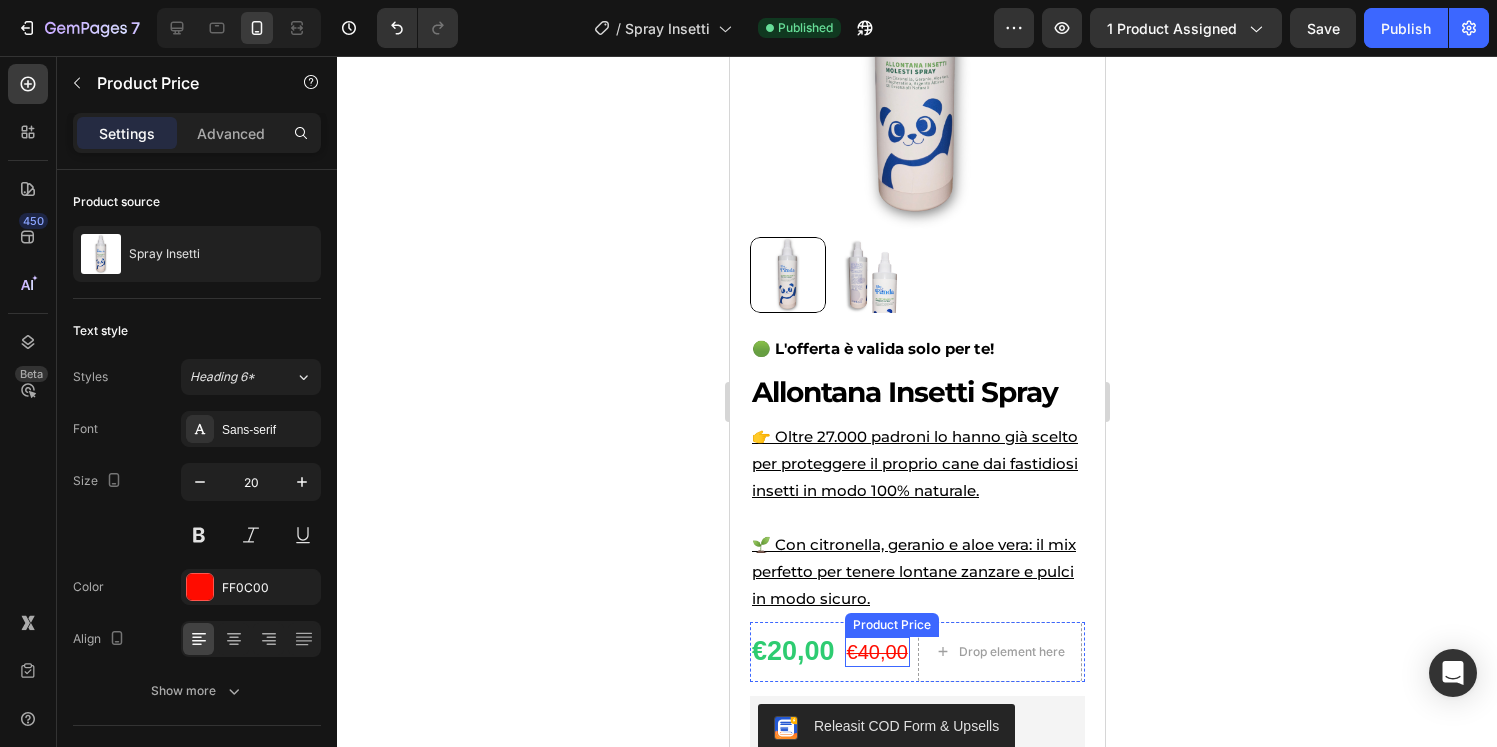 click on "€40,00" at bounding box center (876, 652) 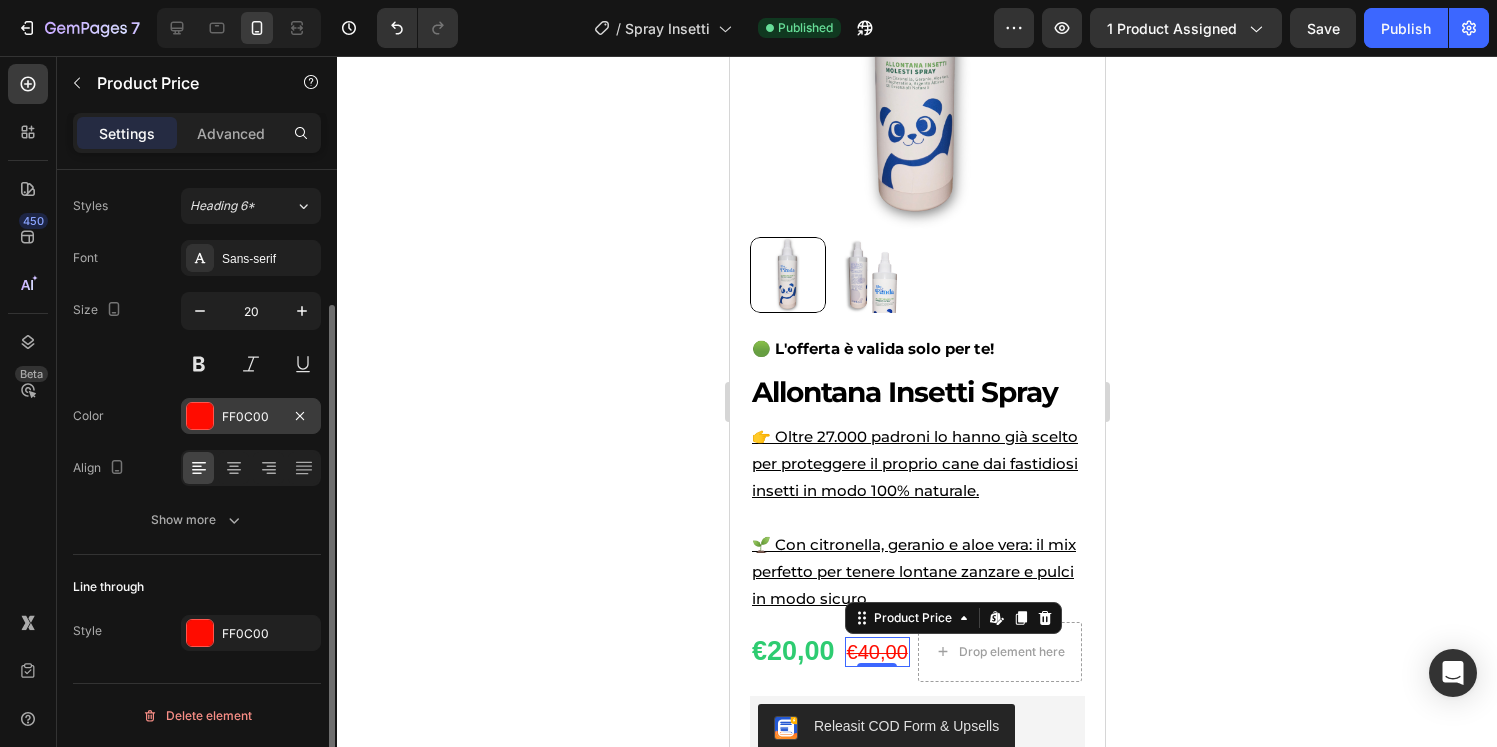 scroll, scrollTop: 0, scrollLeft: 0, axis: both 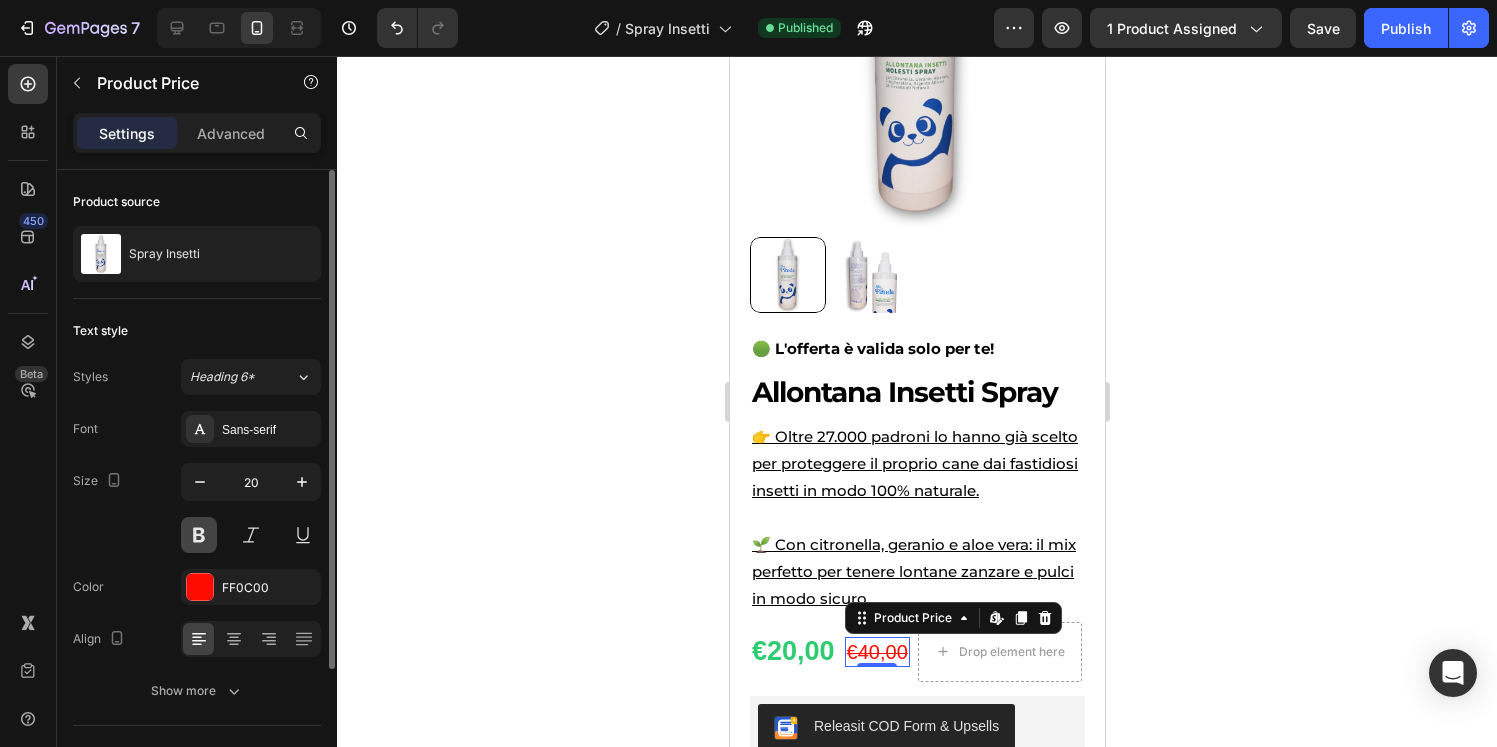 click at bounding box center (199, 535) 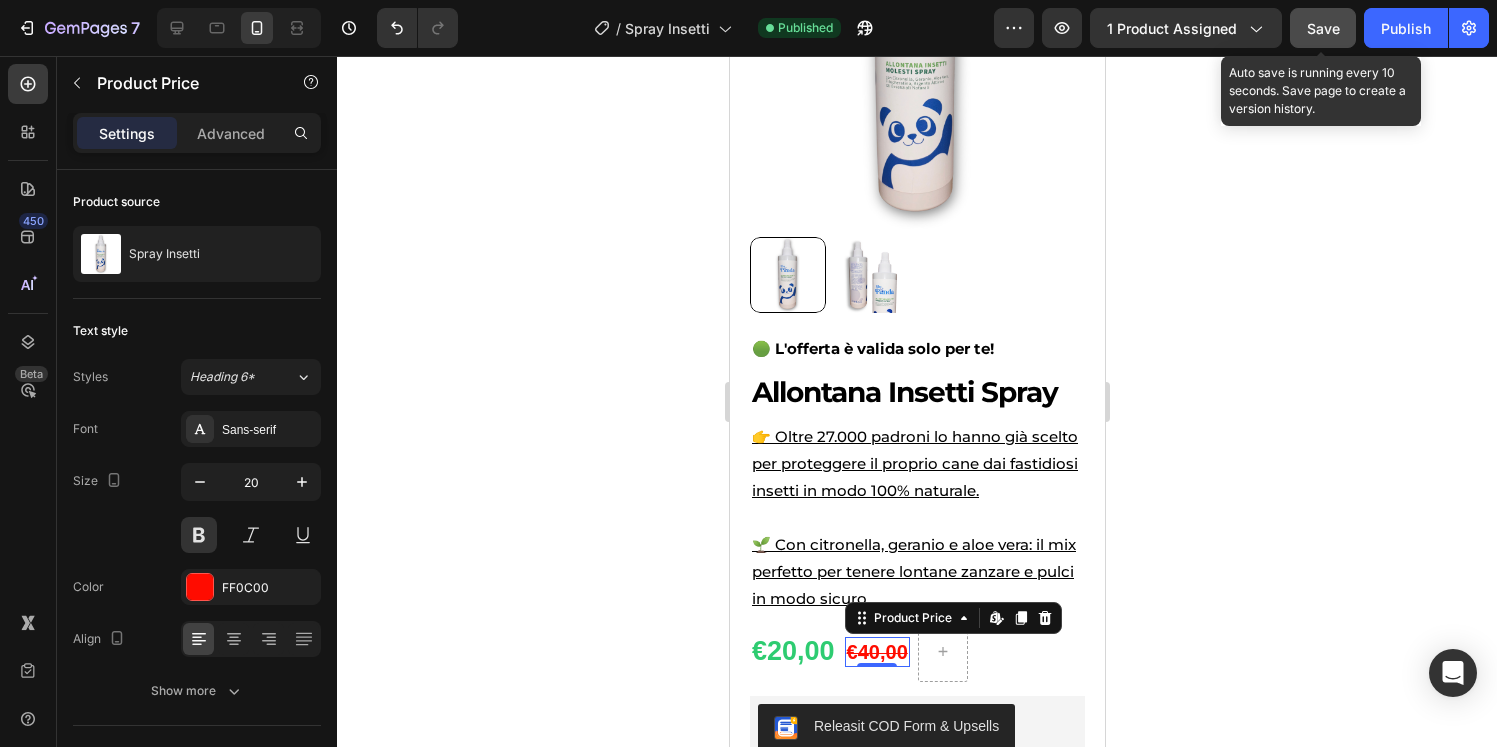 click on "Save" at bounding box center [1323, 28] 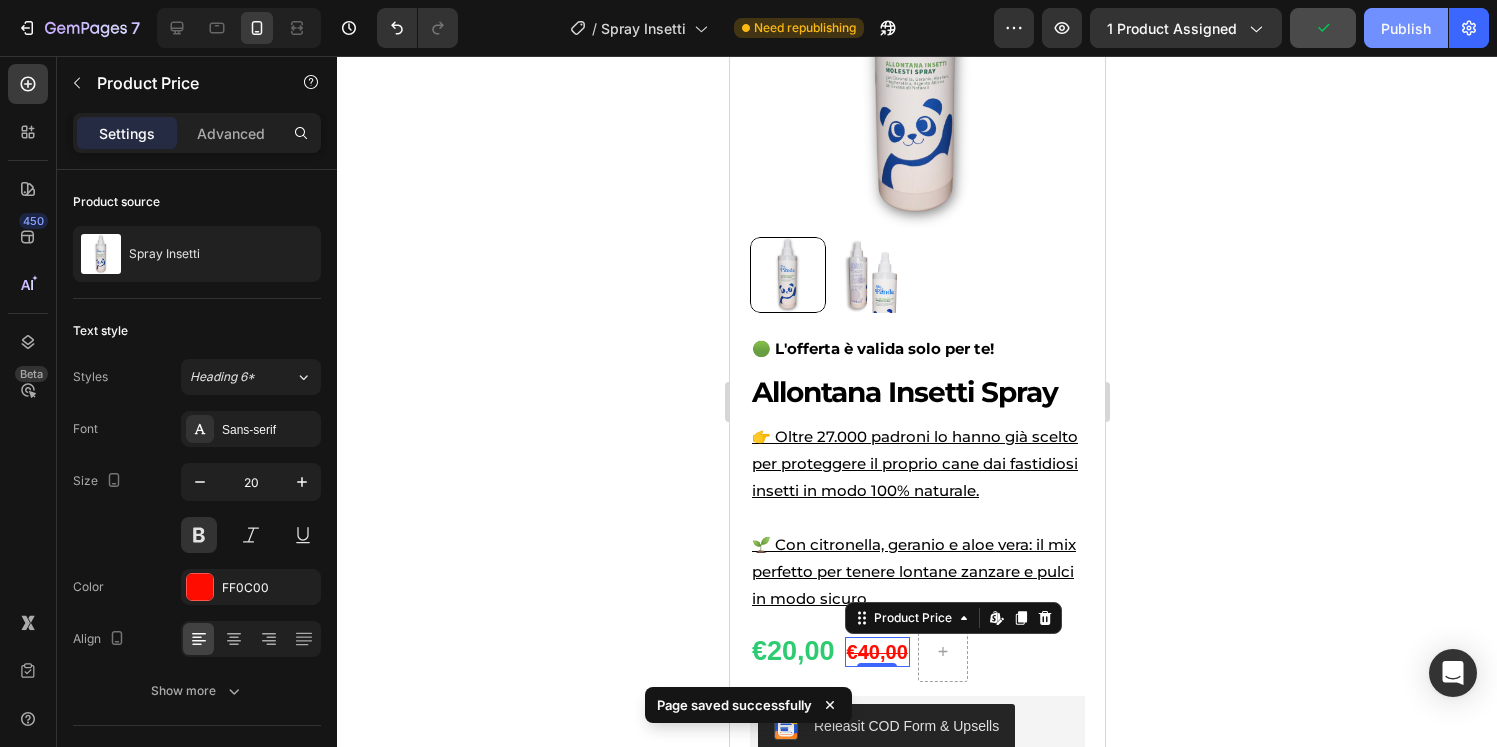 click on "Publish" 